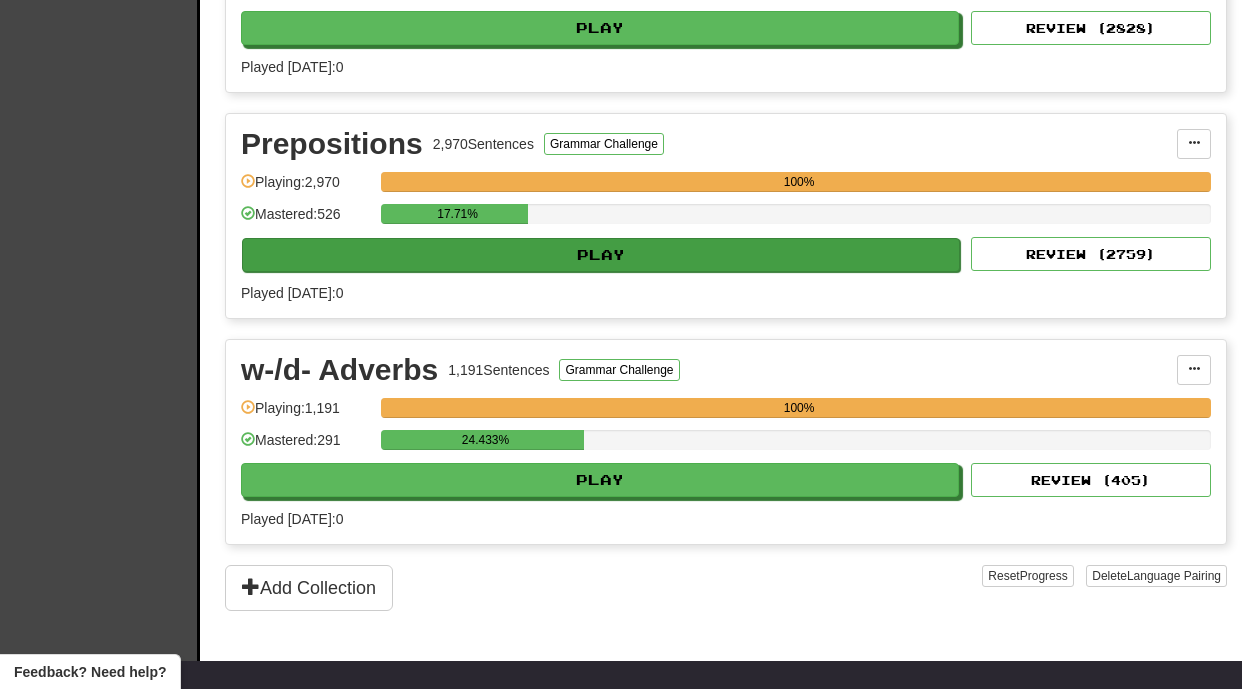 scroll, scrollTop: 1270, scrollLeft: 0, axis: vertical 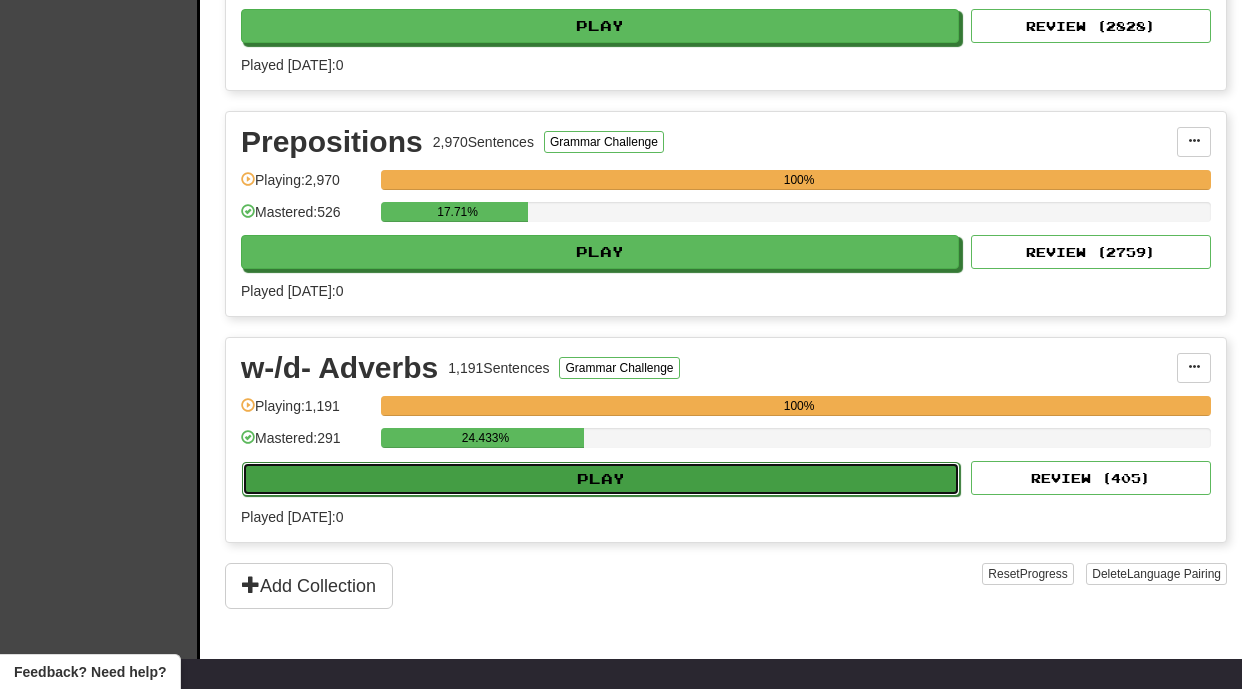 click on "Play" at bounding box center (601, 479) 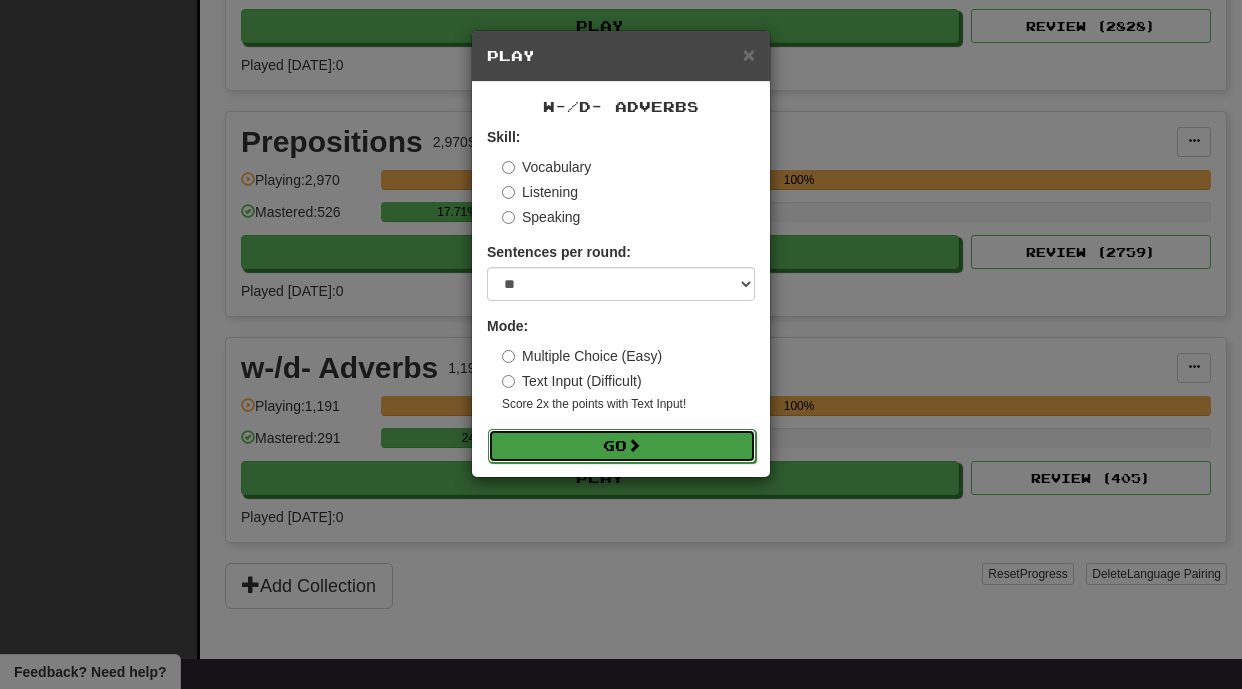 click at bounding box center (634, 445) 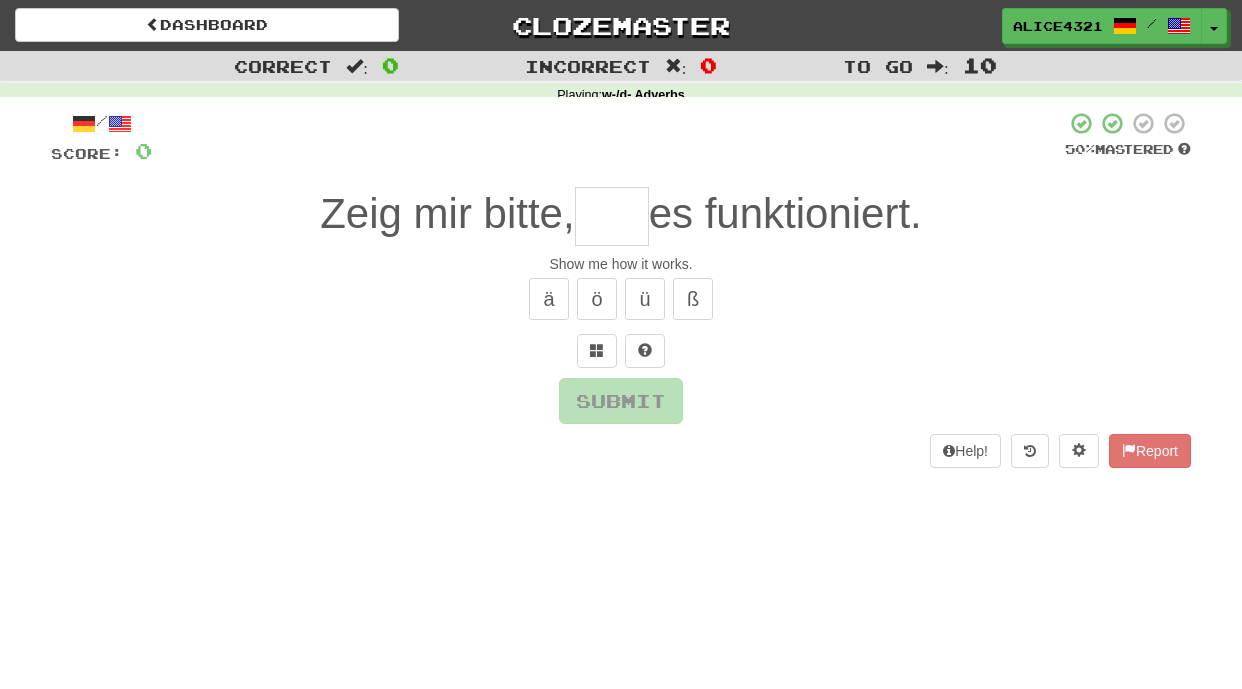 scroll, scrollTop: 0, scrollLeft: 0, axis: both 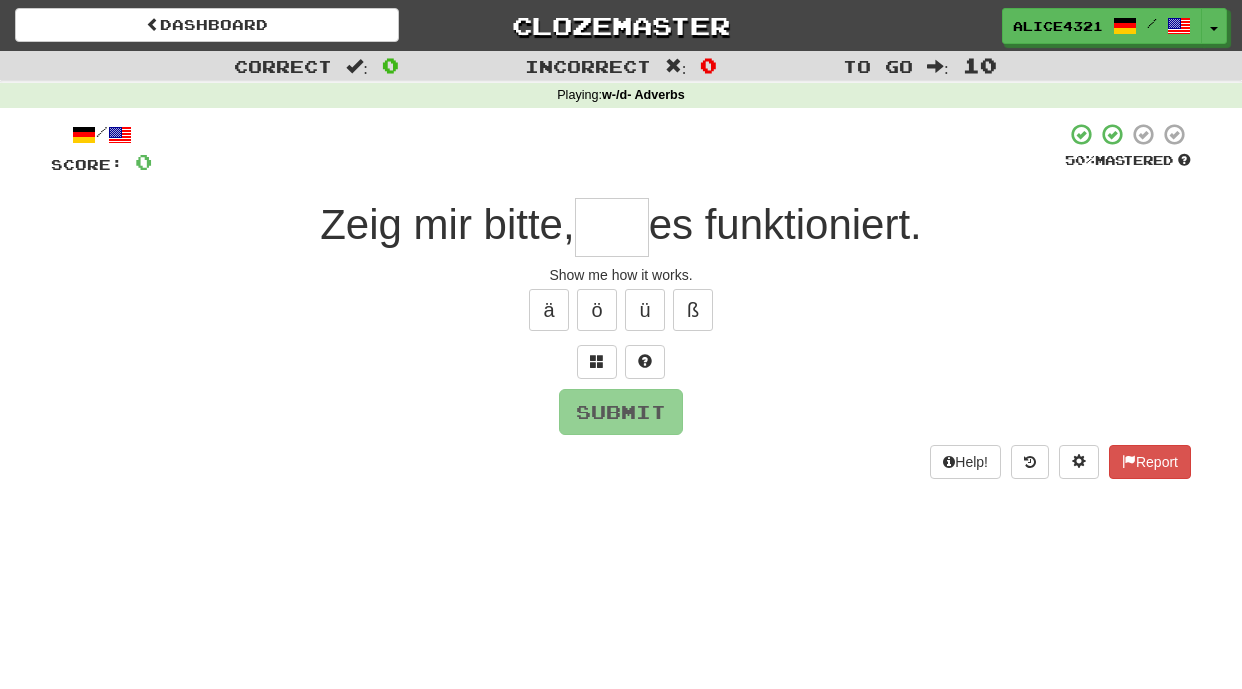 type on "*" 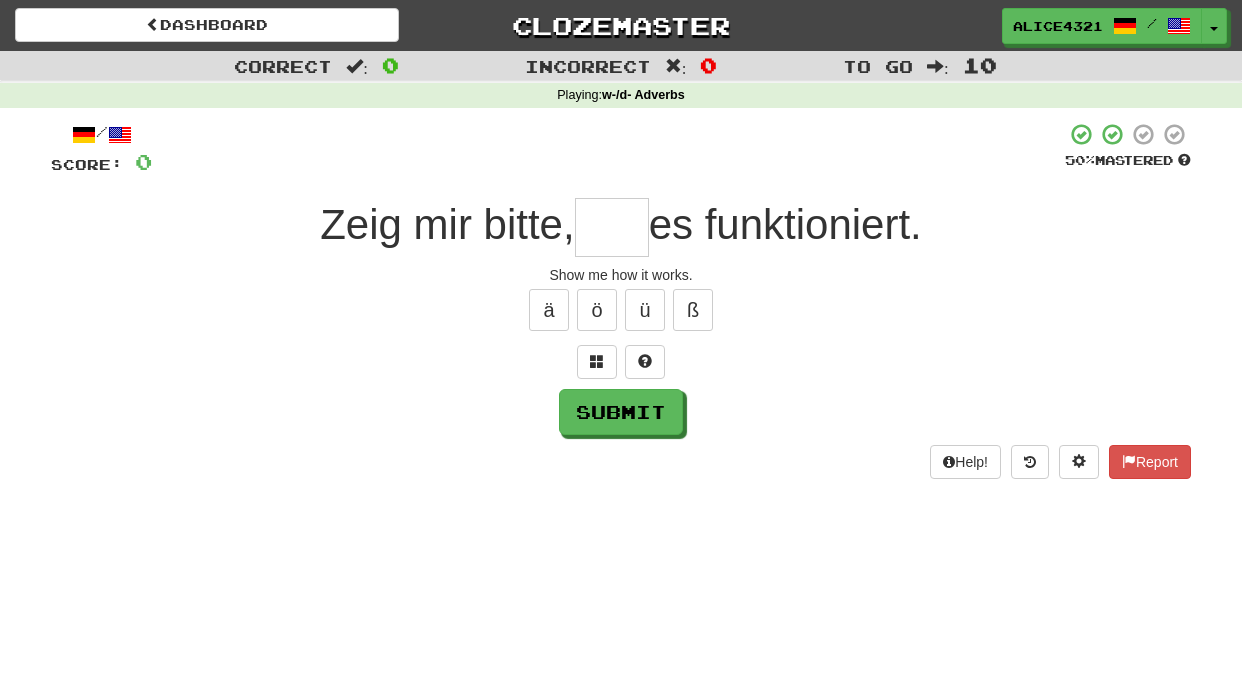 type on "*" 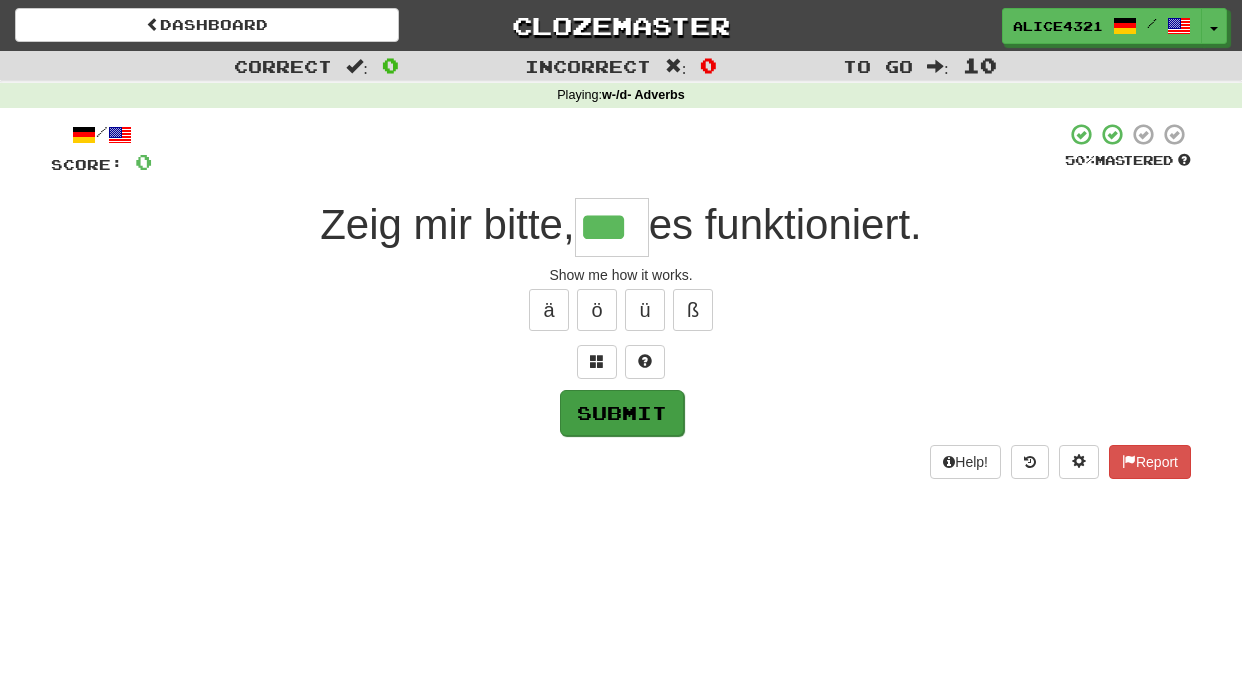 type on "***" 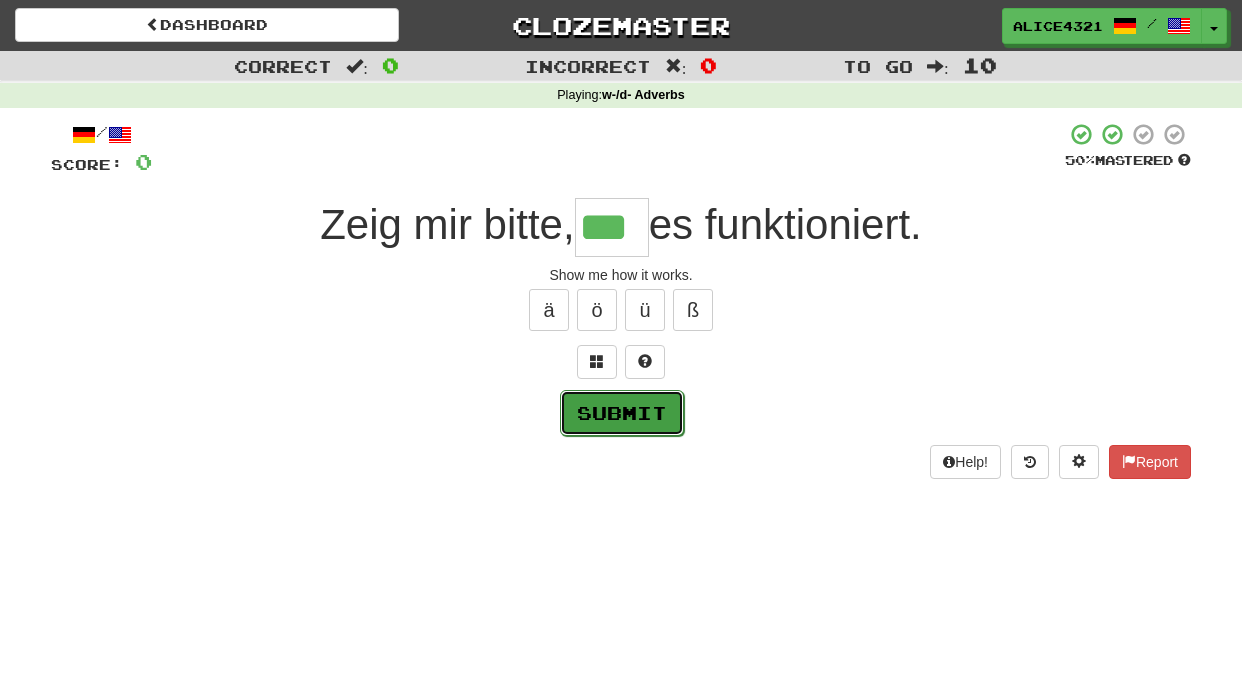 click on "Submit" at bounding box center (622, 413) 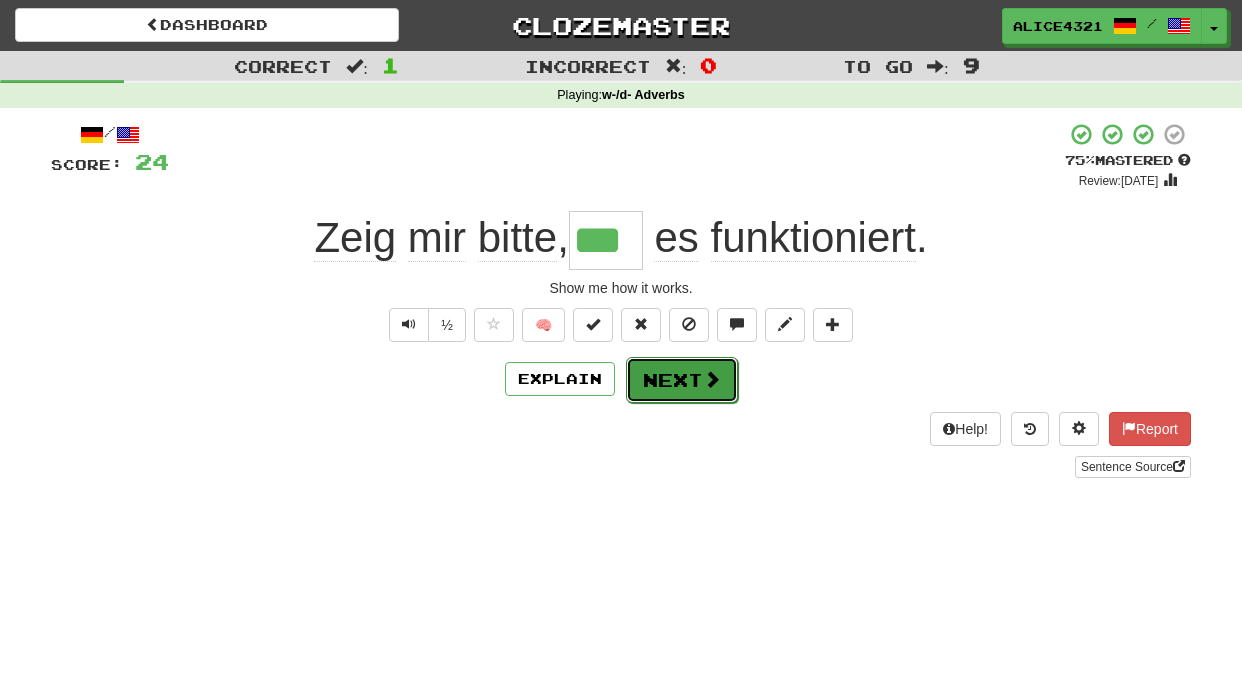 click on "Next" at bounding box center (682, 380) 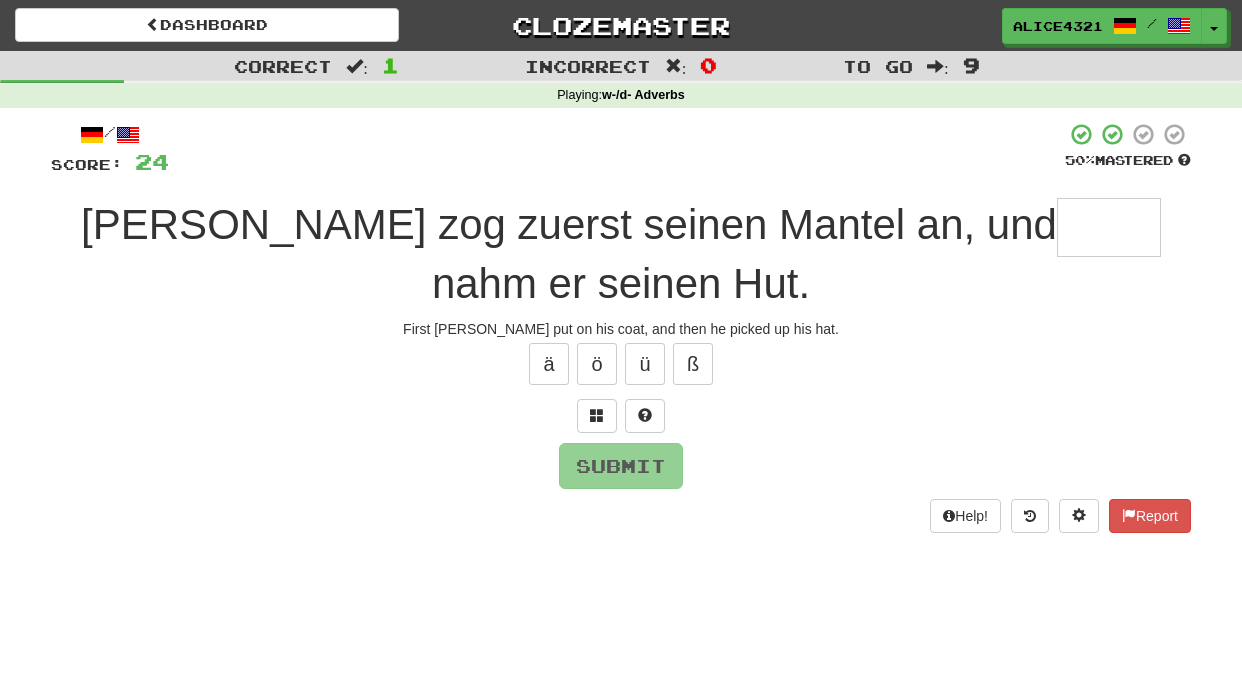 type on "*" 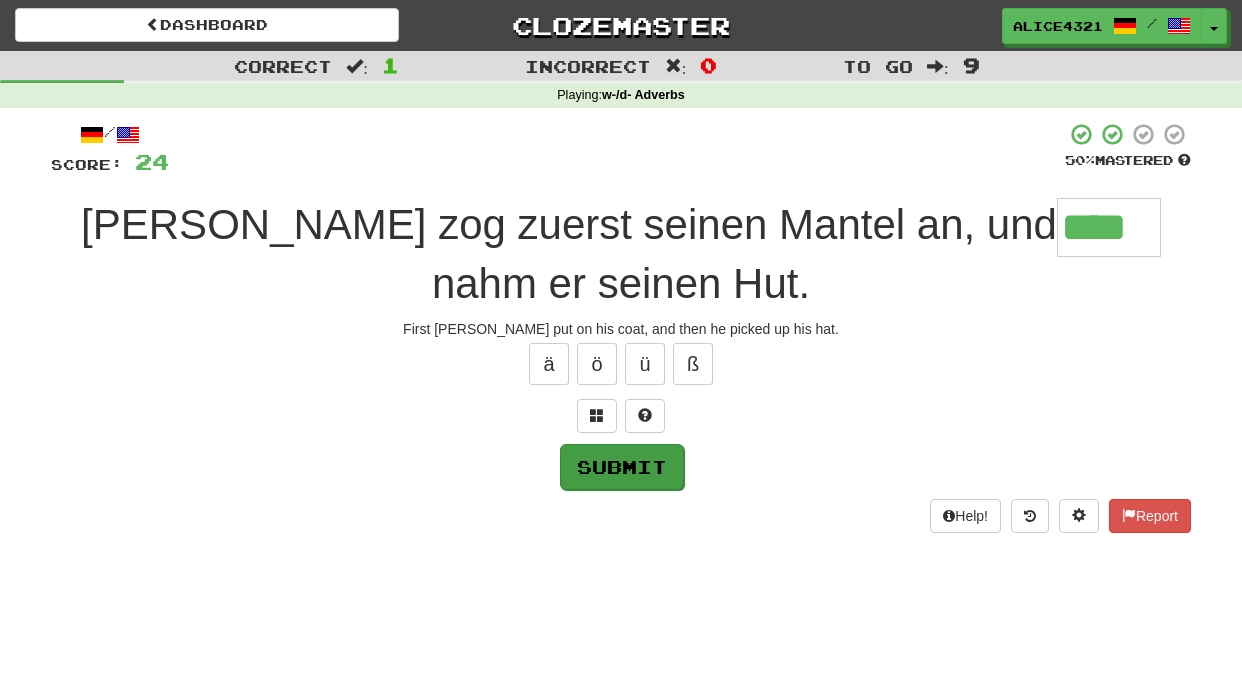 type on "****" 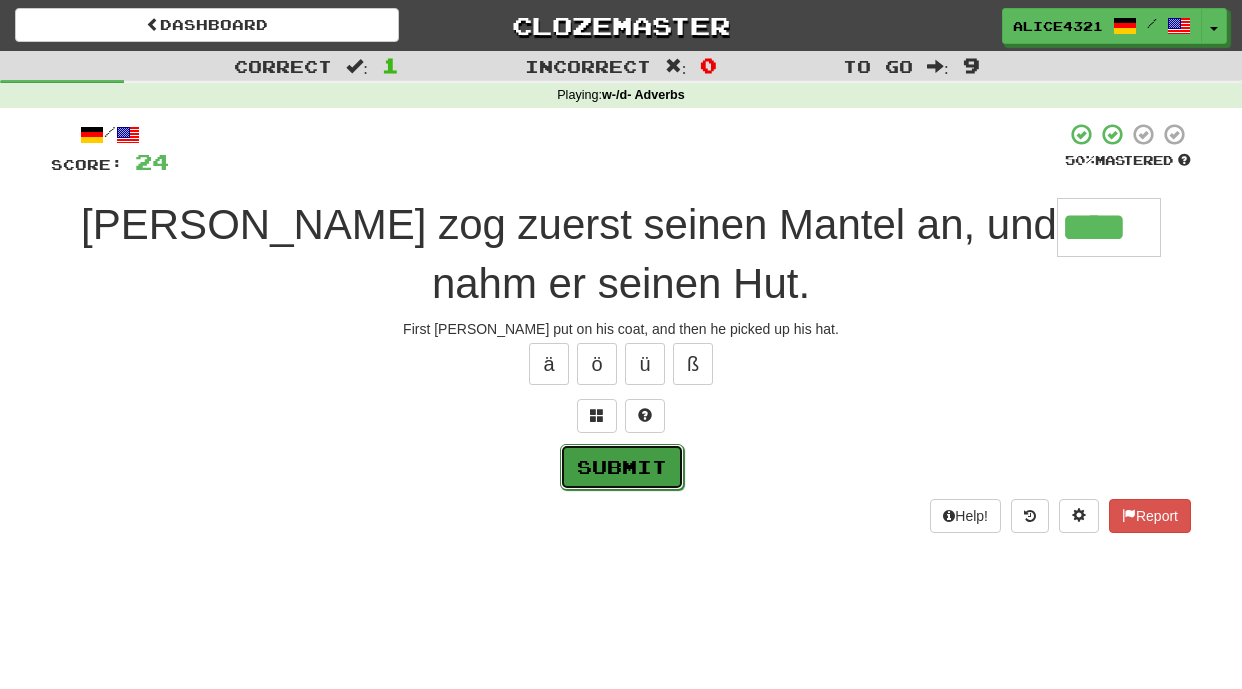 click on "Submit" at bounding box center (622, 467) 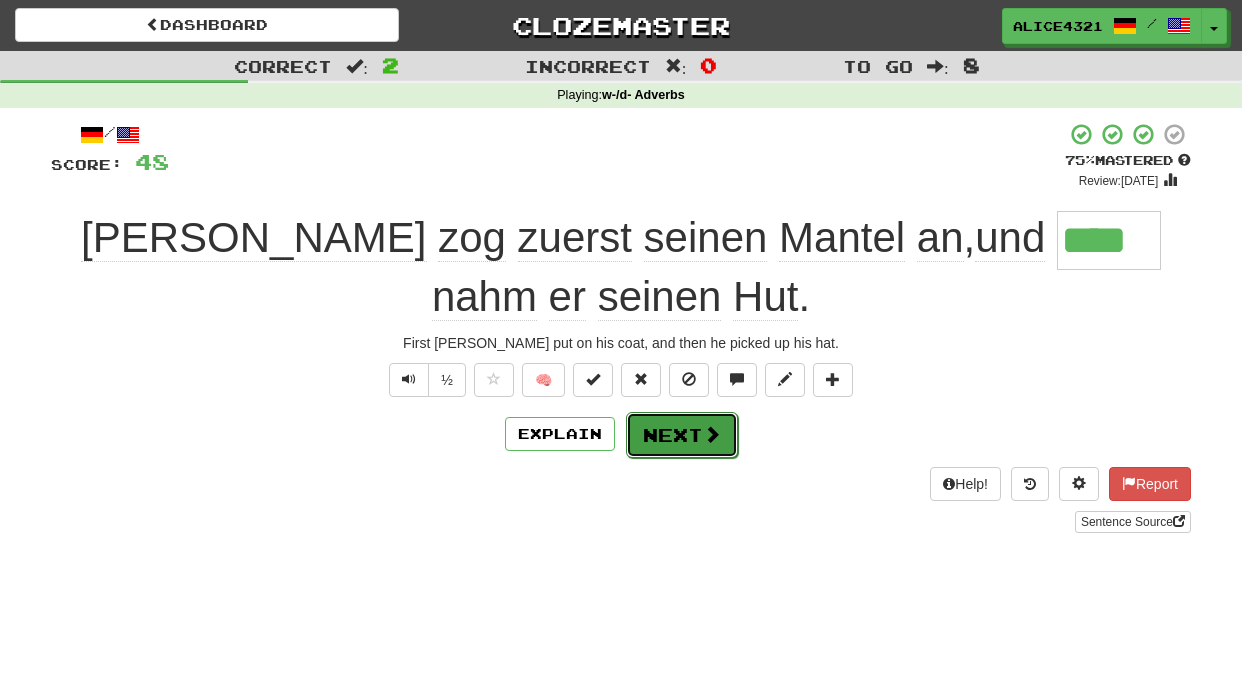 click on "Next" at bounding box center [682, 435] 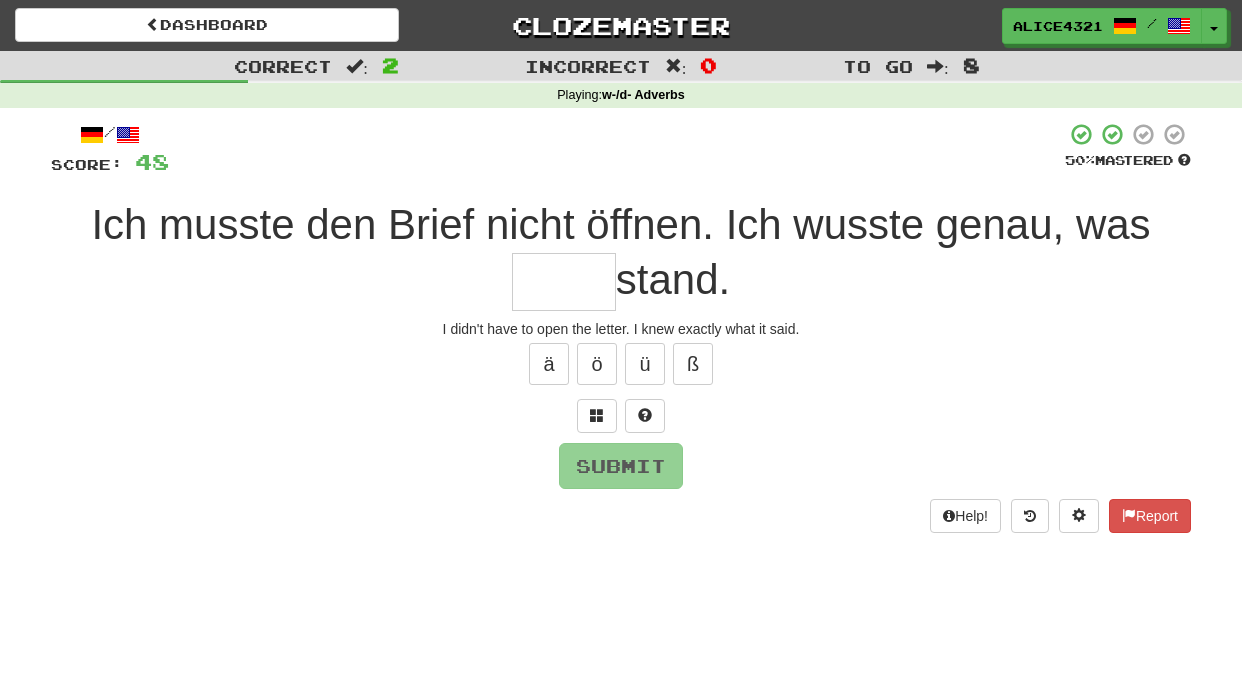 click at bounding box center (564, 282) 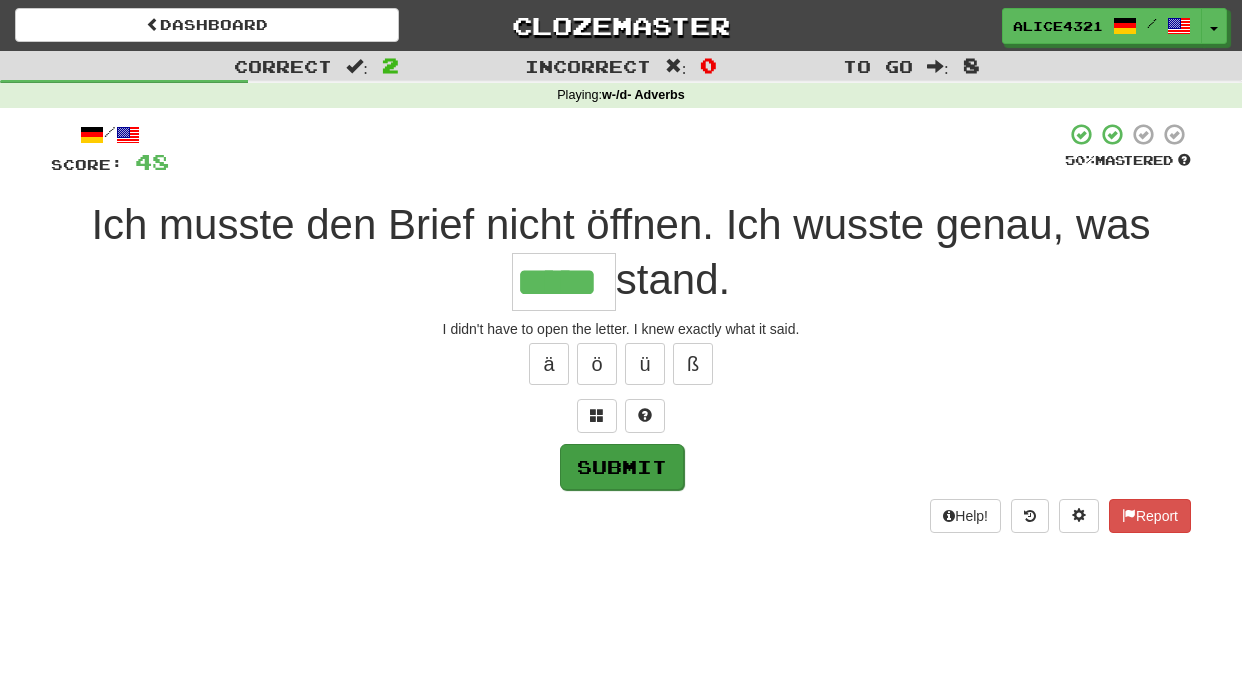 type on "*****" 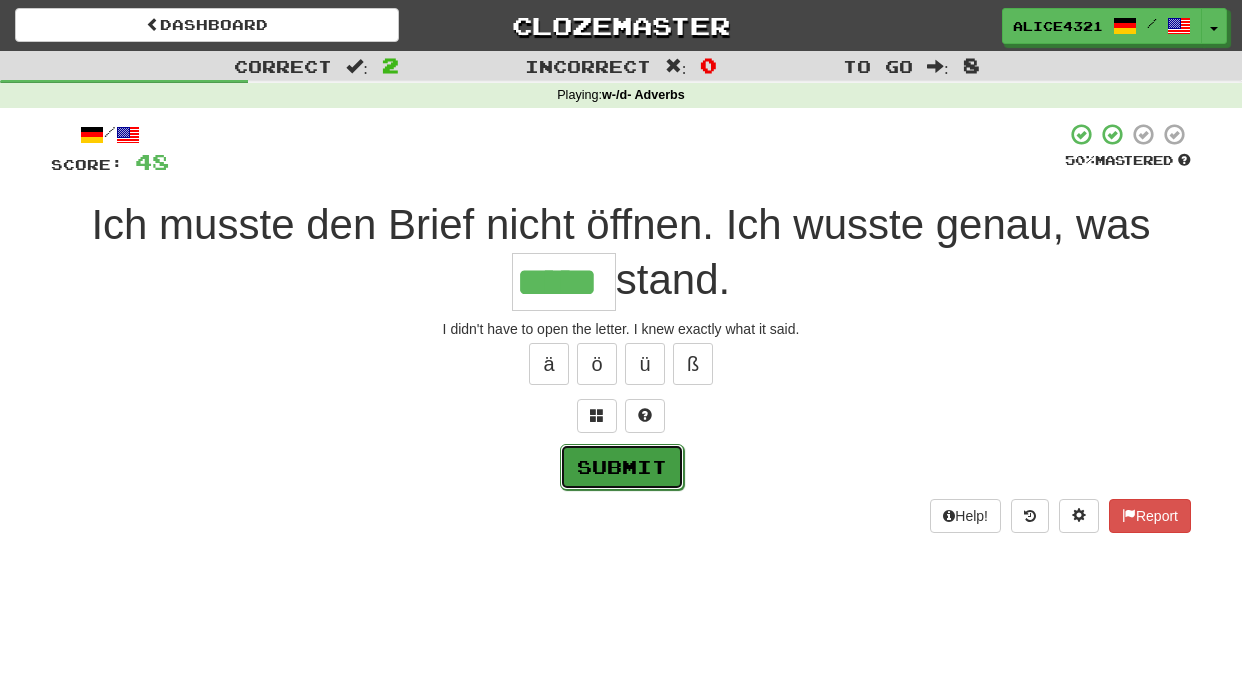 click on "Submit" at bounding box center [622, 467] 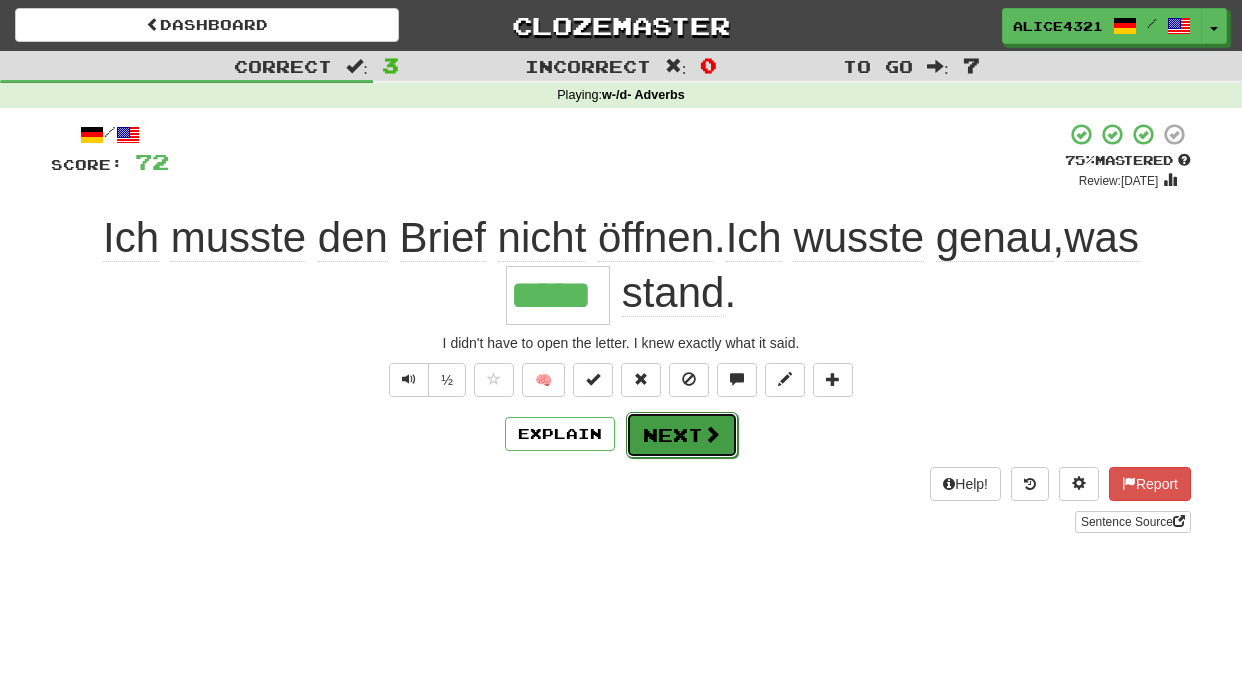 click on "Next" at bounding box center [682, 435] 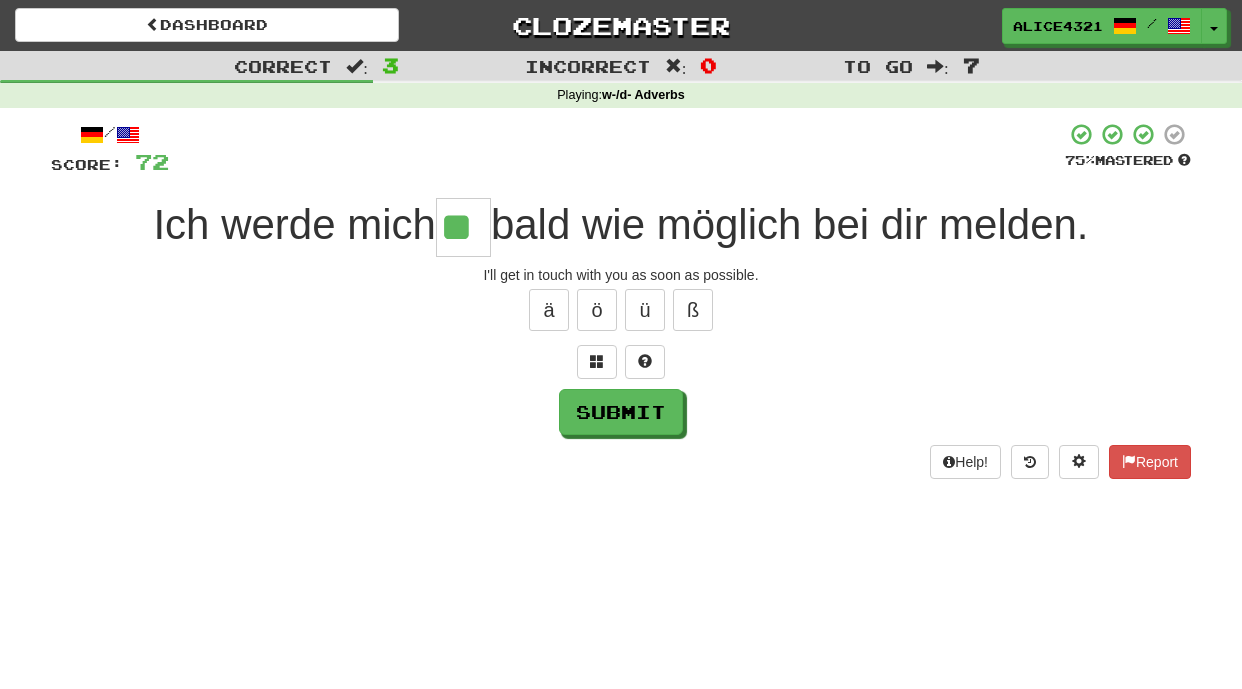 type on "**" 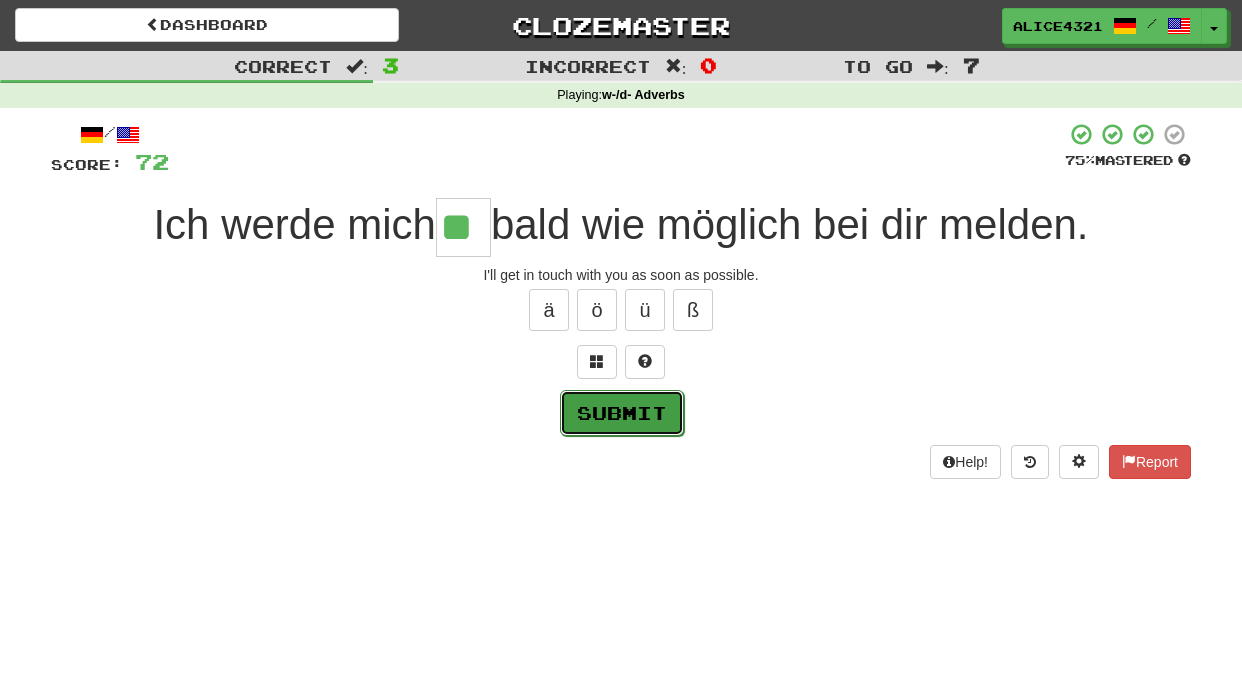 click on "Submit" at bounding box center [622, 413] 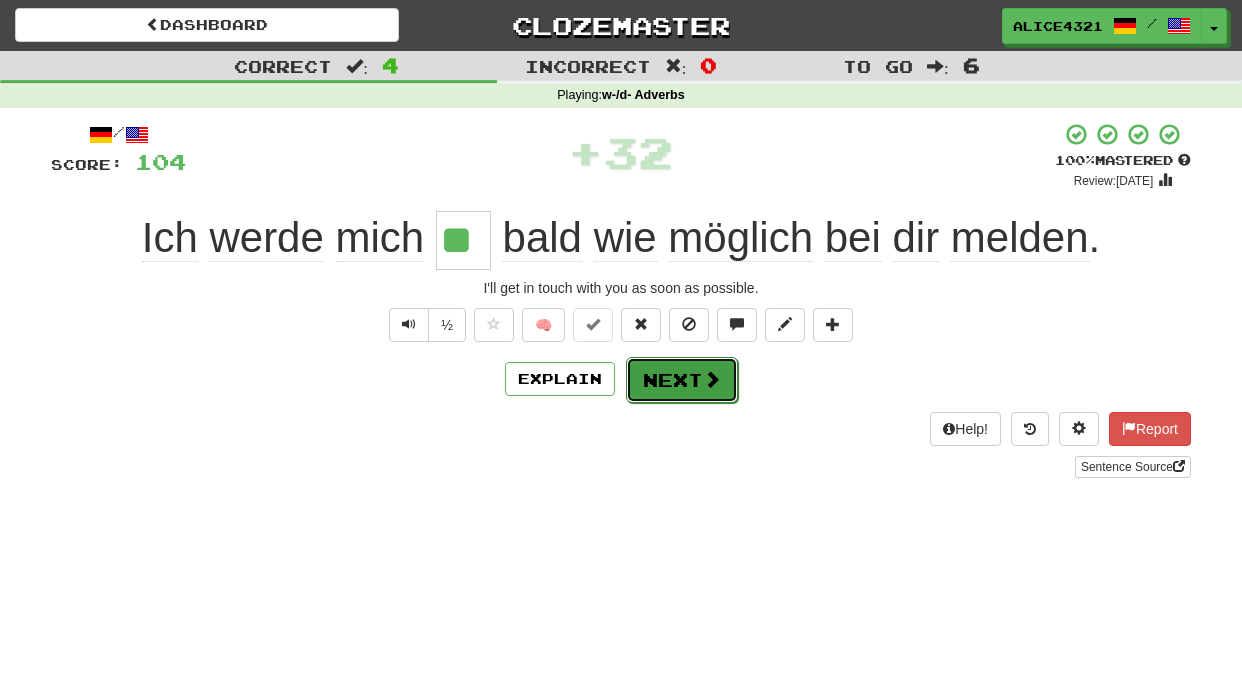 click on "Next" at bounding box center (682, 380) 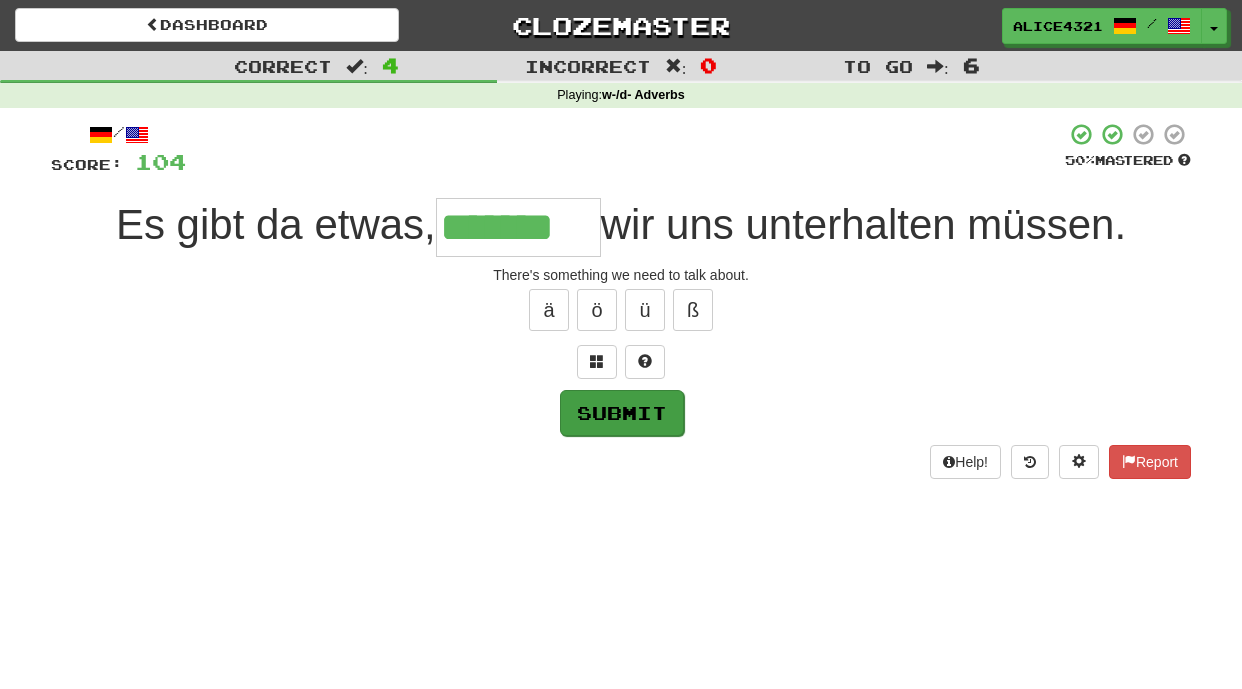 type on "*******" 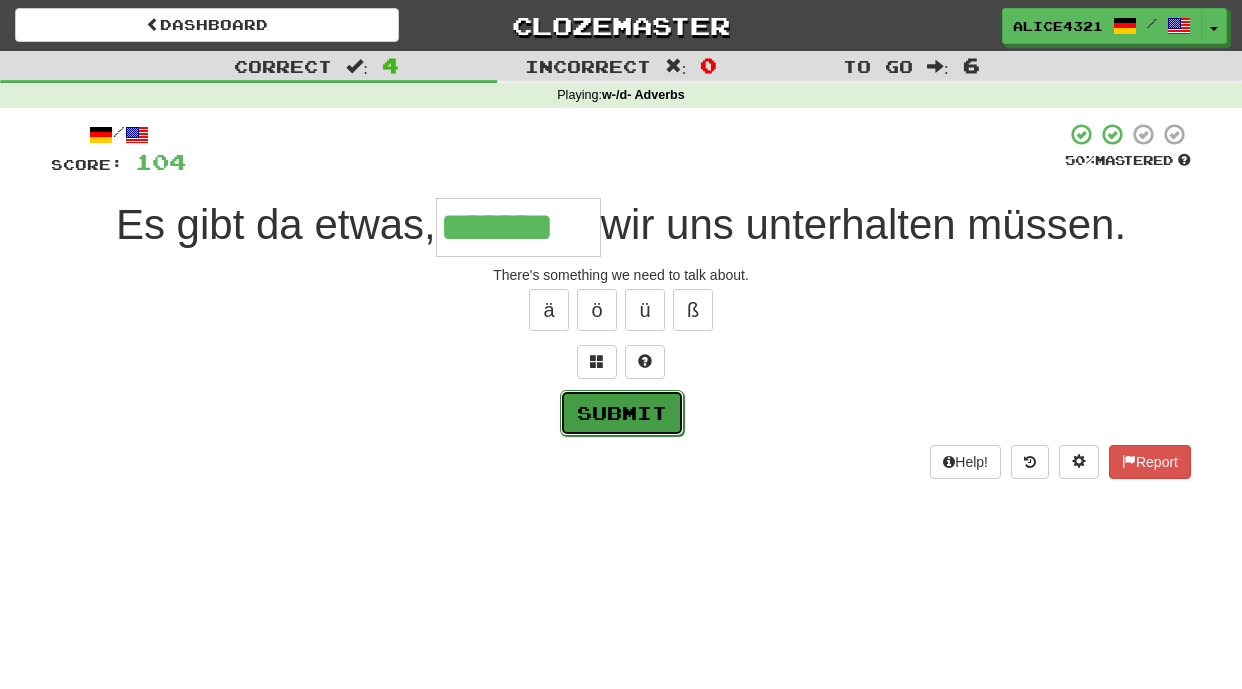 click on "Submit" at bounding box center (622, 413) 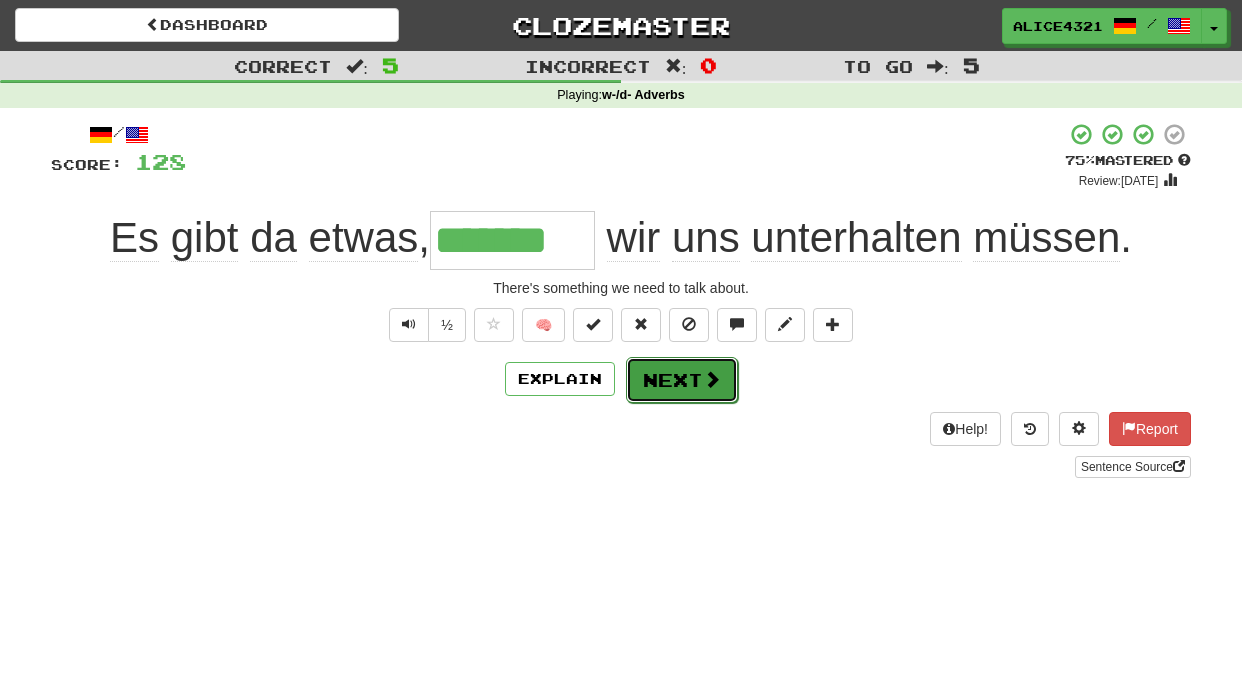 click on "Next" at bounding box center [682, 380] 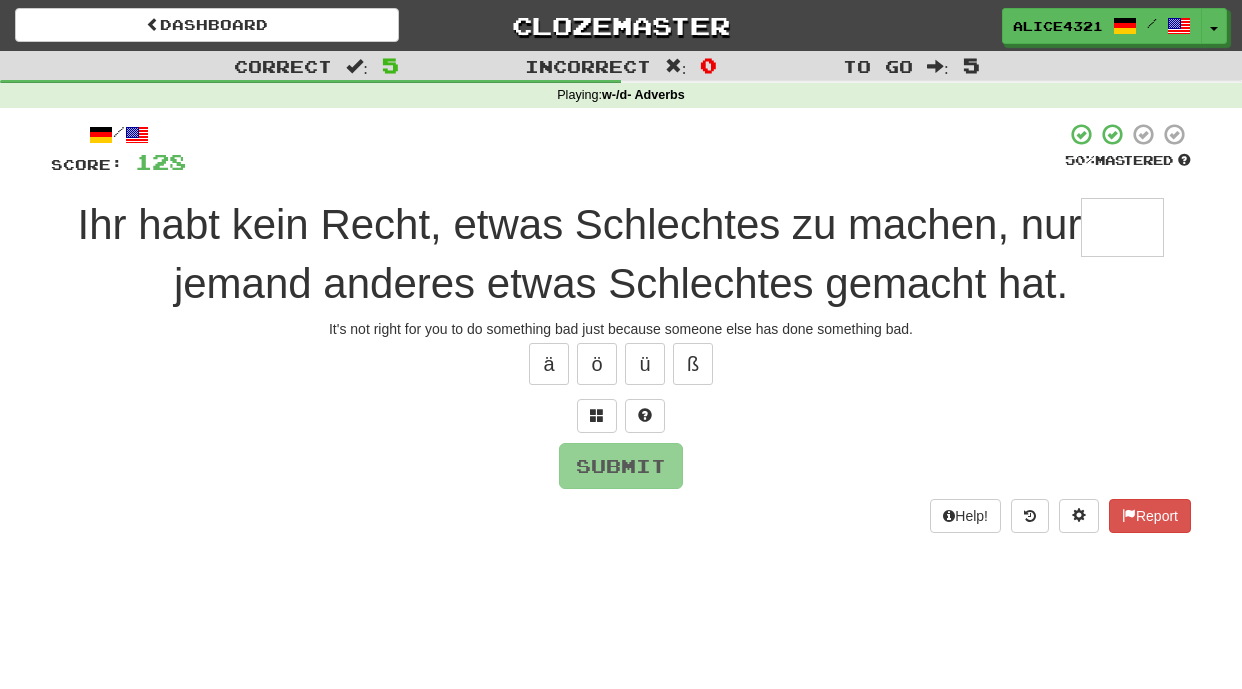 type on "*" 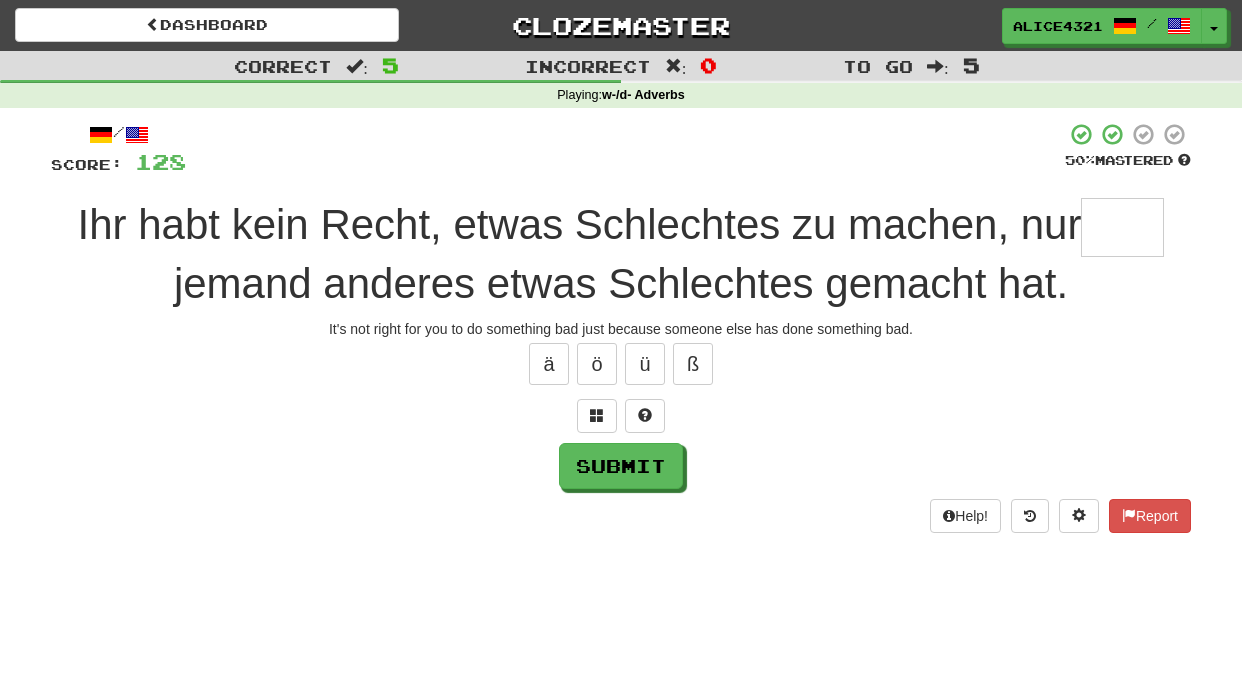 type on "*" 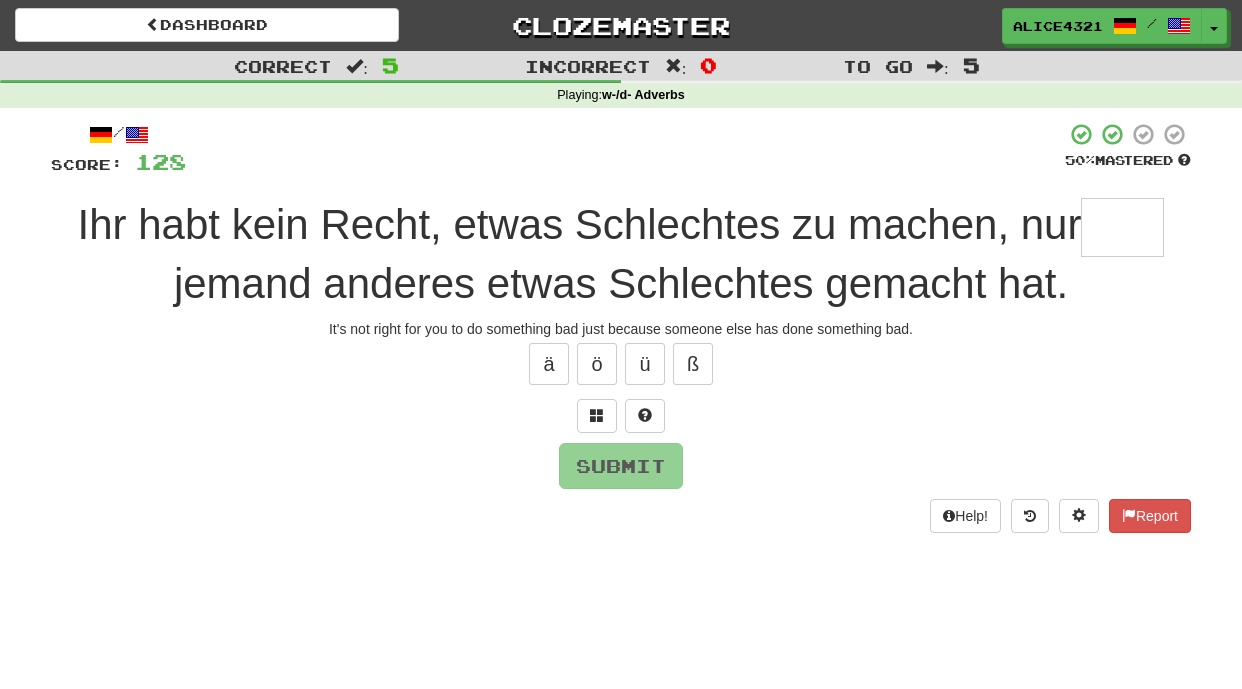 type on "*" 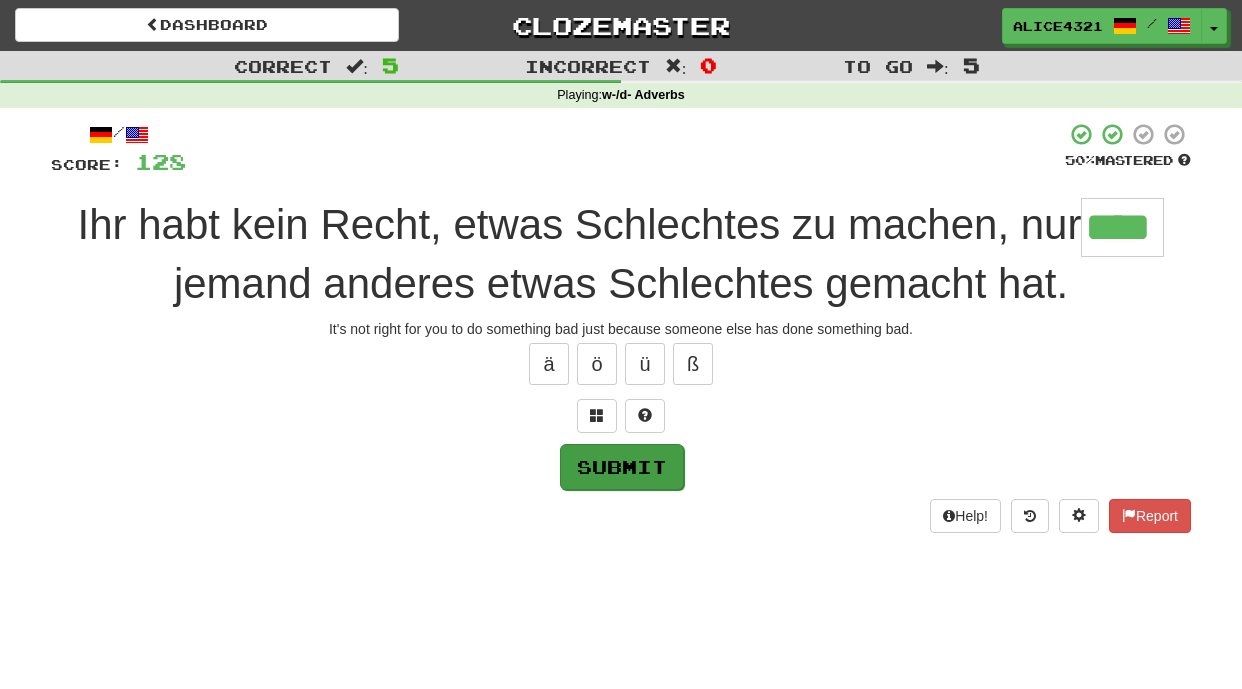 type on "****" 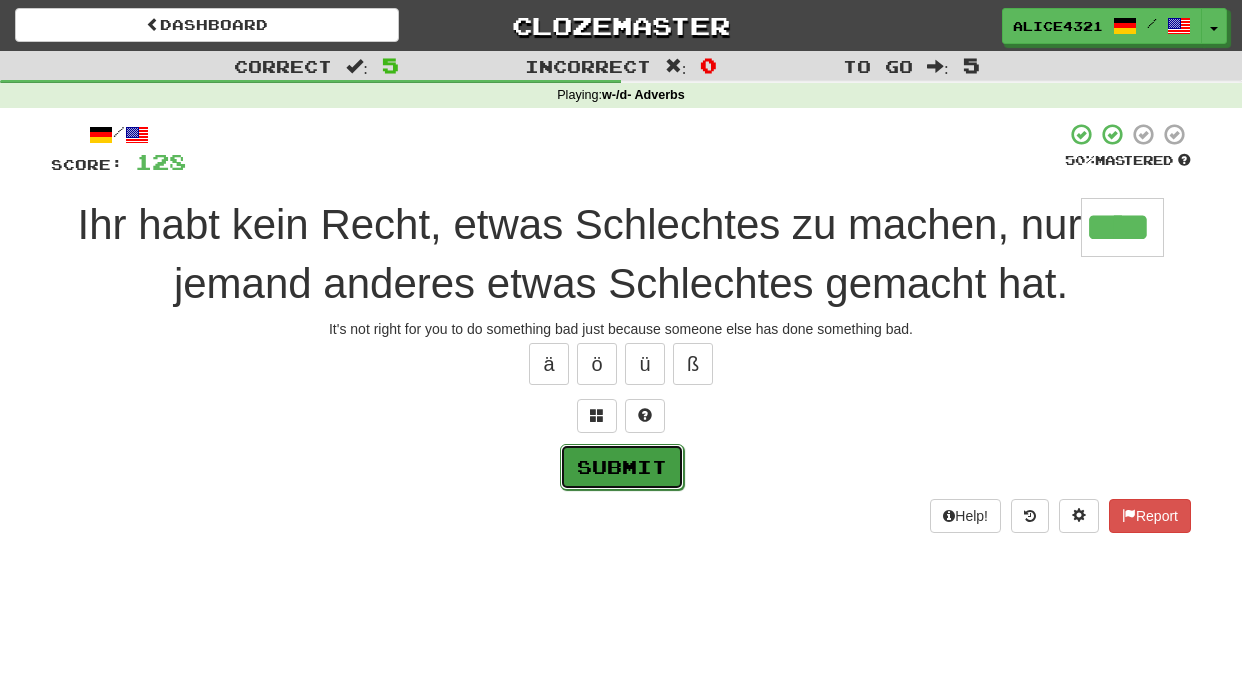 click on "Submit" at bounding box center [622, 467] 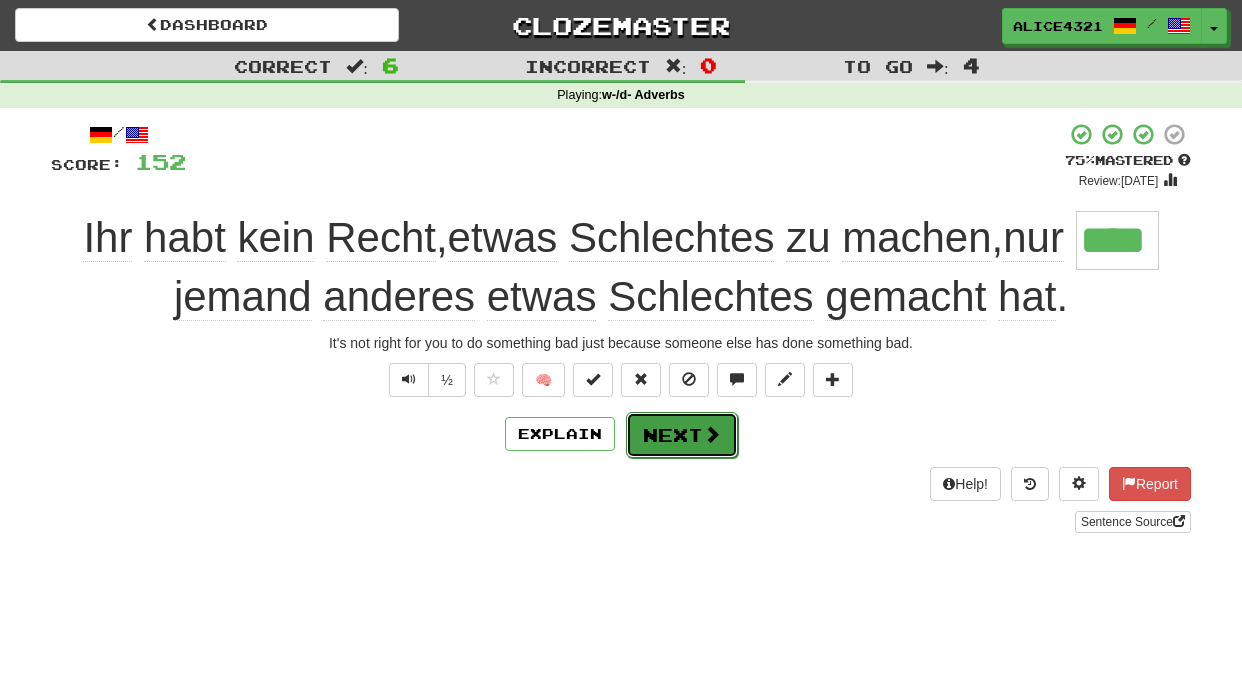 click at bounding box center [712, 434] 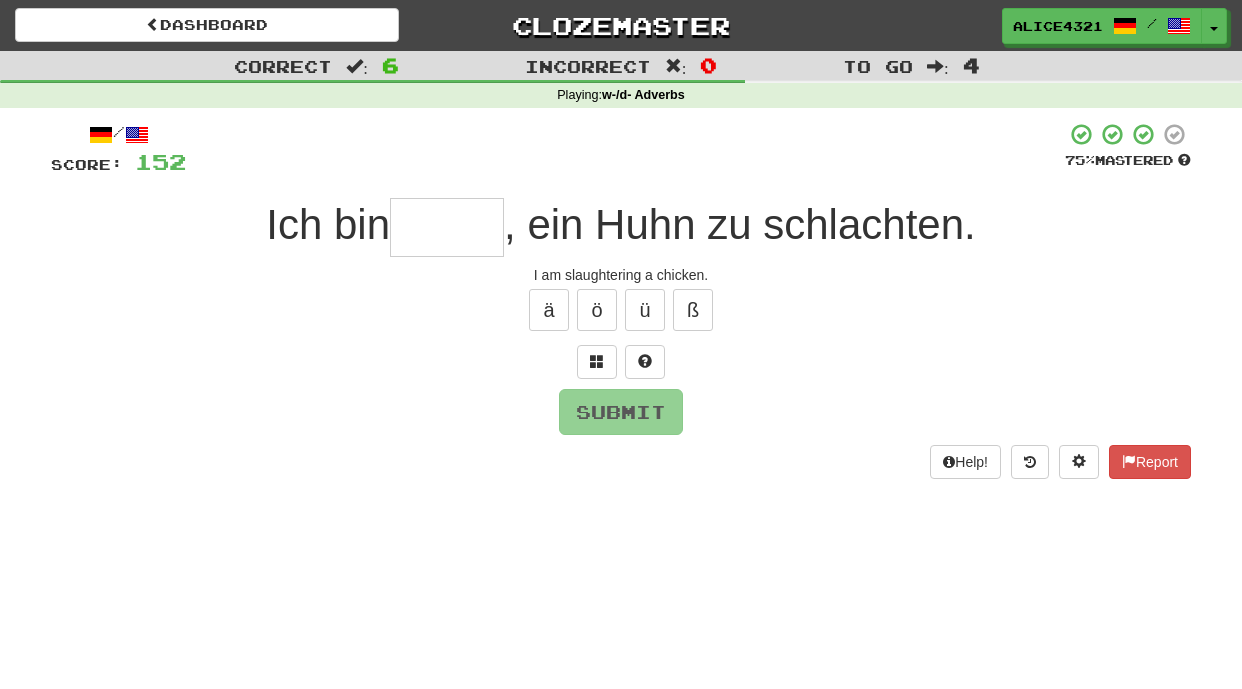 type on "*" 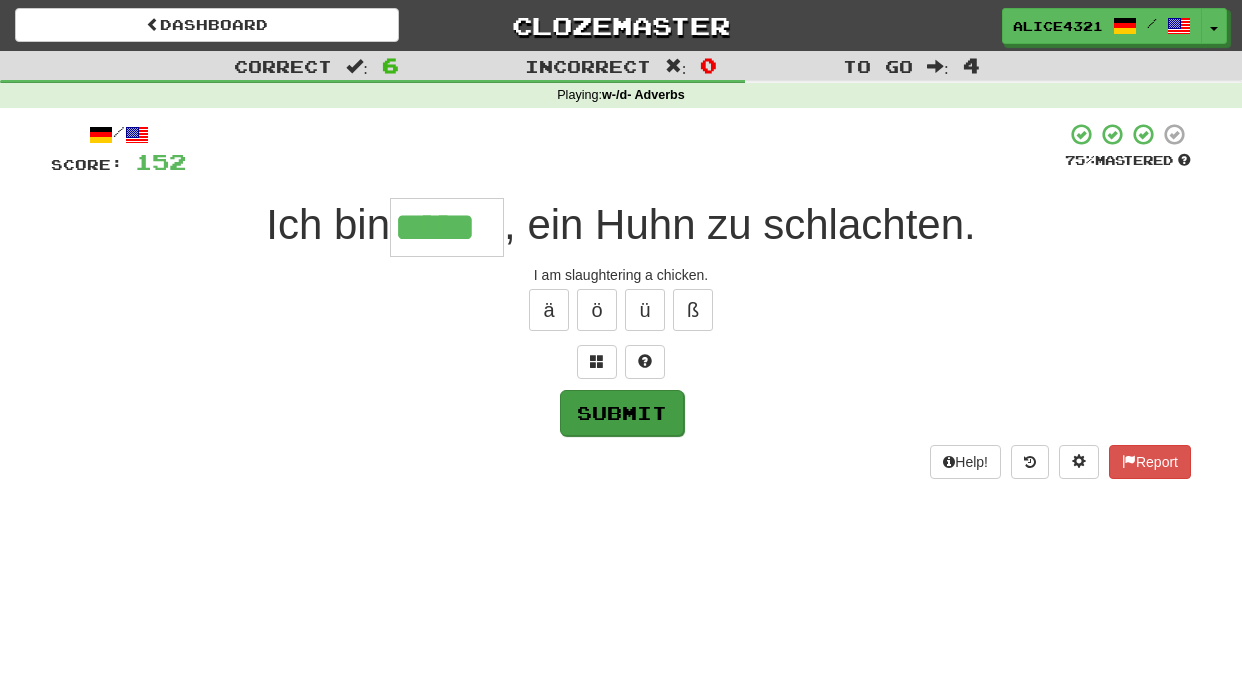 type on "*****" 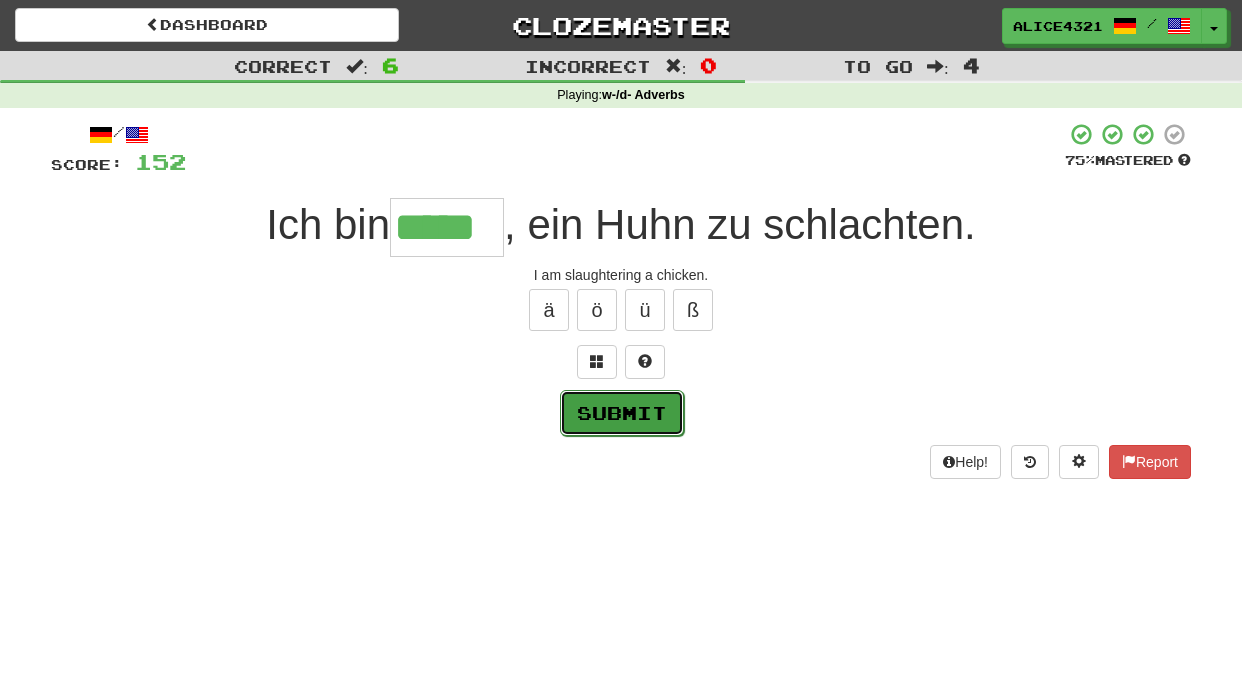 click on "Submit" at bounding box center (622, 413) 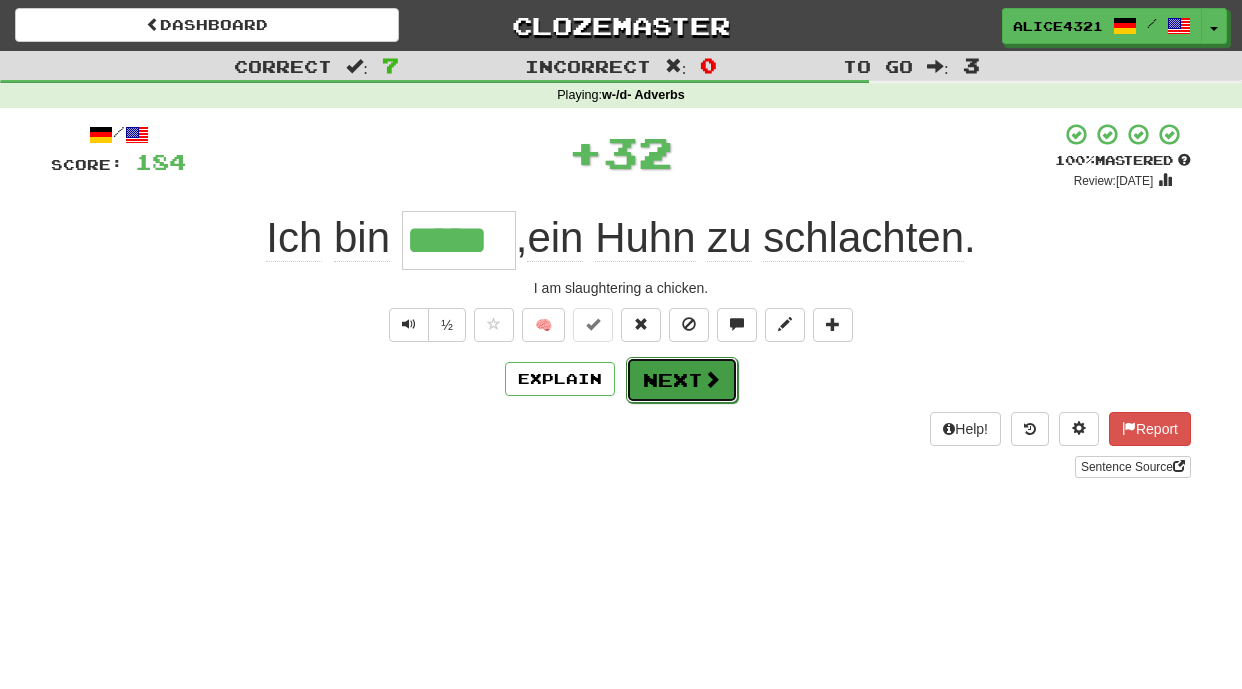 click on "Next" at bounding box center (682, 380) 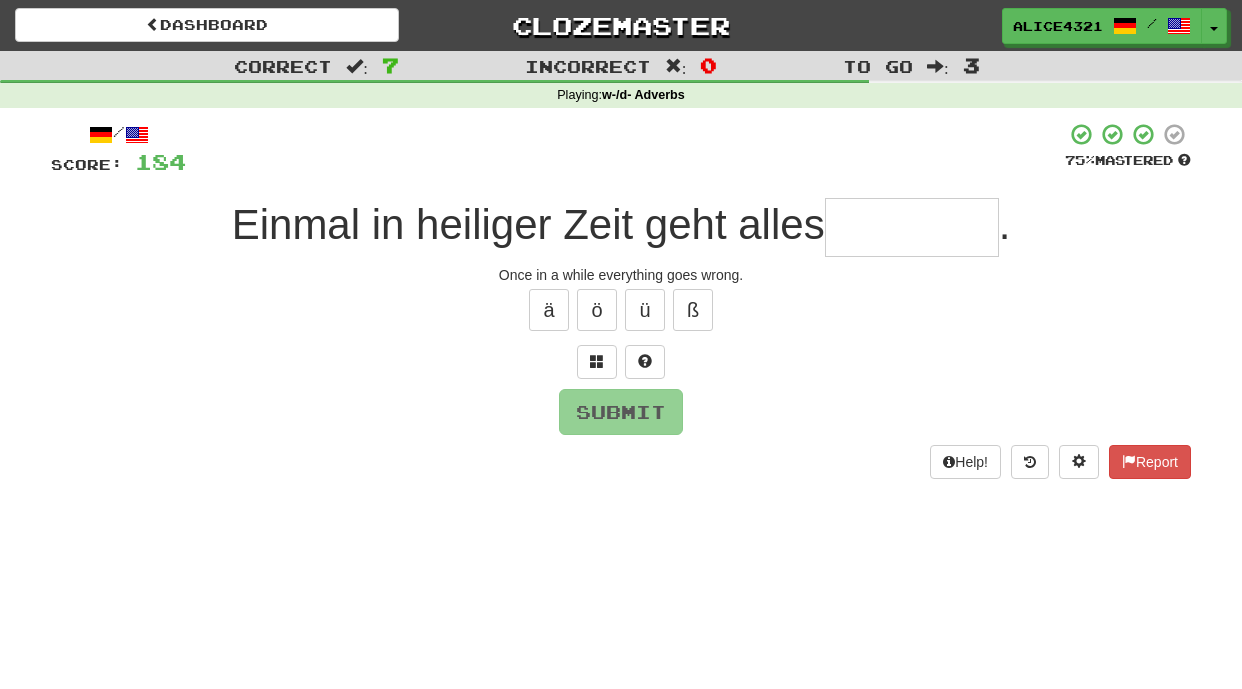 type on "*" 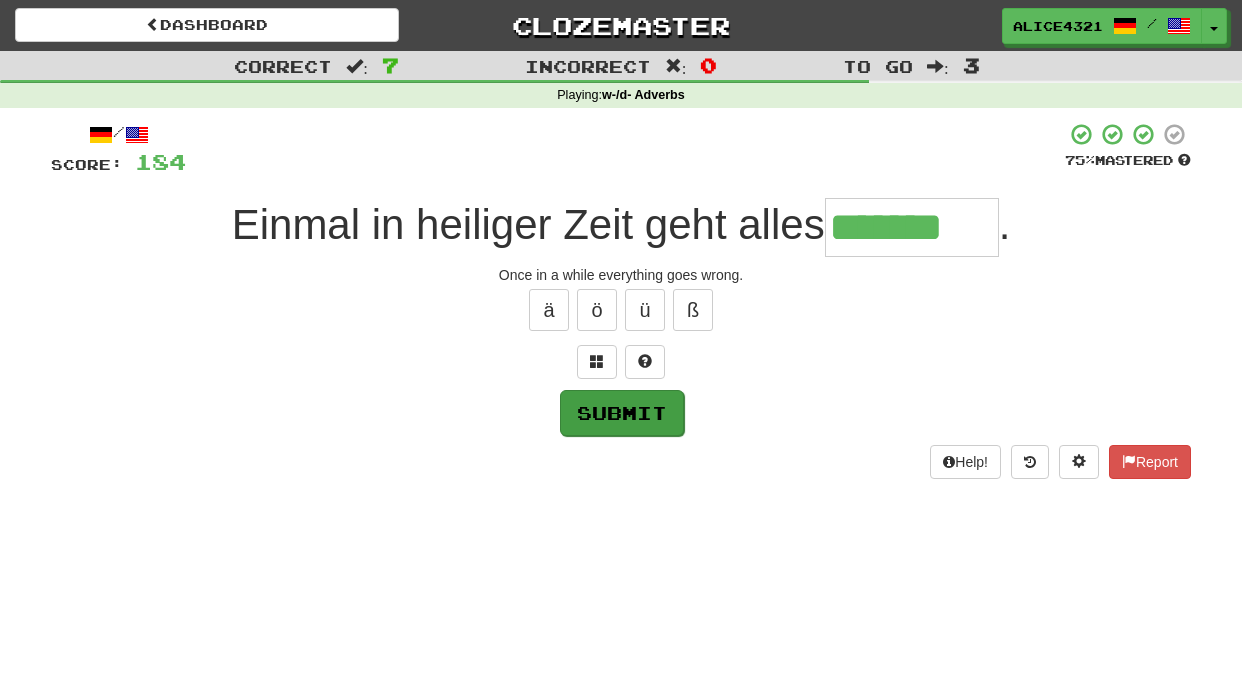 type on "*******" 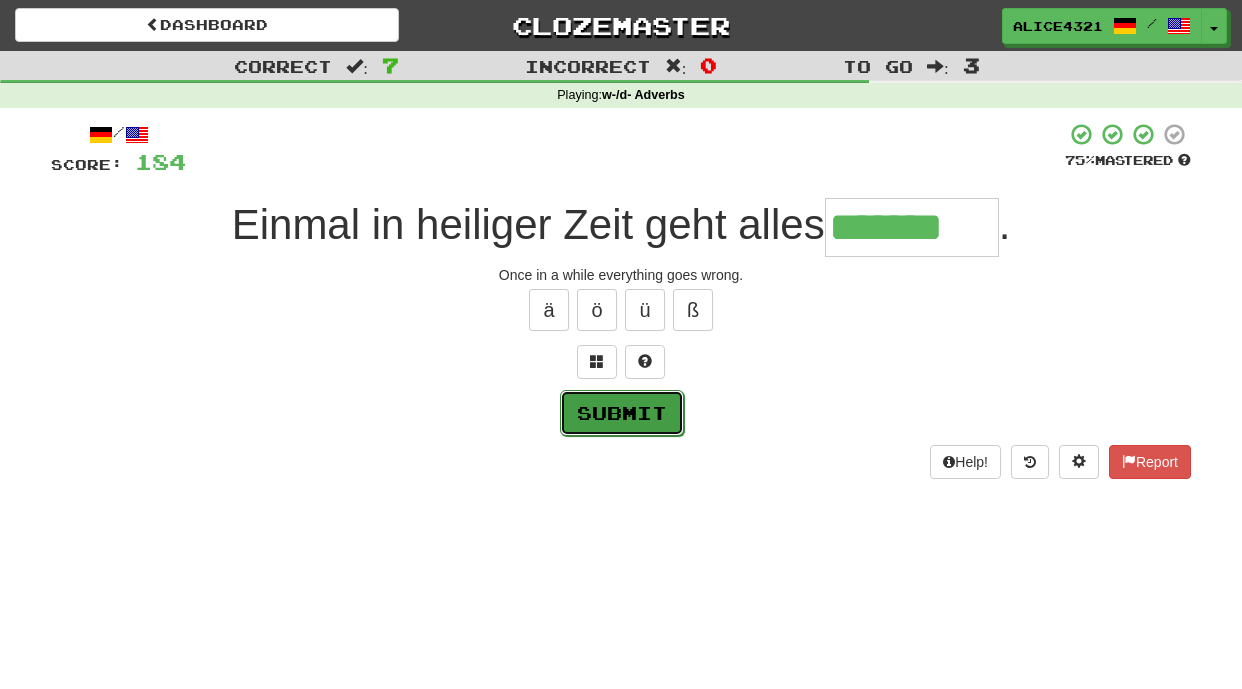click on "Submit" at bounding box center (622, 413) 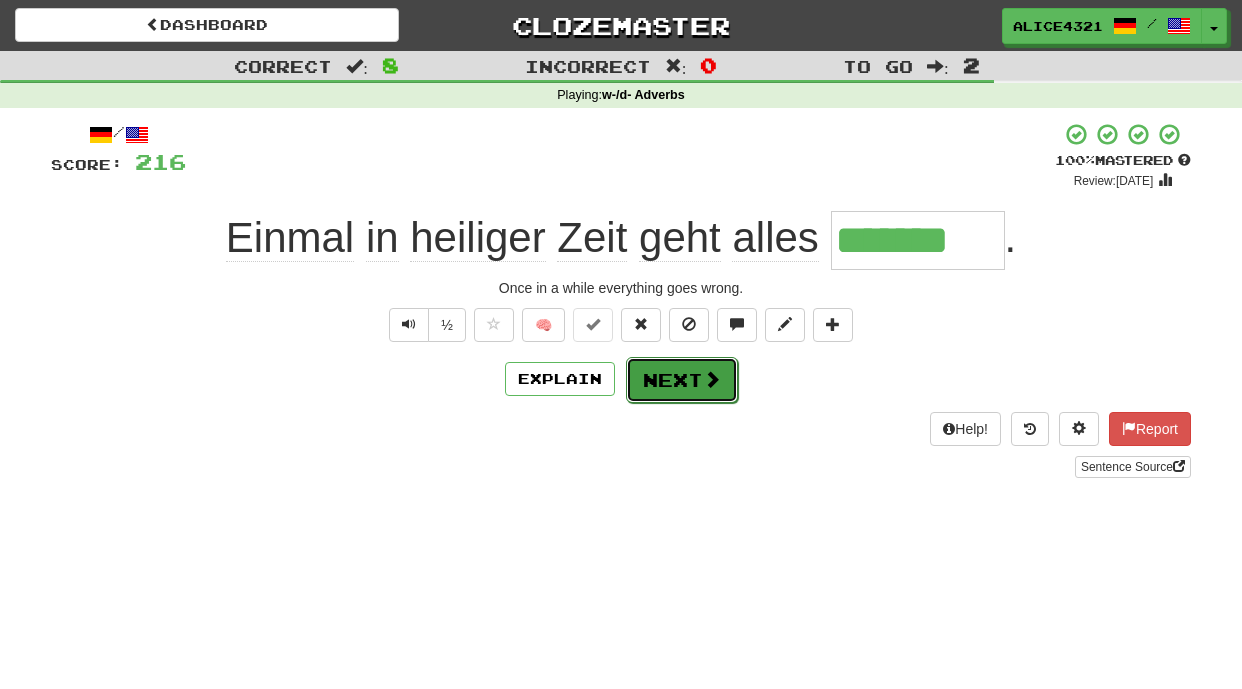click on "Next" at bounding box center (682, 380) 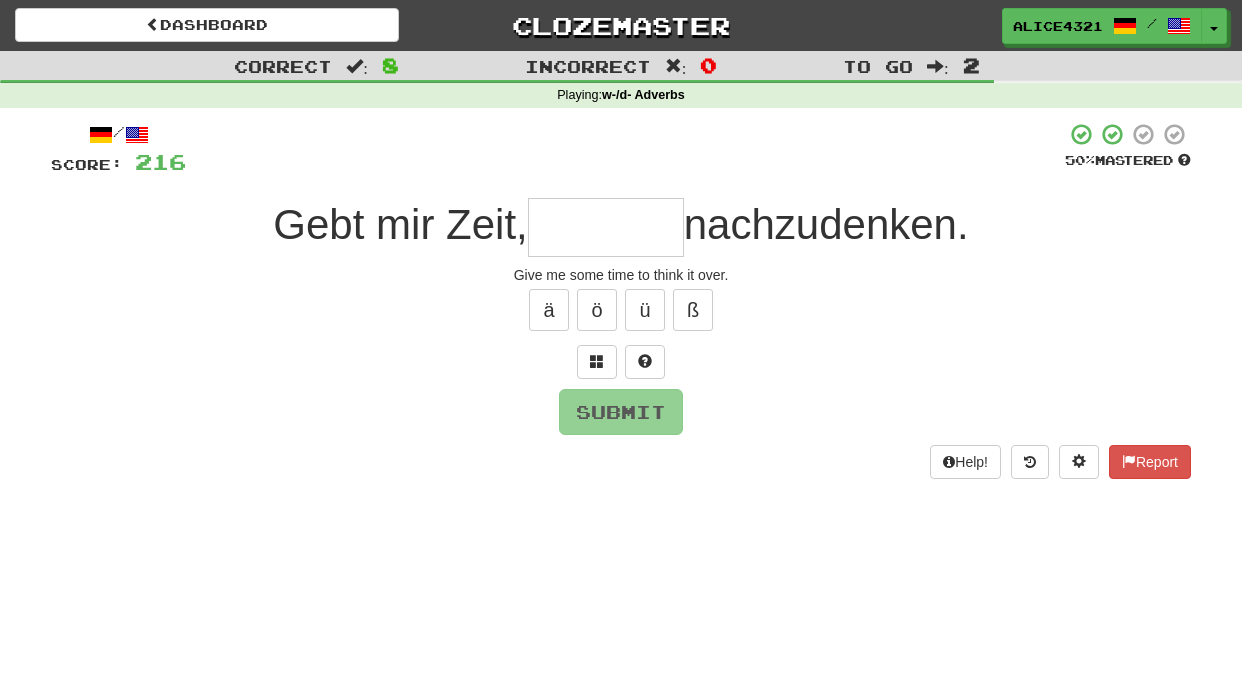 type on "*" 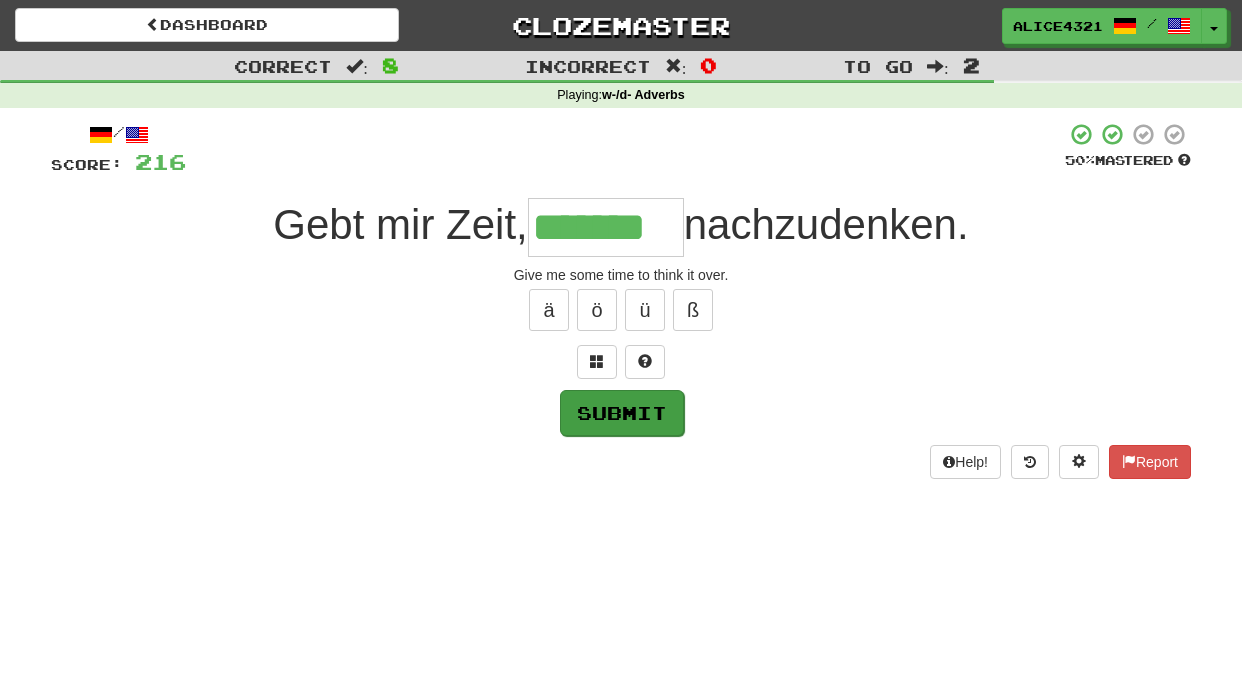 type on "*******" 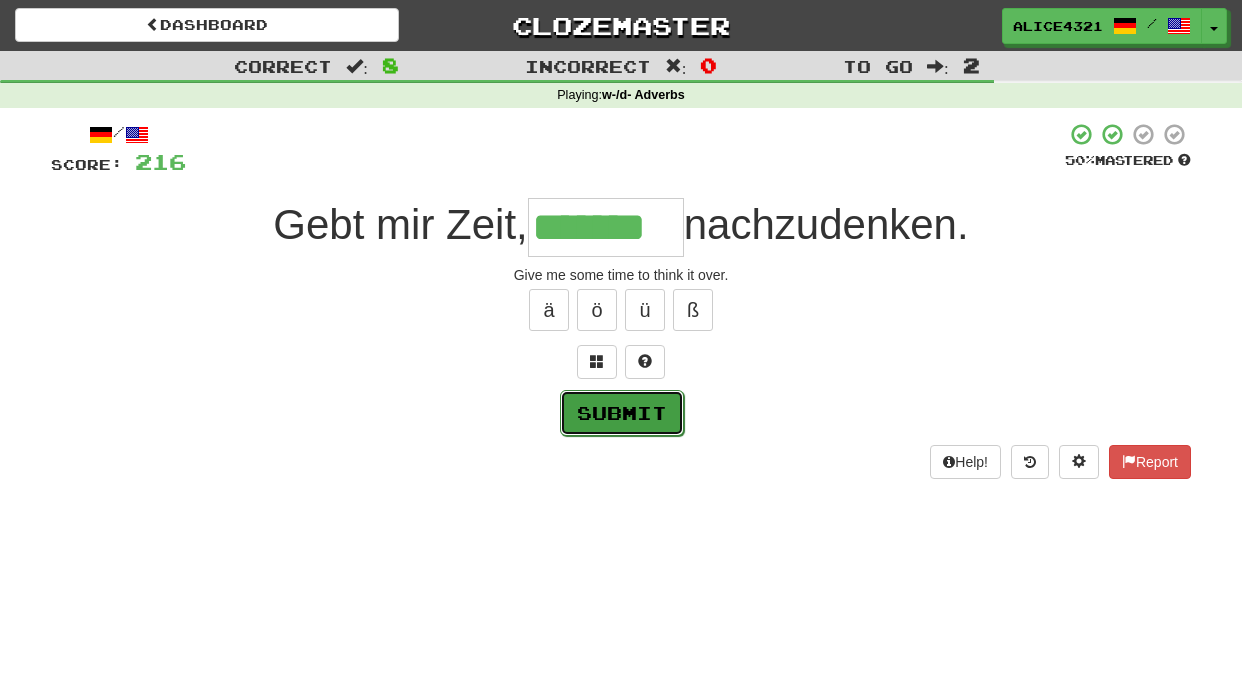 click on "Submit" at bounding box center (622, 413) 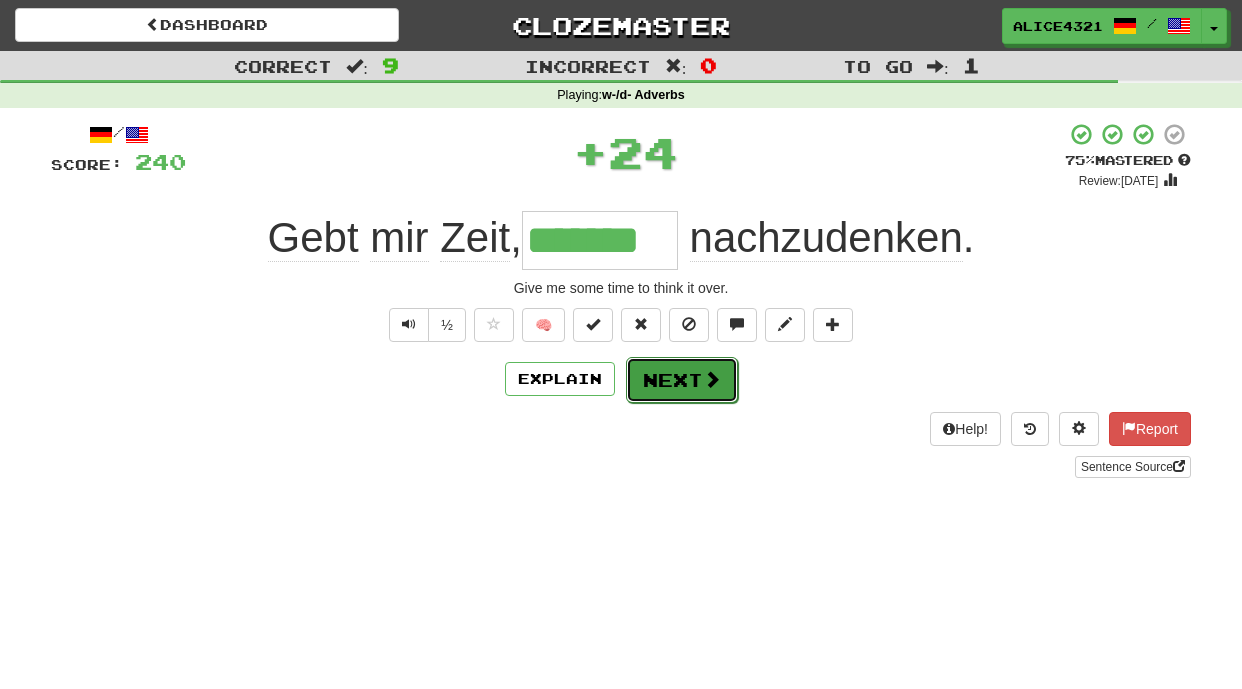 click at bounding box center (712, 379) 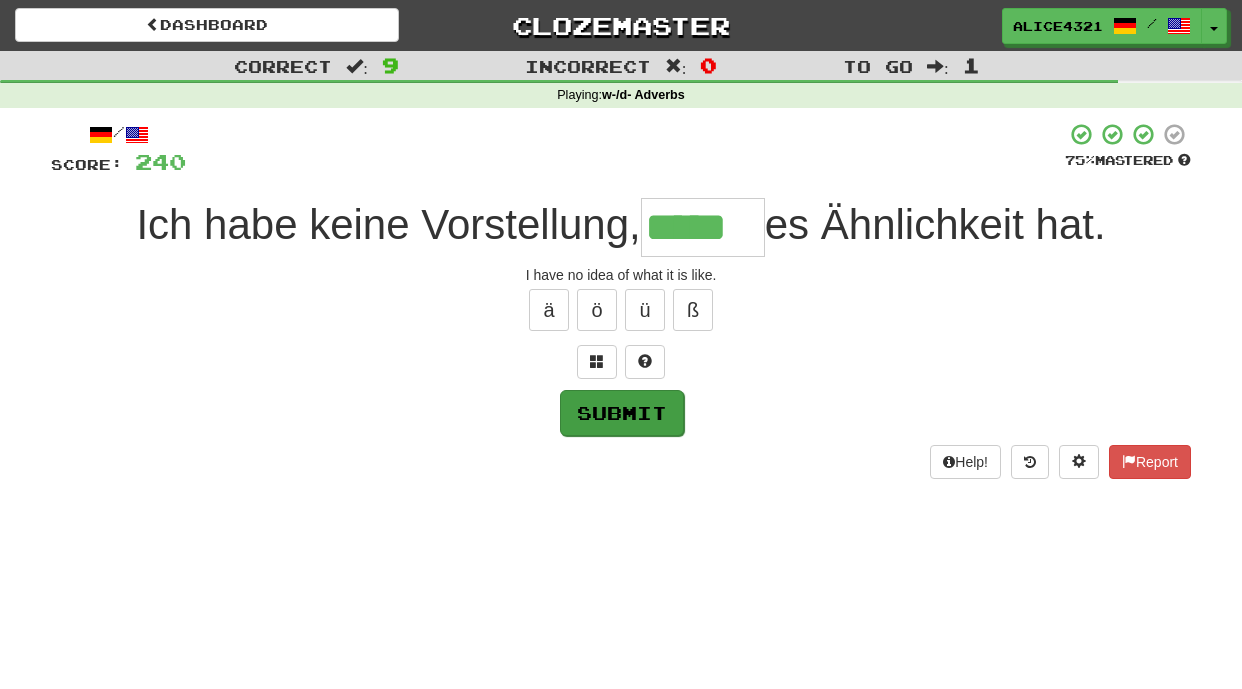 type on "*****" 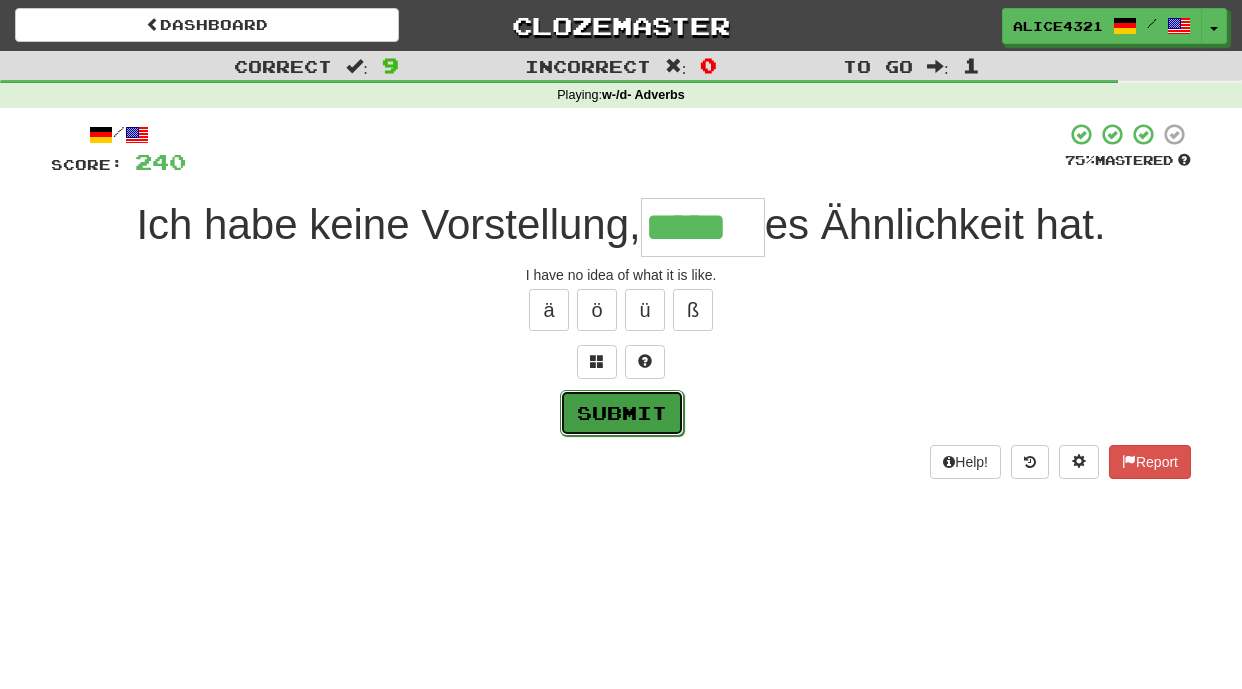 click on "Submit" at bounding box center (622, 413) 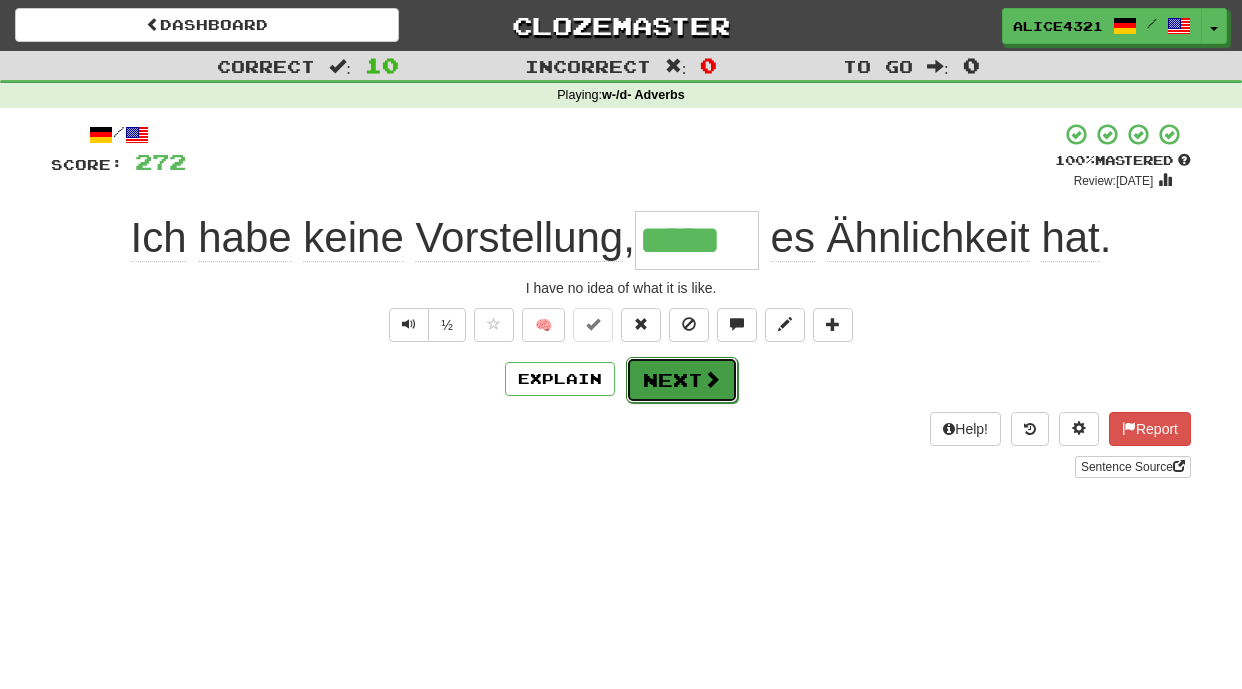 click at bounding box center [712, 379] 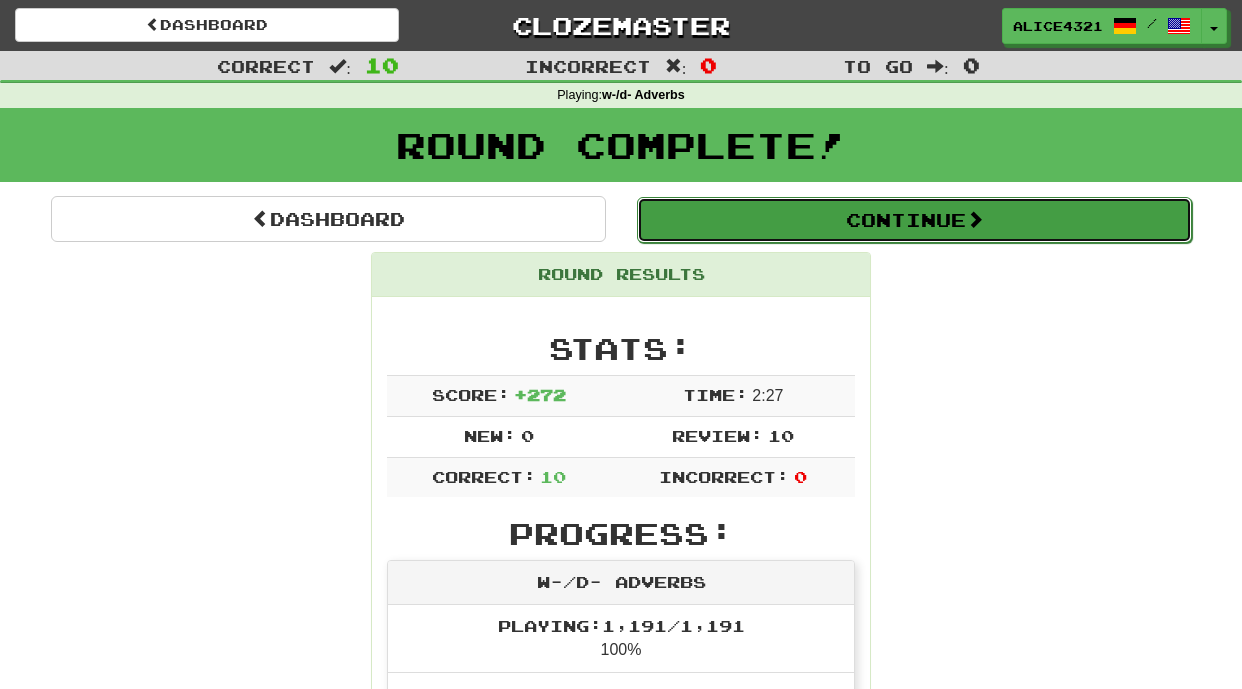 click on "Continue" at bounding box center (914, 220) 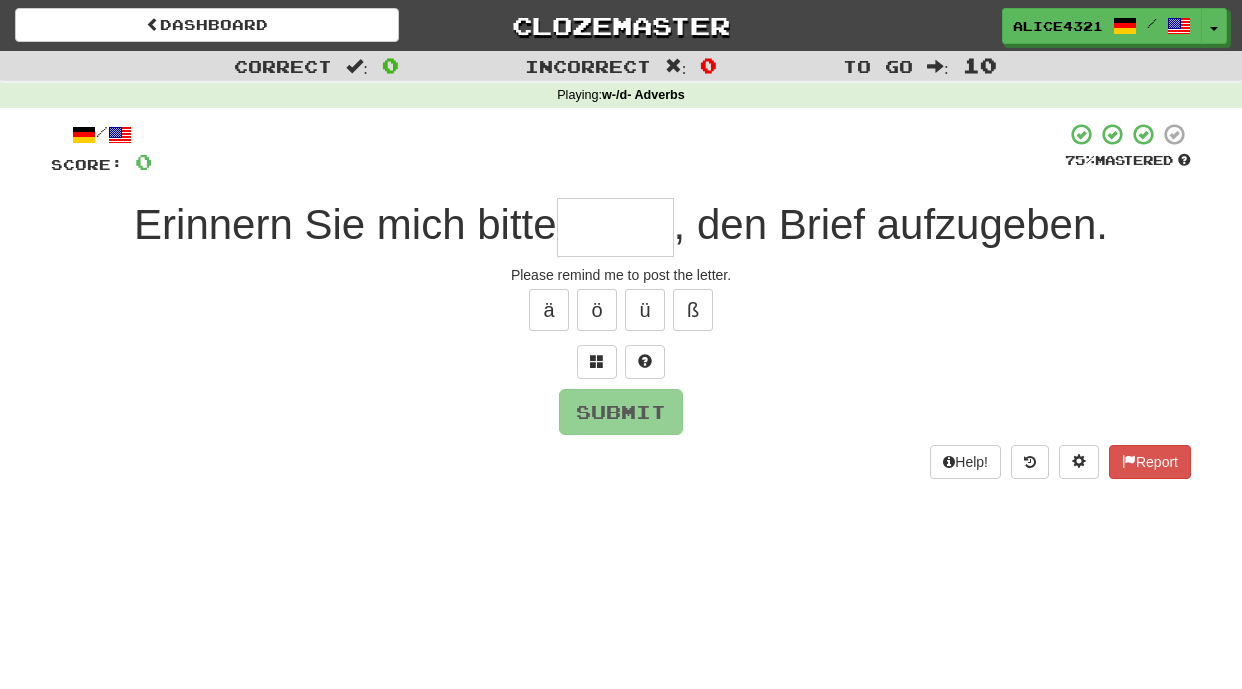 type on "*" 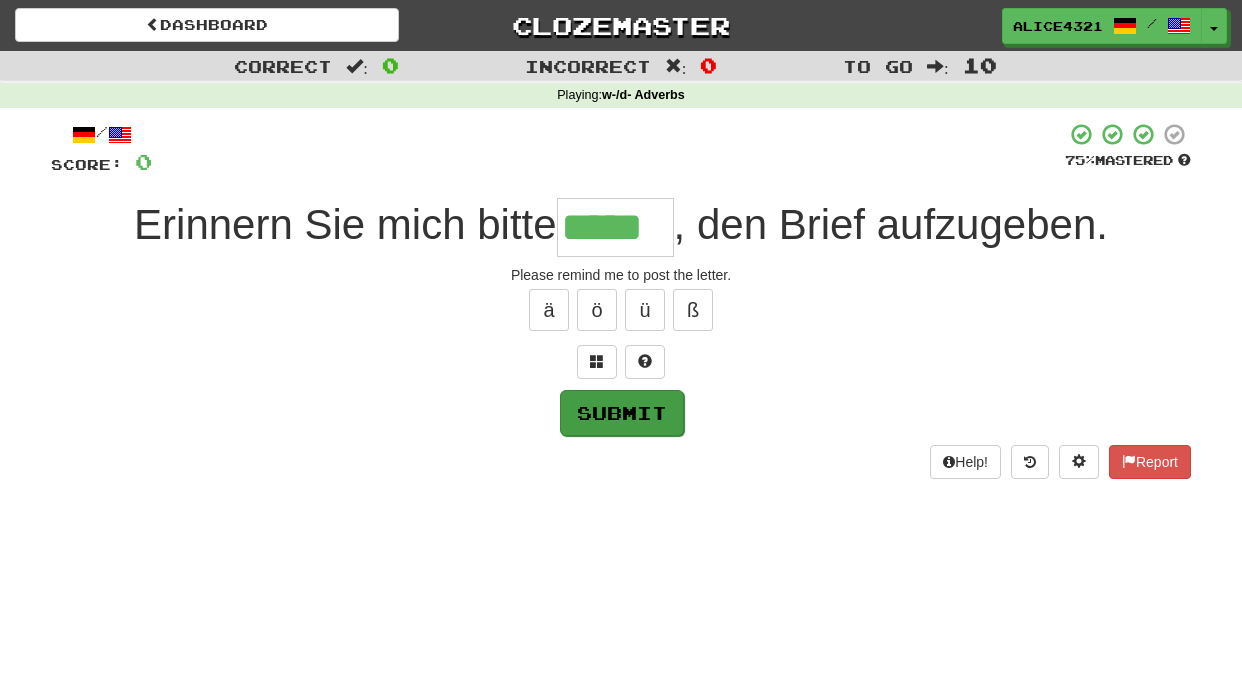 type on "*****" 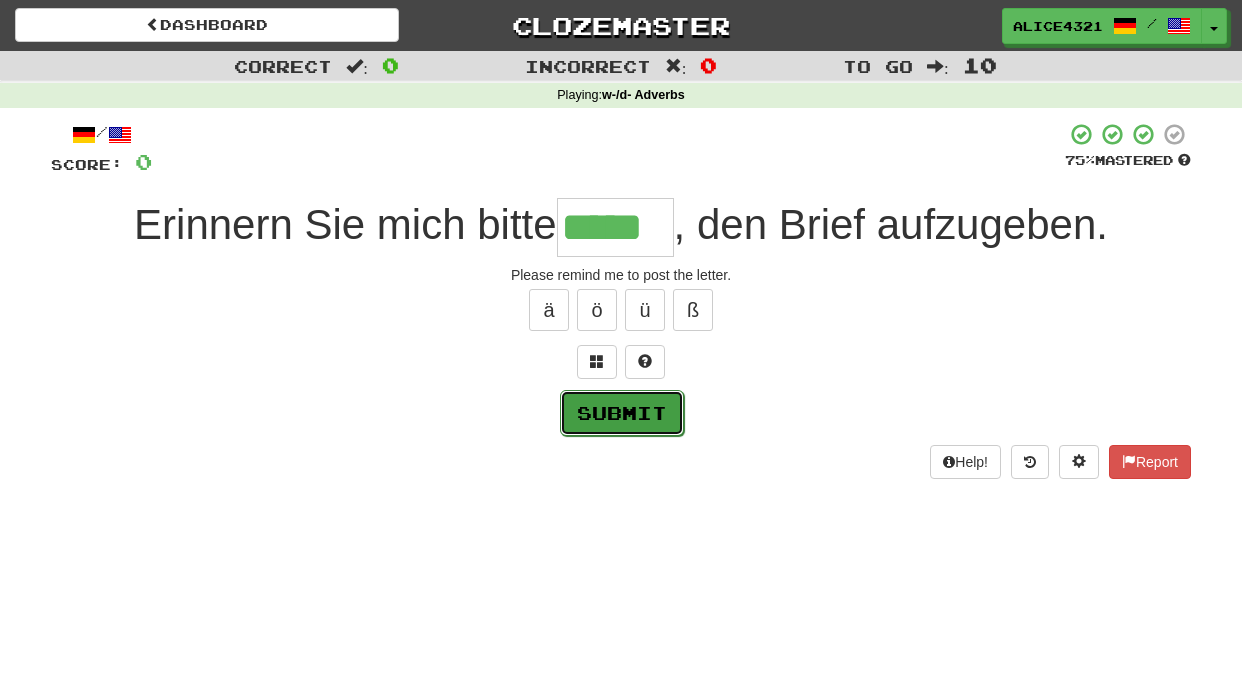 click on "Submit" at bounding box center [622, 413] 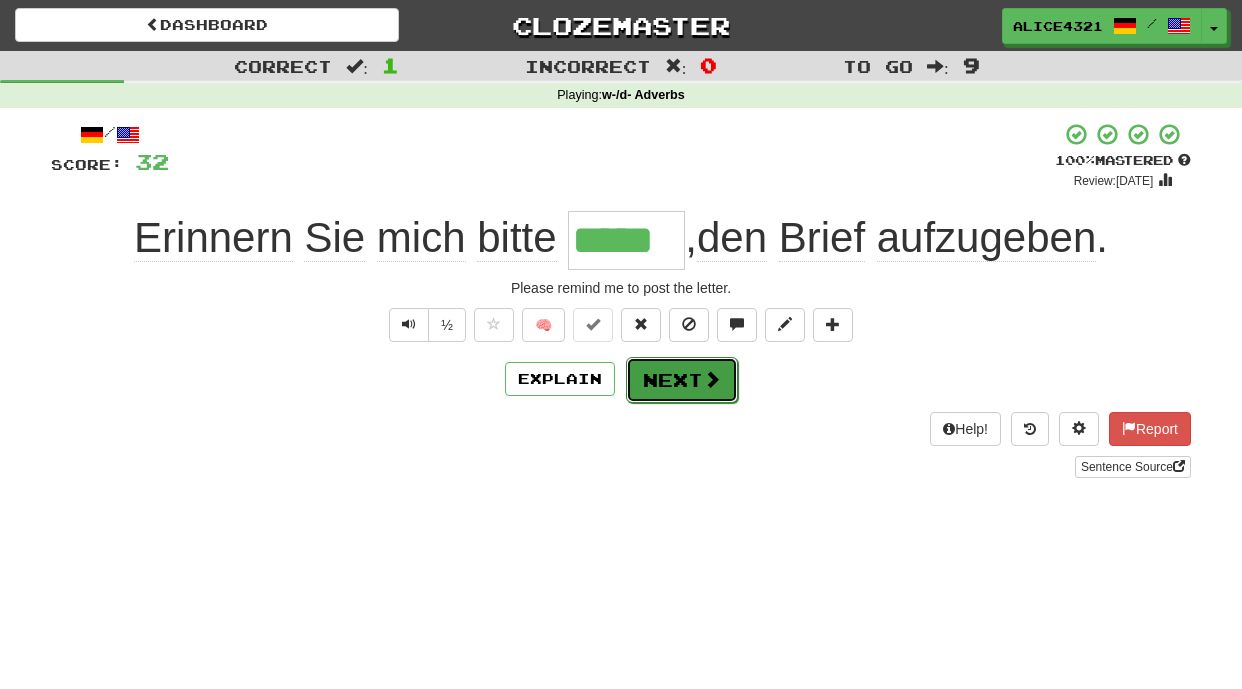 click at bounding box center [712, 379] 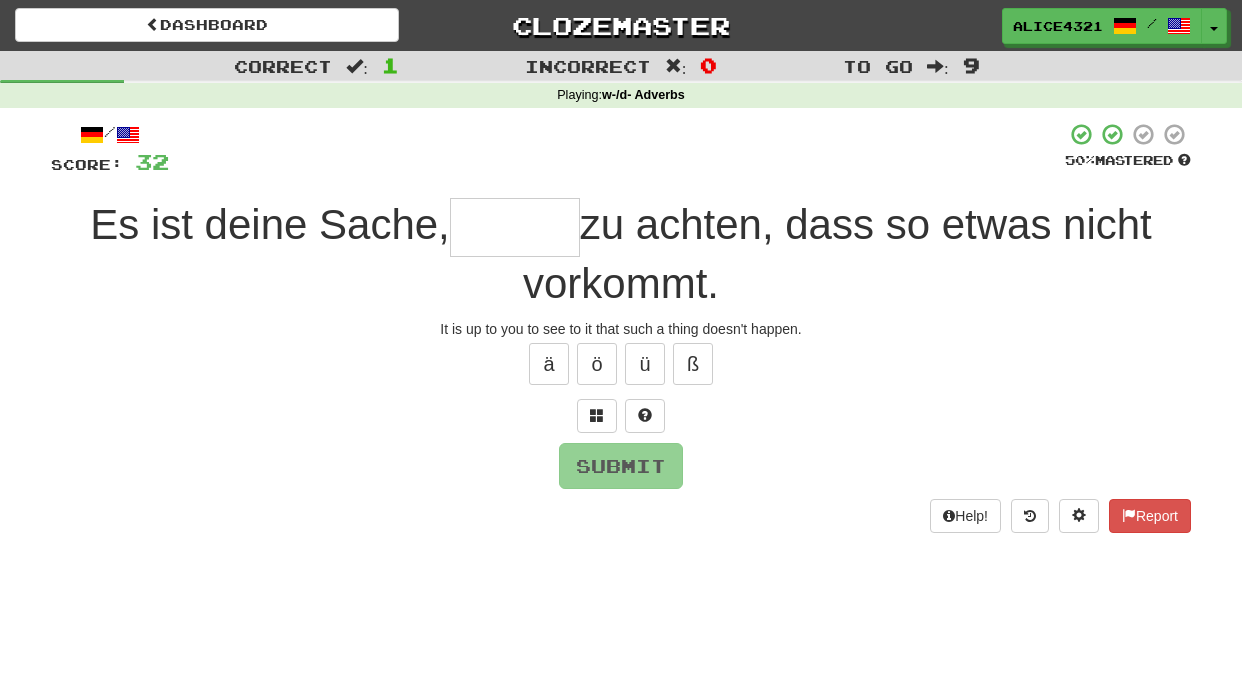 type on "*" 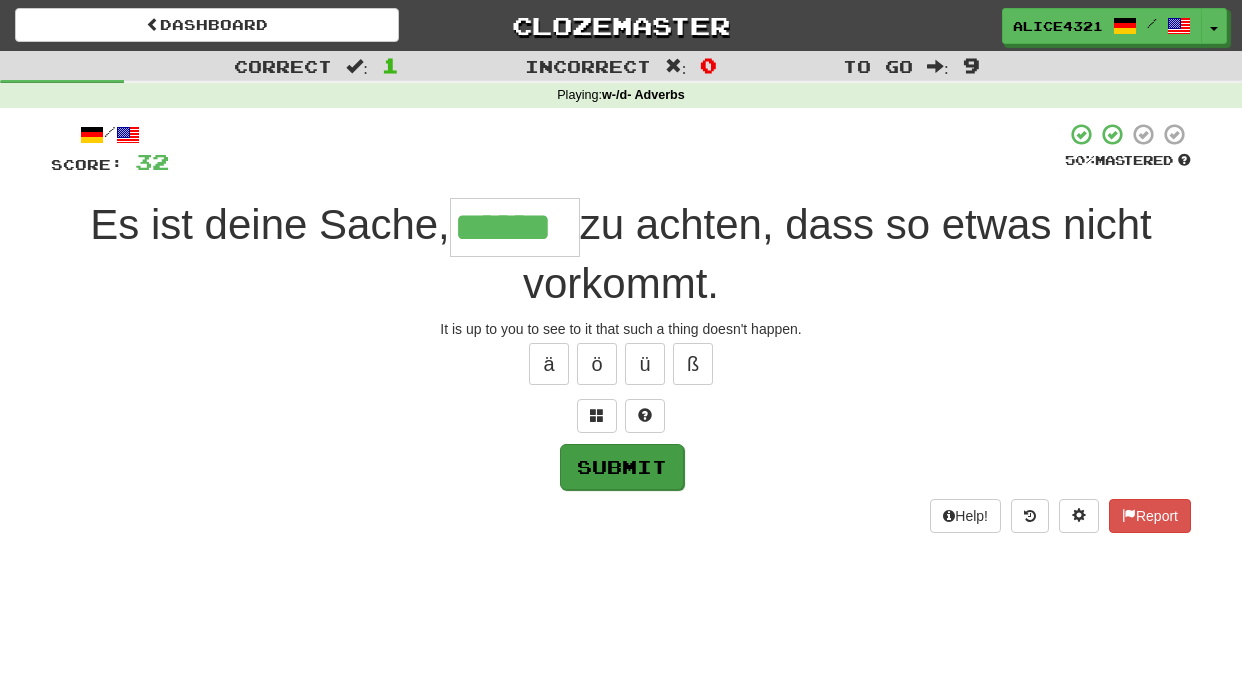 type on "******" 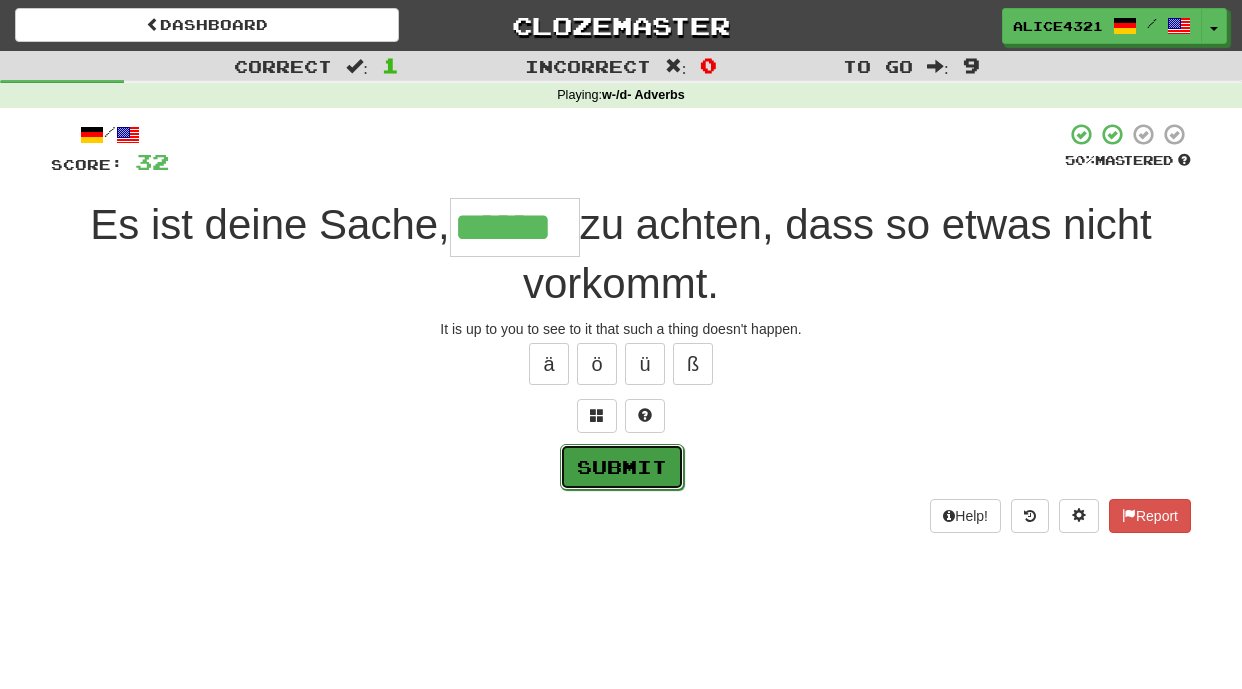click on "Submit" at bounding box center [622, 467] 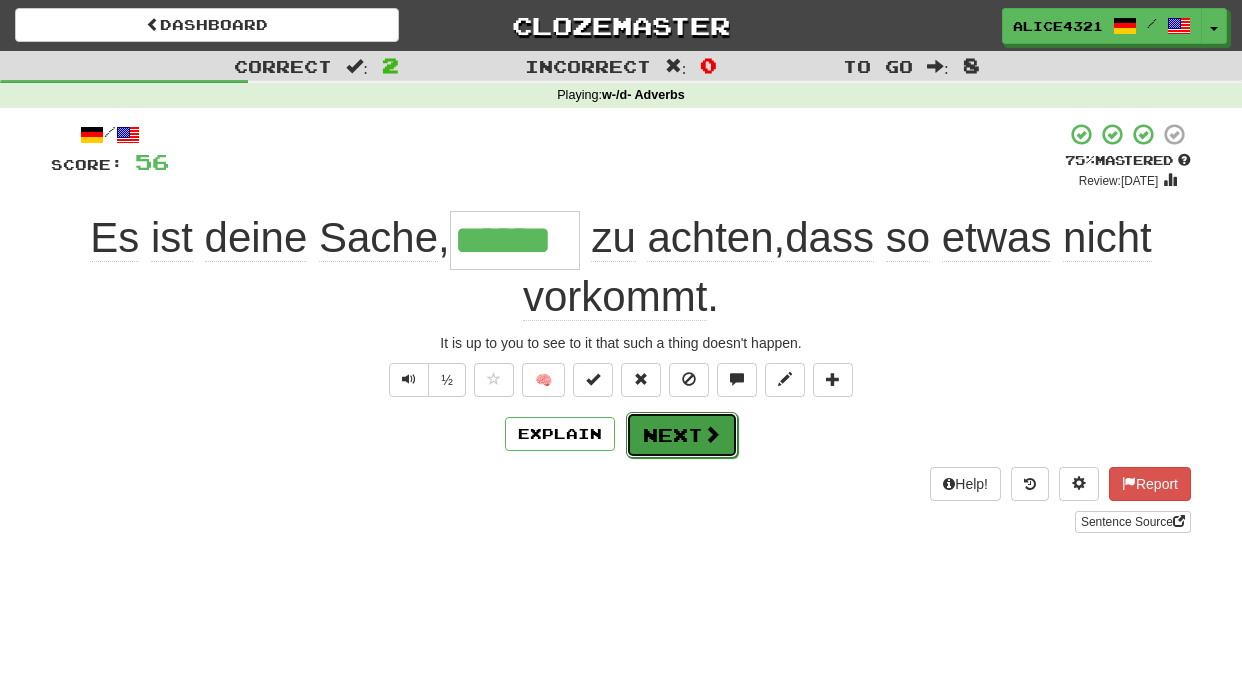 click on "Next" at bounding box center (682, 435) 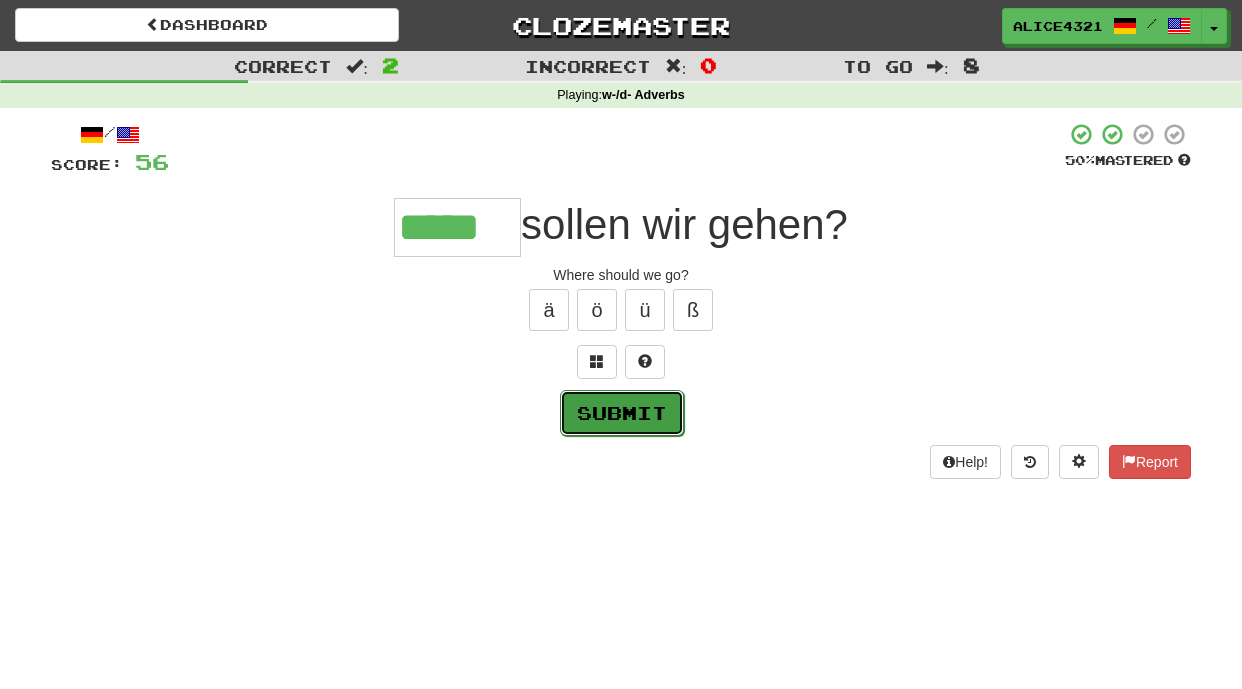 click on "Submit" at bounding box center (622, 413) 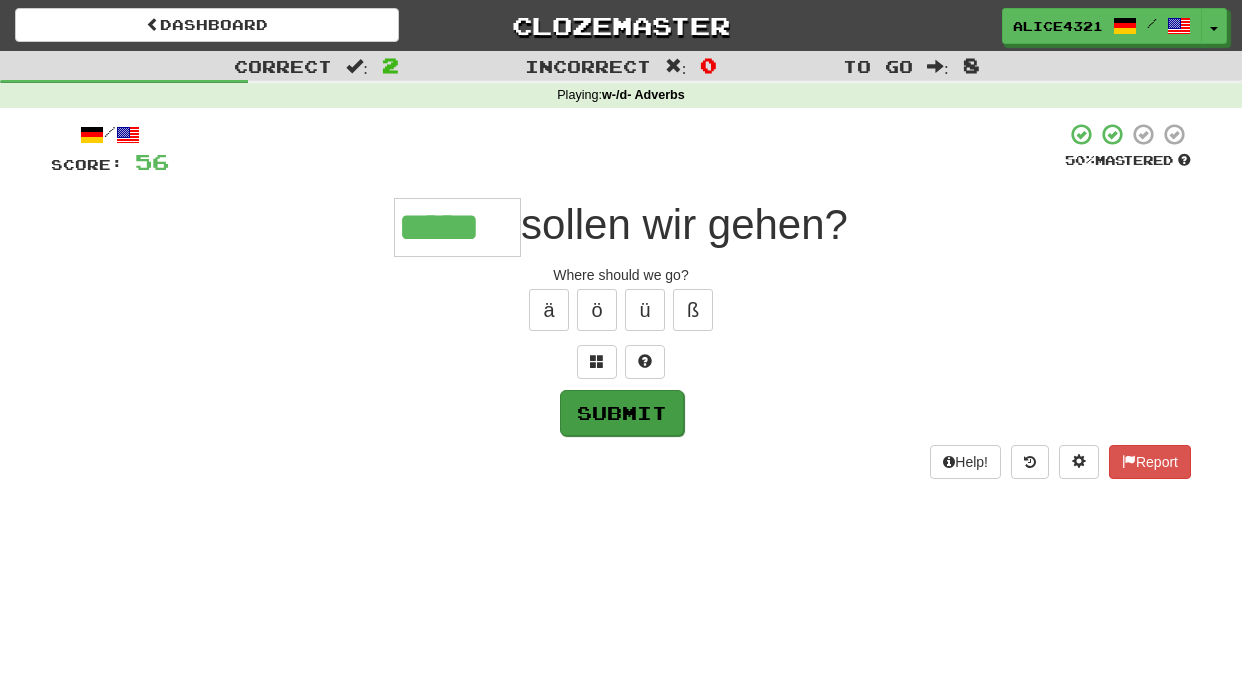 type on "*****" 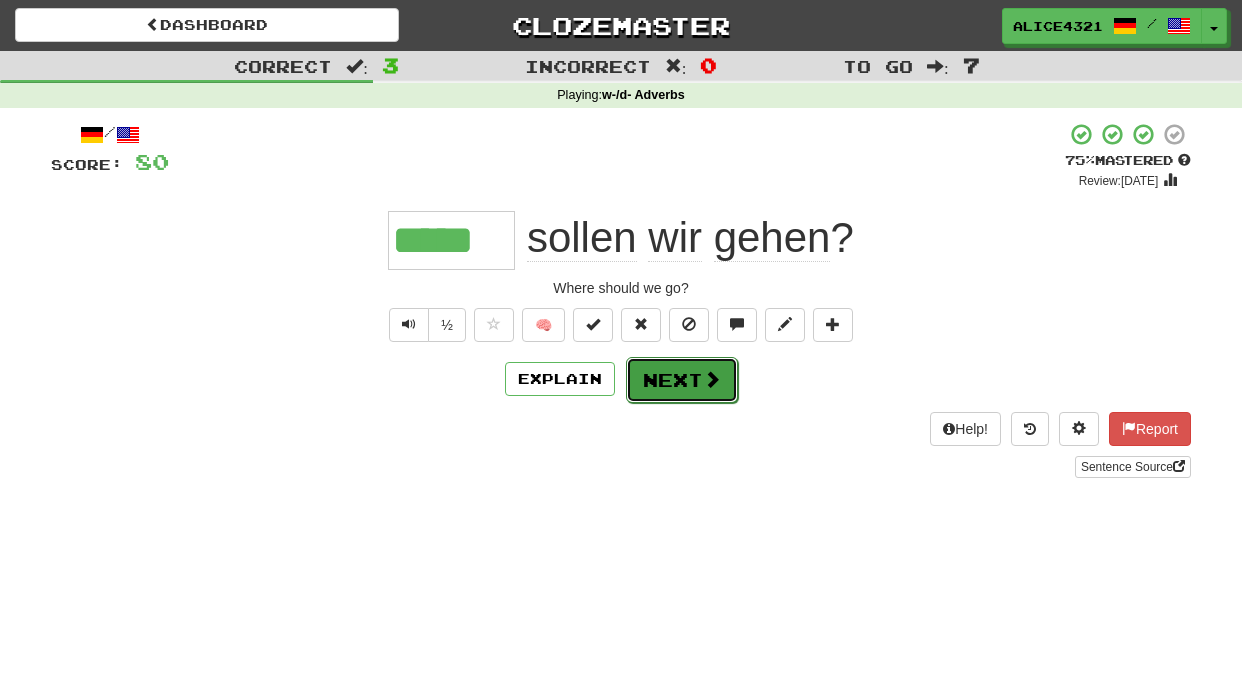 click on "Next" at bounding box center (682, 380) 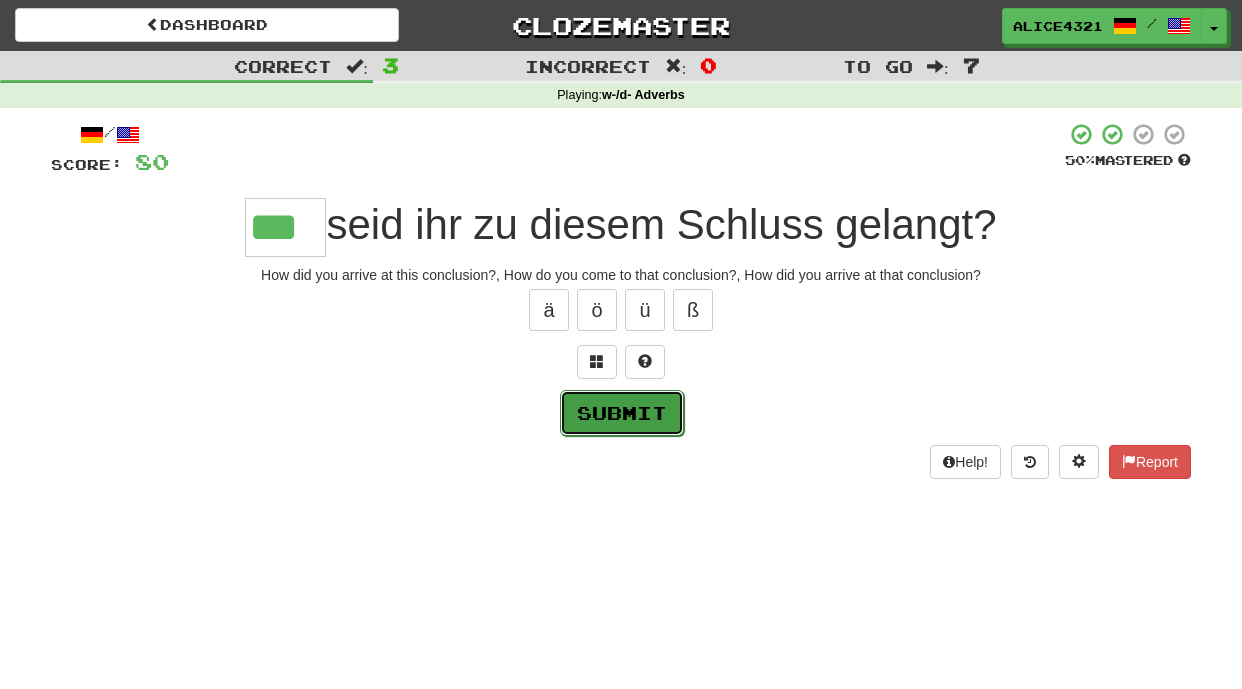 click on "Submit" at bounding box center (622, 413) 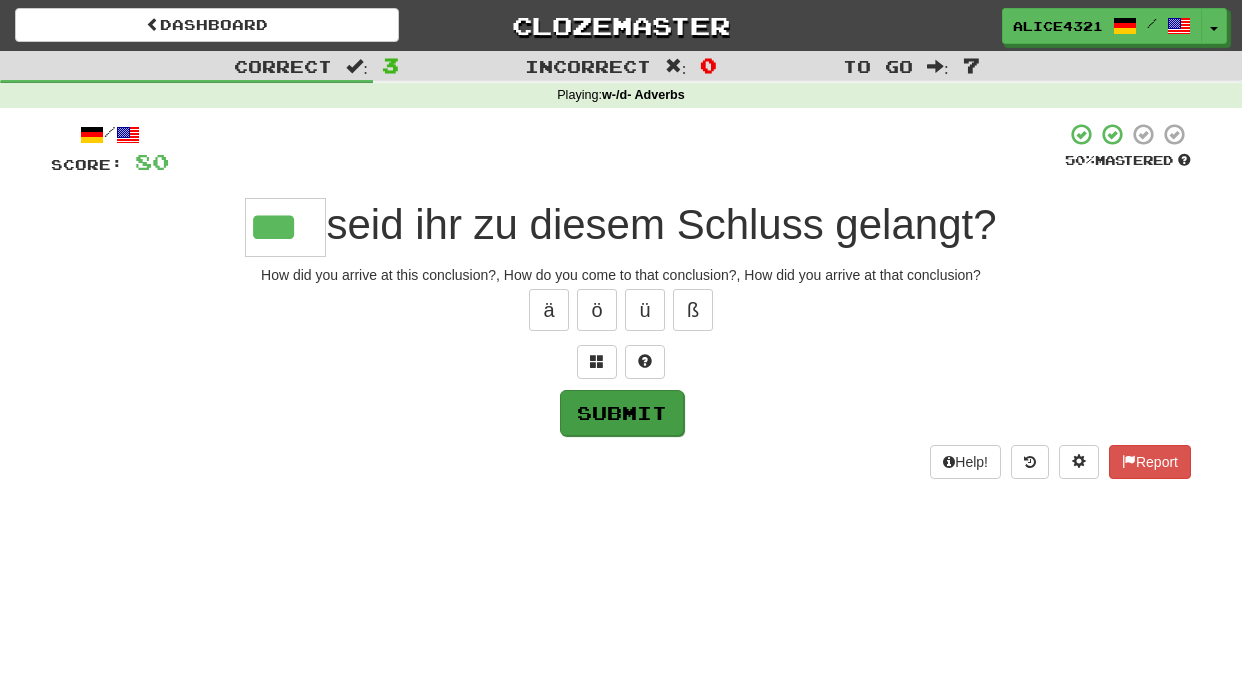 type on "***" 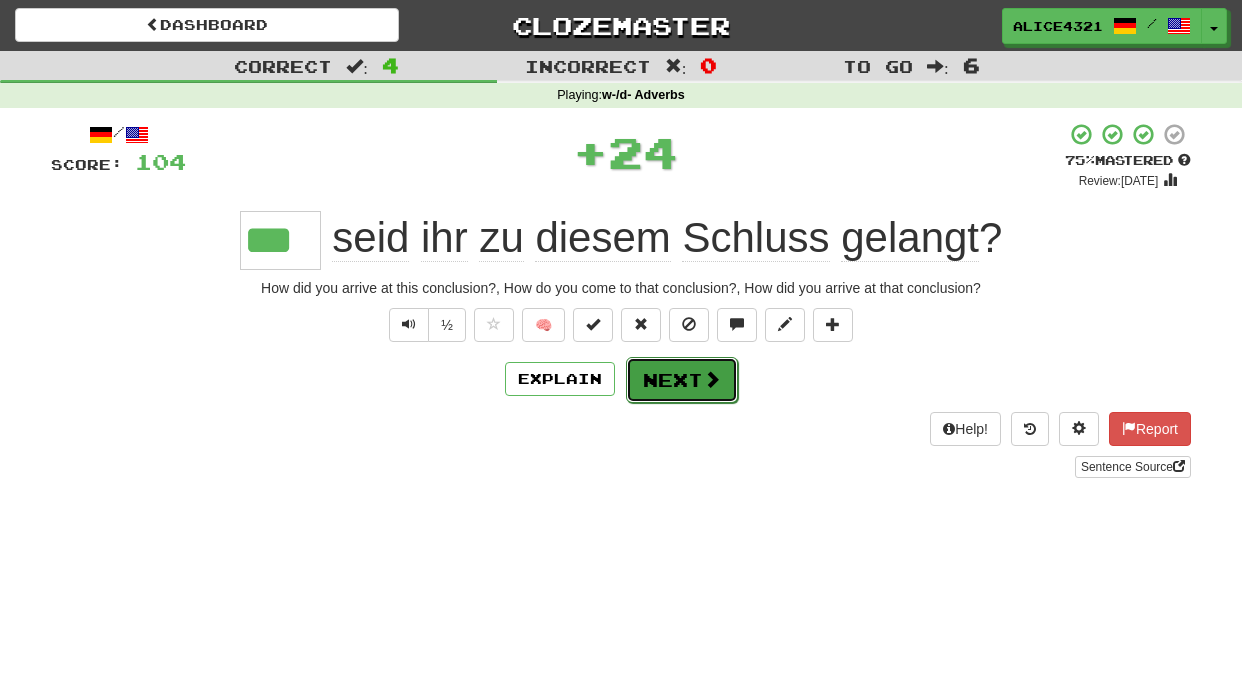 click on "Next" at bounding box center (682, 380) 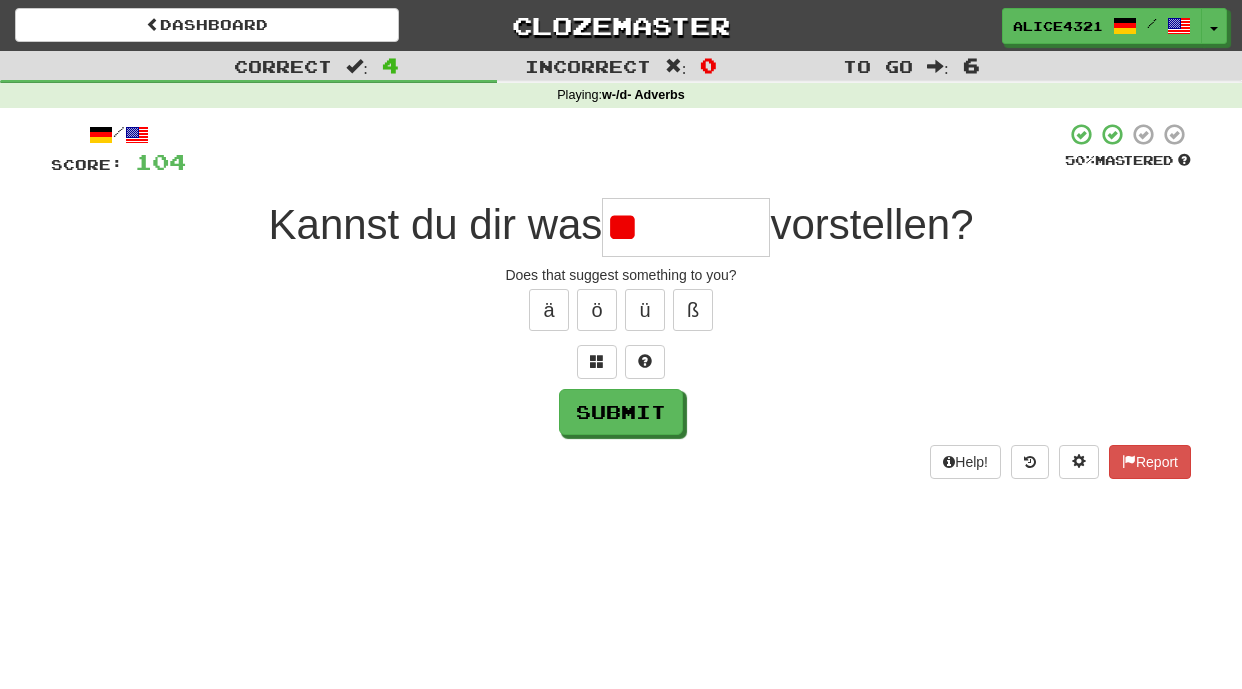 type on "*" 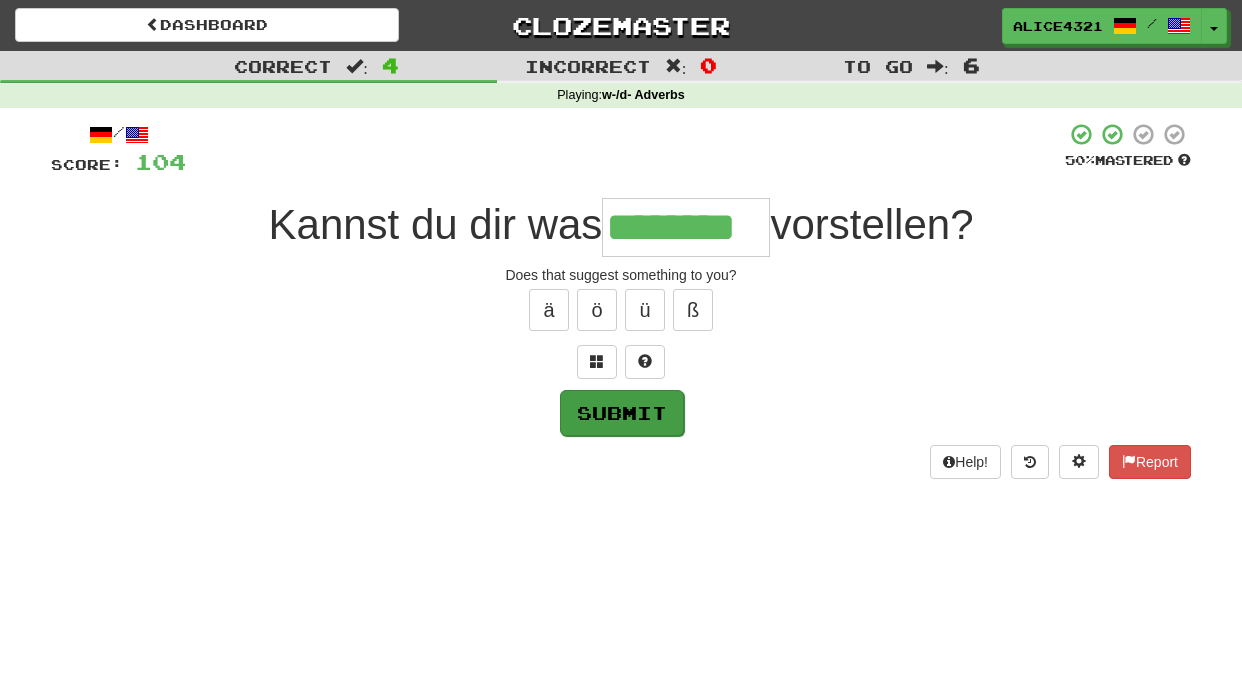 type on "********" 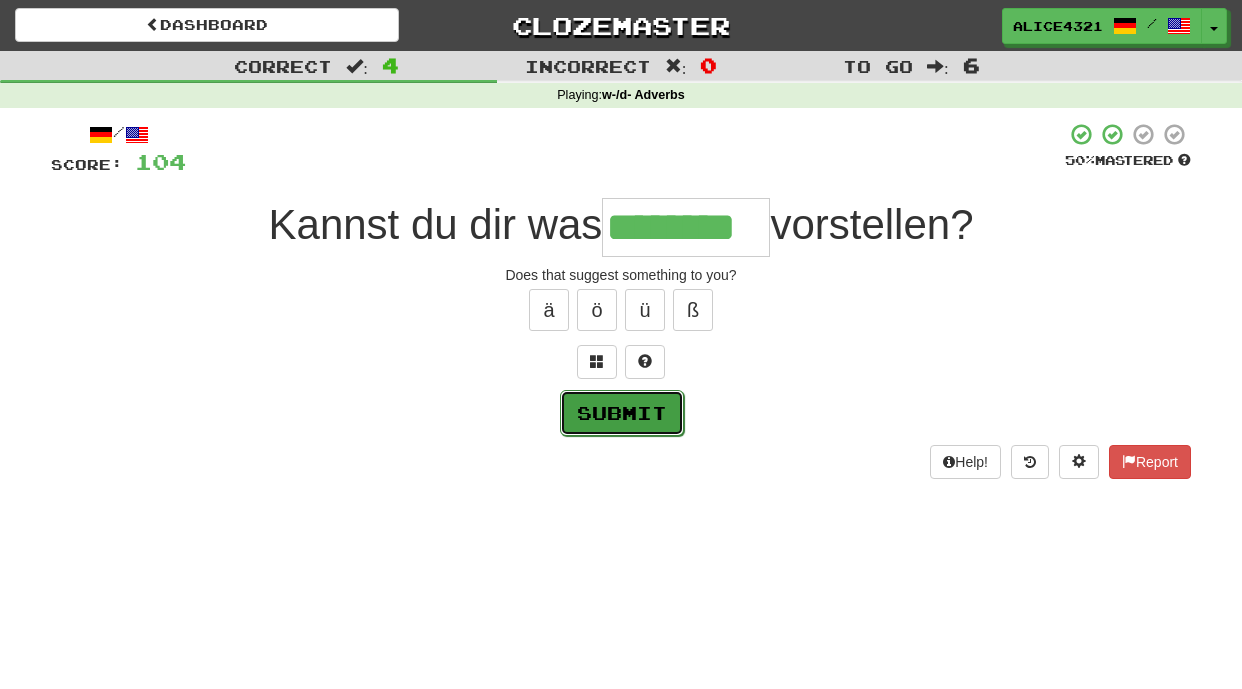 click on "Submit" at bounding box center (622, 413) 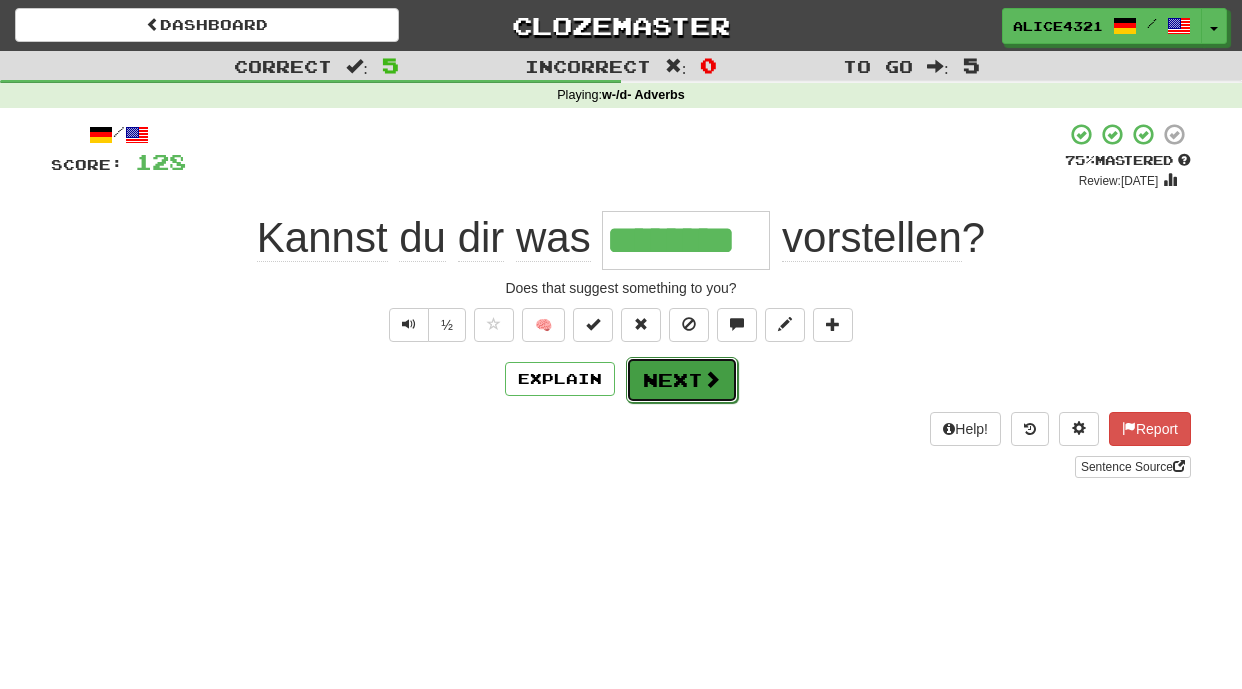 click on "Next" at bounding box center [682, 380] 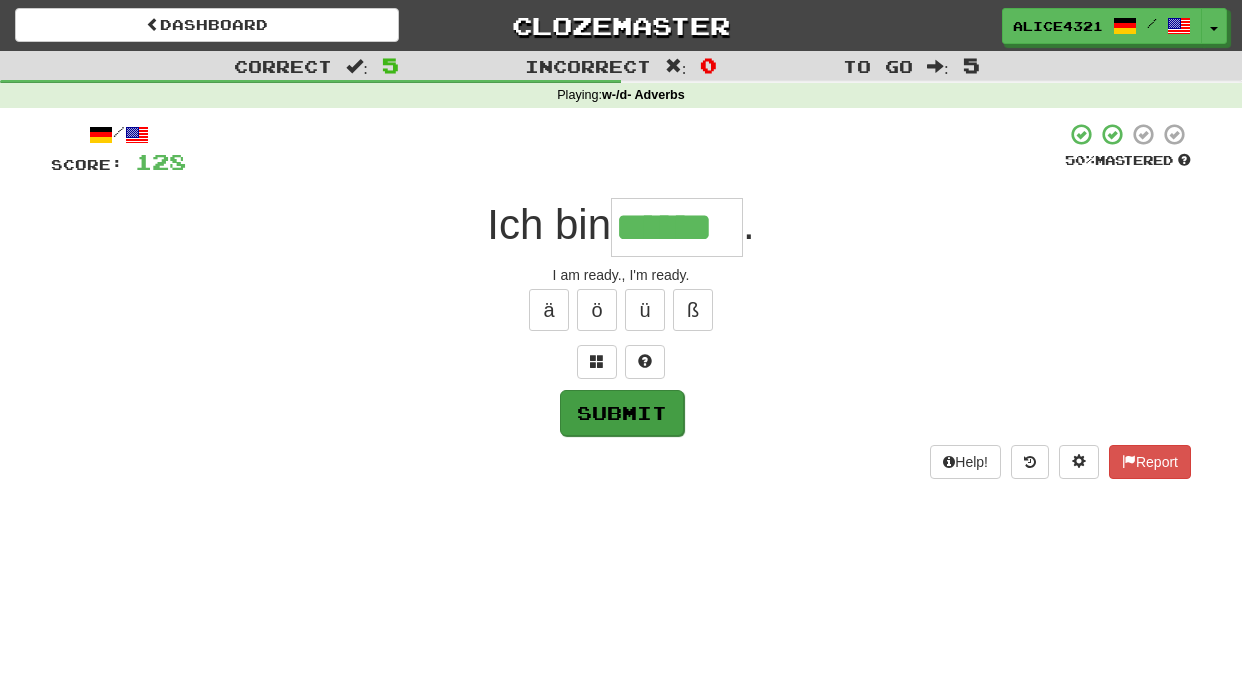 type on "******" 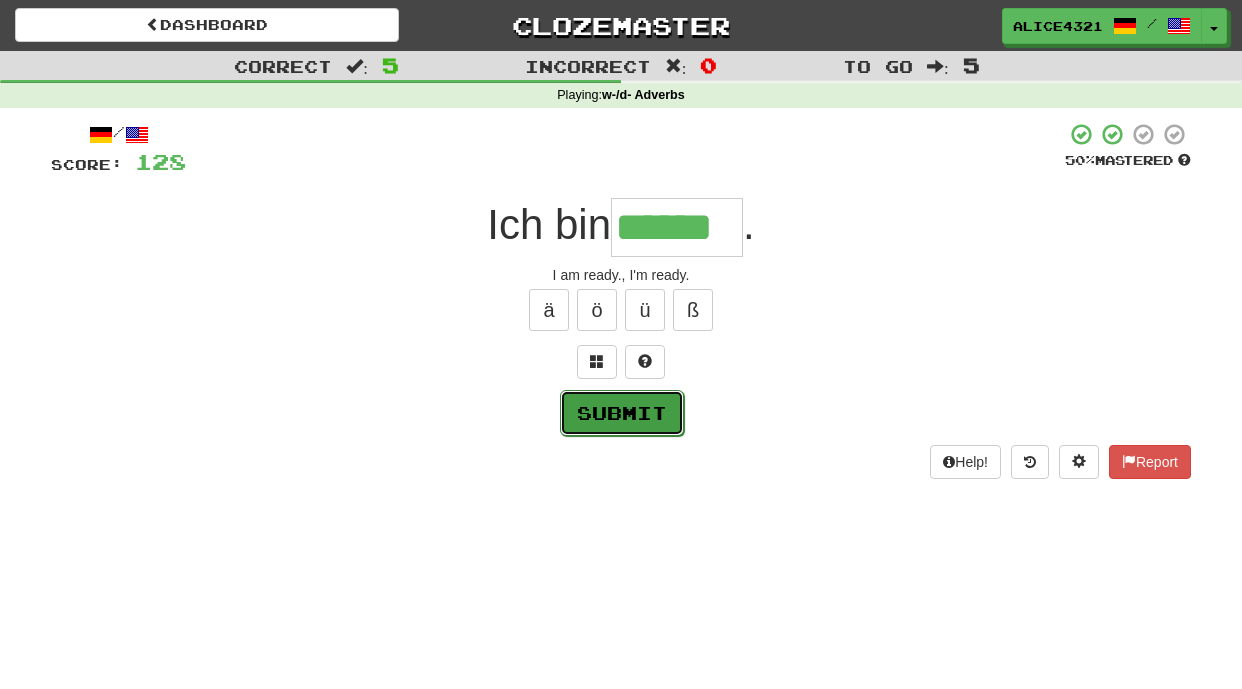 click on "Submit" at bounding box center [622, 413] 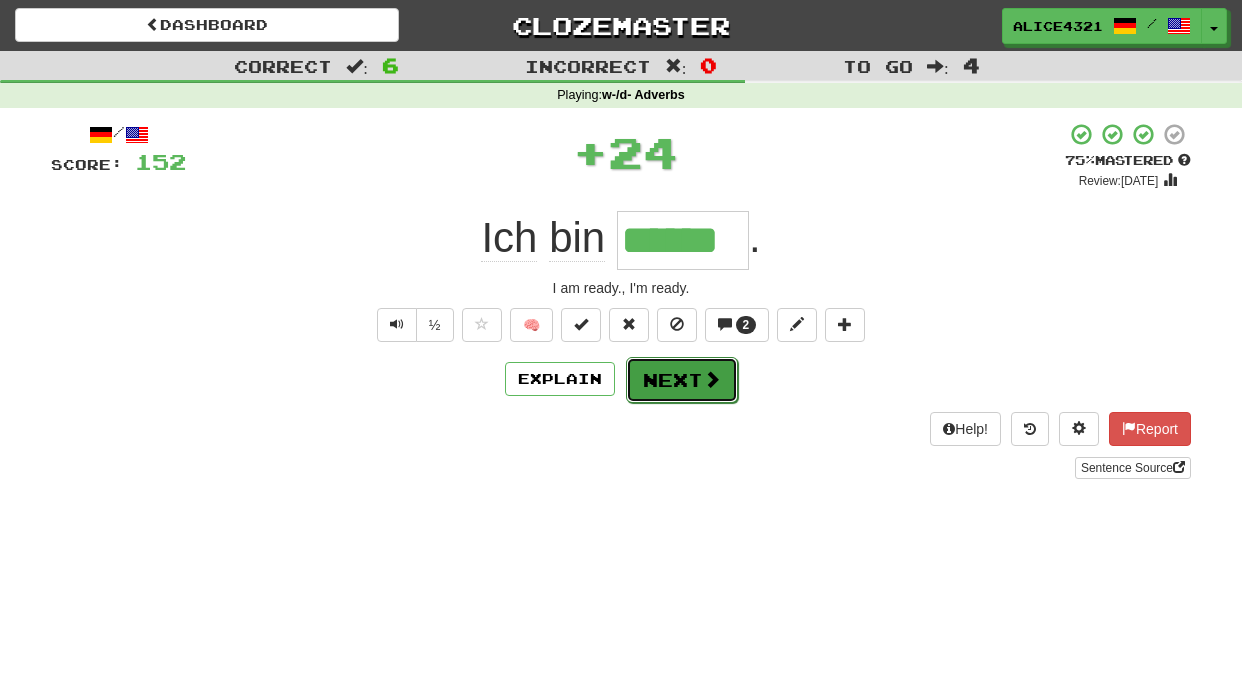 click on "Next" at bounding box center (682, 380) 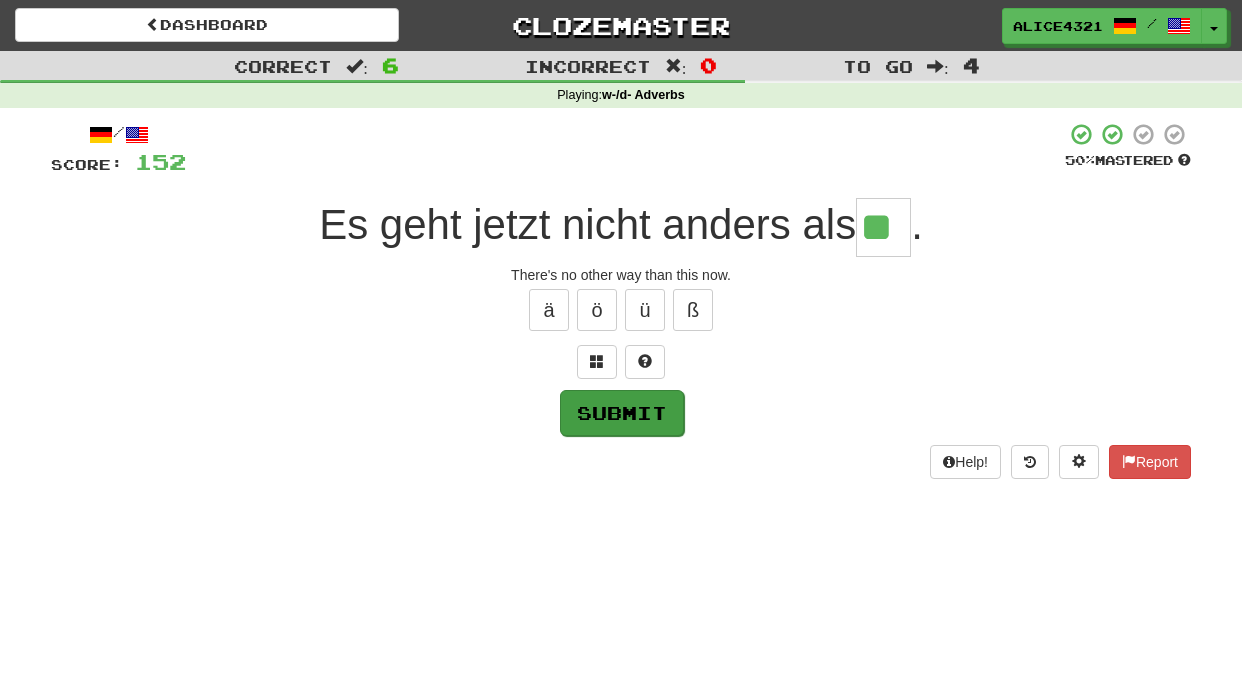 type on "**" 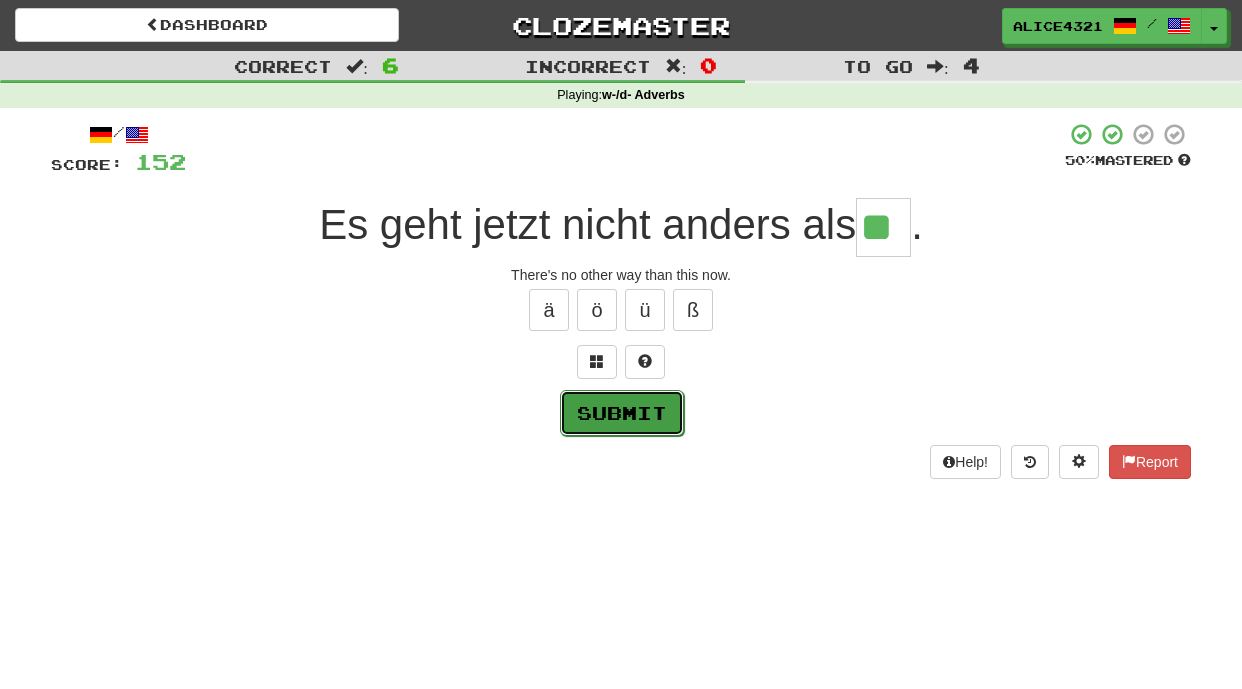 click on "Submit" at bounding box center (622, 413) 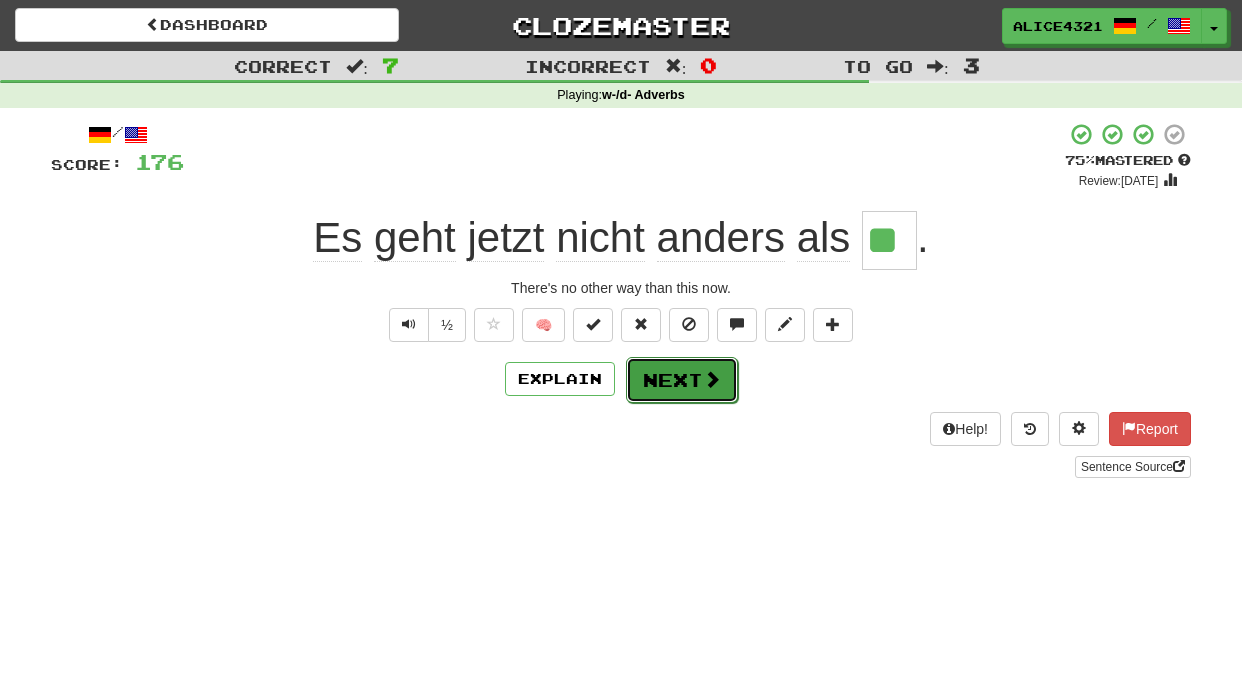 click on "Next" at bounding box center (682, 380) 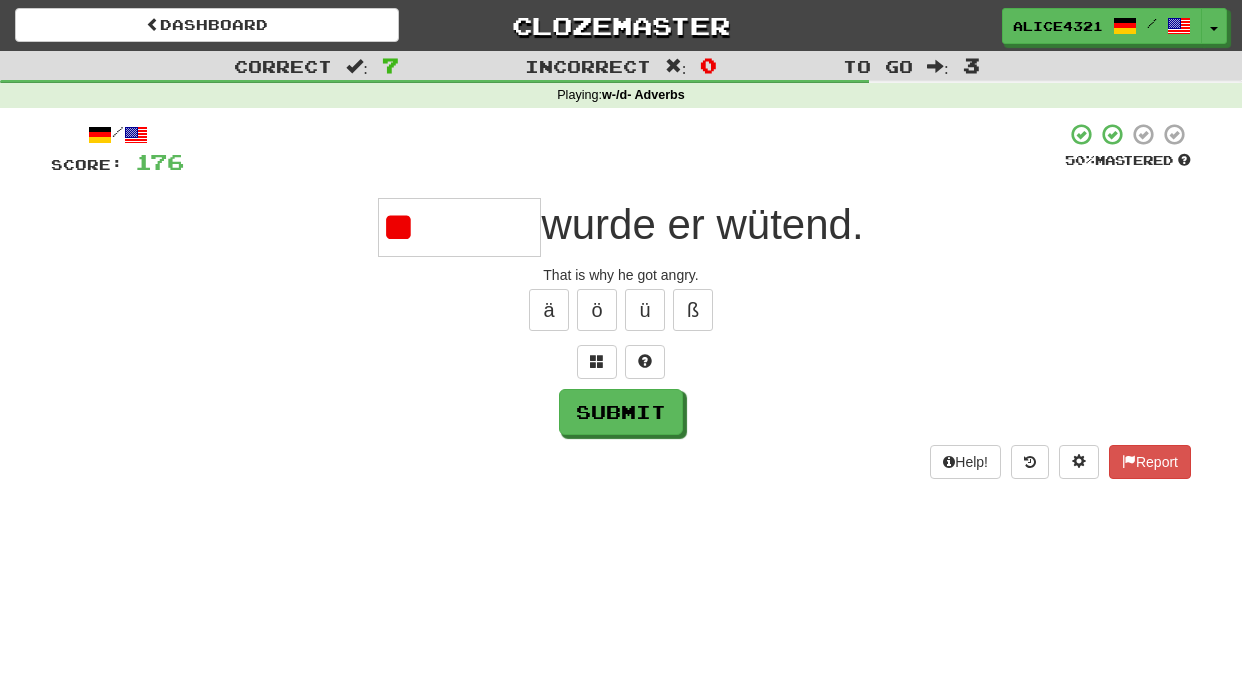 type on "*" 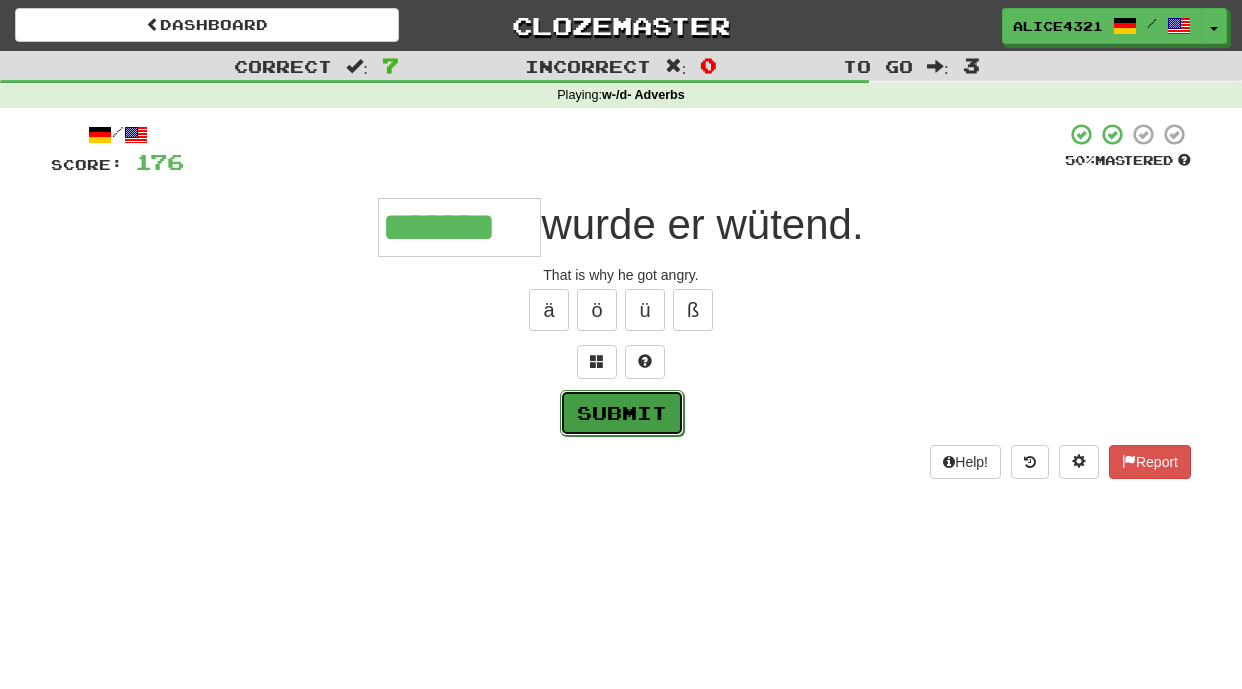 click on "Submit" at bounding box center [622, 413] 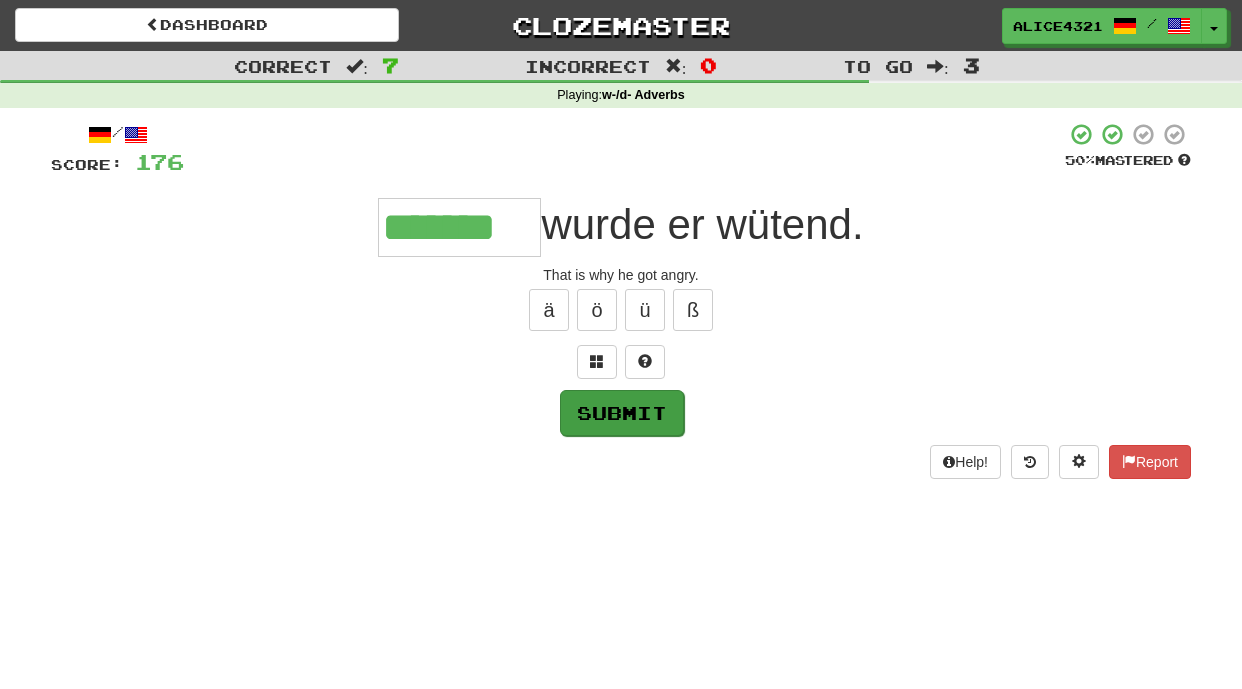 type on "*******" 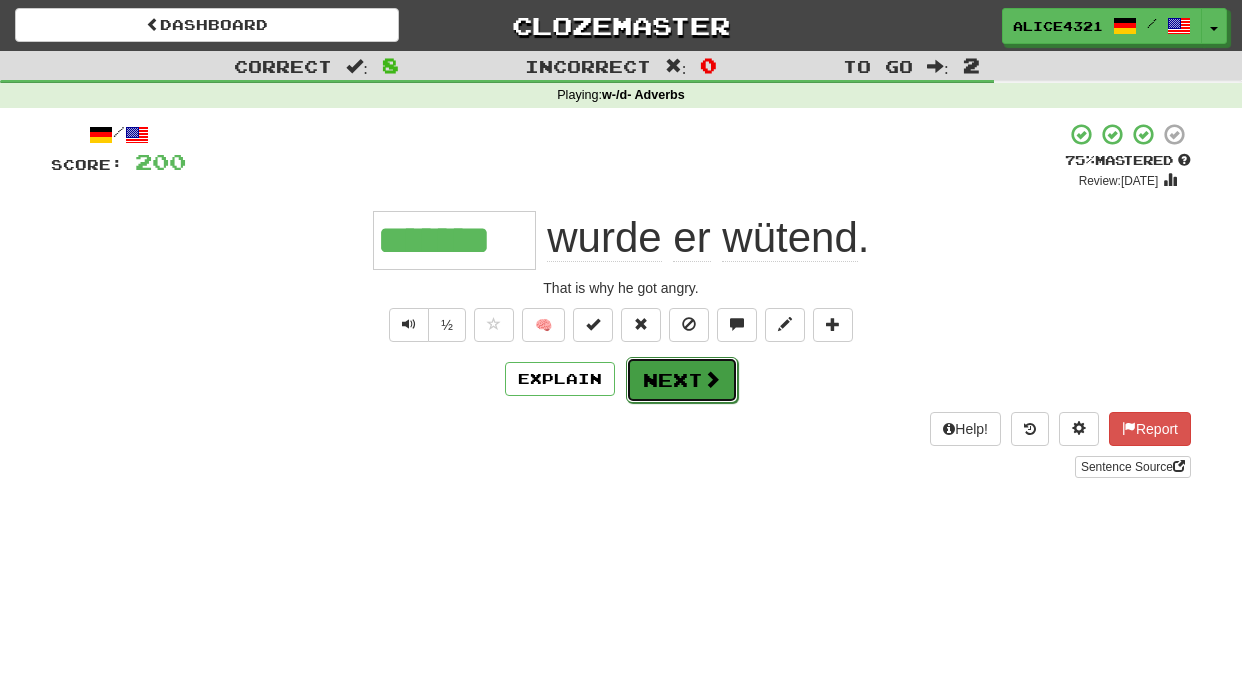 click on "Next" at bounding box center (682, 380) 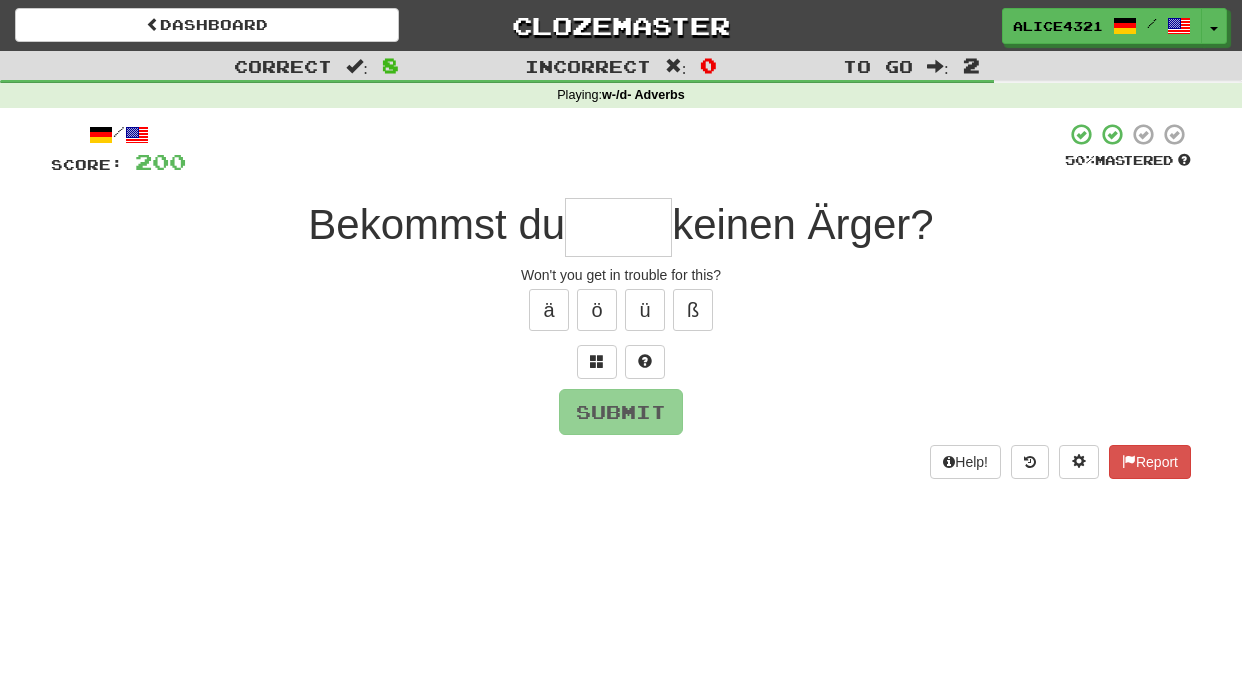 click at bounding box center [618, 227] 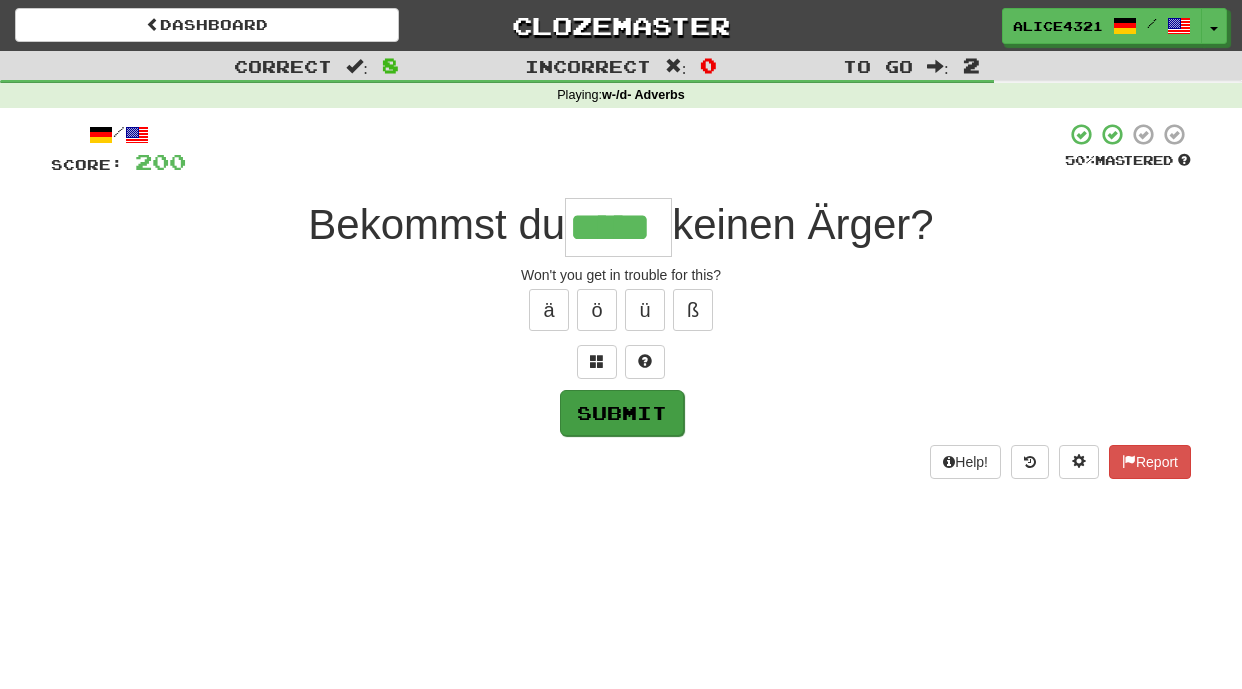 type on "*****" 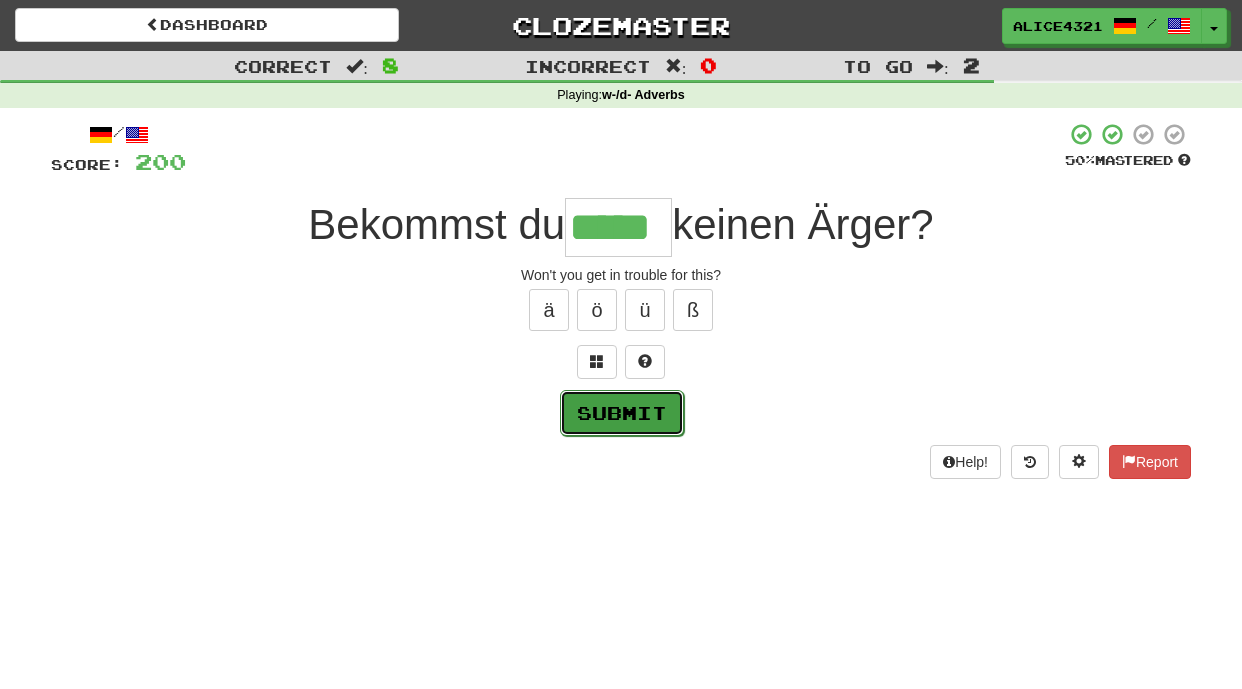 click on "Submit" at bounding box center [622, 413] 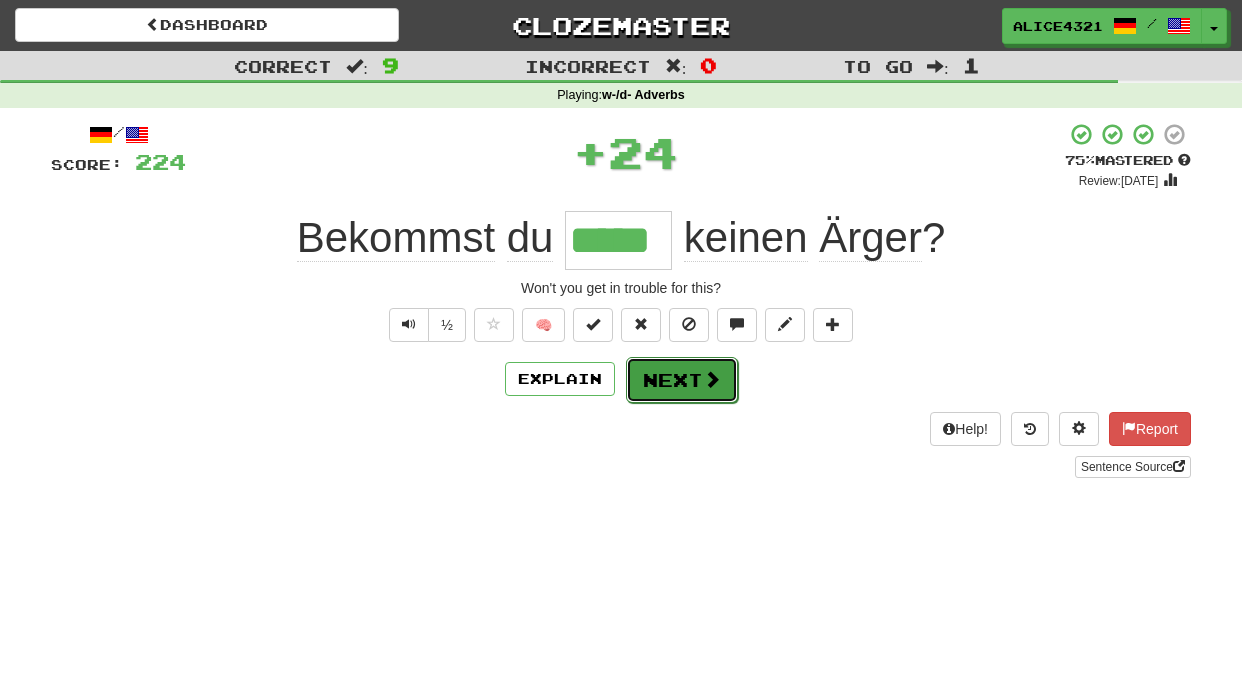 click on "Next" at bounding box center (682, 380) 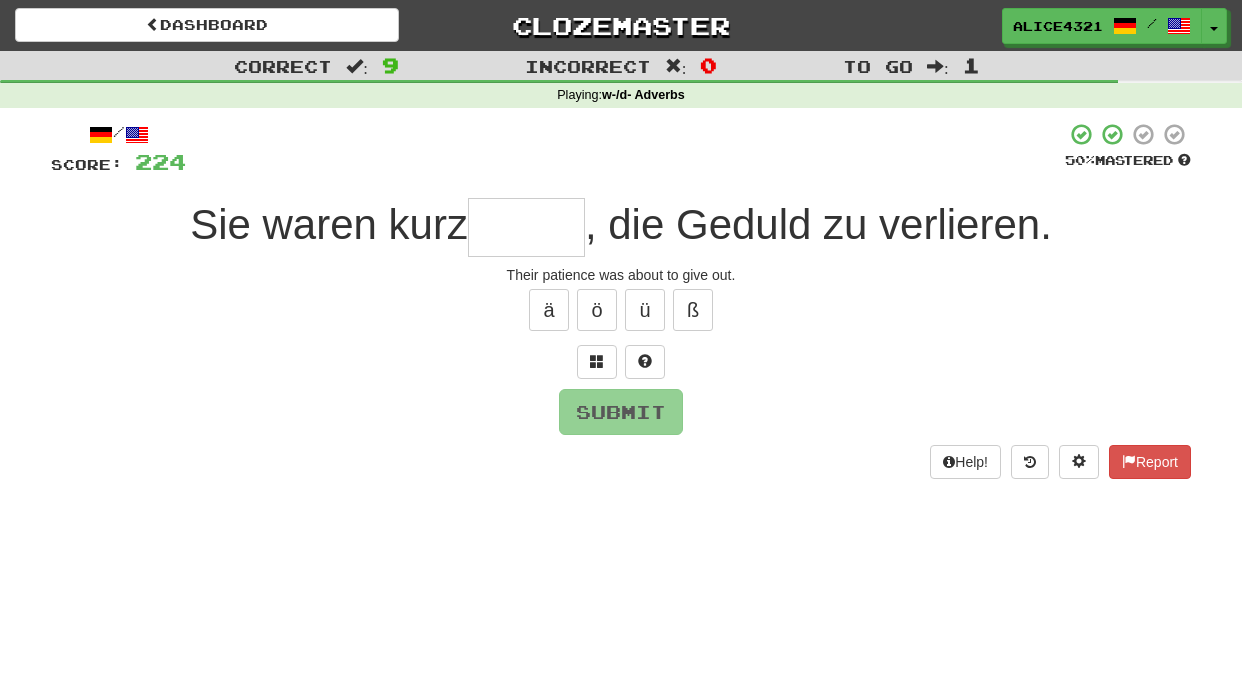 type on "*" 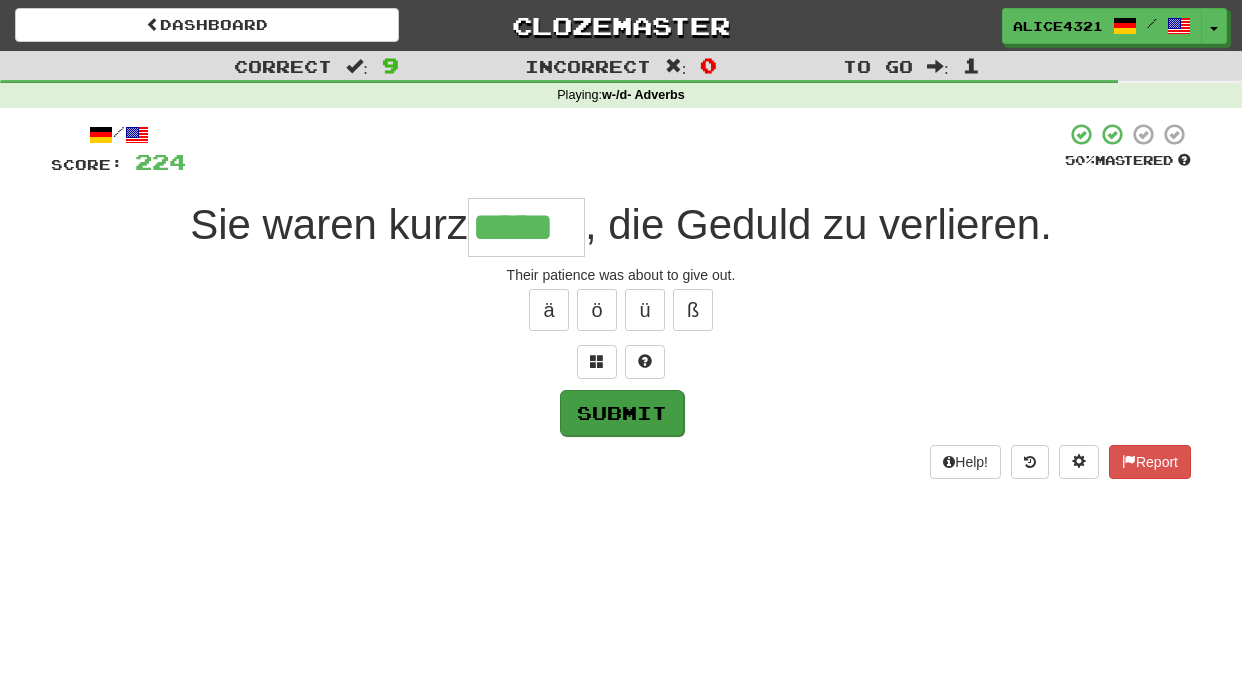 type on "*****" 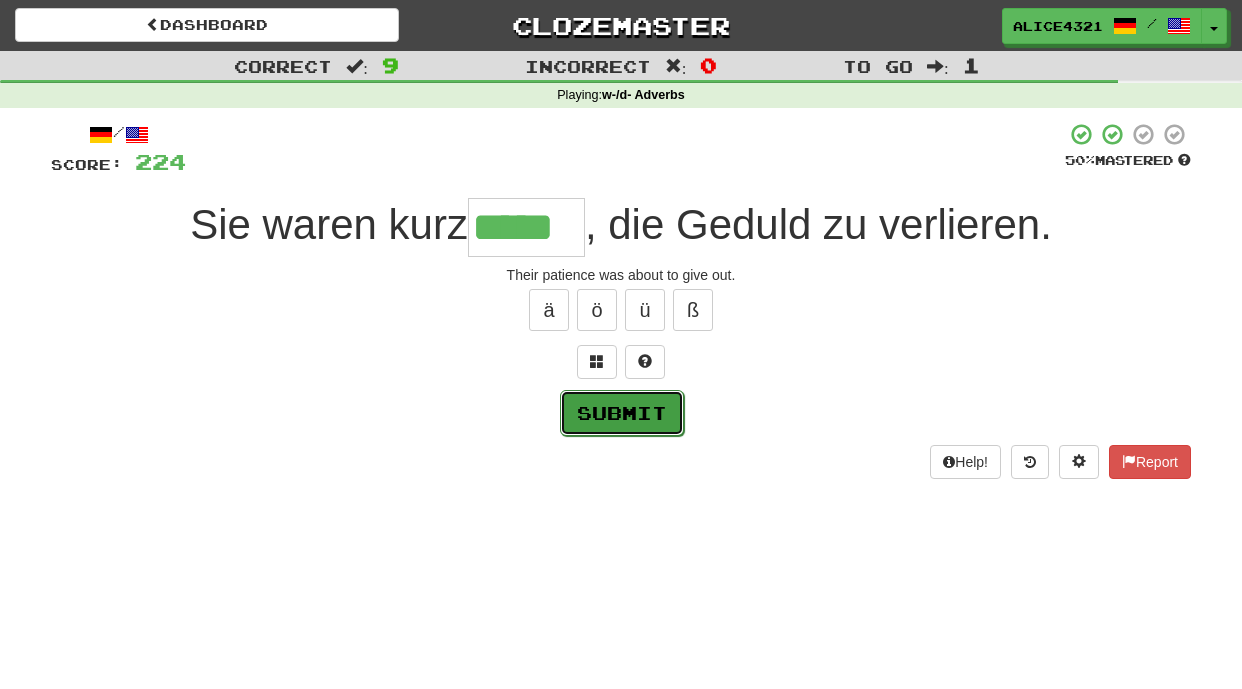 click on "Submit" at bounding box center [622, 413] 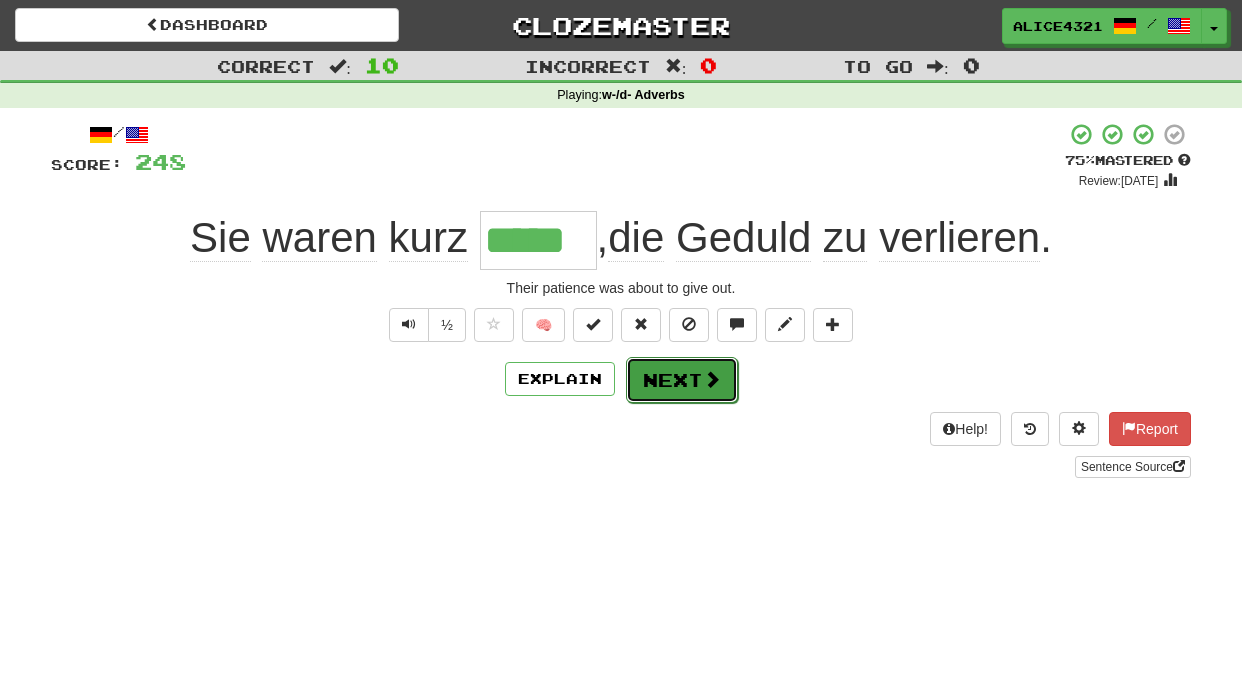 click on "Next" at bounding box center [682, 380] 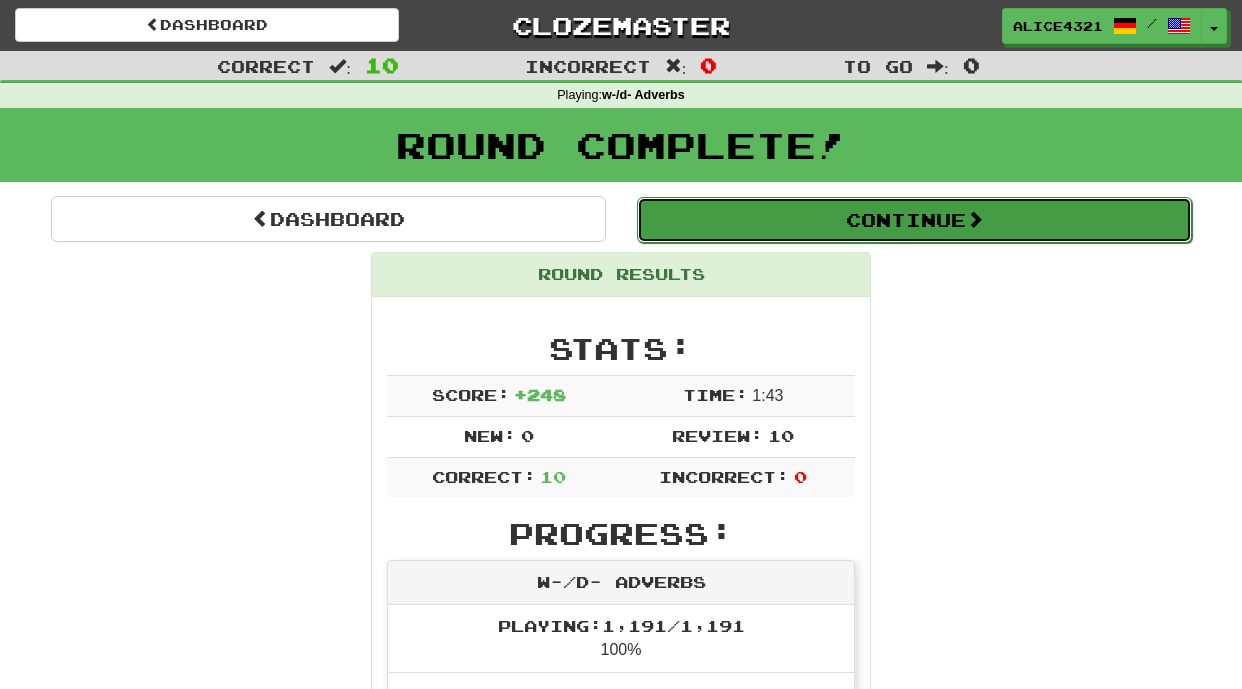 click on "Continue" at bounding box center [914, 220] 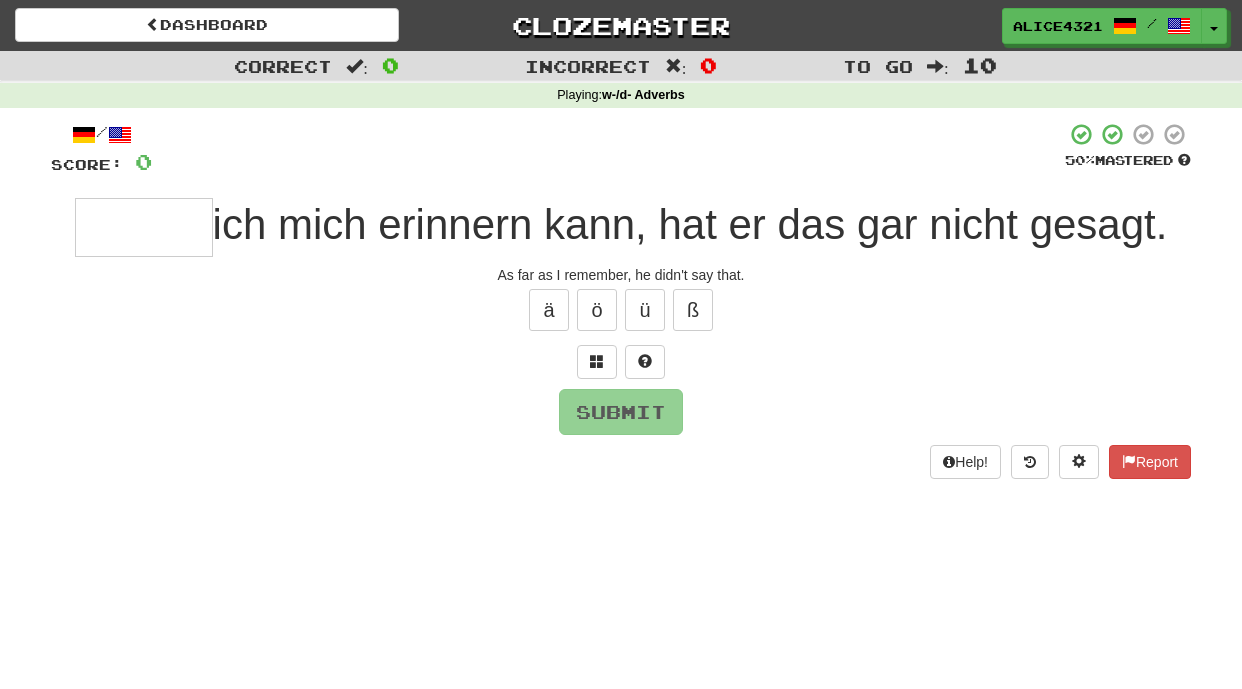 type on "*" 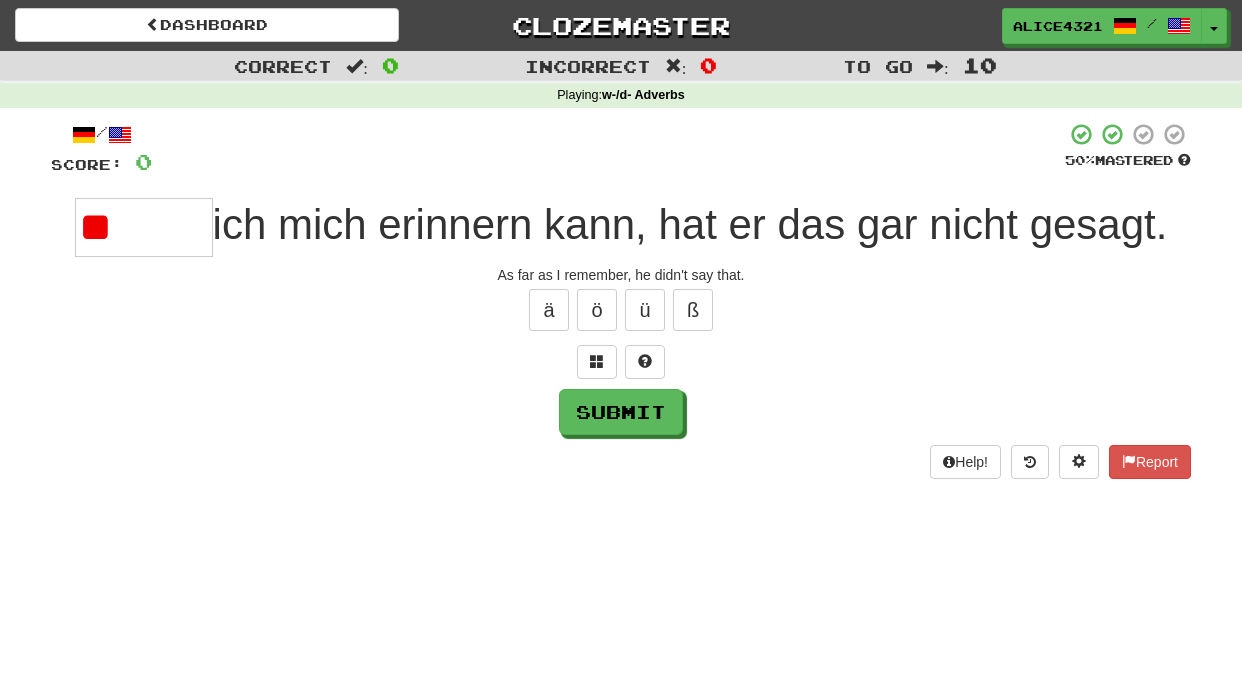type on "*" 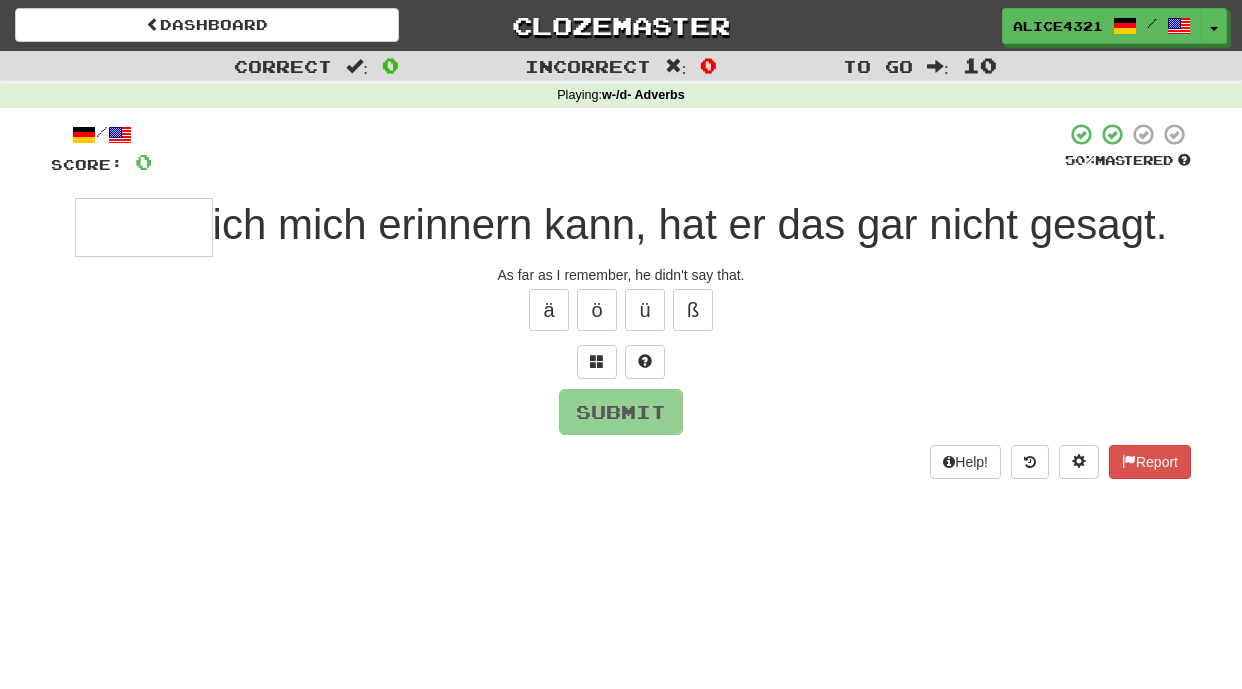 type on "*" 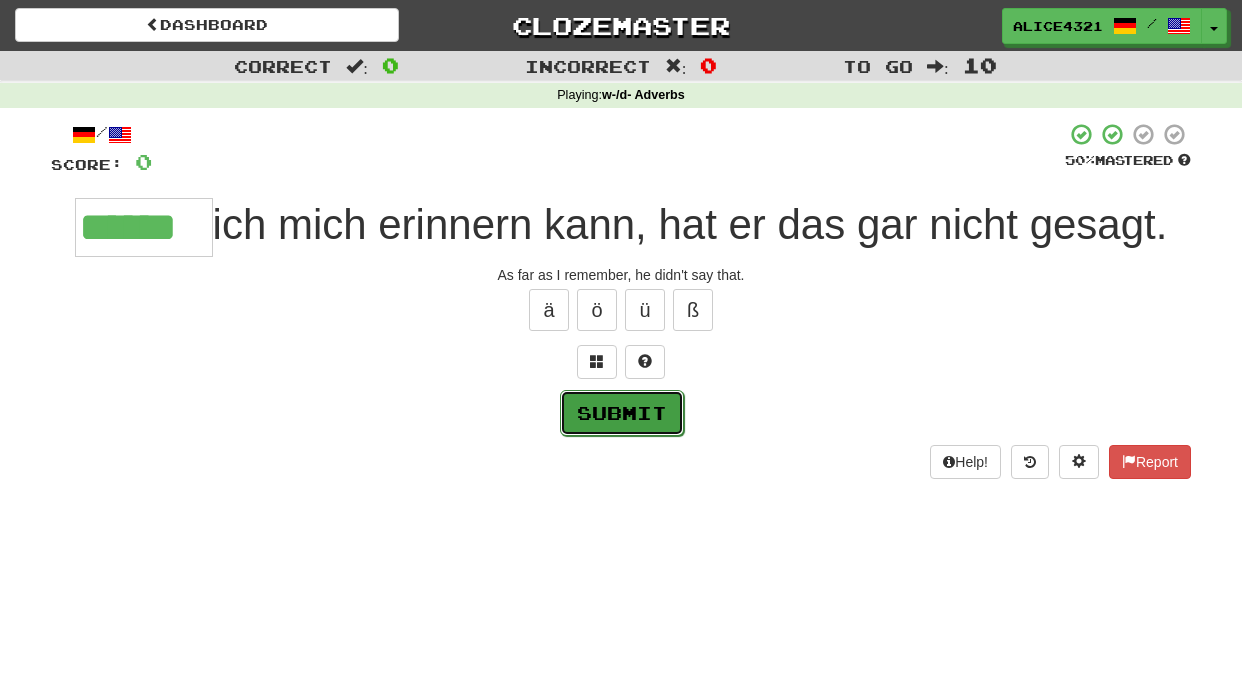 click on "Submit" at bounding box center (622, 413) 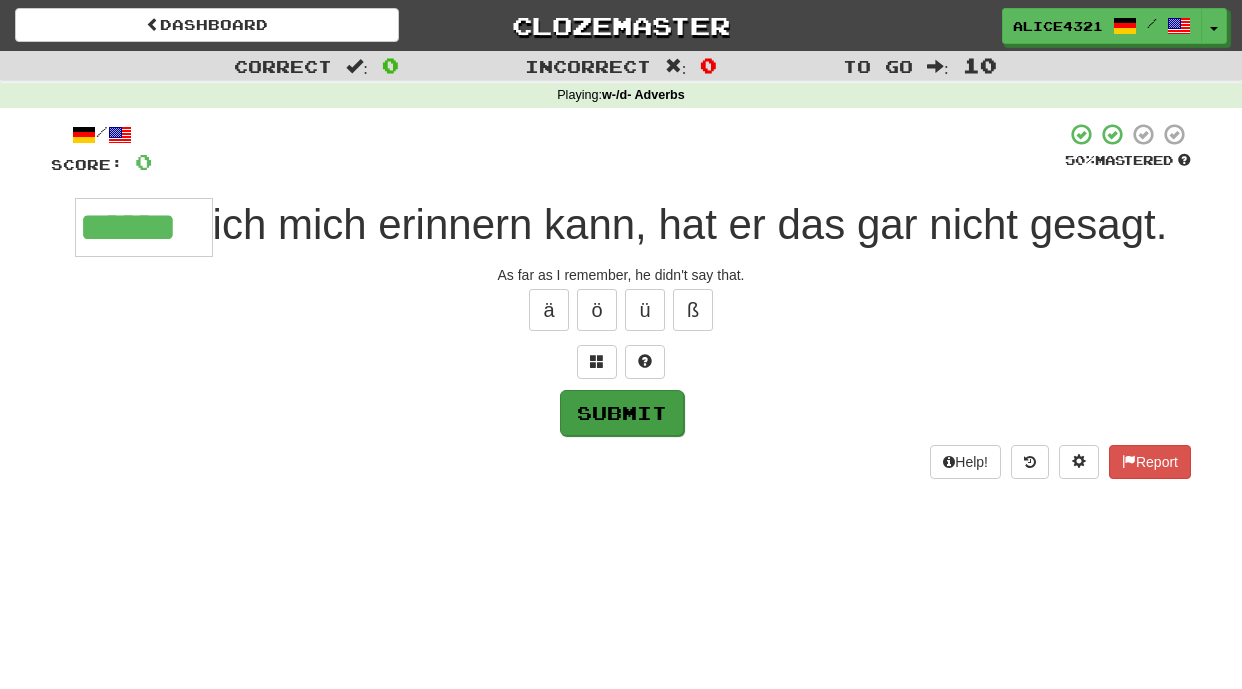 type on "******" 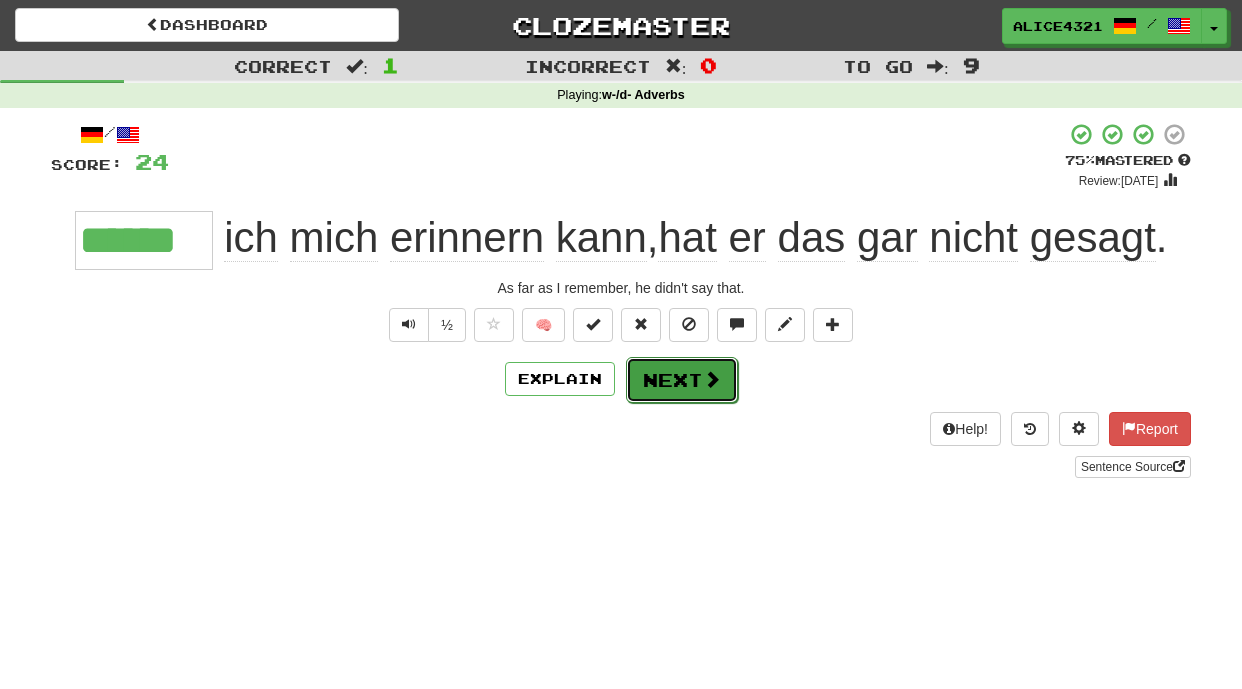click on "Next" at bounding box center [682, 380] 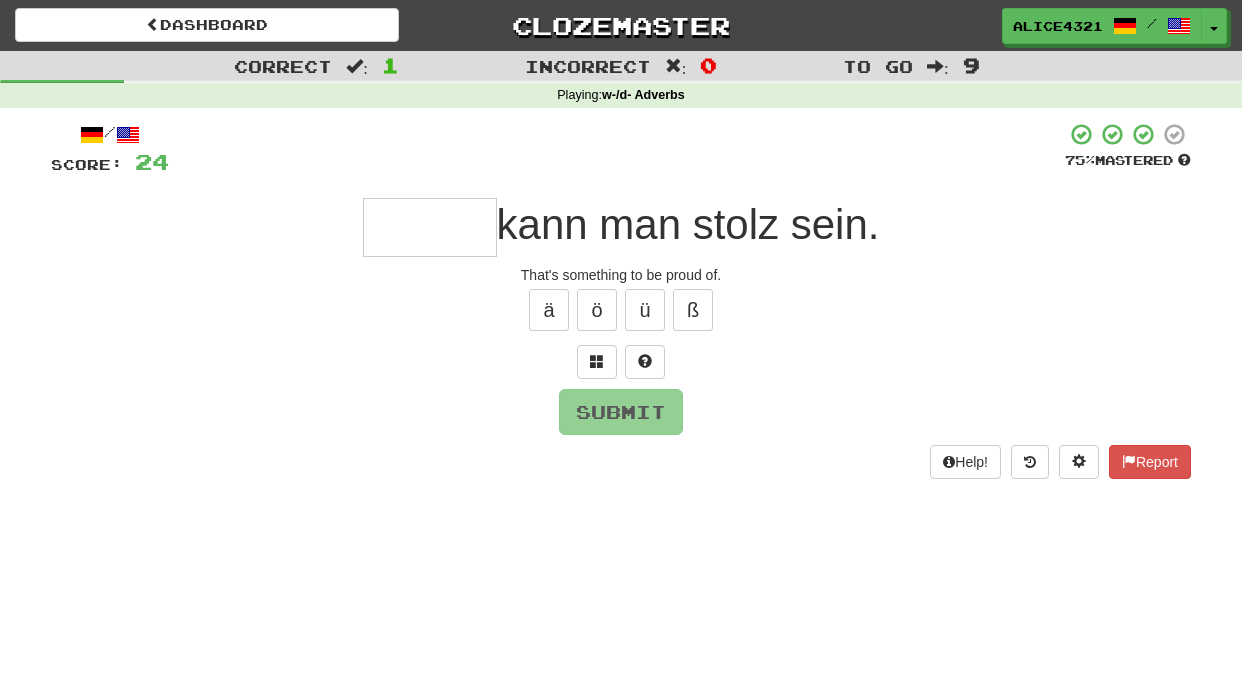 type on "*" 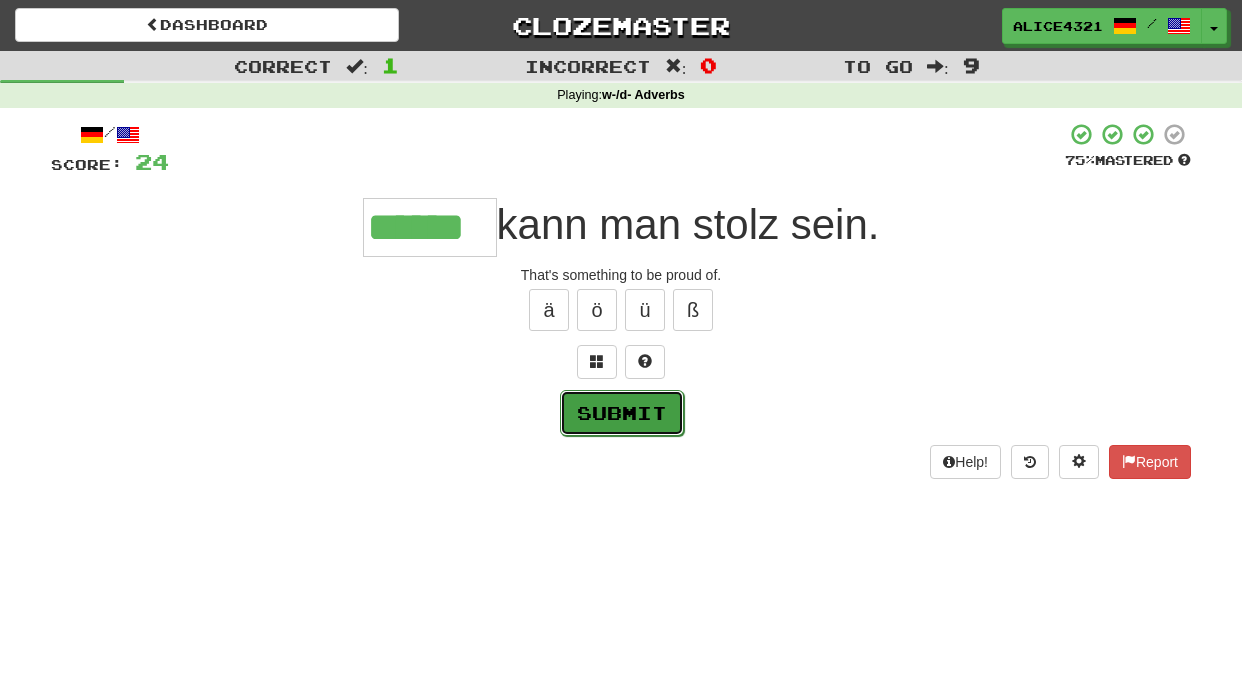 click on "Submit" at bounding box center (622, 413) 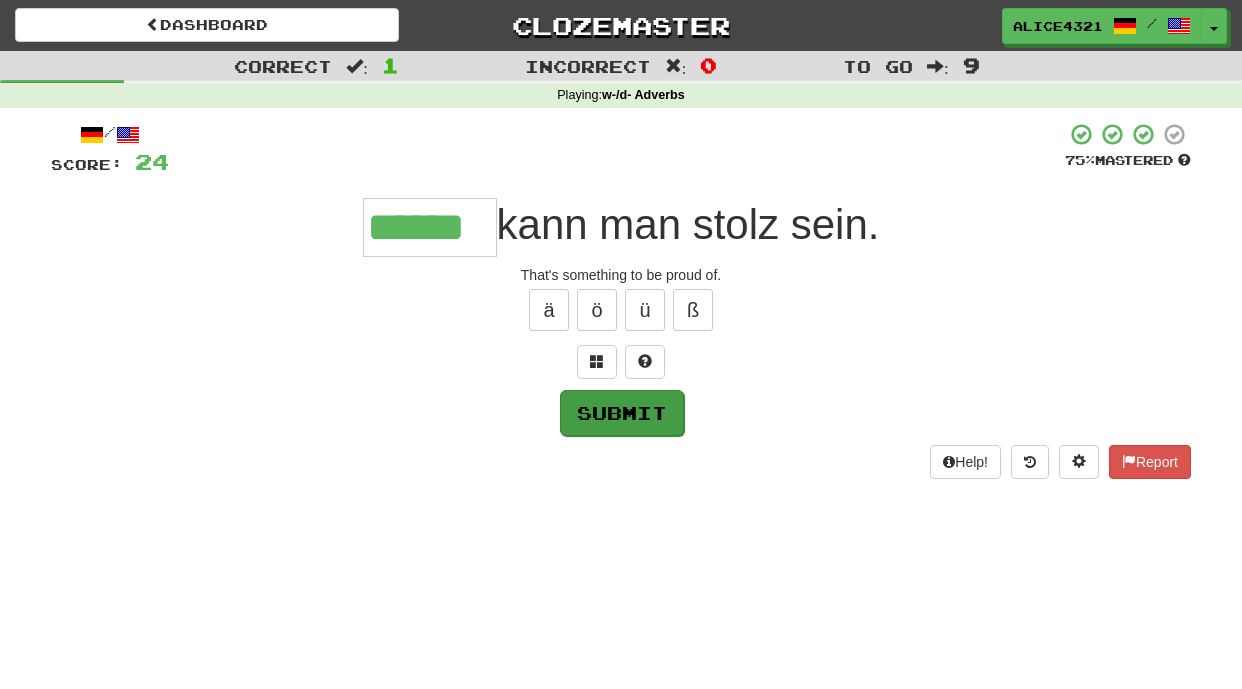 type on "******" 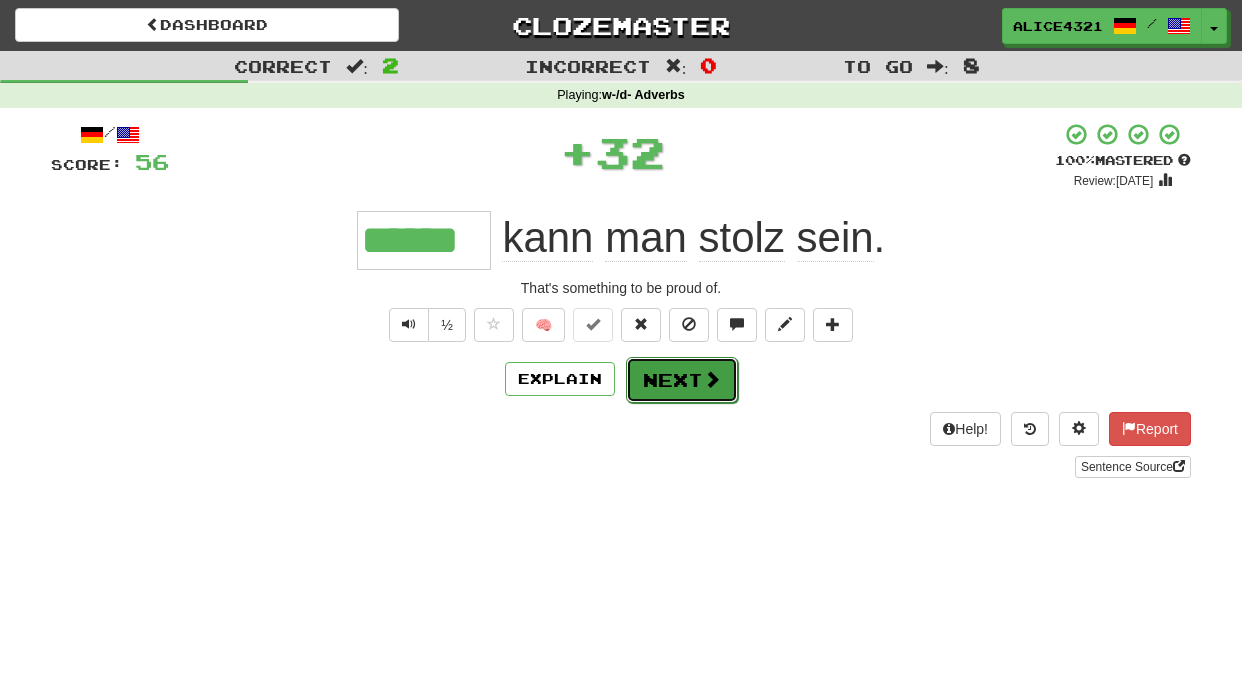 click on "Next" at bounding box center [682, 380] 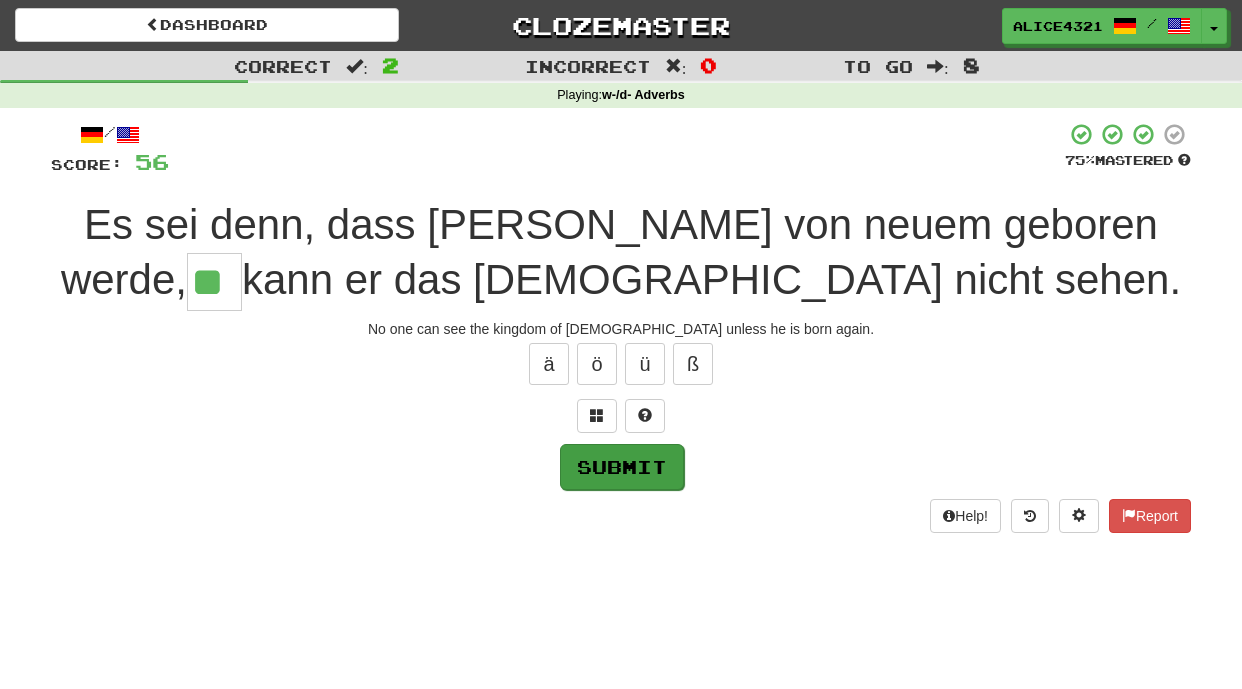 type on "**" 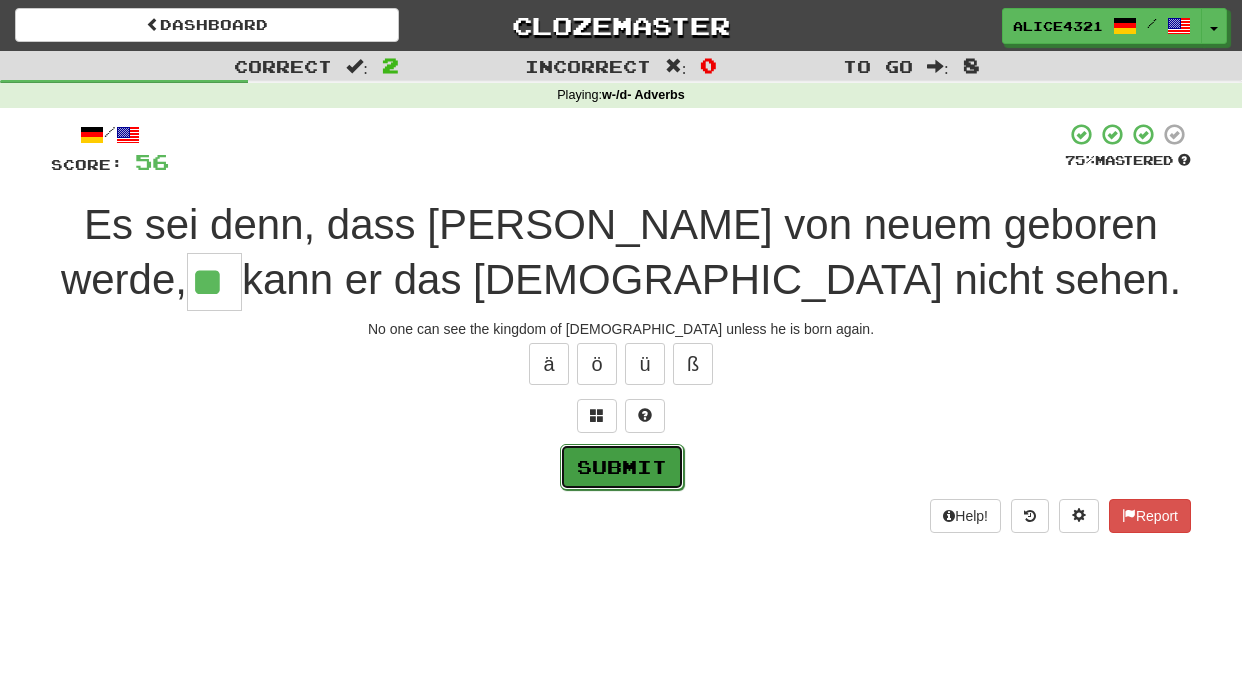 click on "Submit" at bounding box center (622, 467) 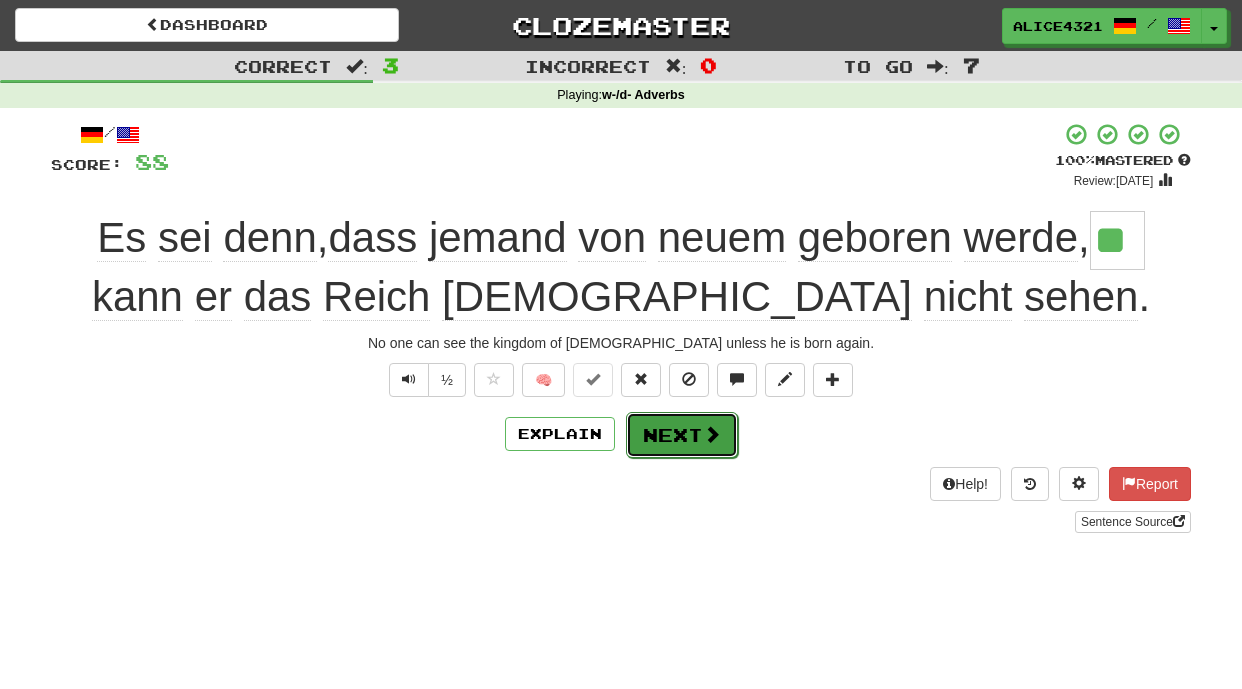 click on "Next" at bounding box center [682, 435] 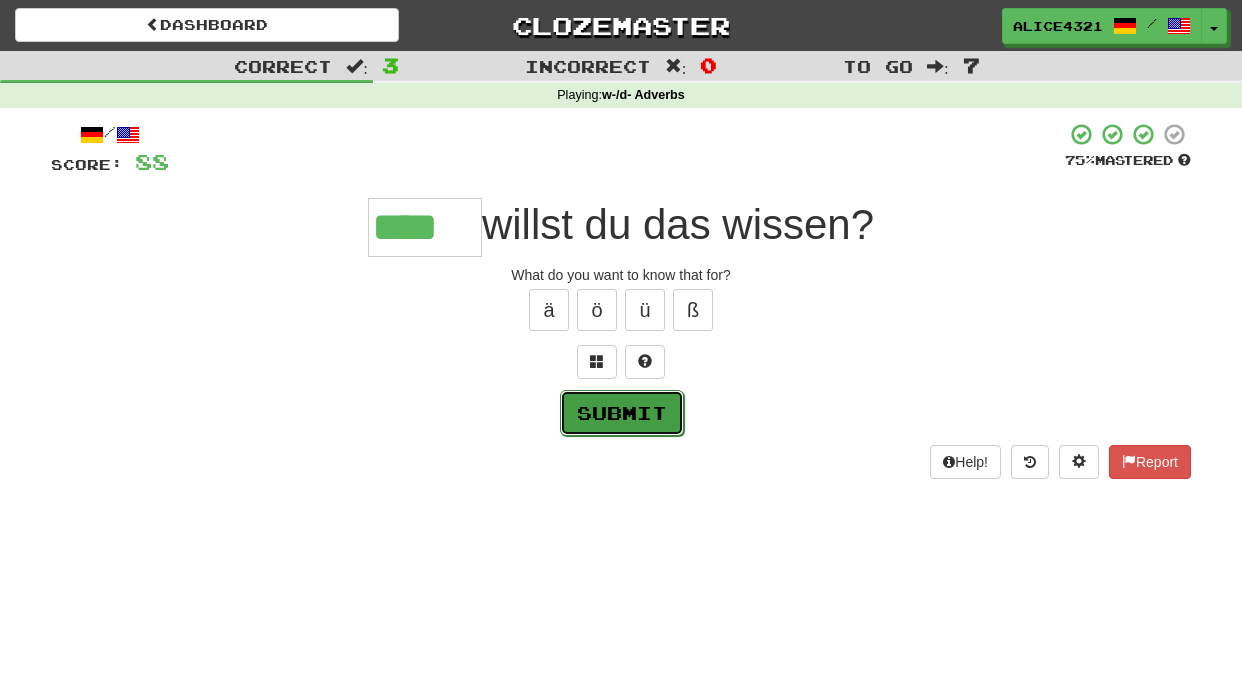 click on "Submit" at bounding box center [622, 413] 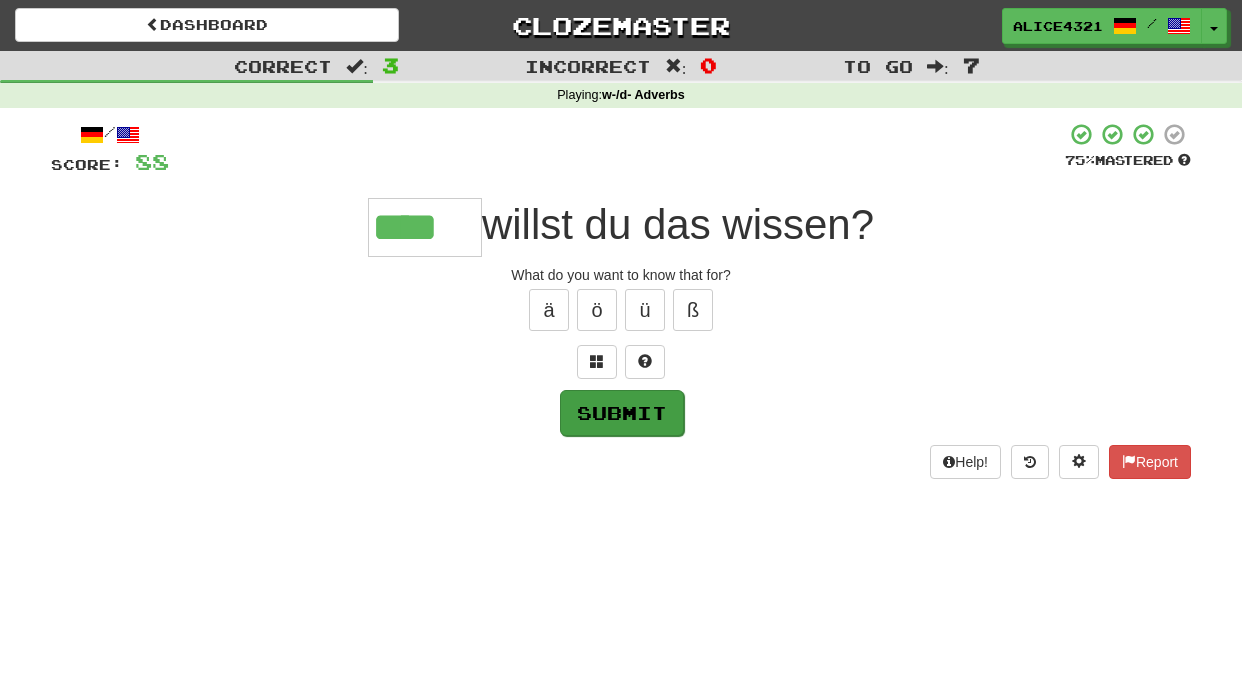 type on "****" 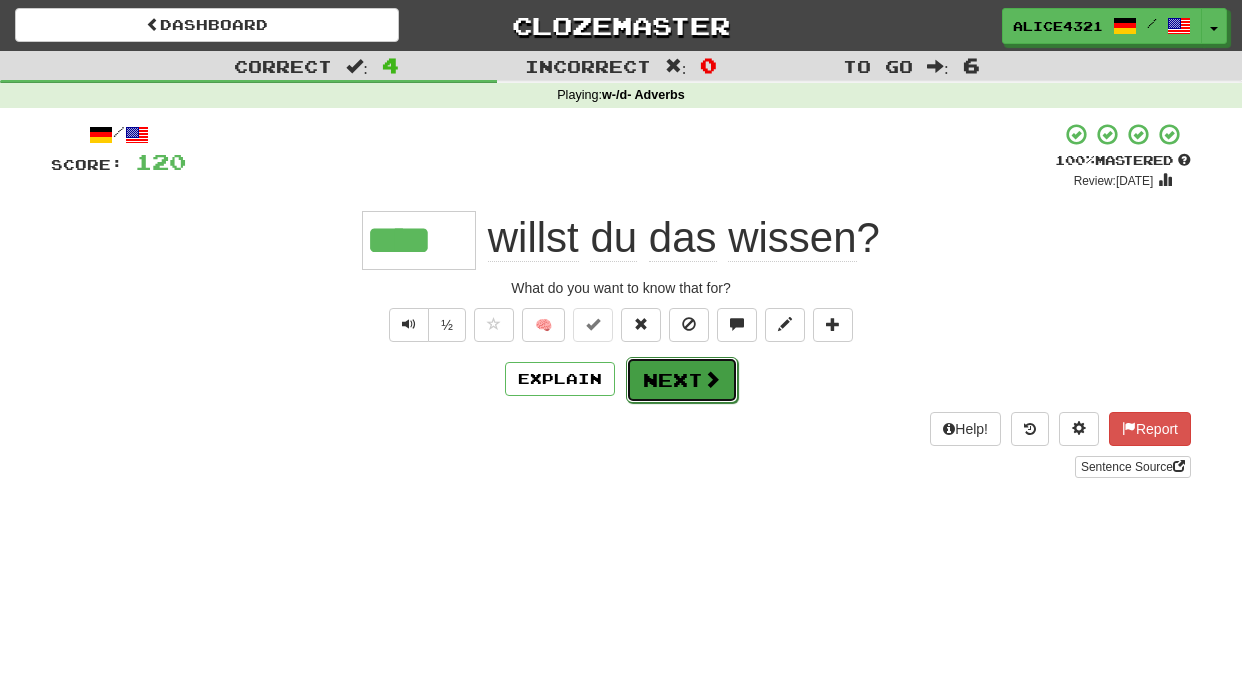 click on "Next" at bounding box center [682, 380] 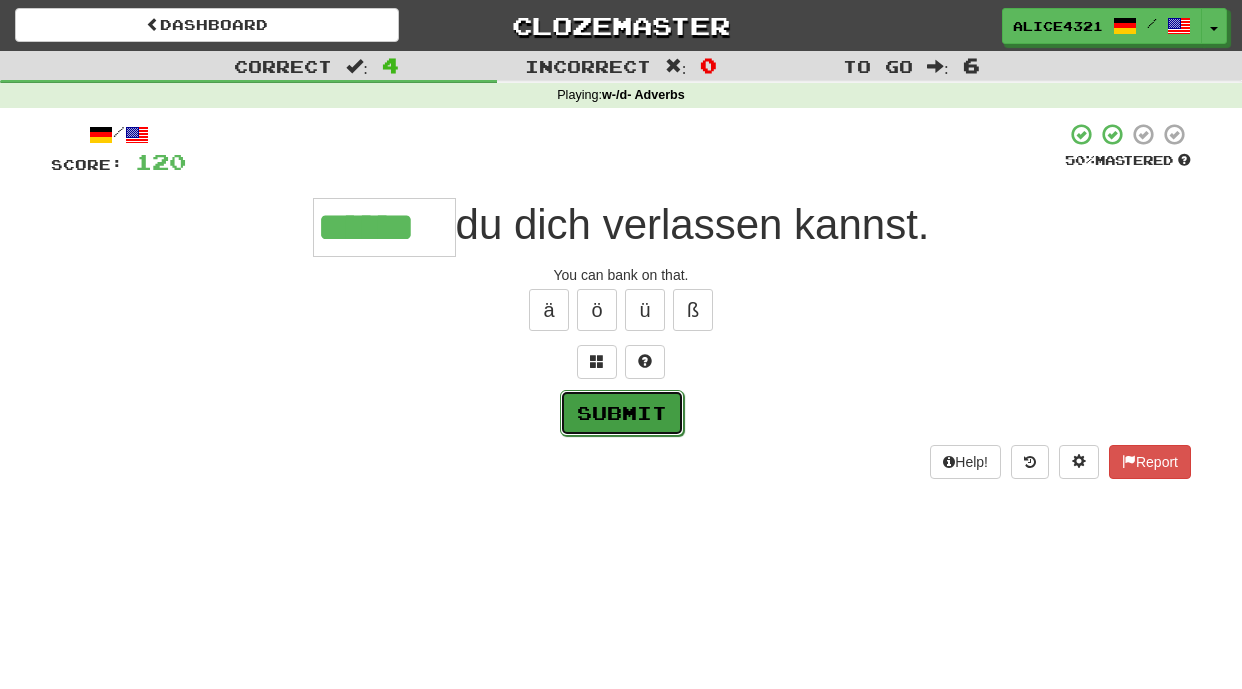 click on "Submit" at bounding box center [622, 413] 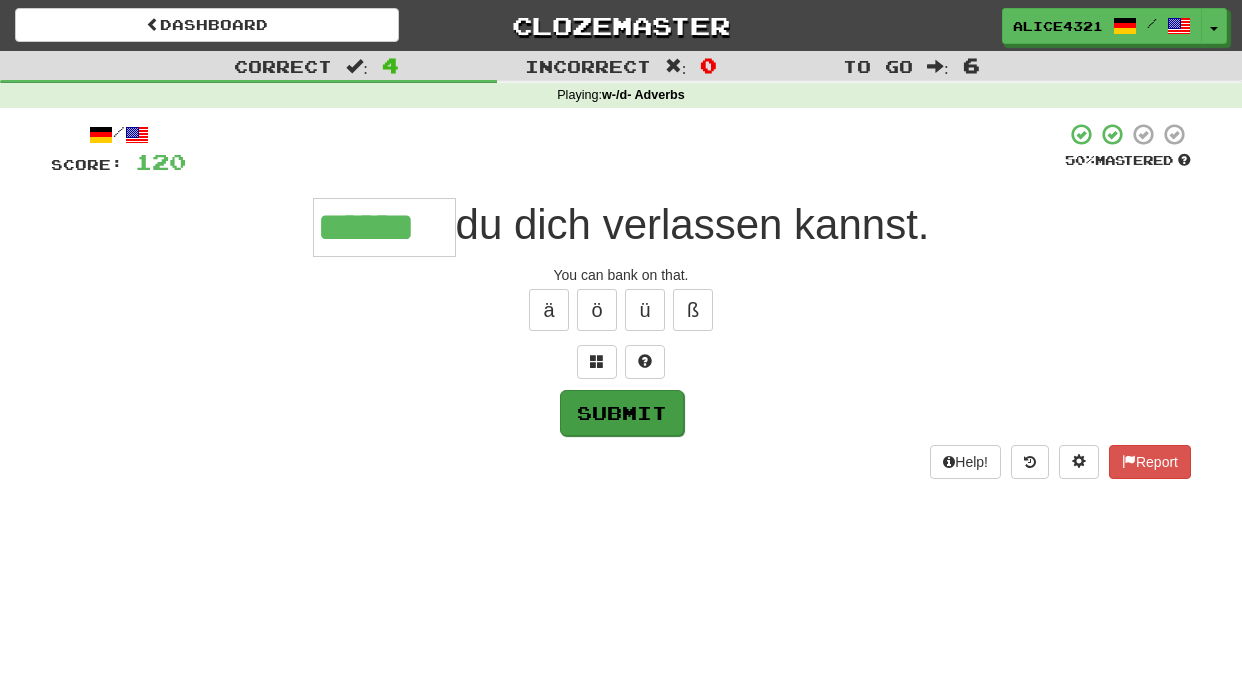type on "******" 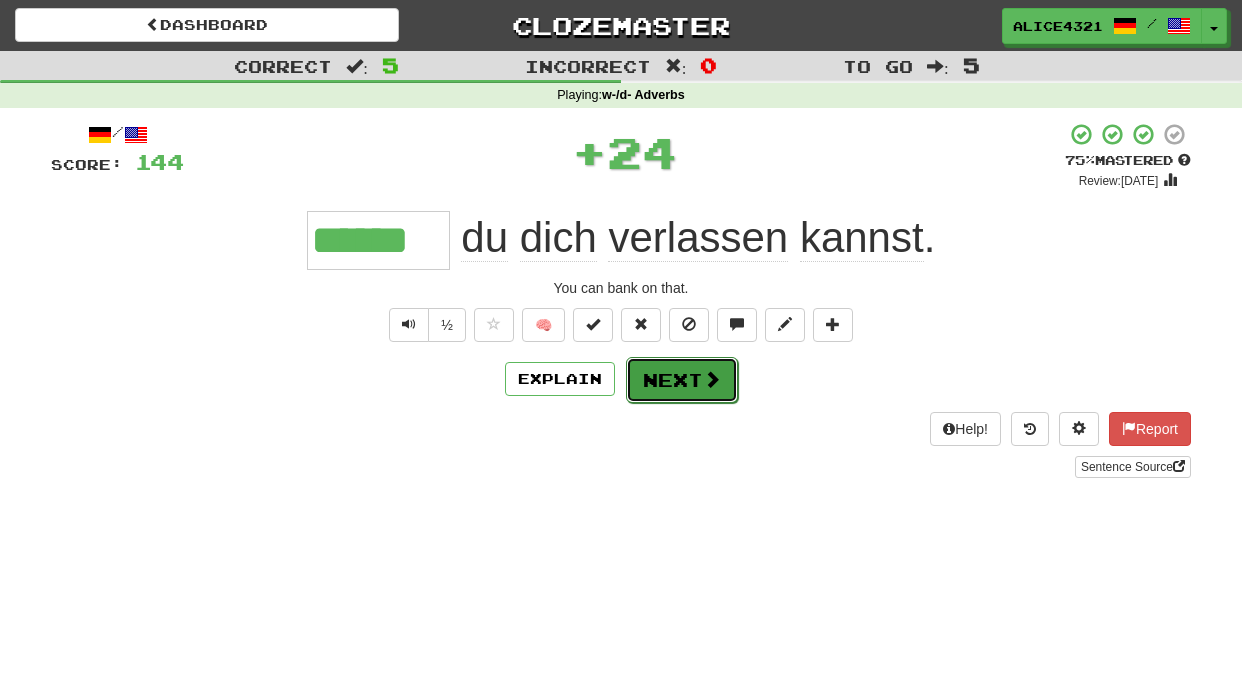 click on "Next" at bounding box center (682, 380) 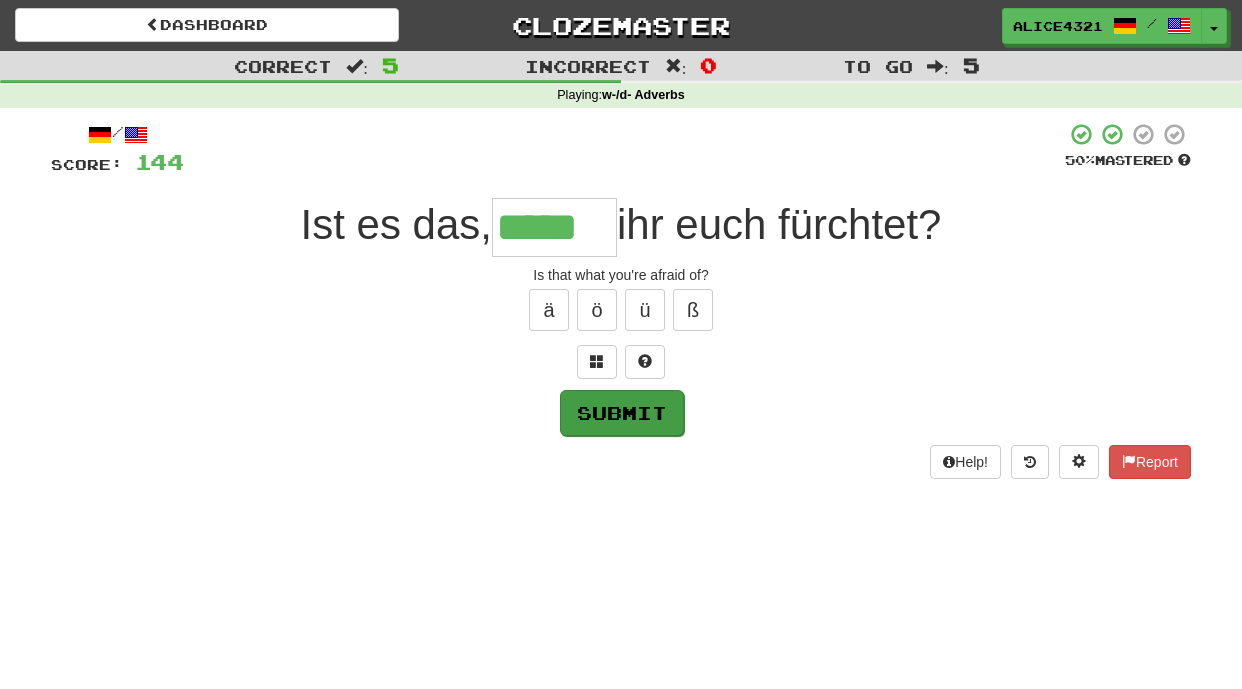type on "*****" 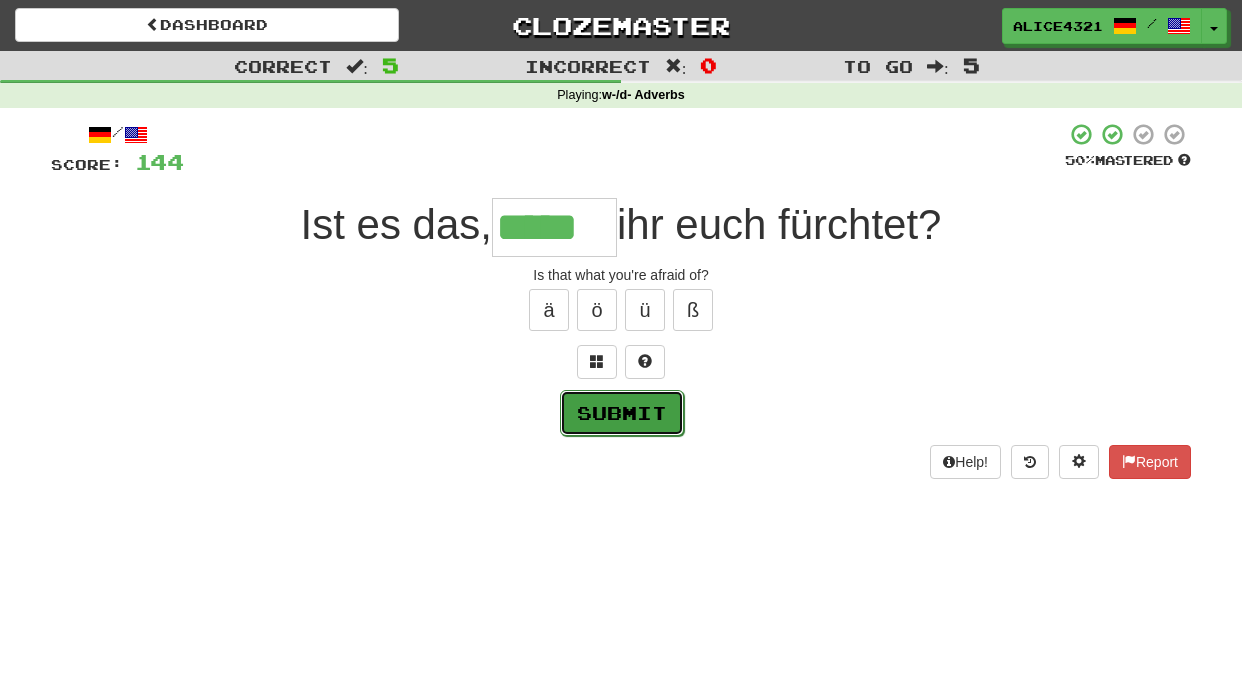 click on "Submit" at bounding box center (622, 413) 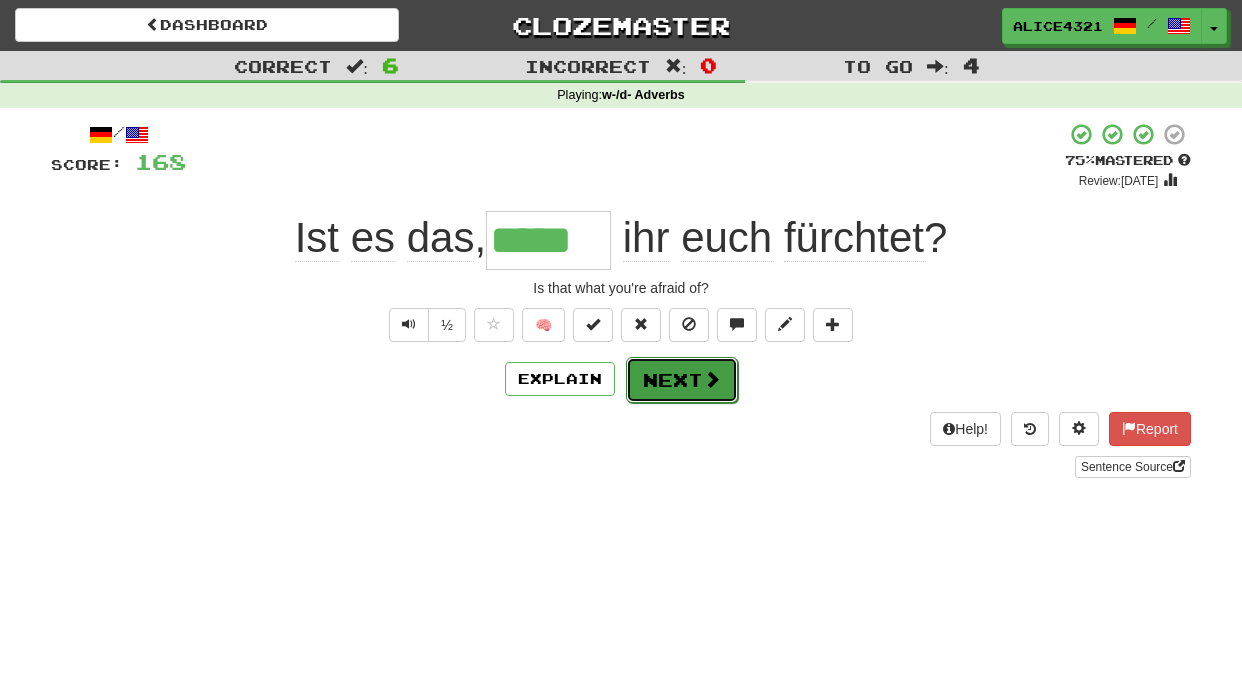 click on "Next" at bounding box center (682, 380) 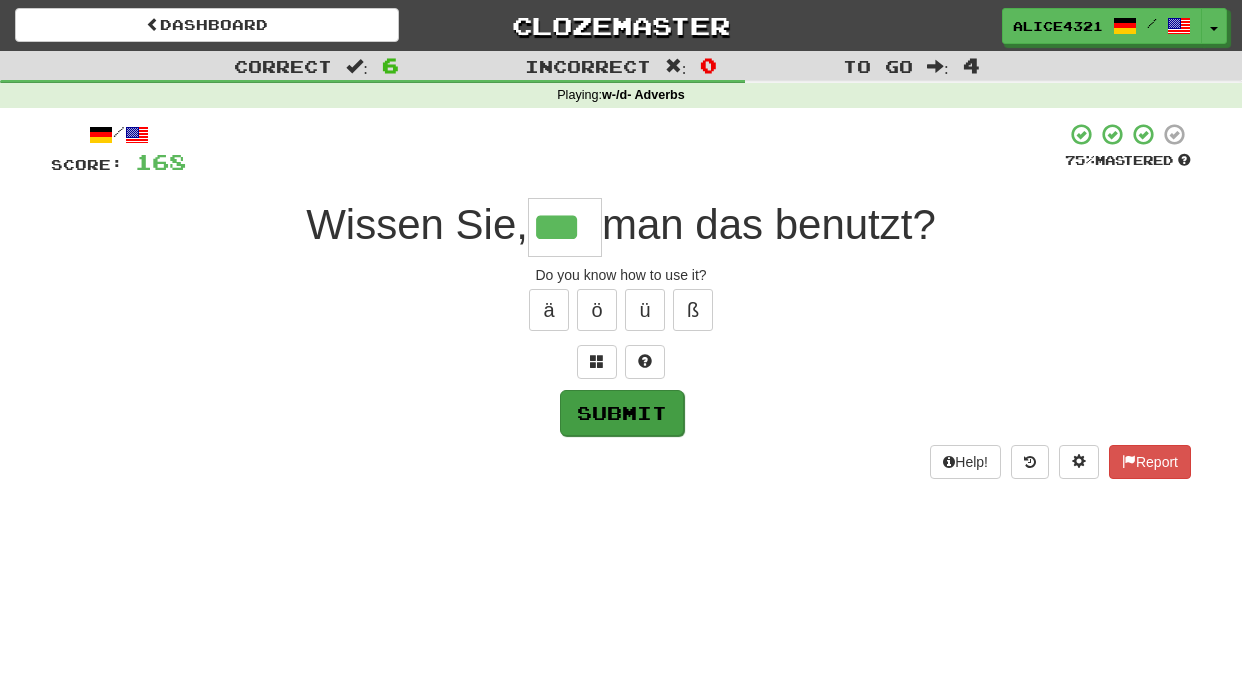 type on "***" 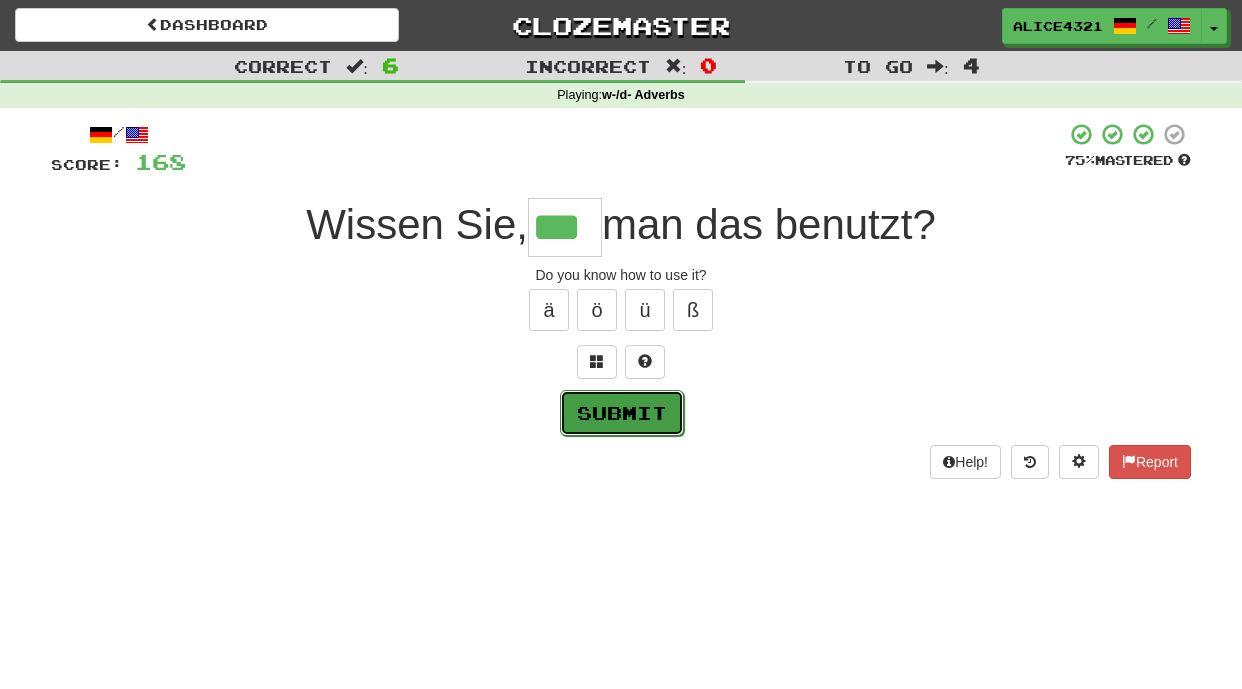 click on "Submit" at bounding box center (622, 413) 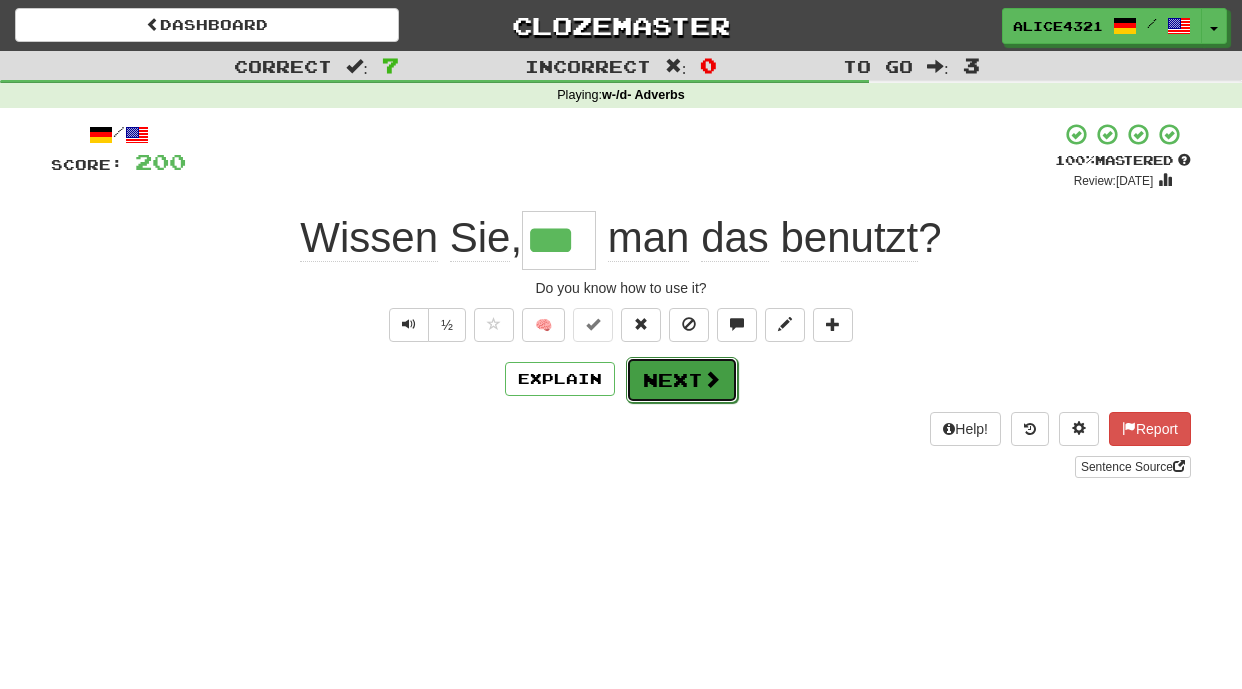 click on "Next" at bounding box center (682, 380) 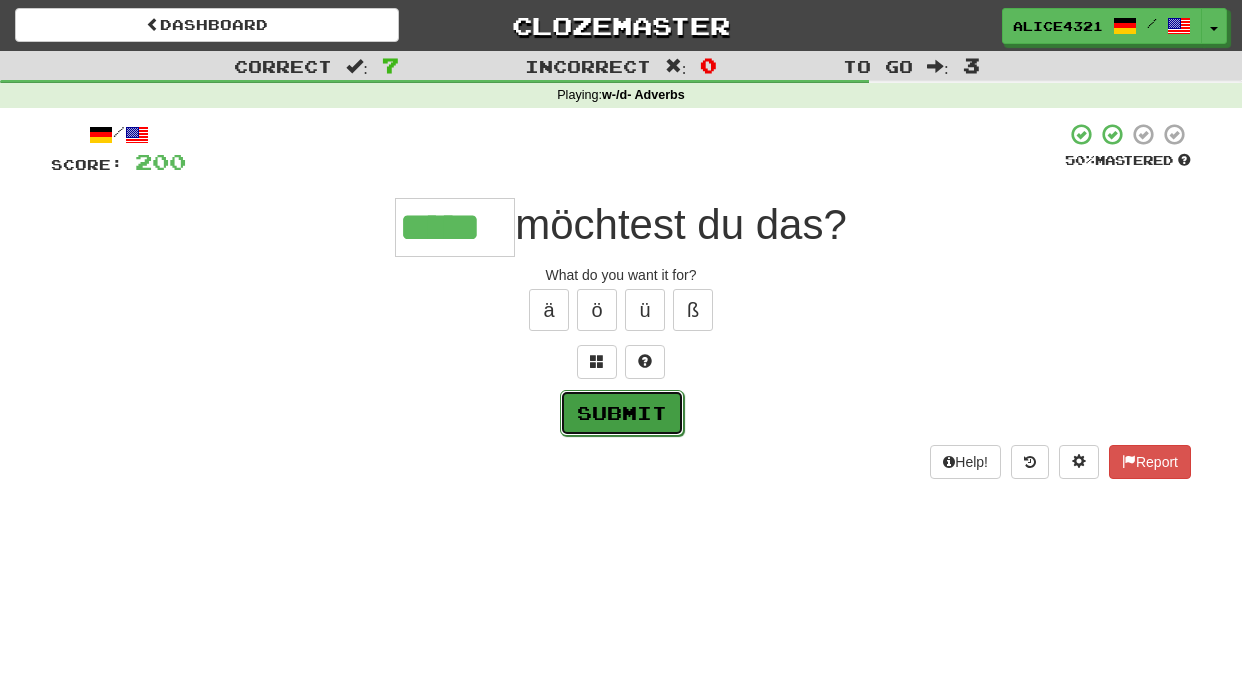 click on "Submit" at bounding box center (622, 413) 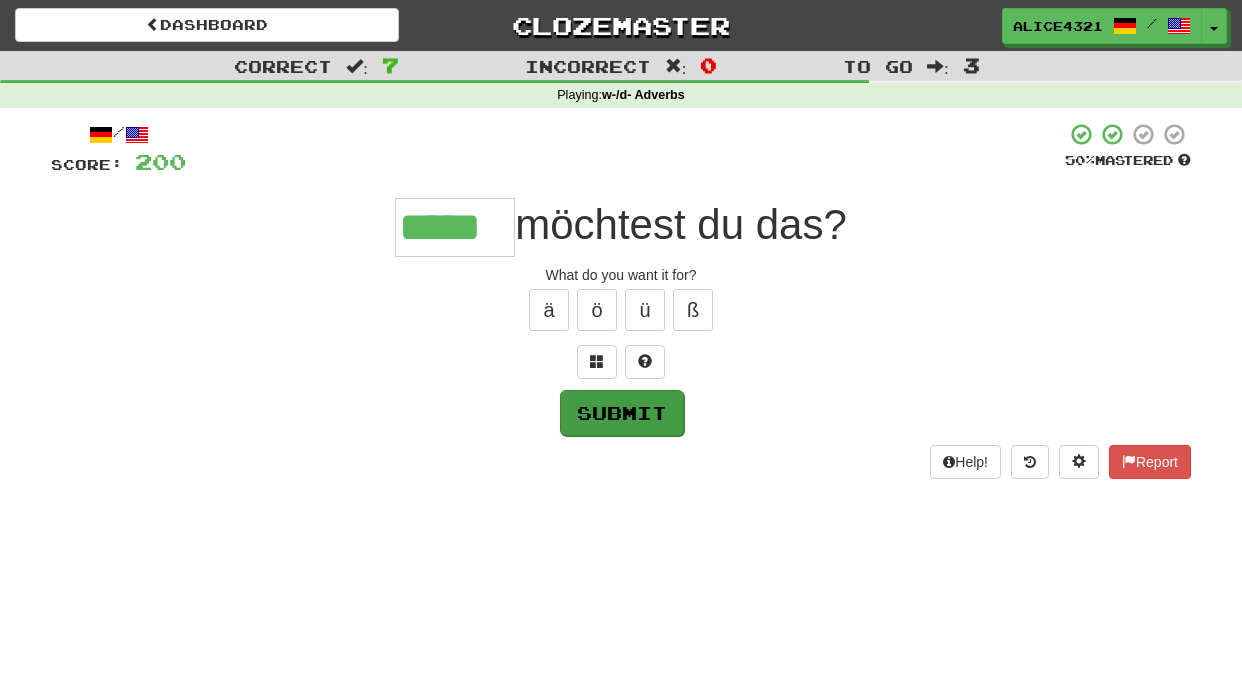 type on "*****" 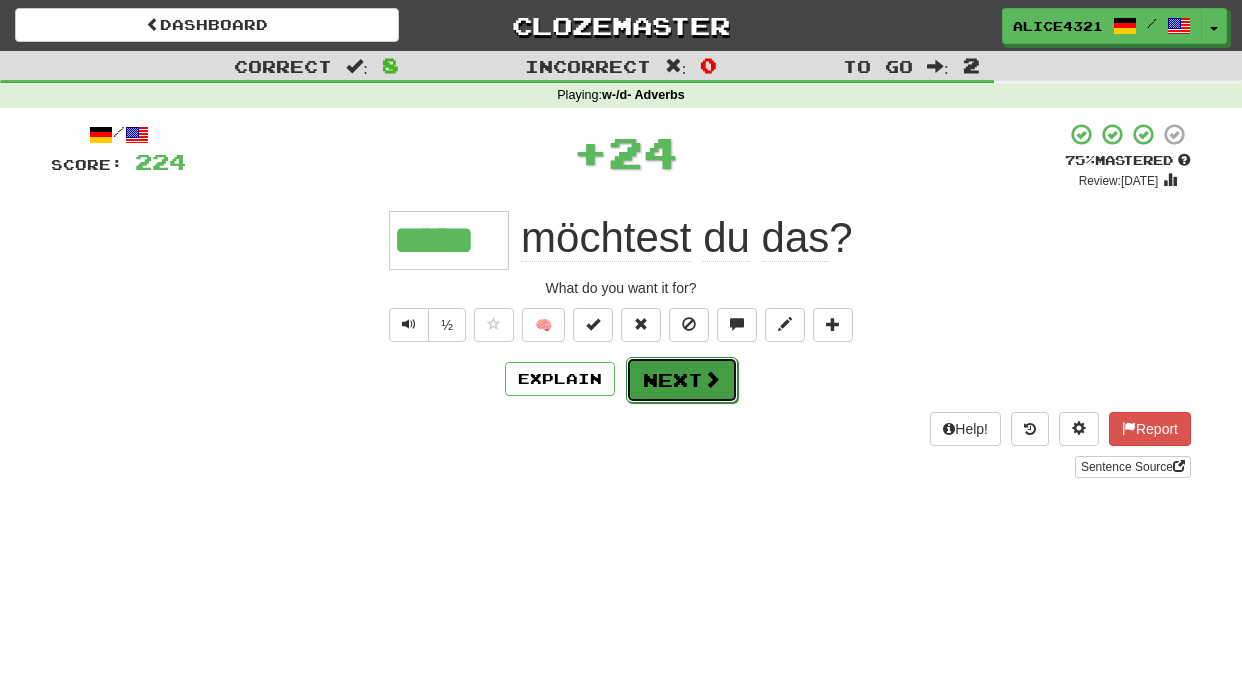 click on "Next" at bounding box center [682, 380] 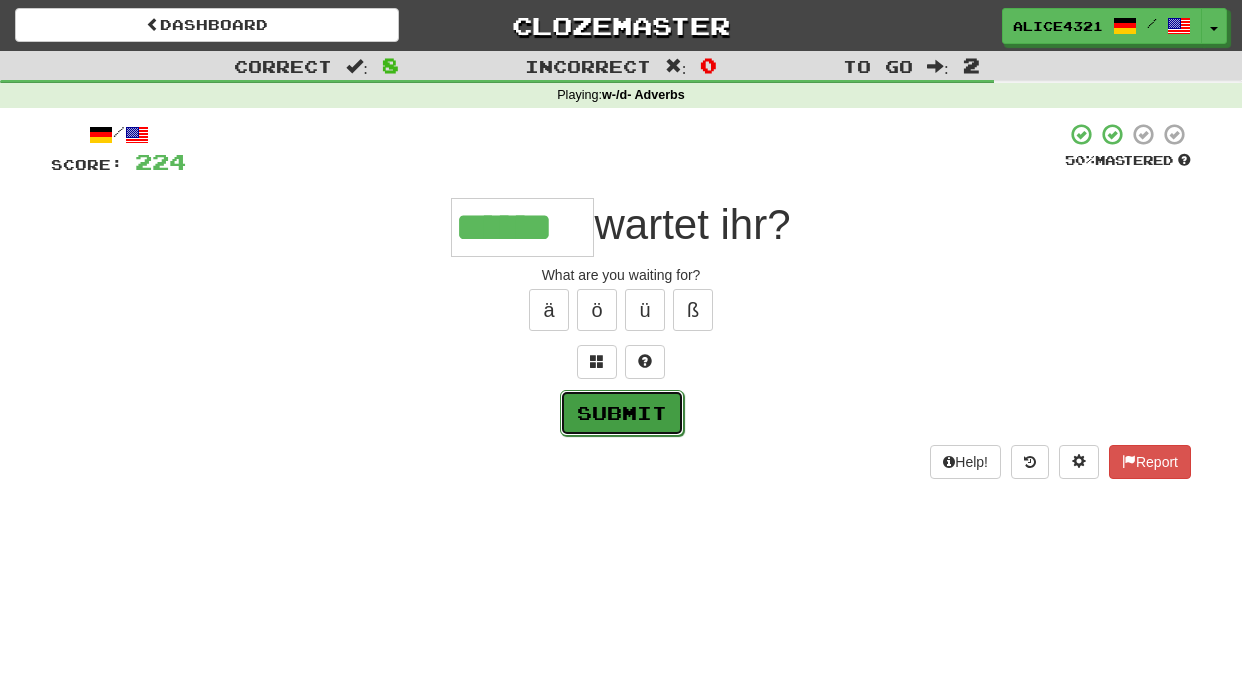 click on "Submit" at bounding box center (622, 413) 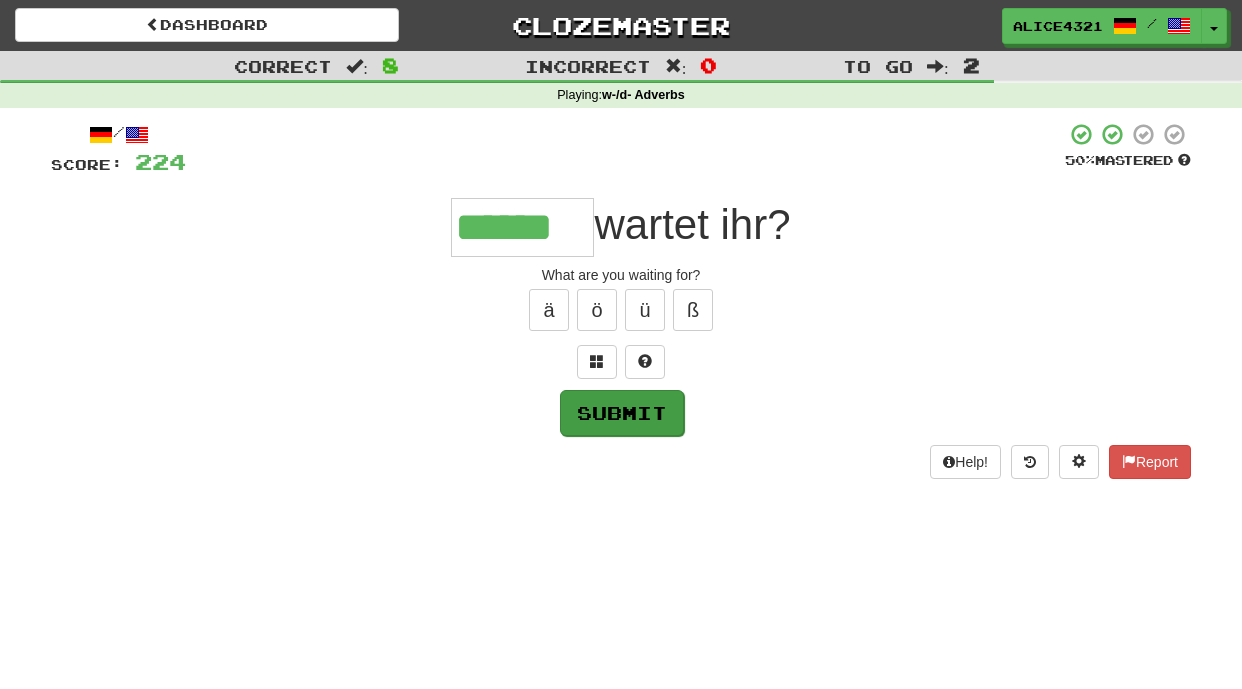 type on "******" 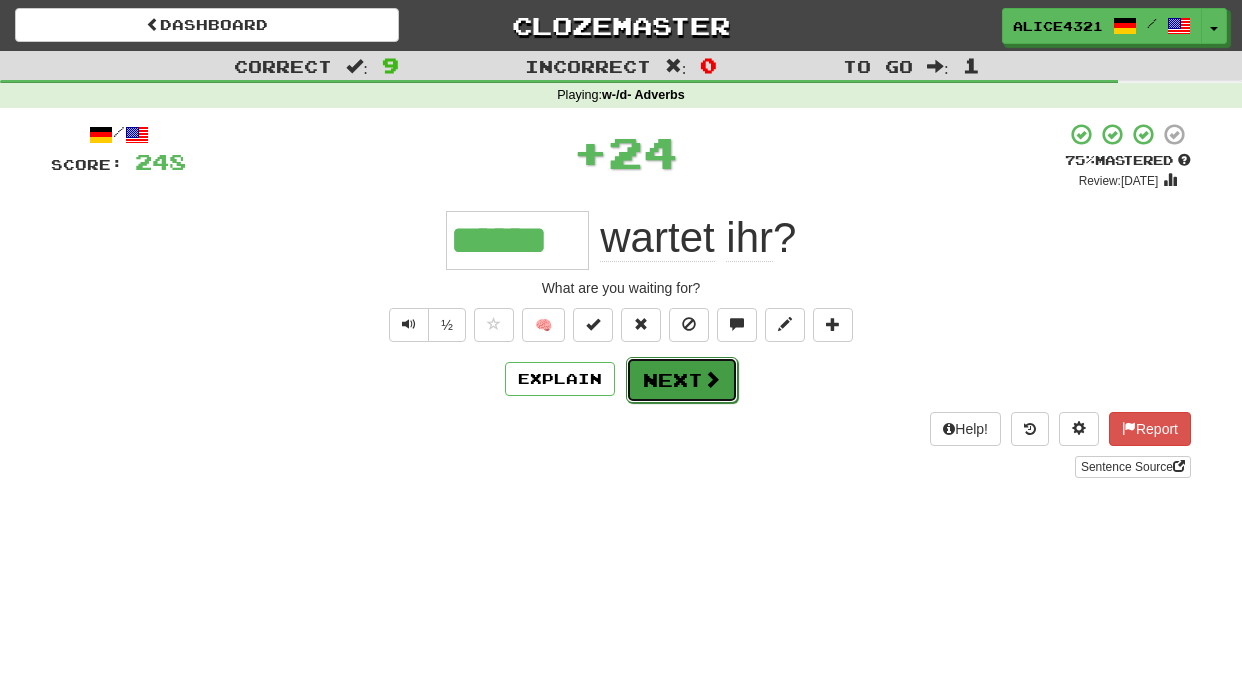 click on "Next" at bounding box center [682, 380] 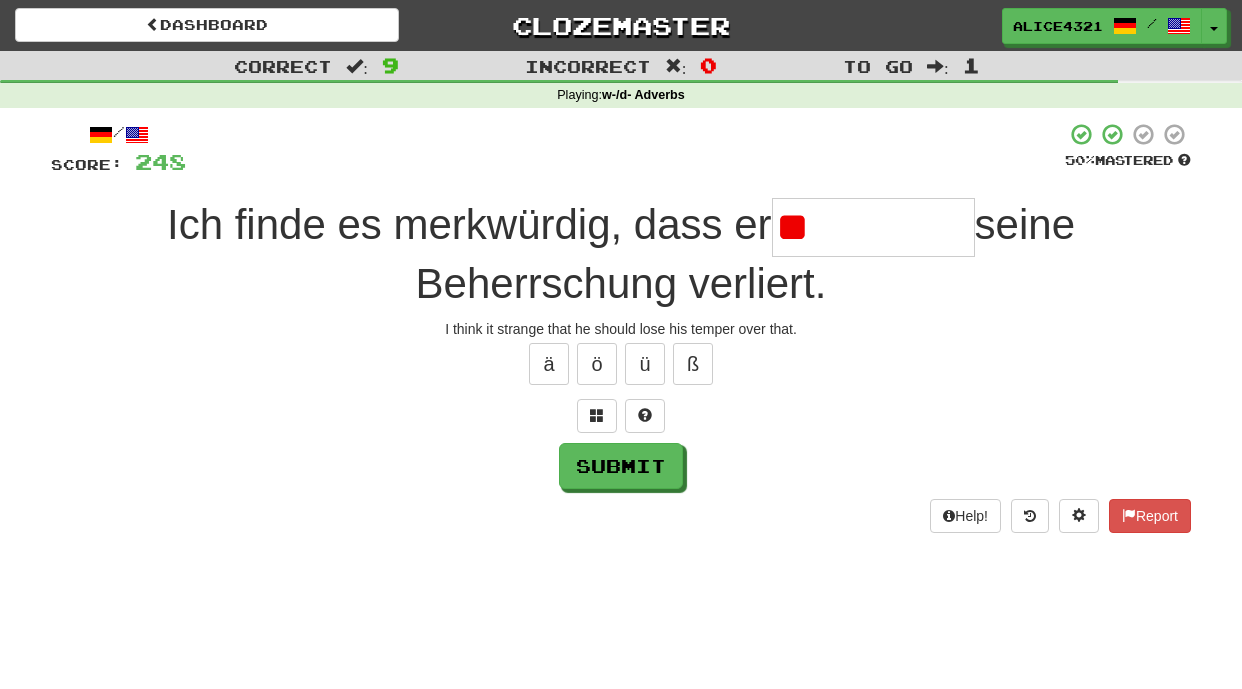 type on "*" 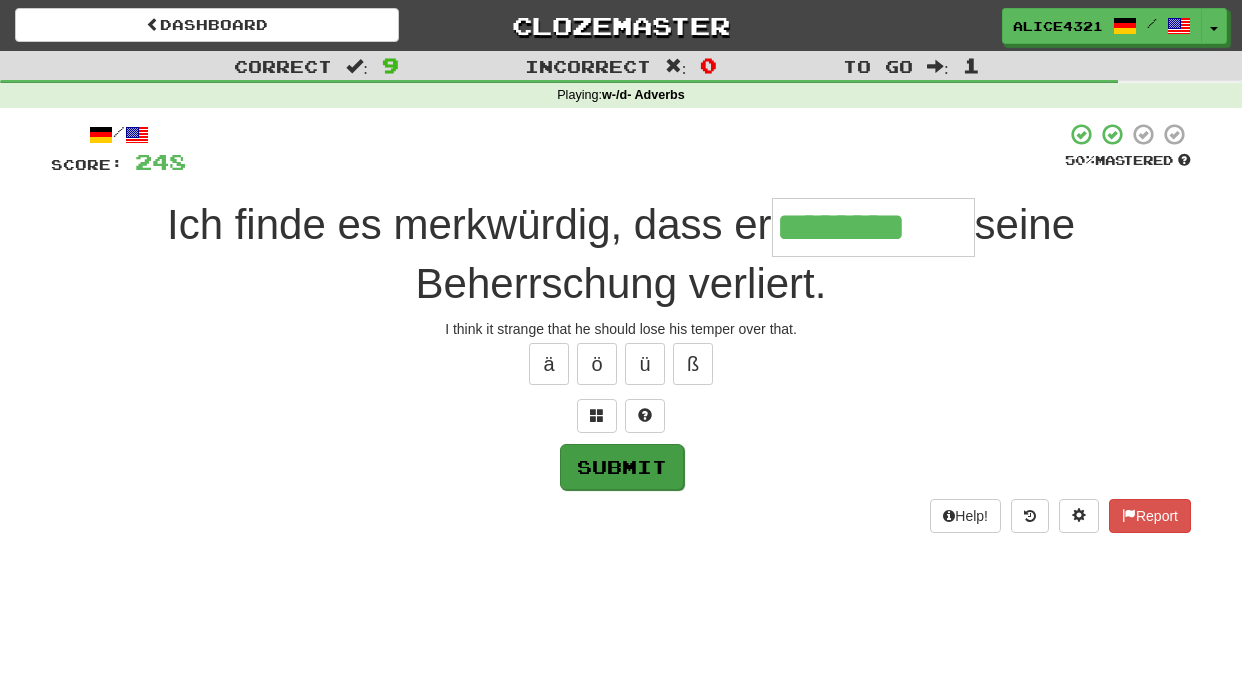 type on "********" 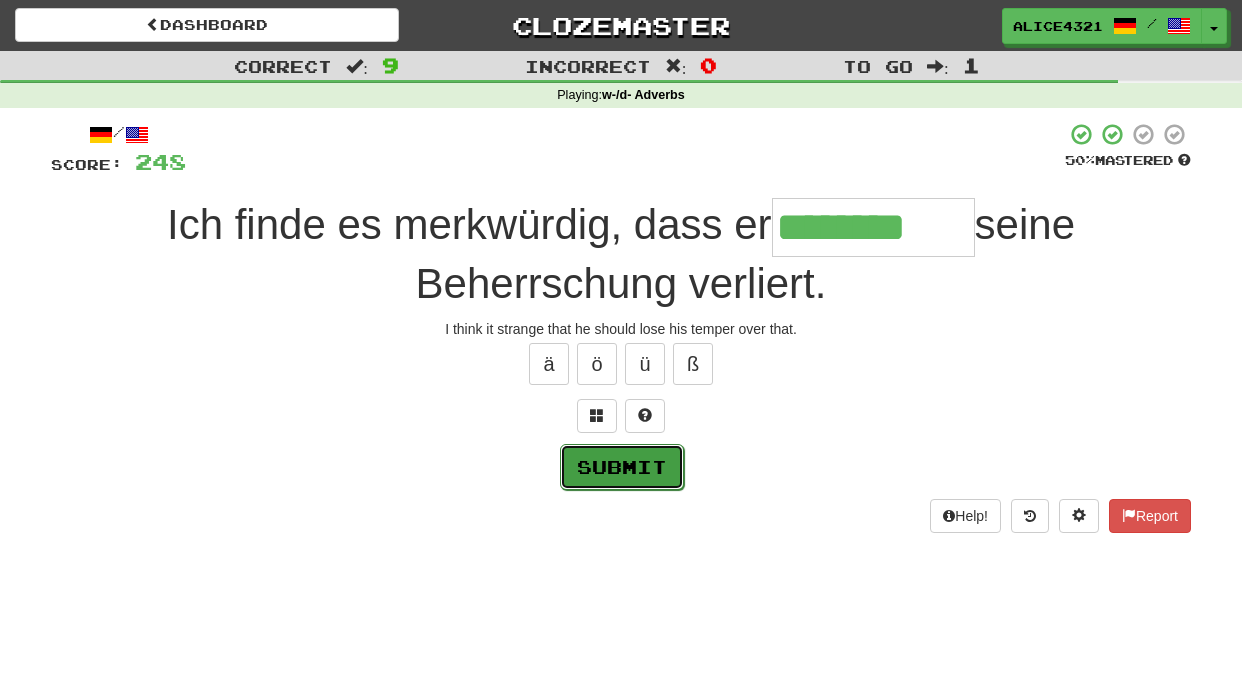 click on "Submit" at bounding box center (622, 467) 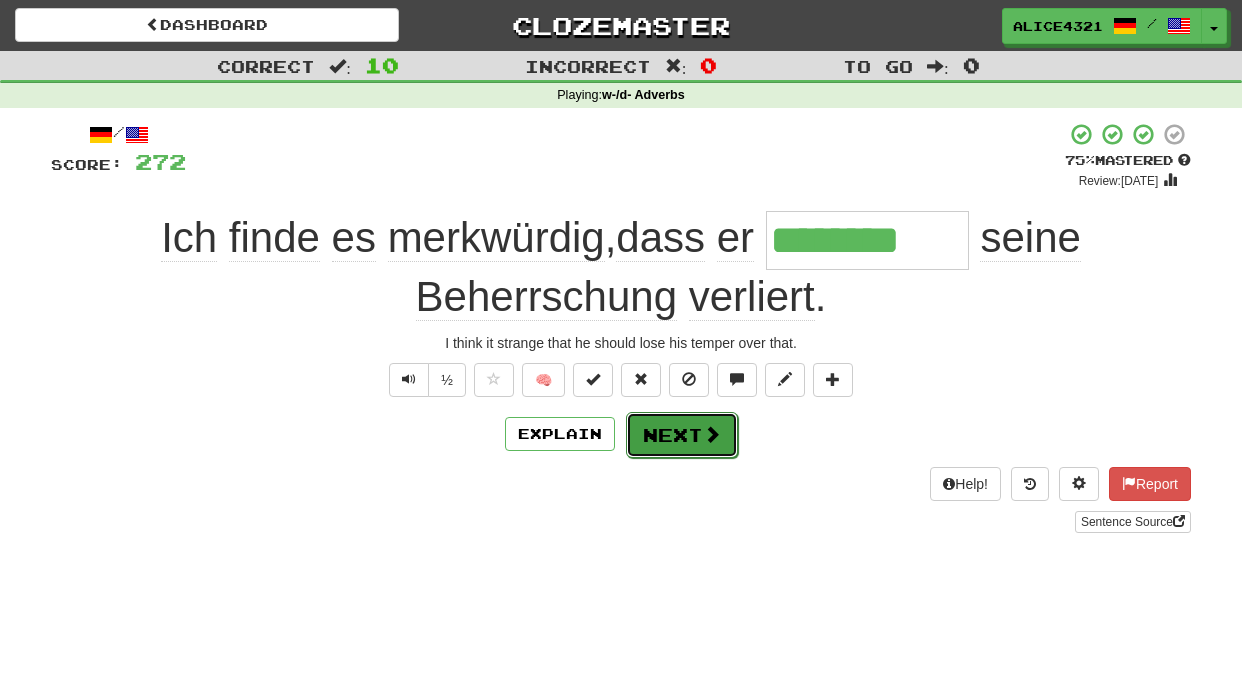 click at bounding box center (712, 434) 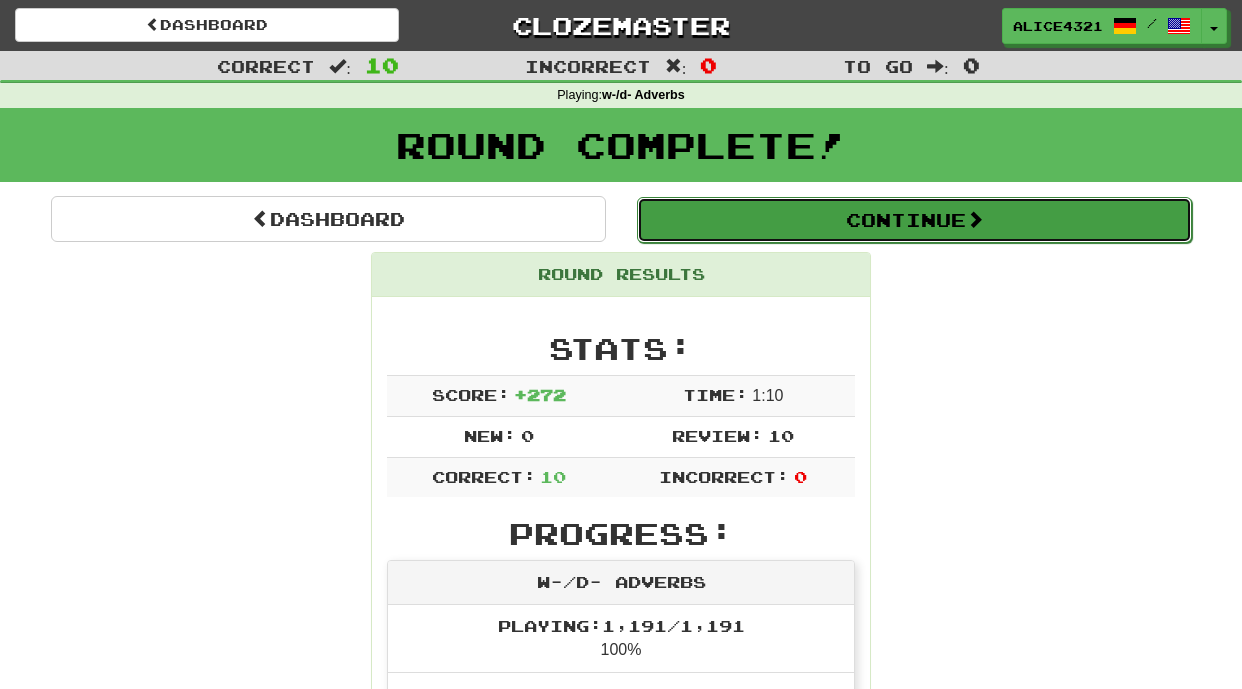 click on "Continue" at bounding box center (914, 220) 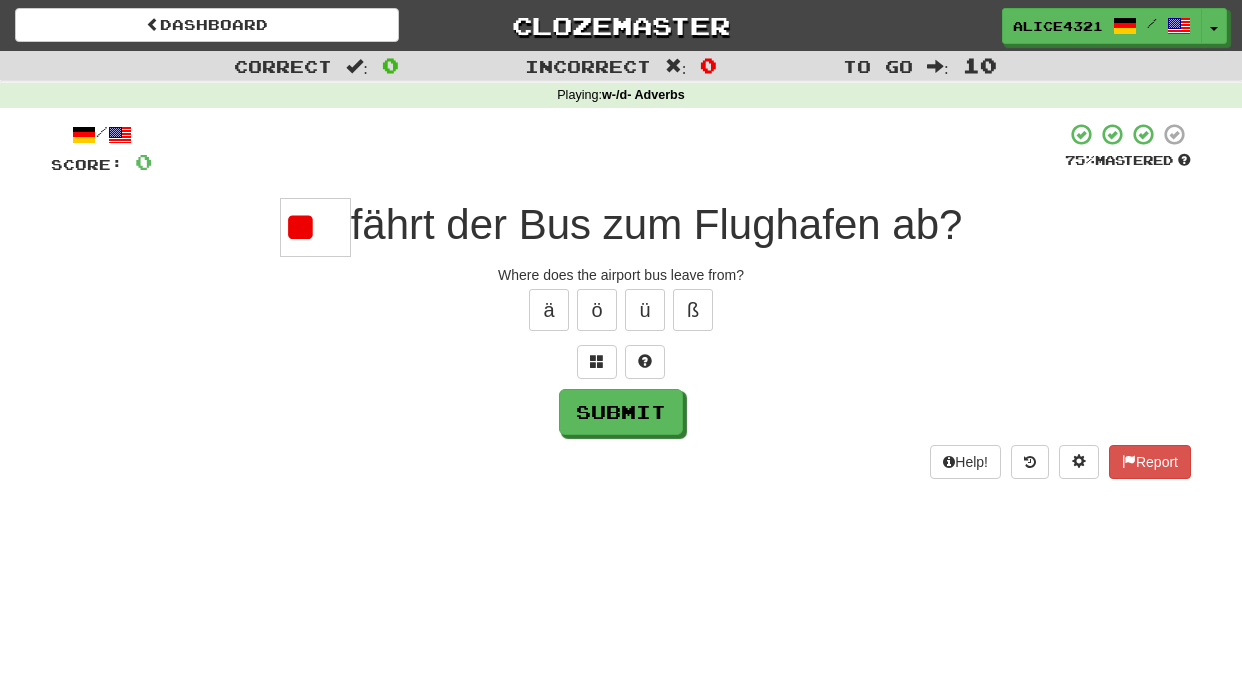 type on "*" 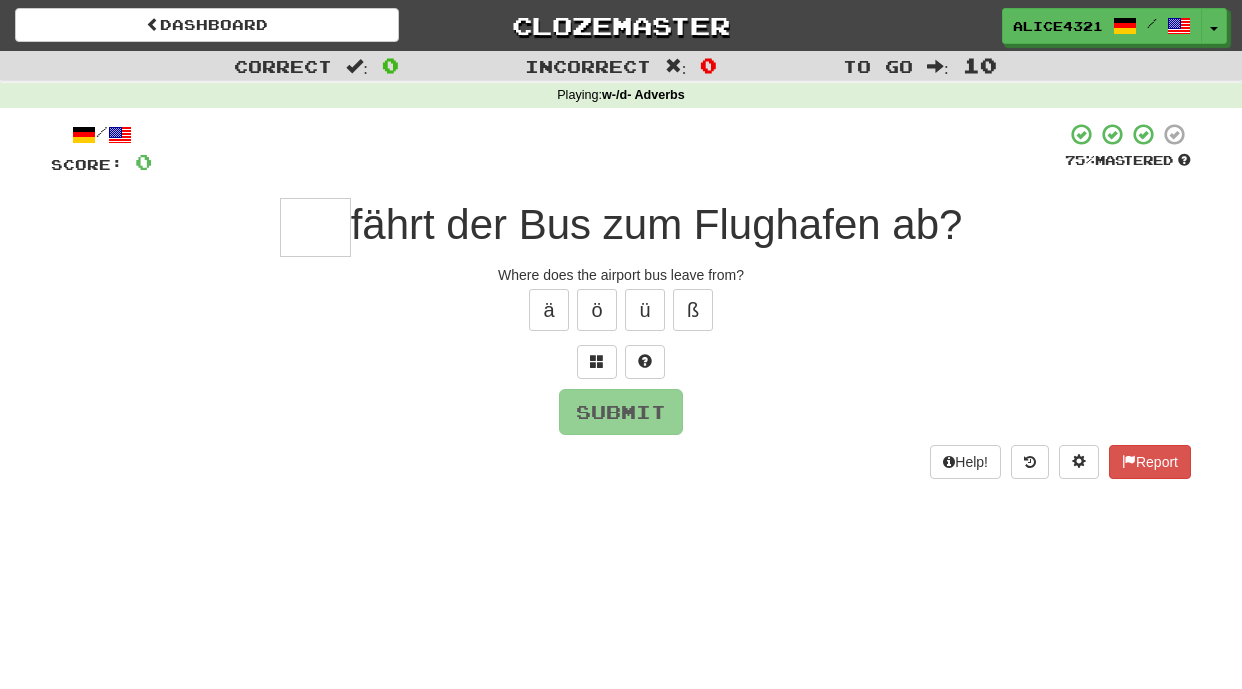 type on "*" 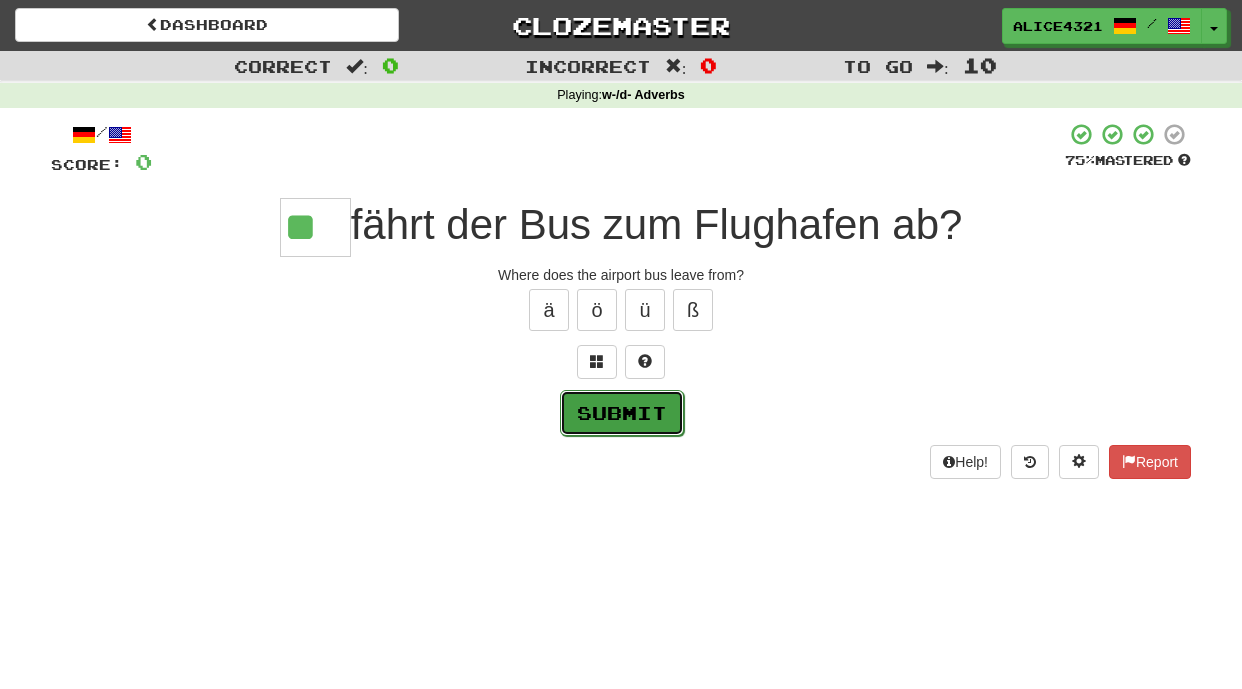 click on "Submit" at bounding box center [622, 413] 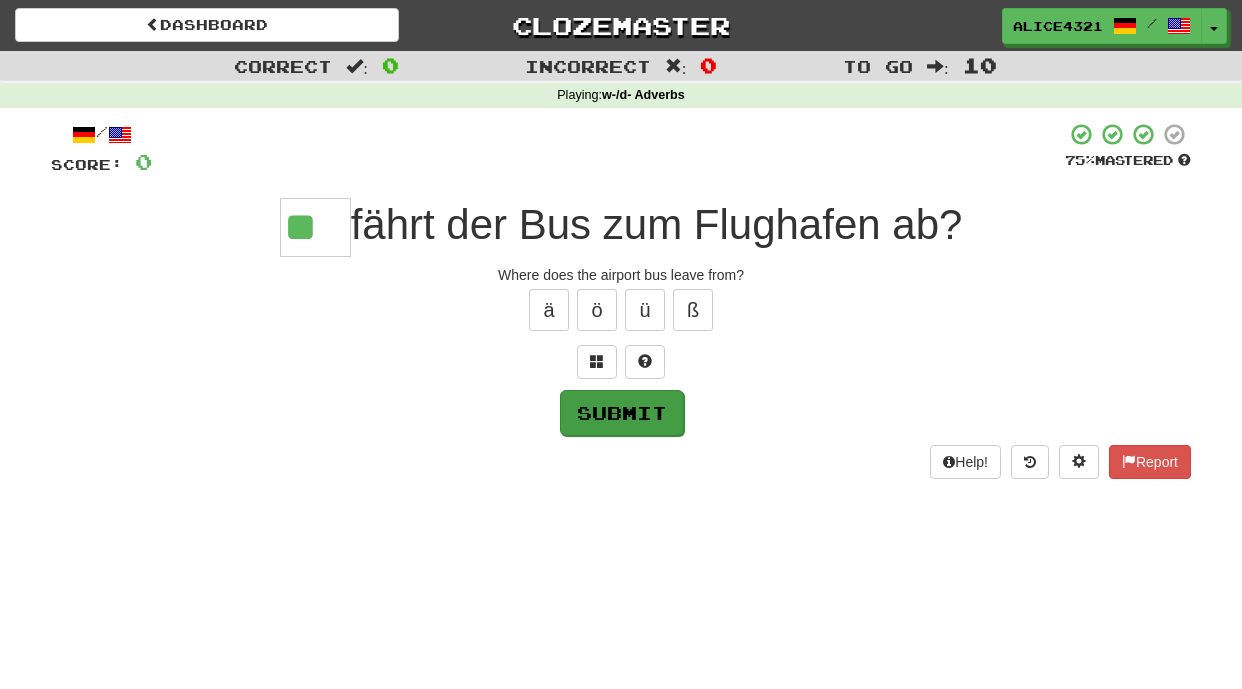 type on "**" 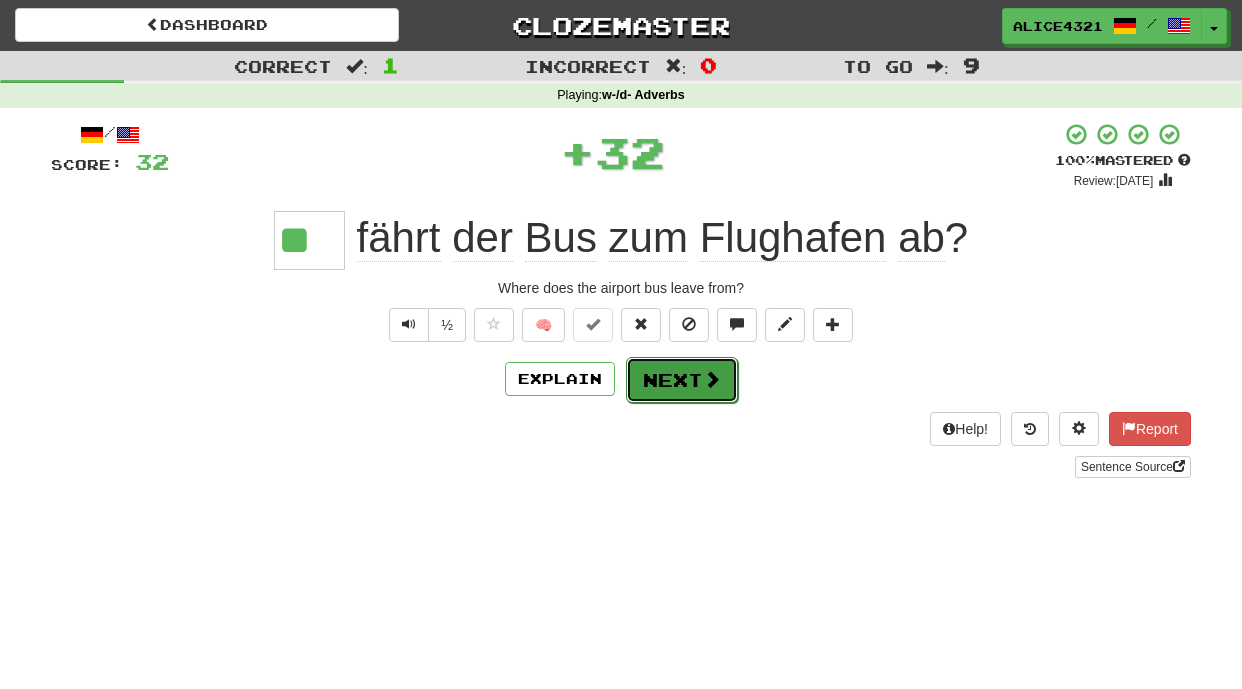 click on "Next" at bounding box center [682, 380] 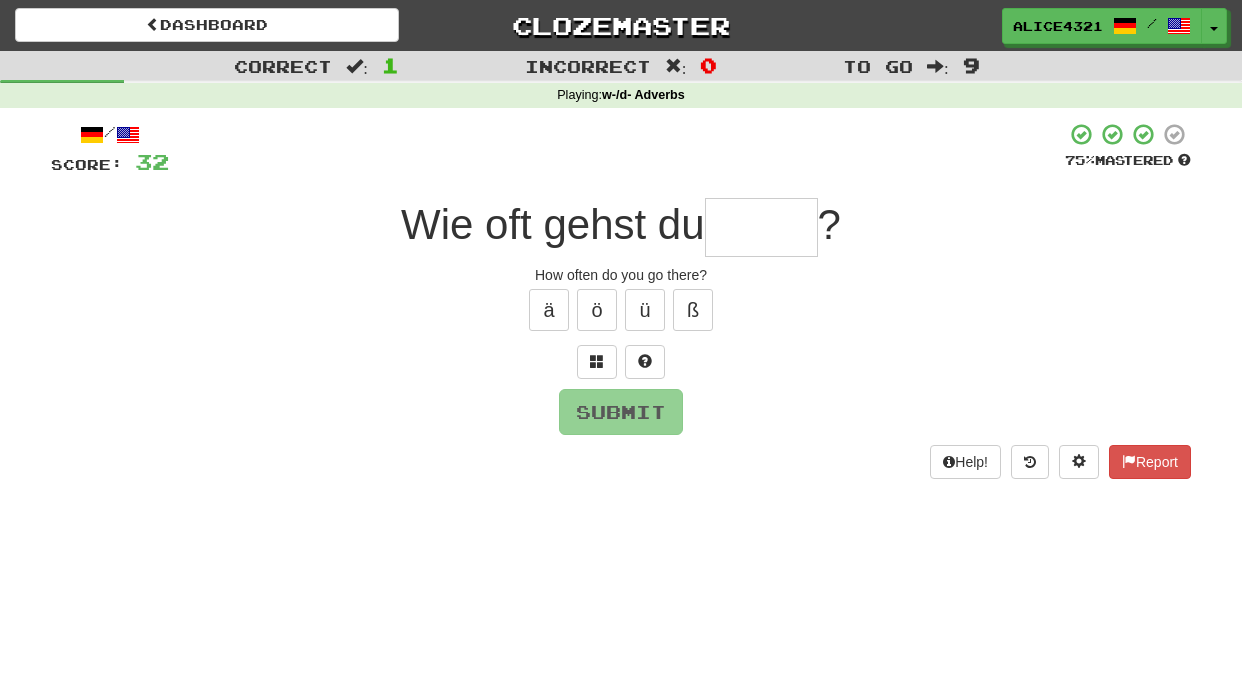 type on "*" 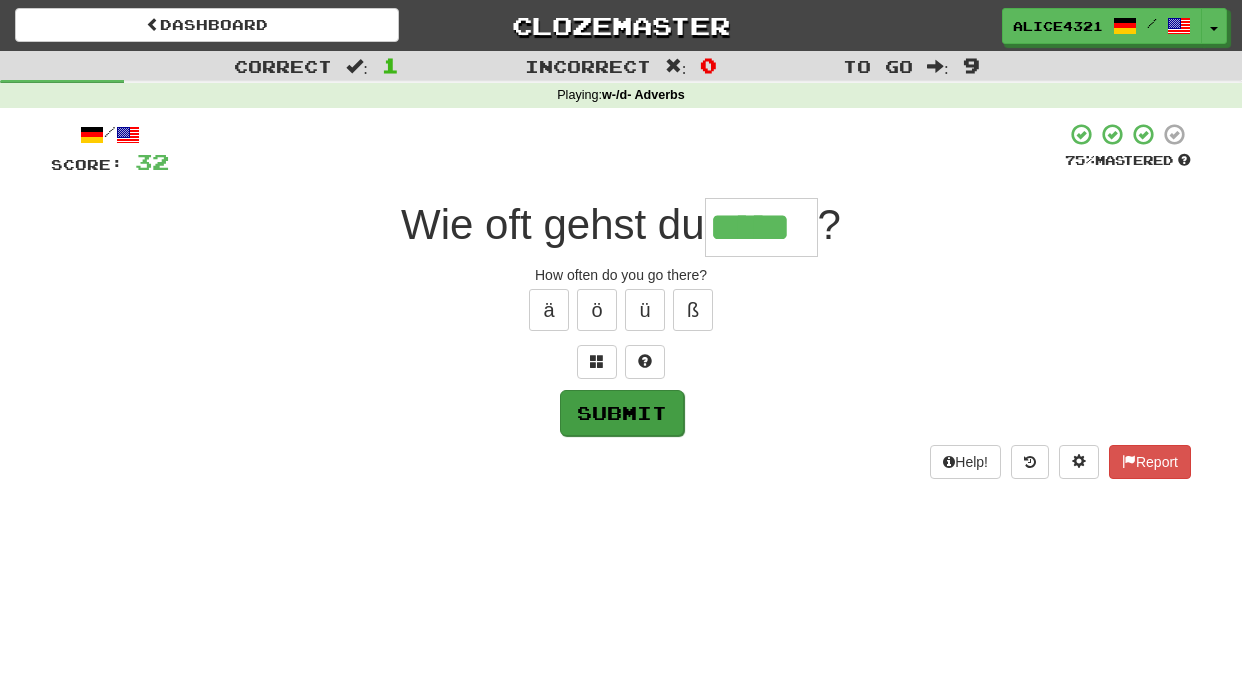 type on "*****" 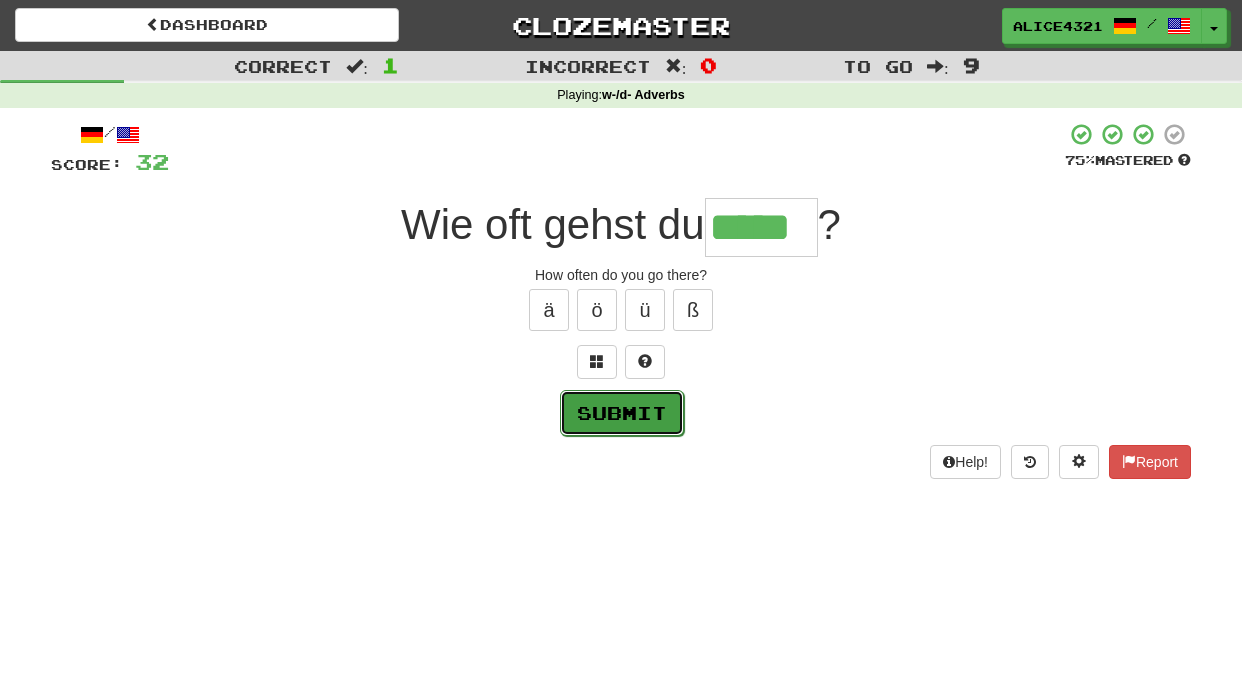 click on "Submit" at bounding box center (622, 413) 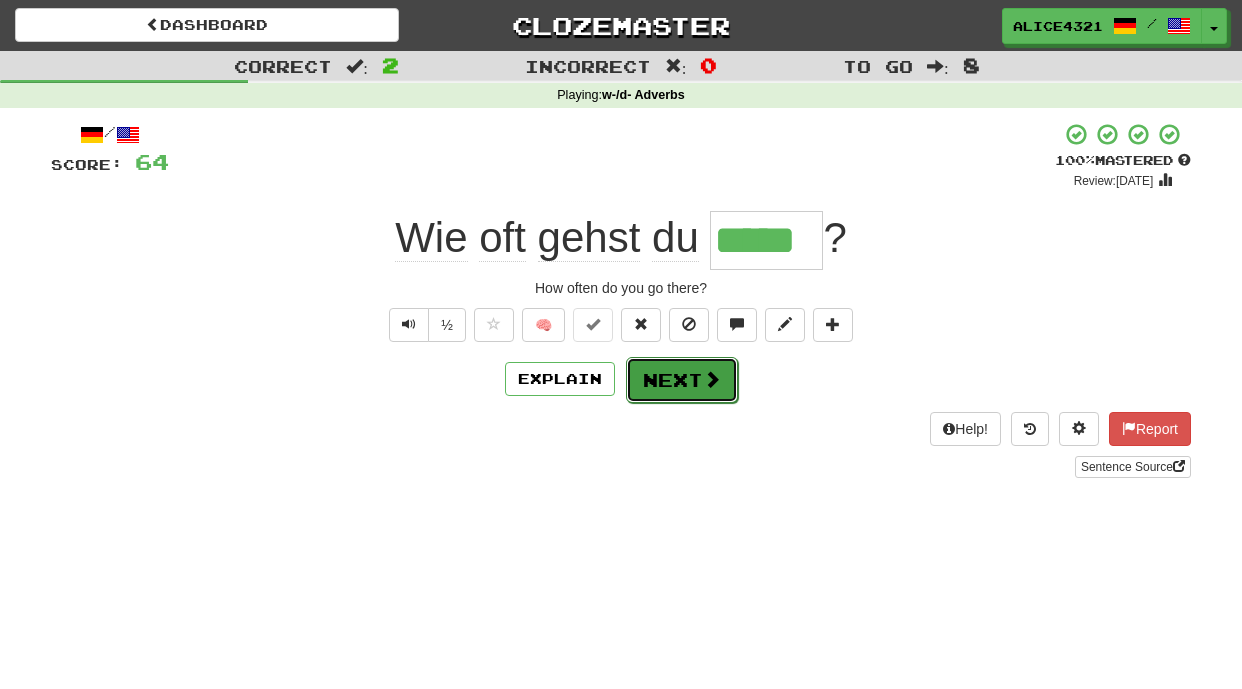 click at bounding box center [712, 379] 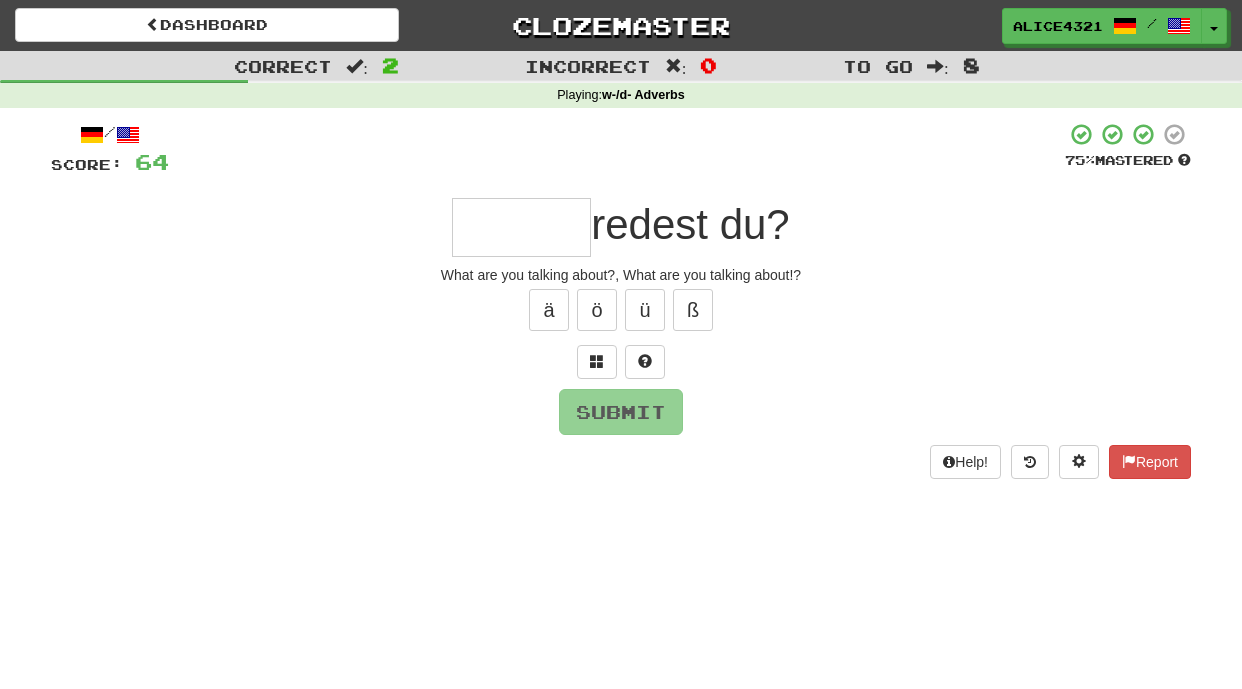 type on "*" 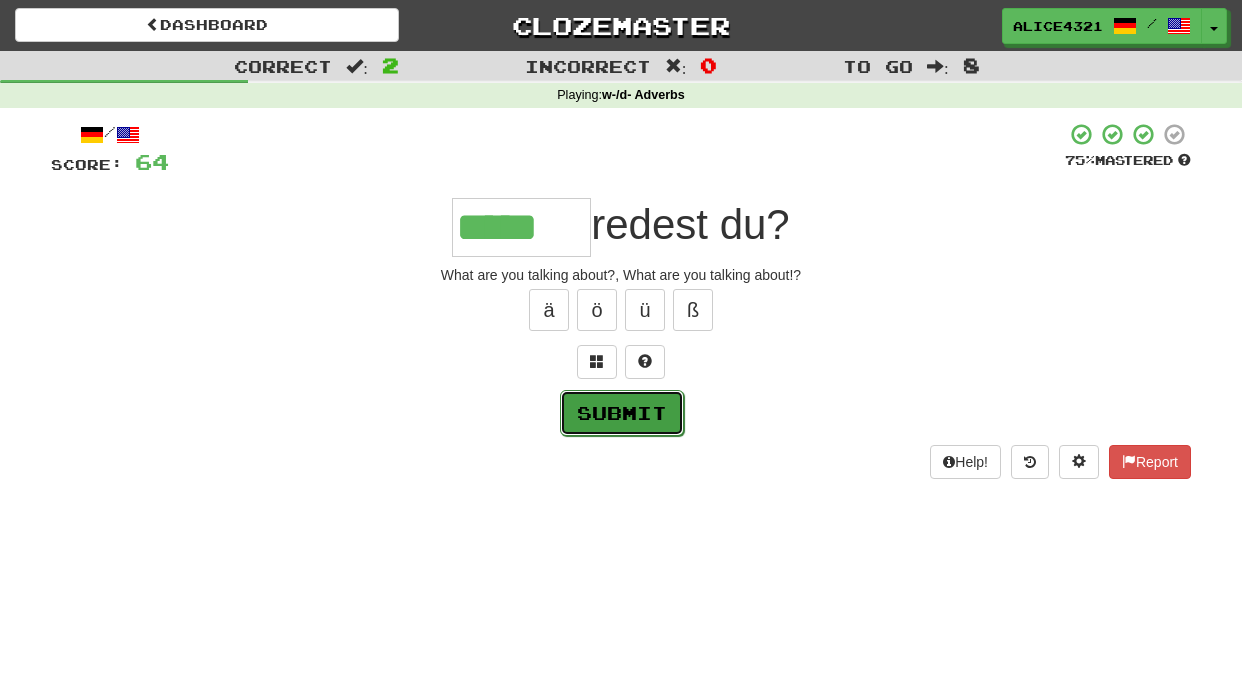 click on "Submit" at bounding box center (622, 413) 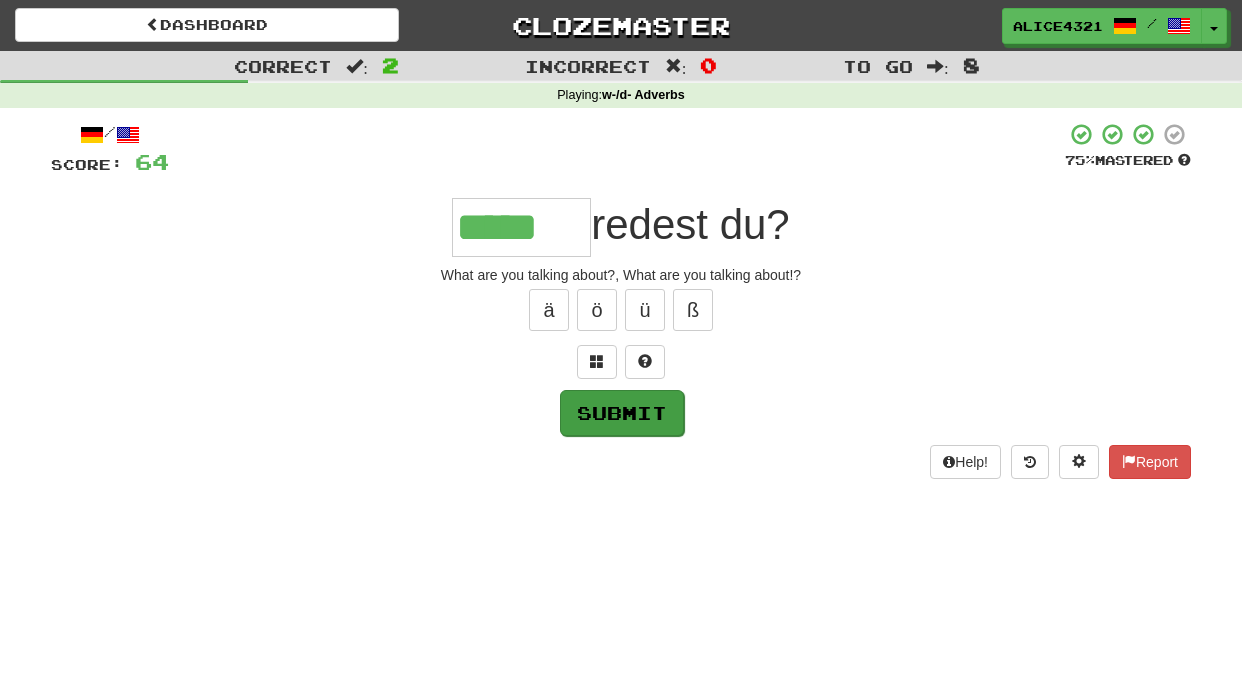type on "*****" 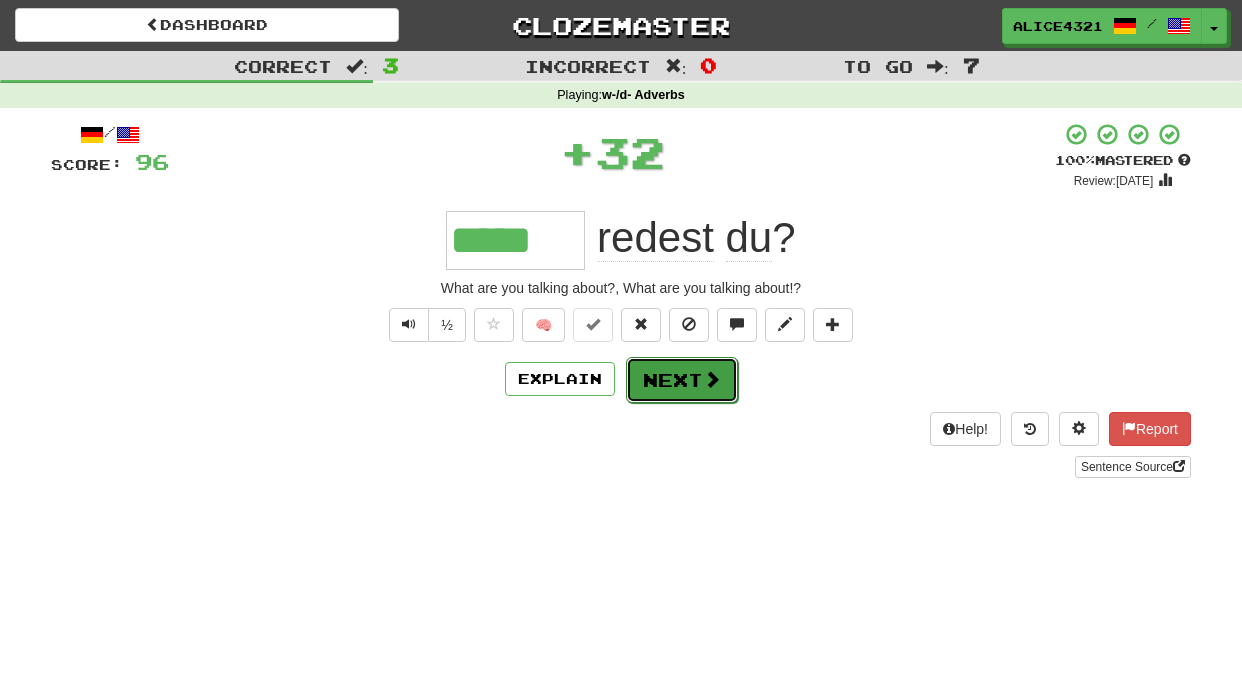 click on "Next" at bounding box center (682, 380) 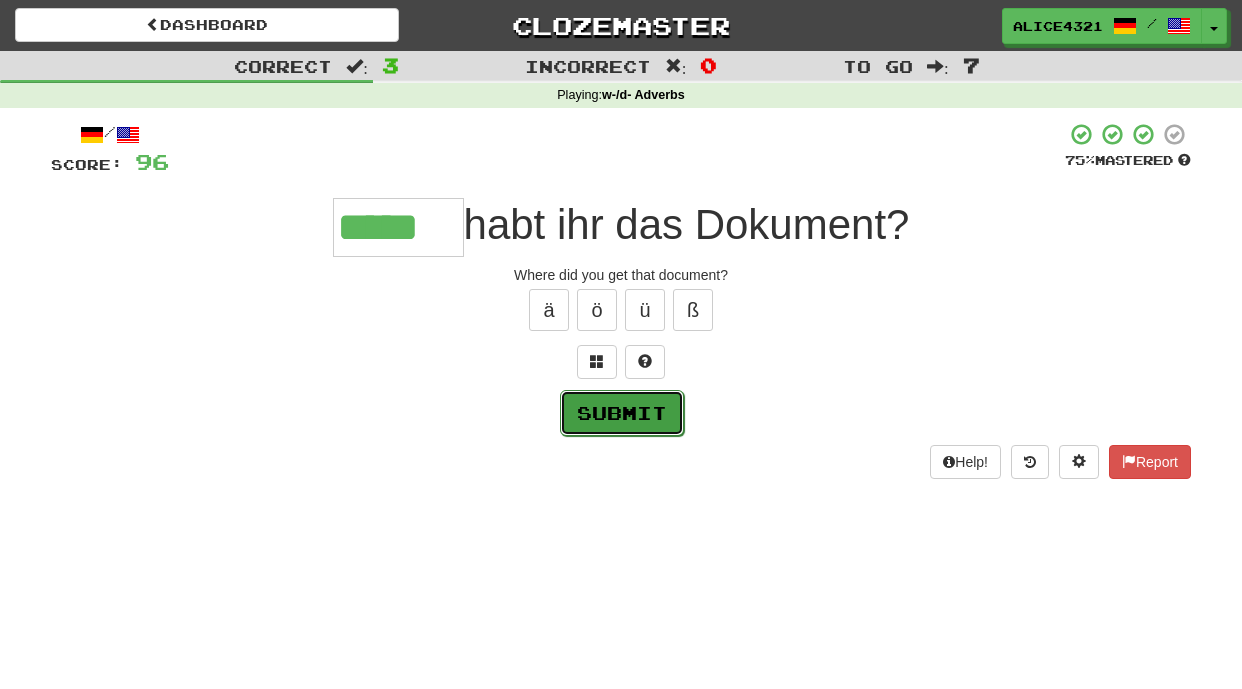 click on "Submit" at bounding box center (622, 413) 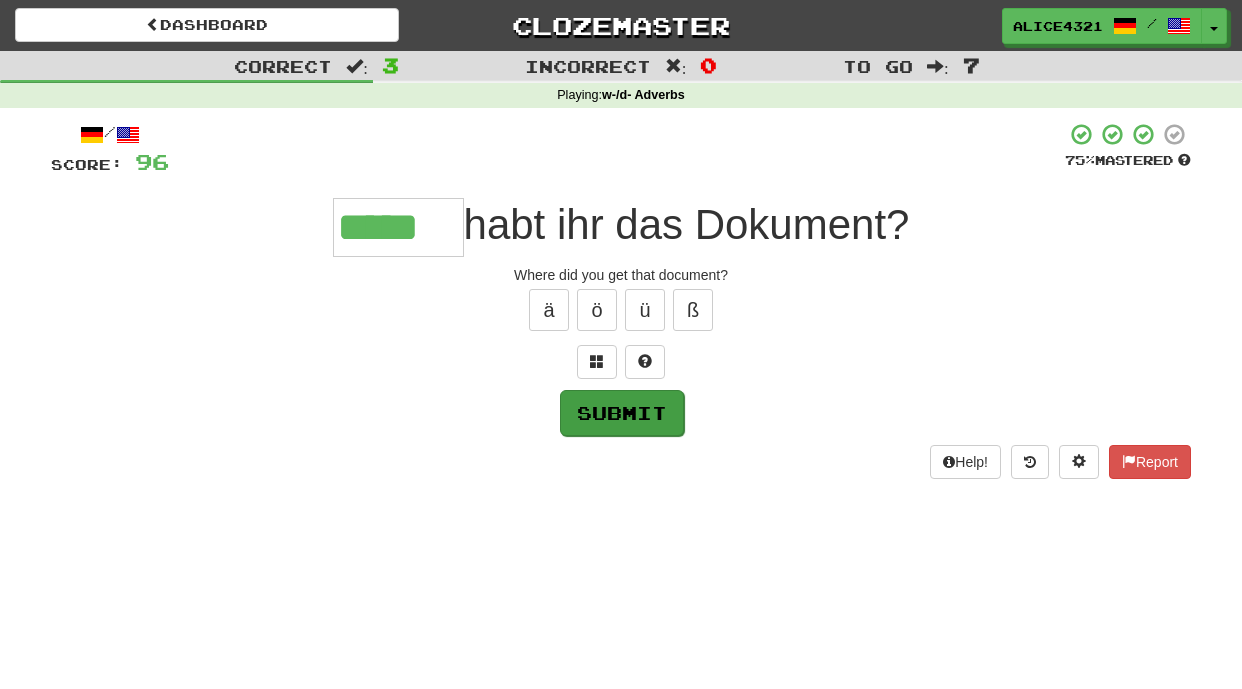 type on "*****" 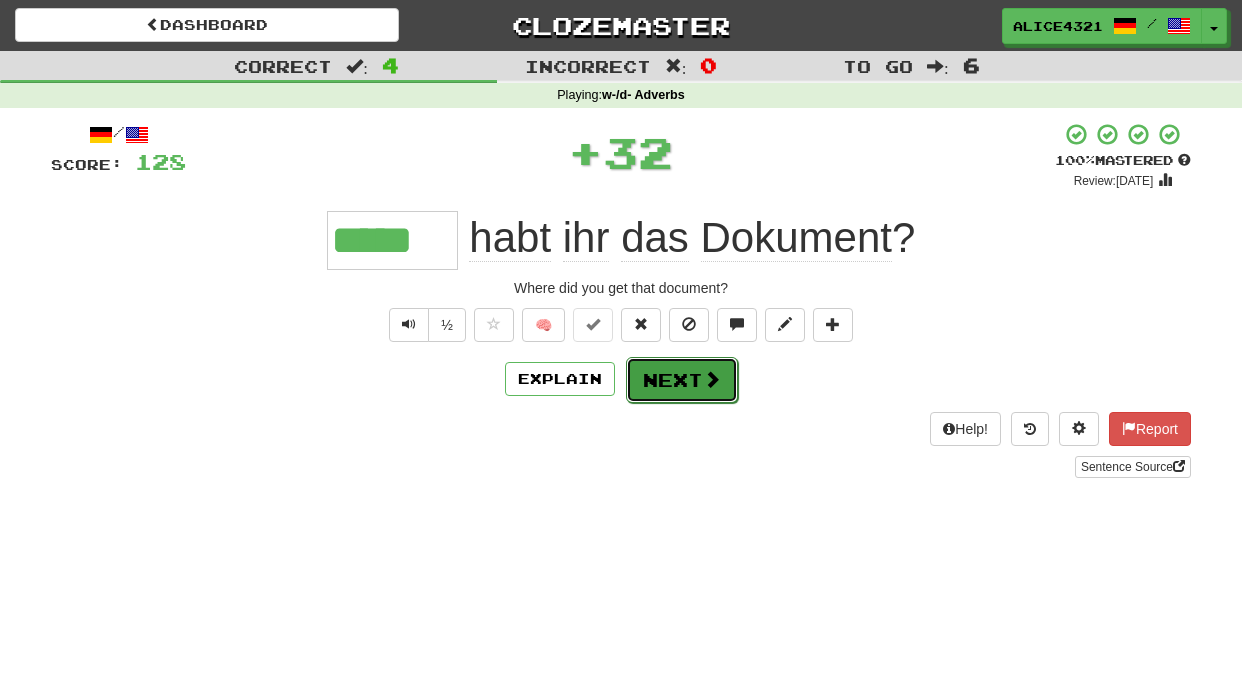 click on "Next" at bounding box center [682, 380] 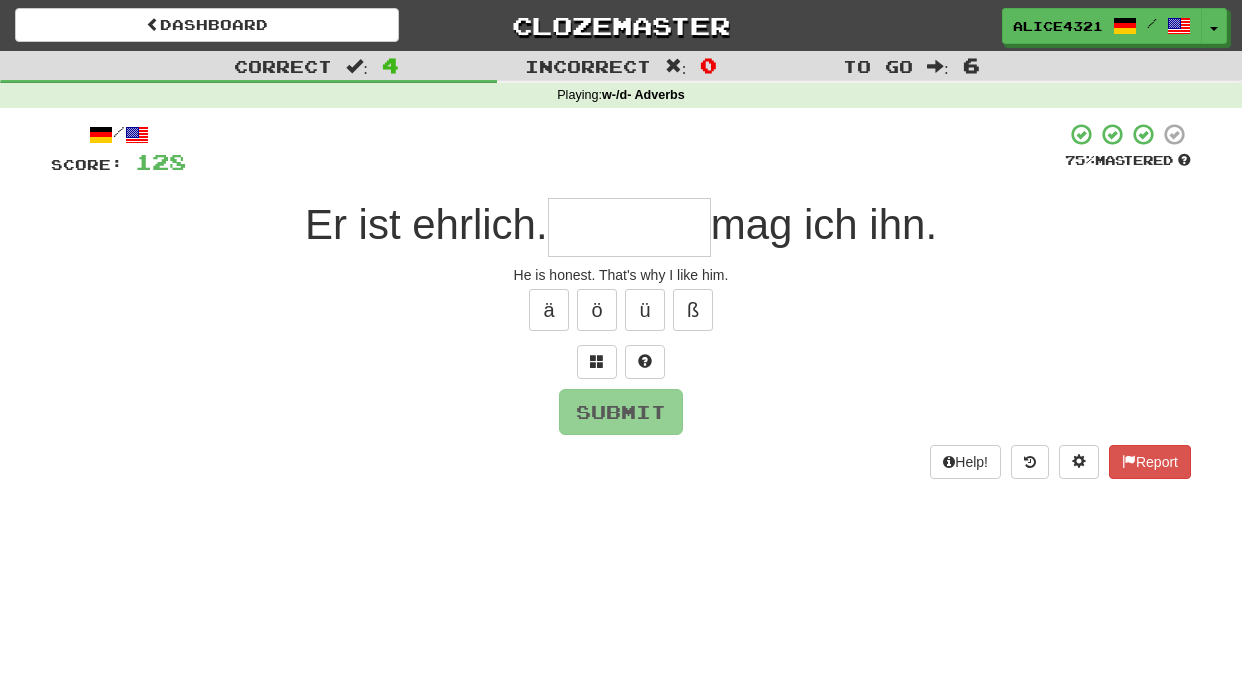 type on "*" 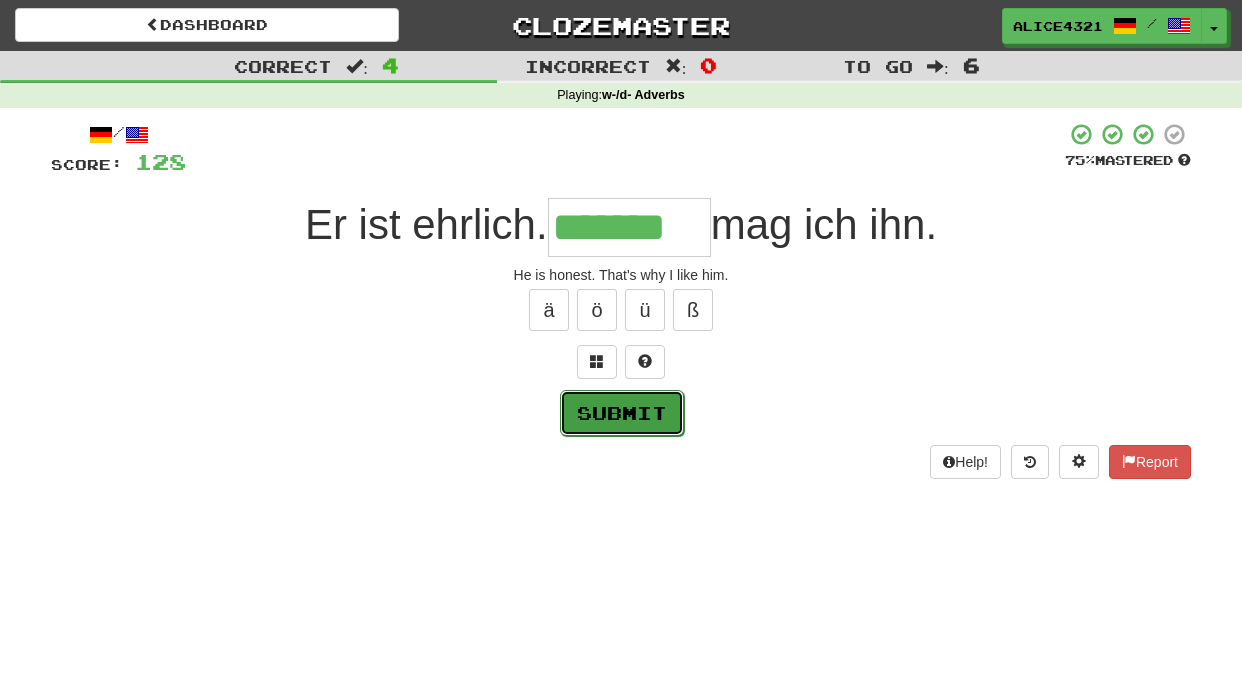 click on "Submit" at bounding box center (622, 413) 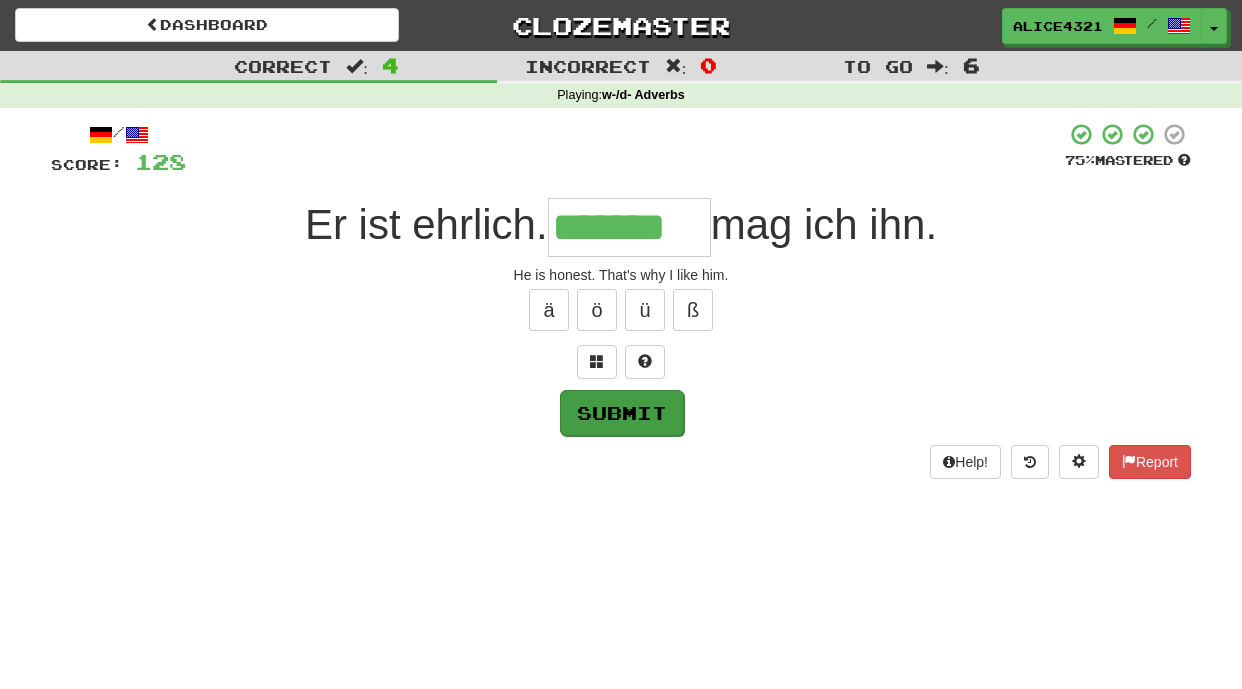 type on "*******" 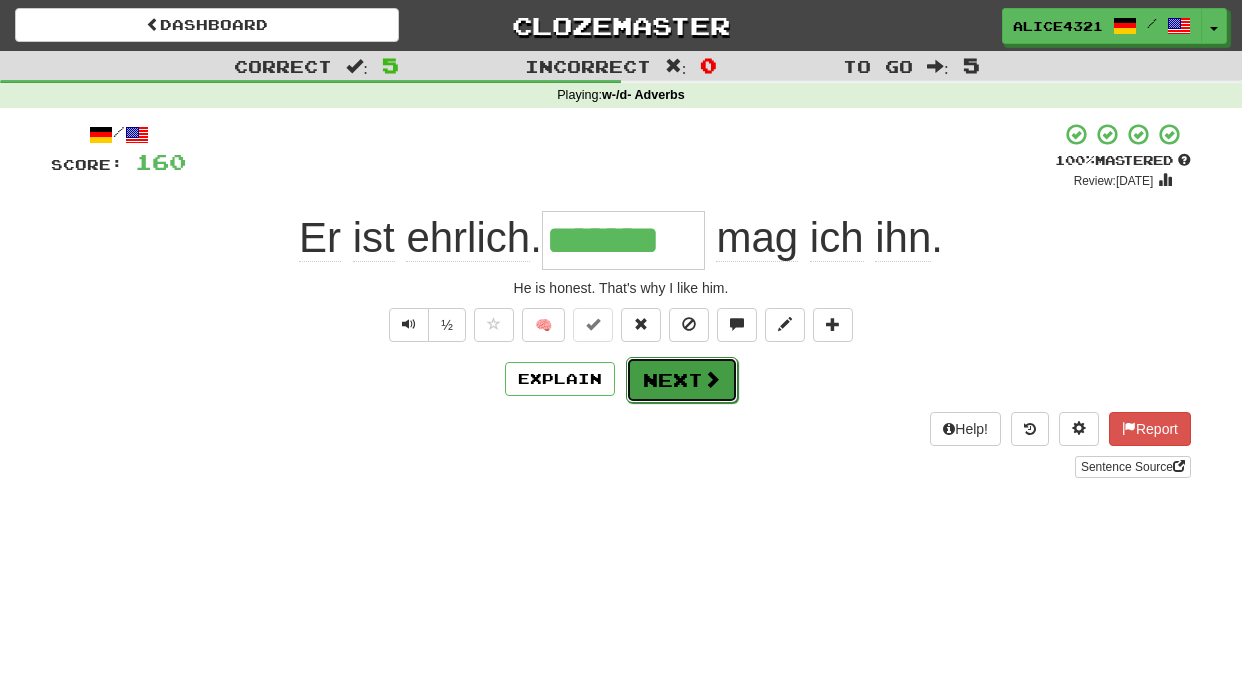 click at bounding box center [712, 379] 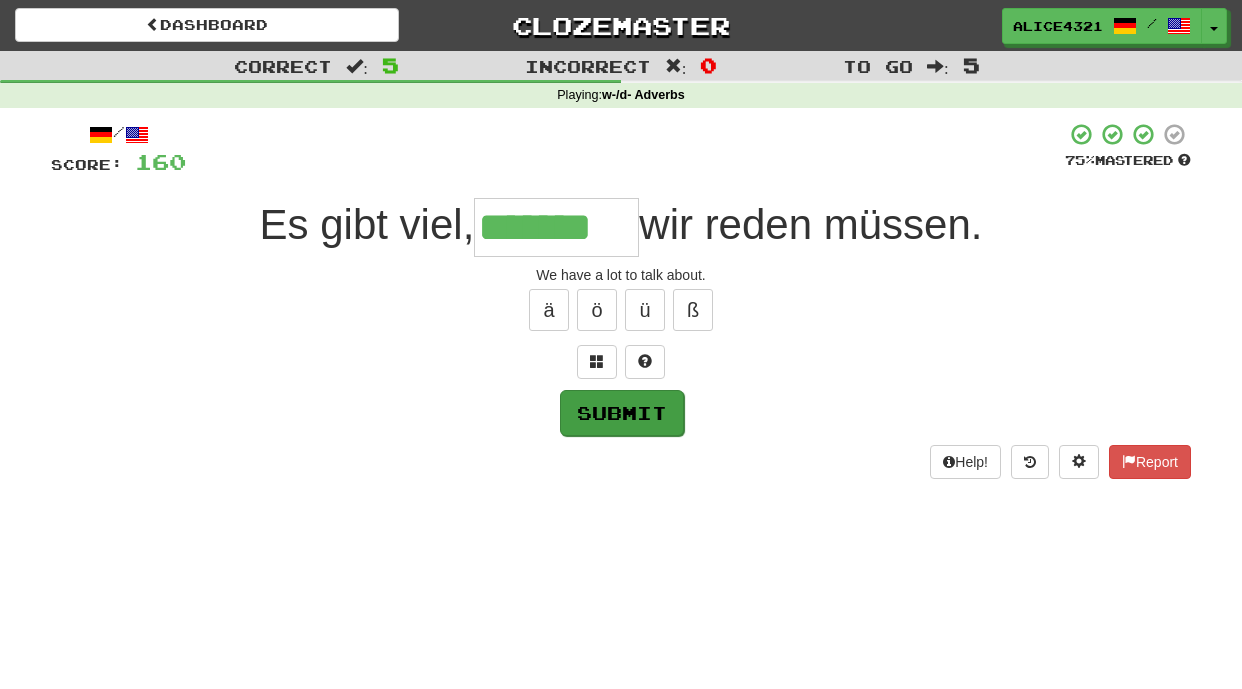 type on "*******" 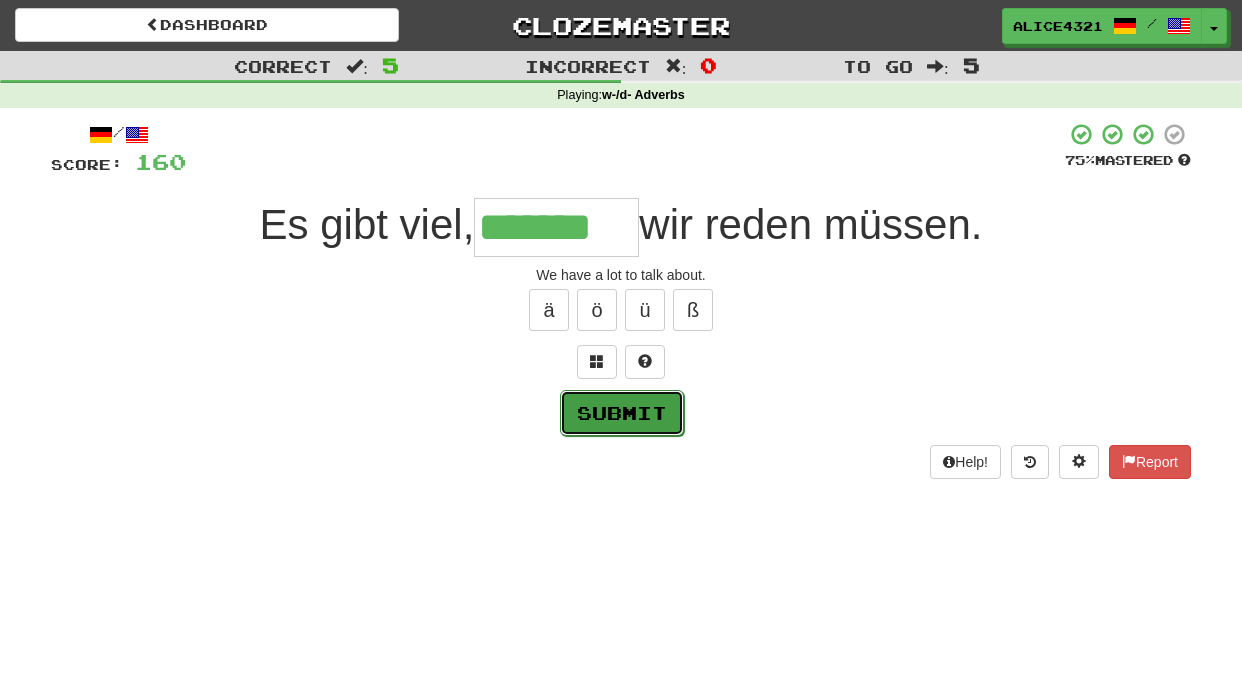 click on "Submit" at bounding box center (622, 413) 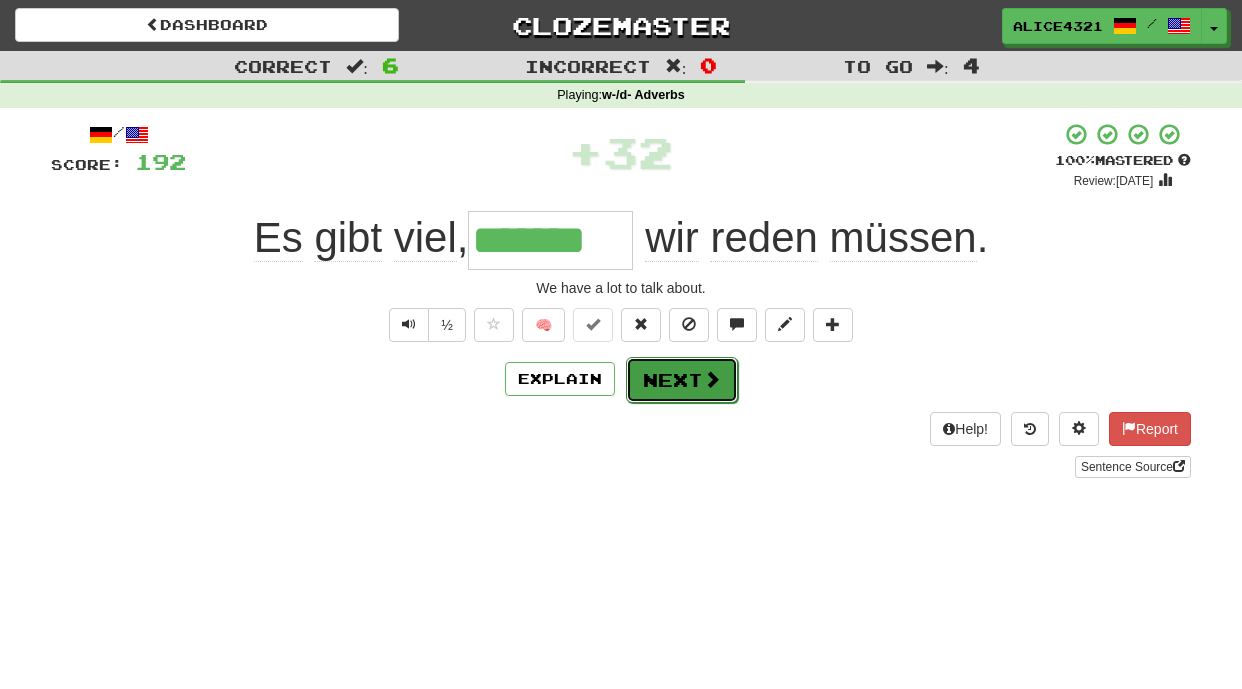 click on "Next" at bounding box center [682, 380] 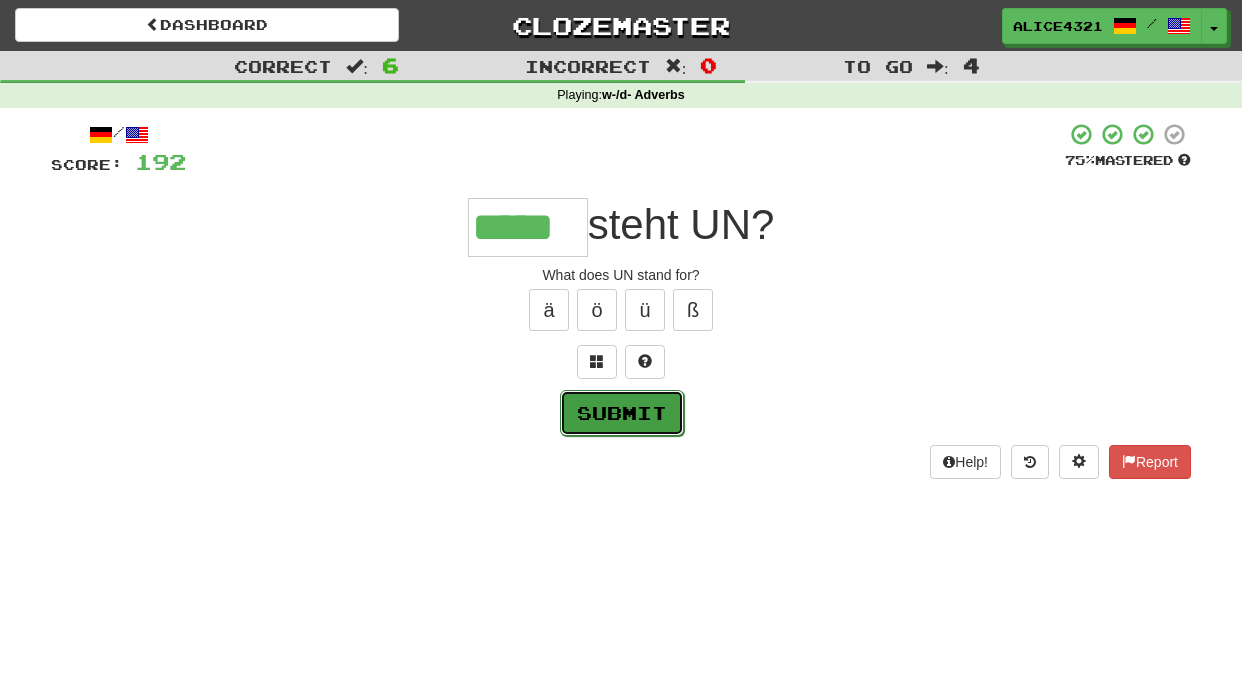 click on "Submit" at bounding box center [622, 413] 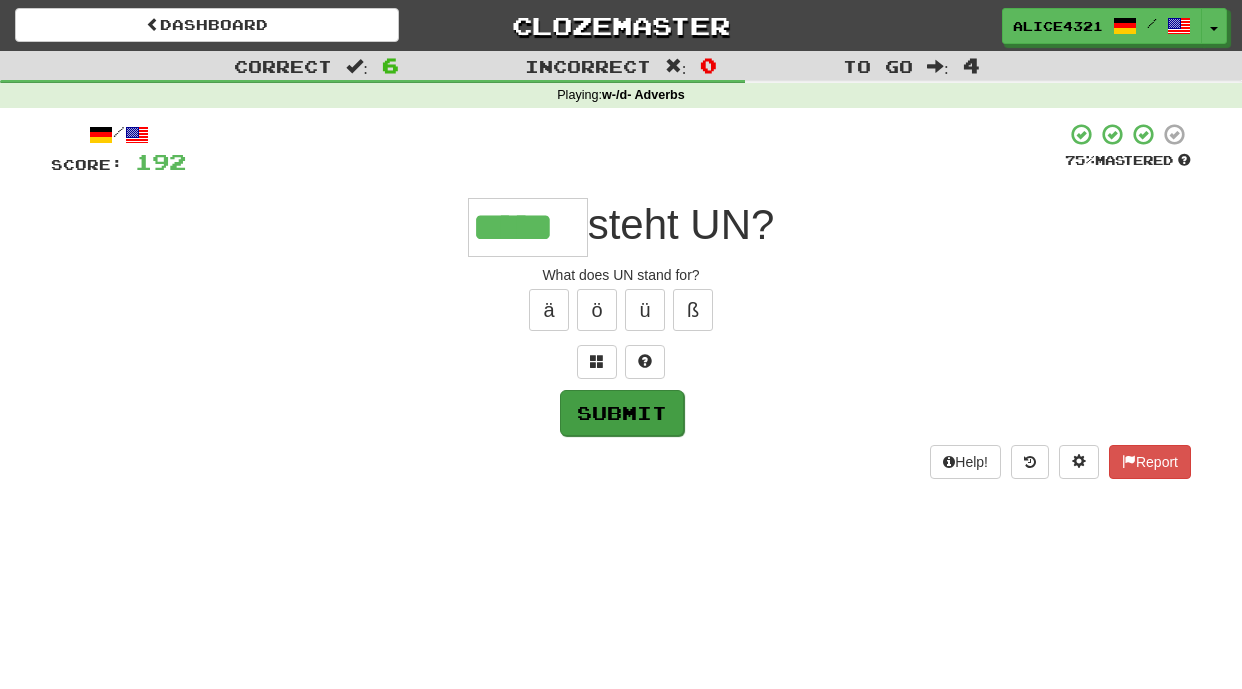 type on "*****" 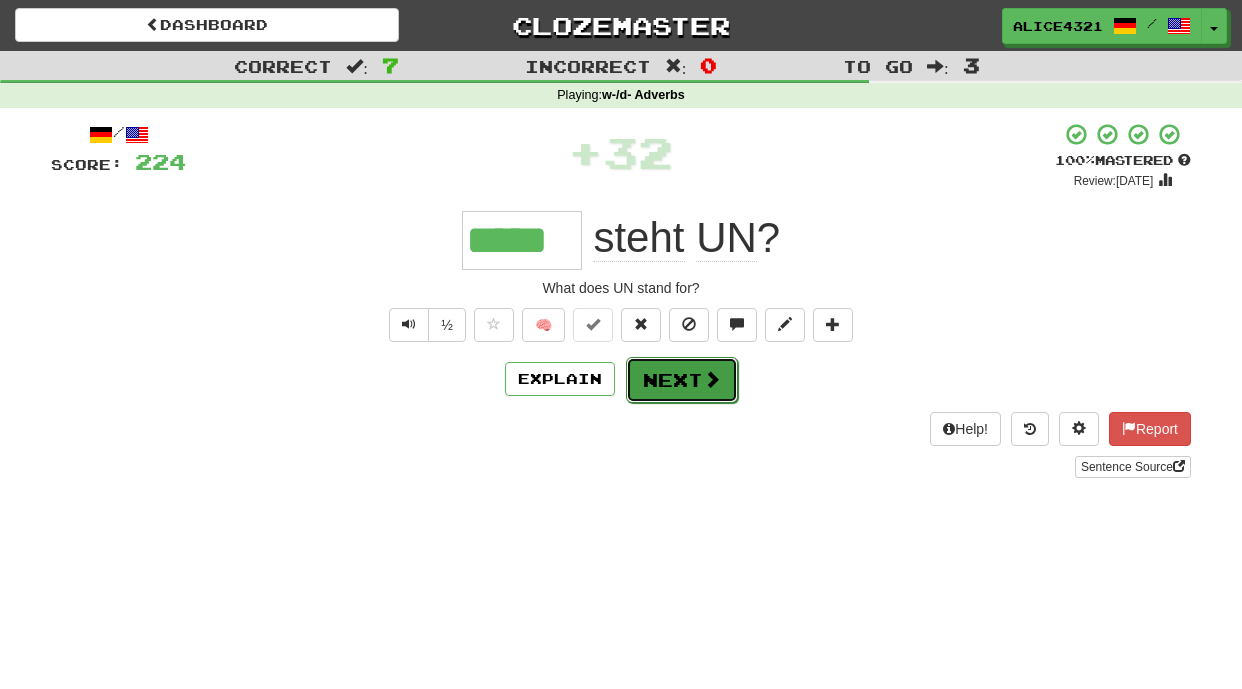 click at bounding box center [712, 379] 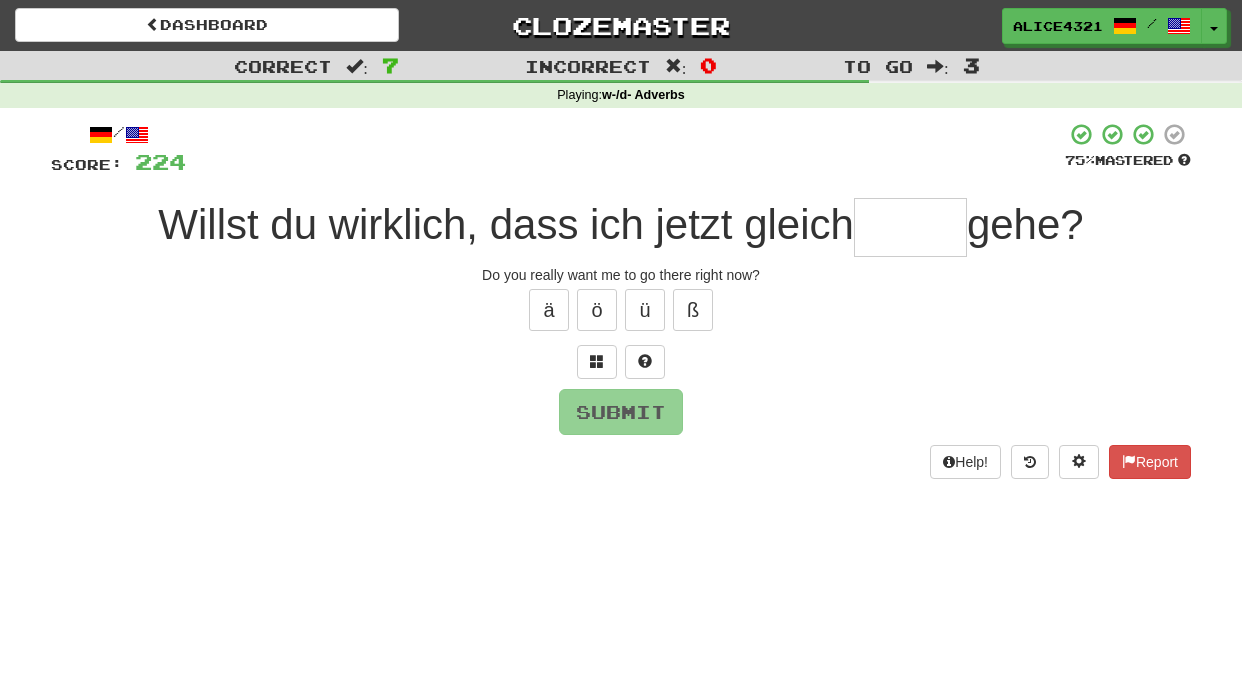 type on "*" 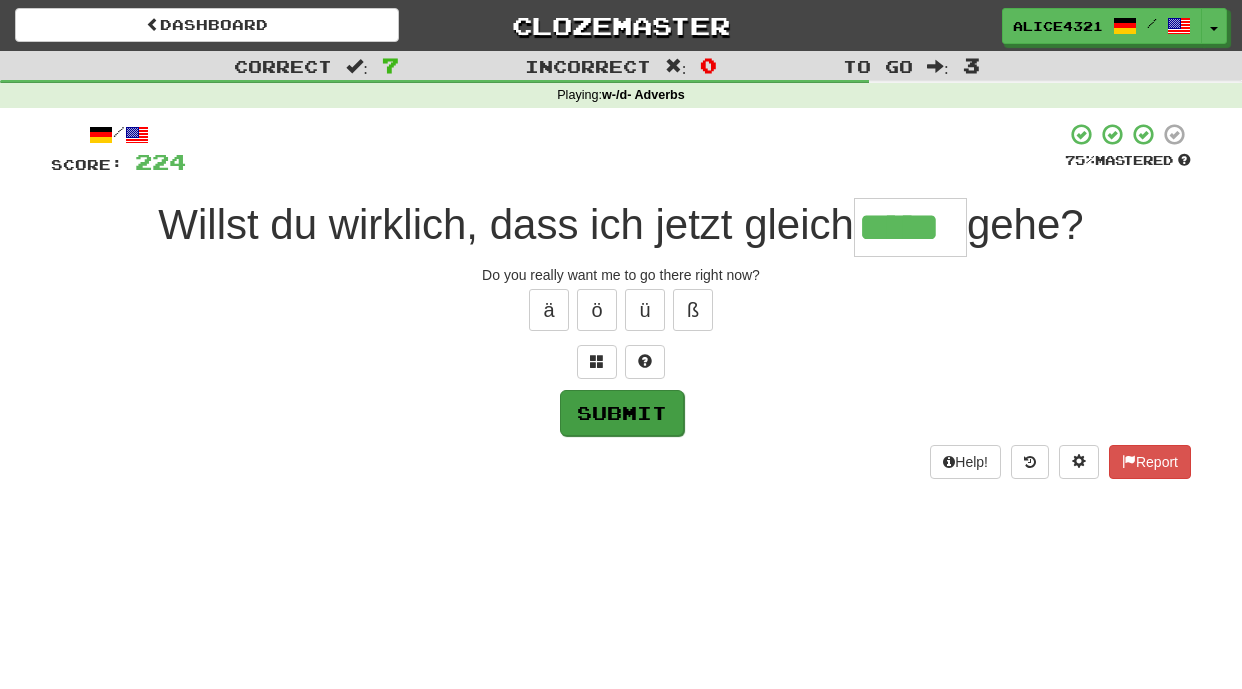 type on "*****" 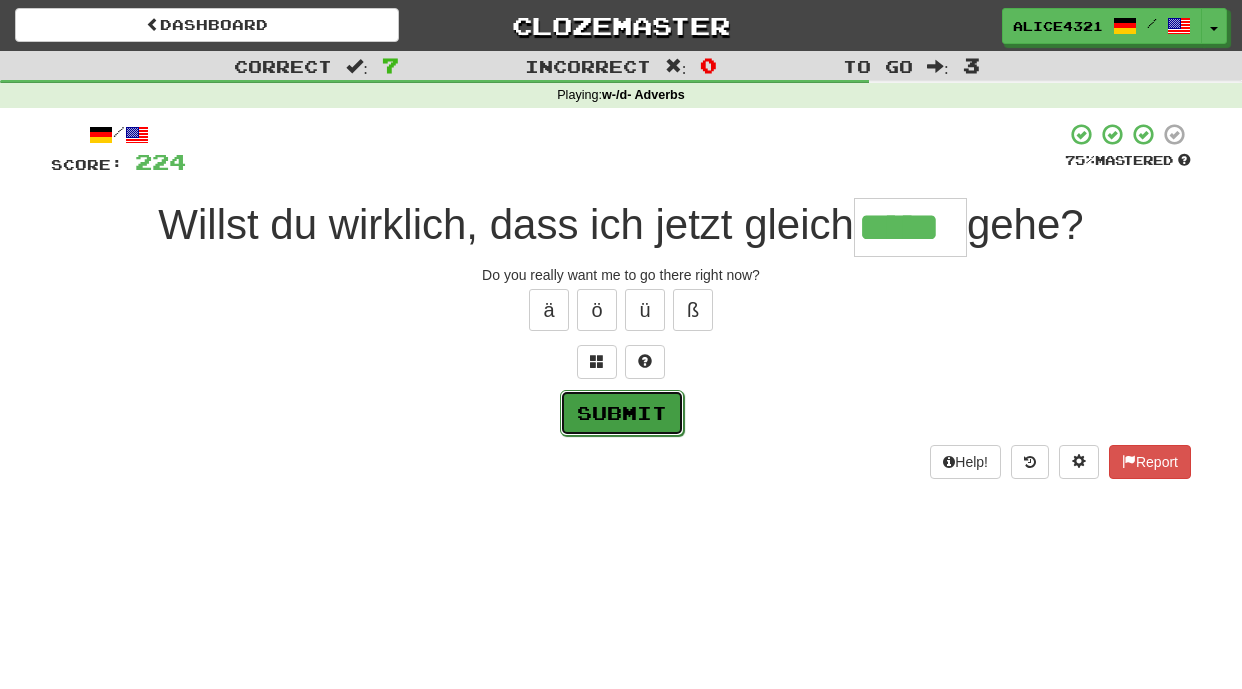 click on "Submit" at bounding box center [622, 413] 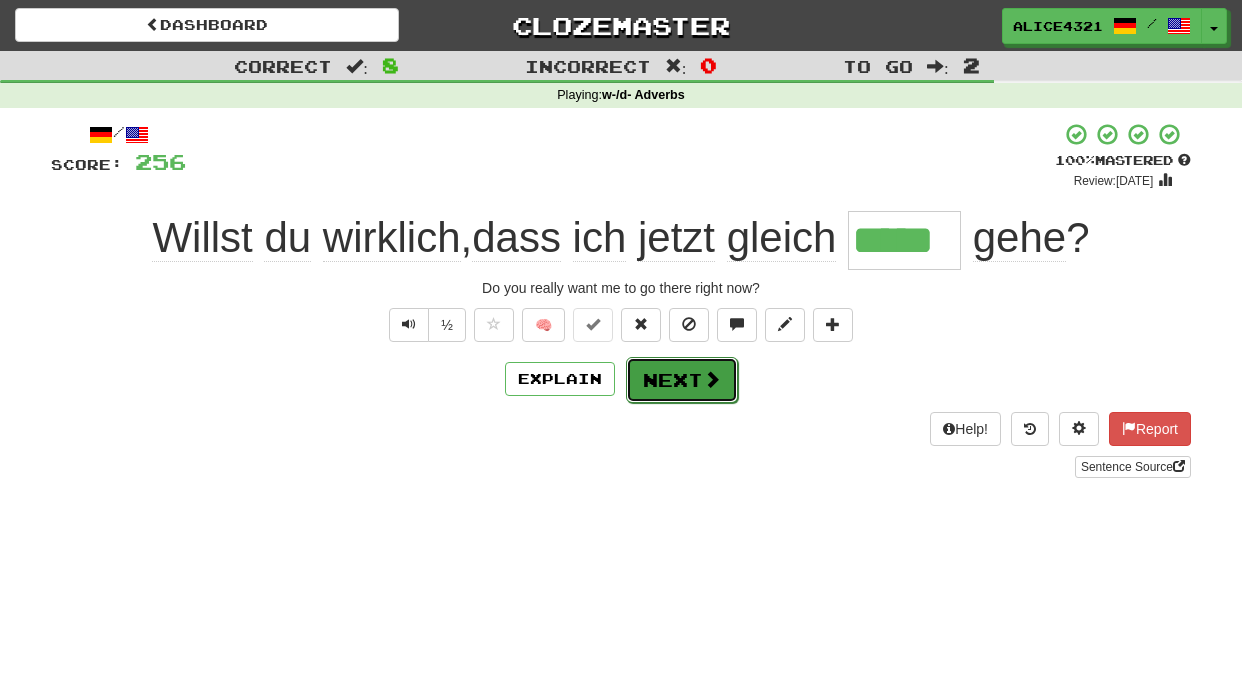 click on "Next" at bounding box center (682, 380) 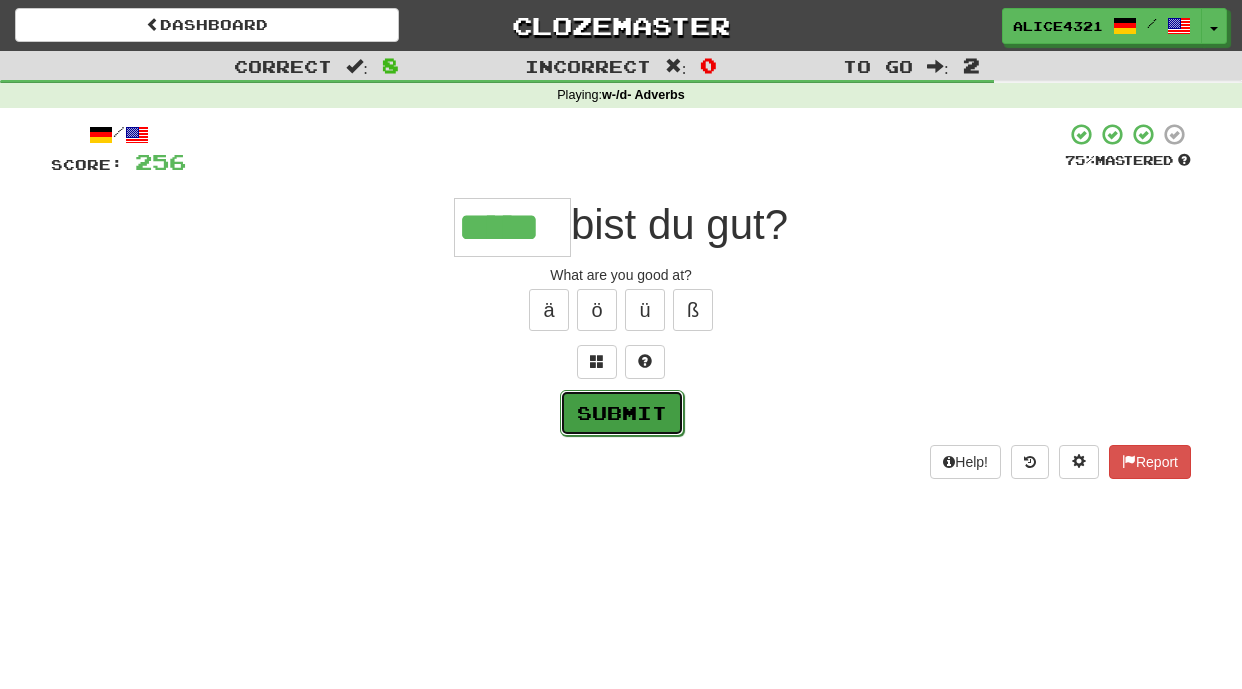 click on "Submit" at bounding box center (622, 413) 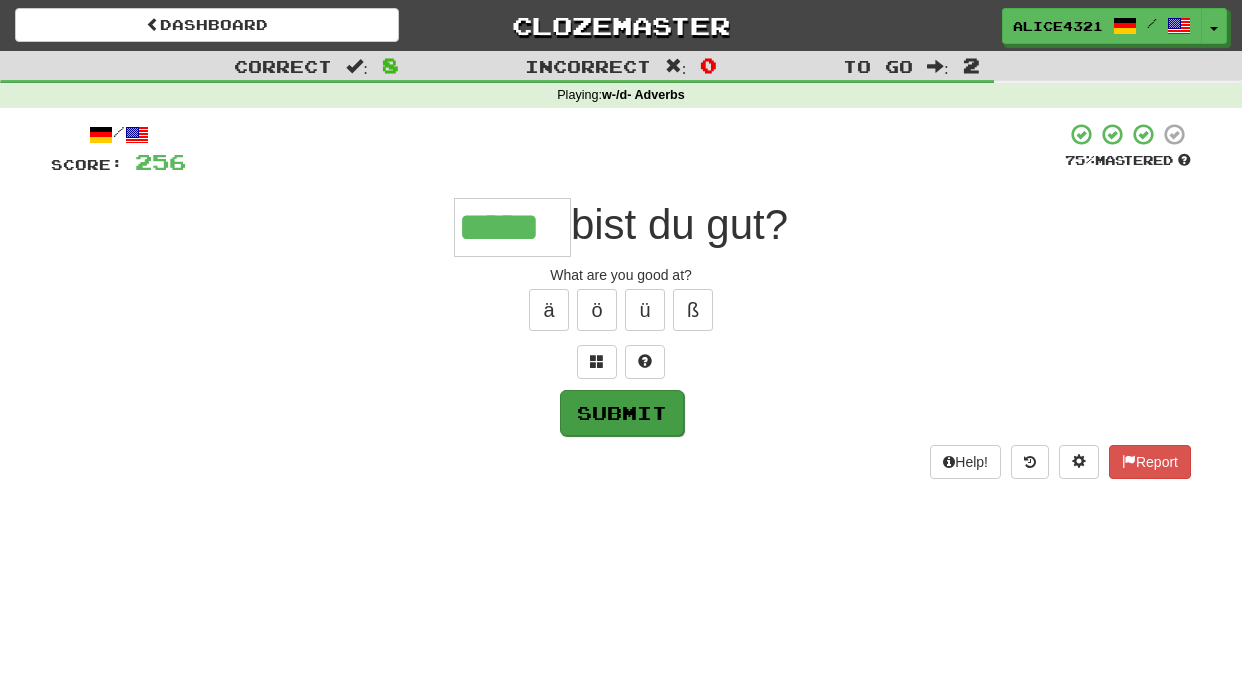 type on "*****" 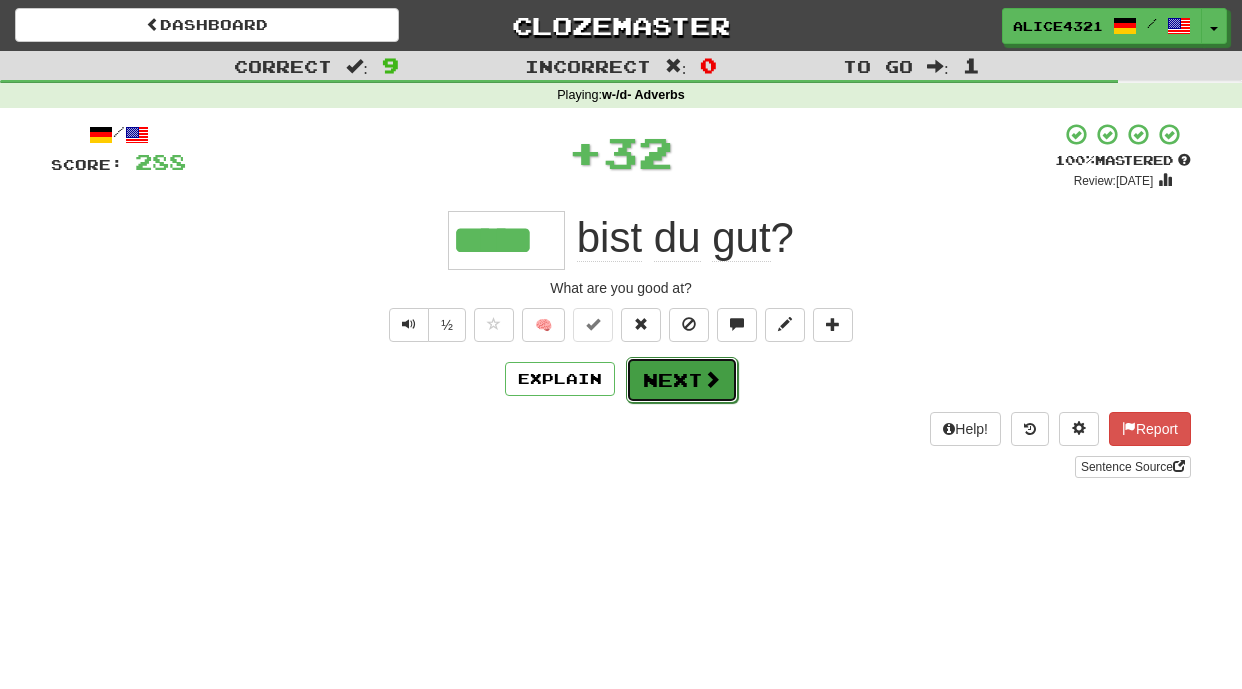 click on "Next" at bounding box center [682, 380] 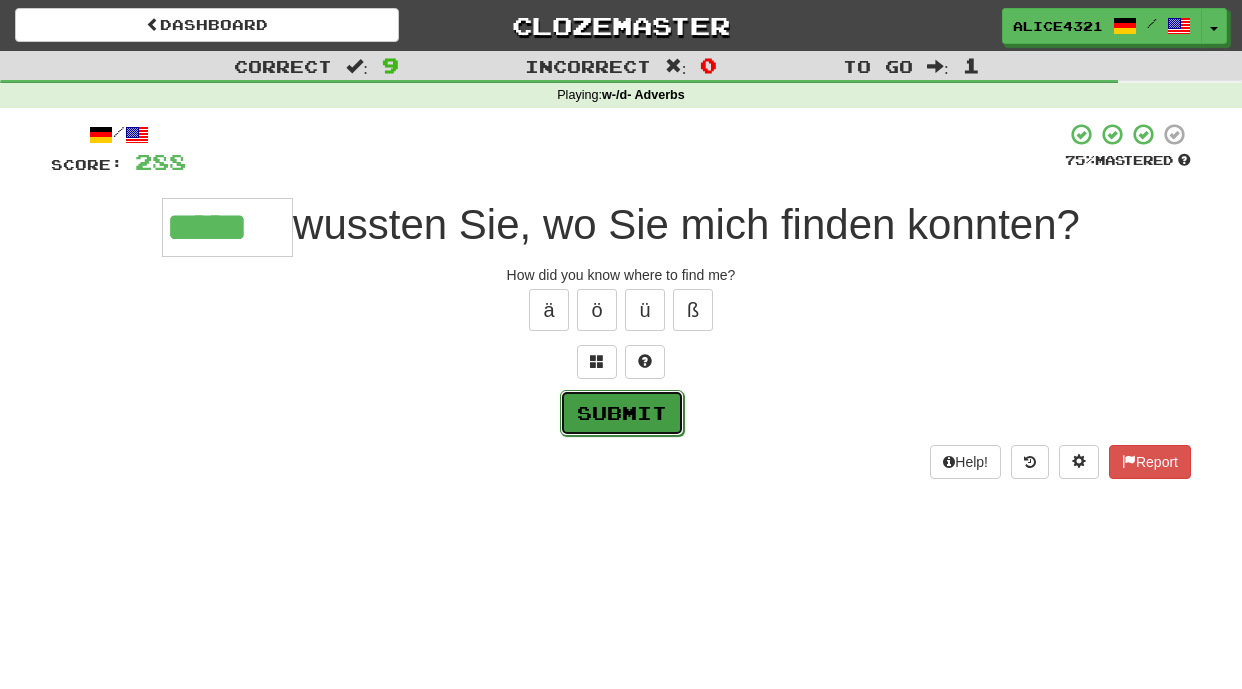 click on "Submit" at bounding box center (622, 413) 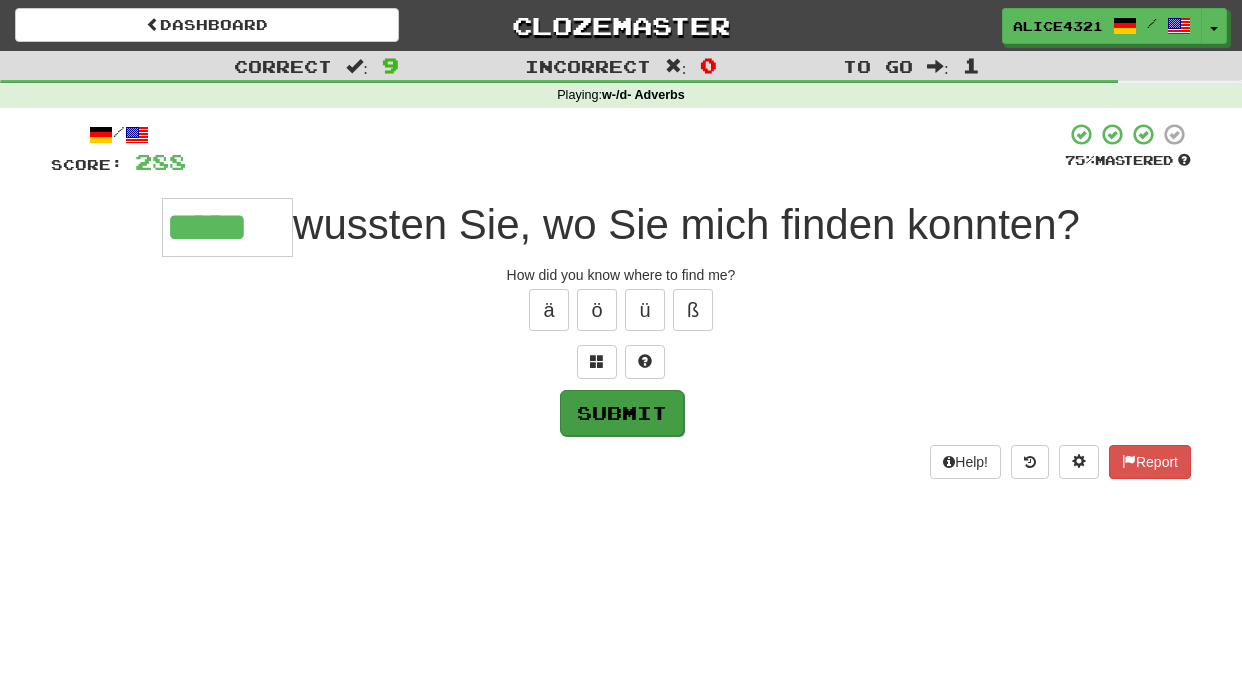 type on "*****" 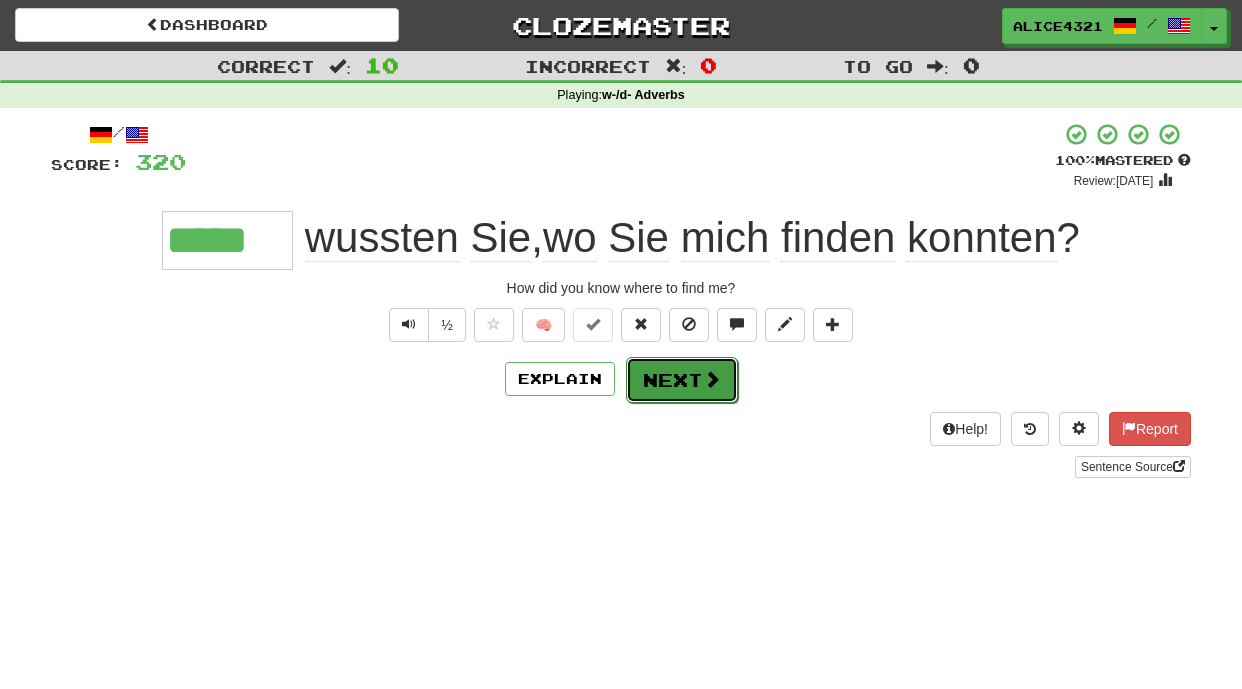 click at bounding box center (712, 379) 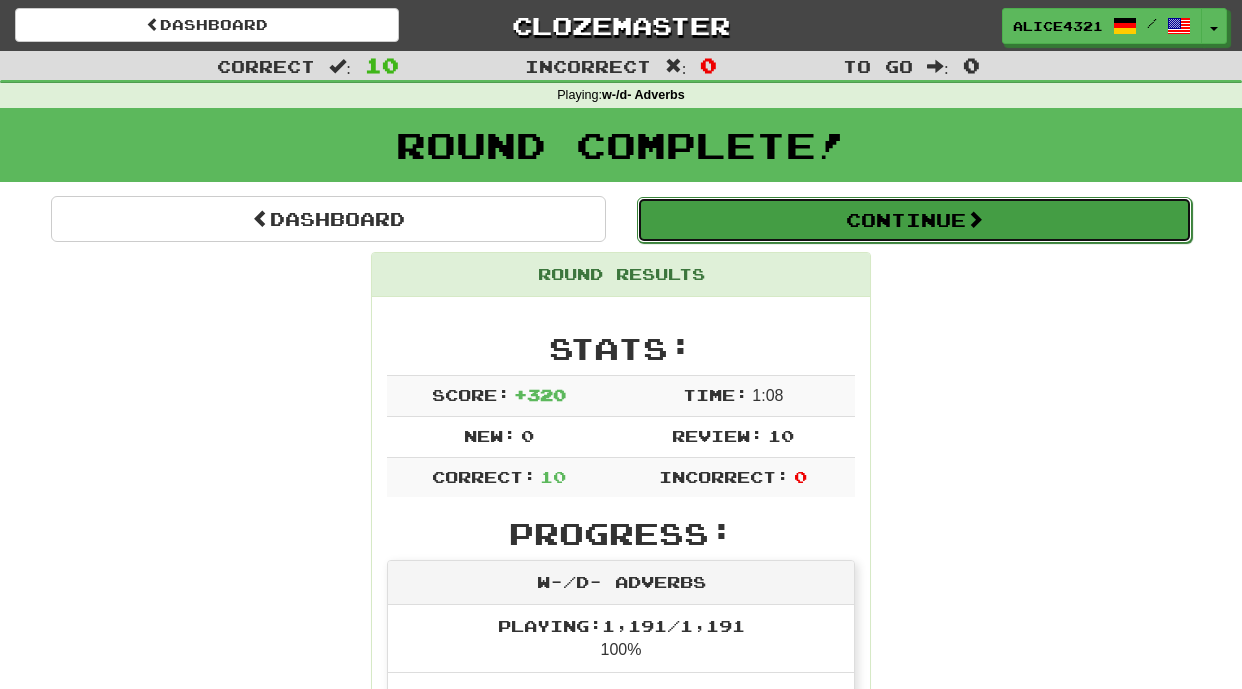click on "Continue" at bounding box center (914, 220) 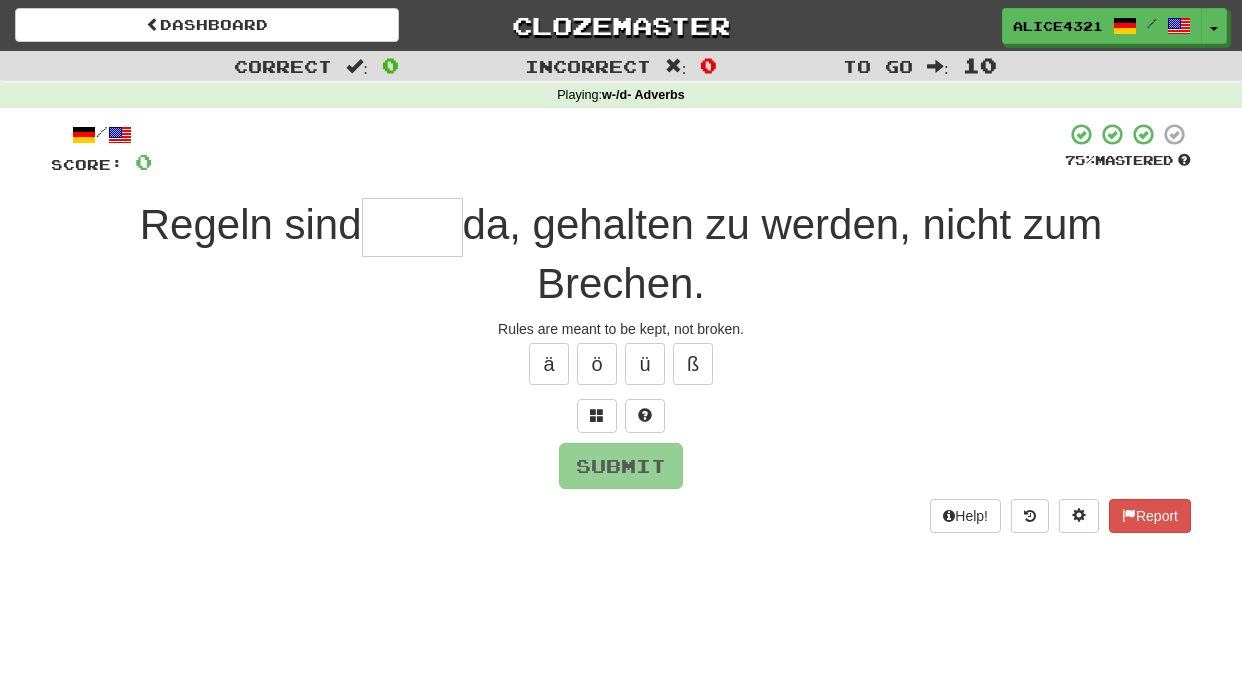 type on "*" 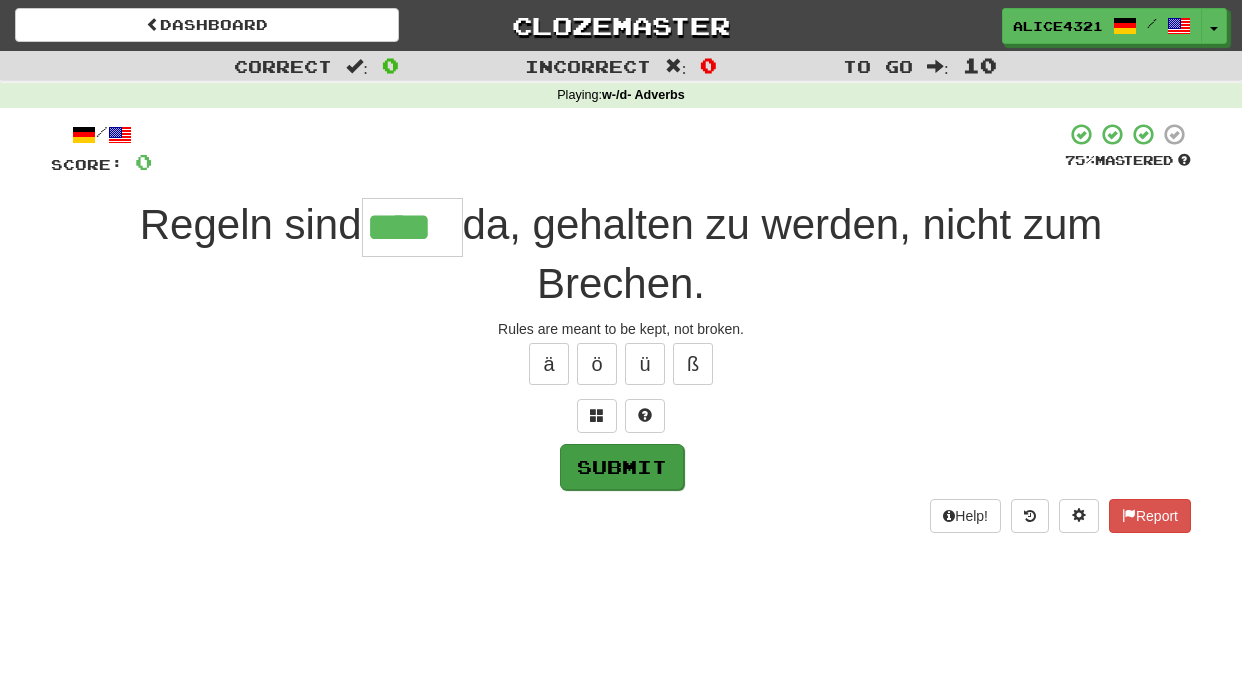 type on "****" 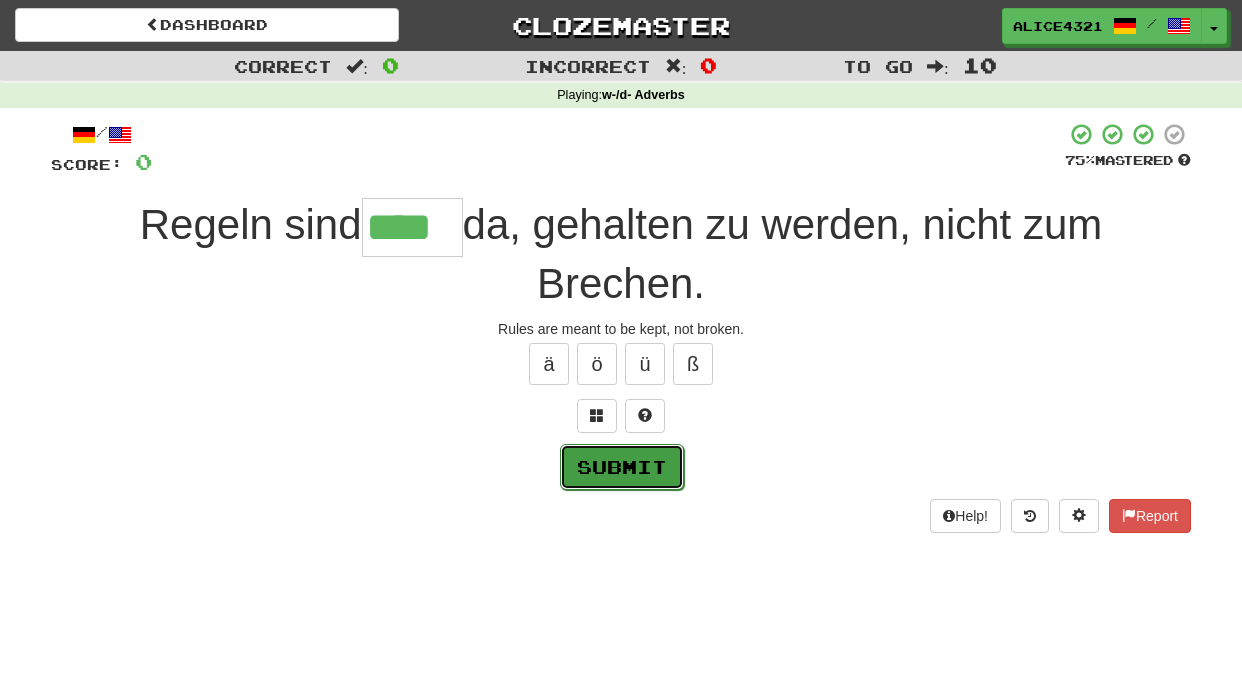 click on "Submit" at bounding box center (622, 467) 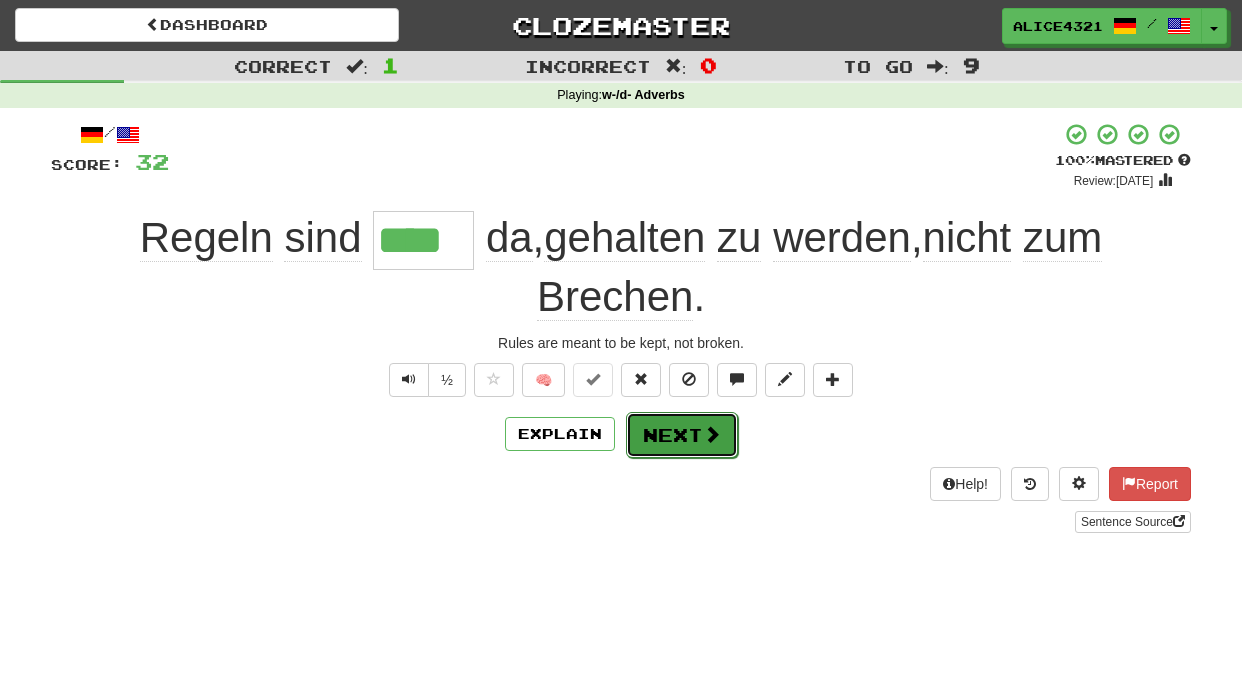 click on "Next" at bounding box center (682, 435) 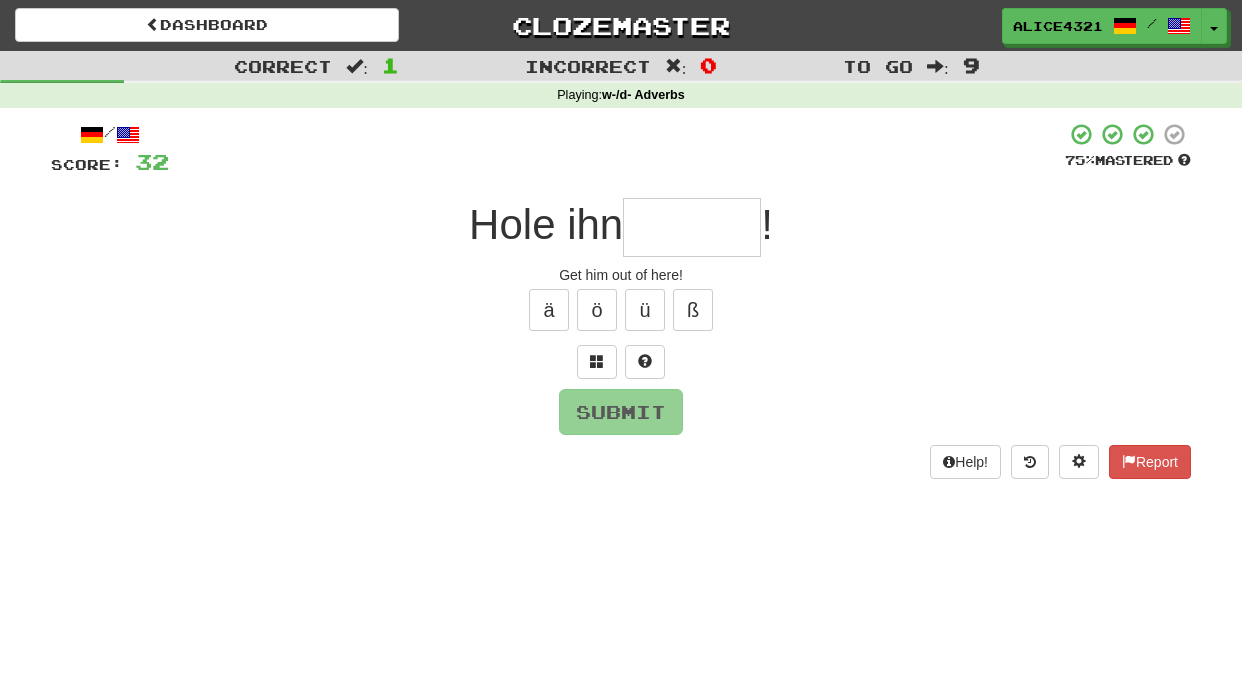 type on "*" 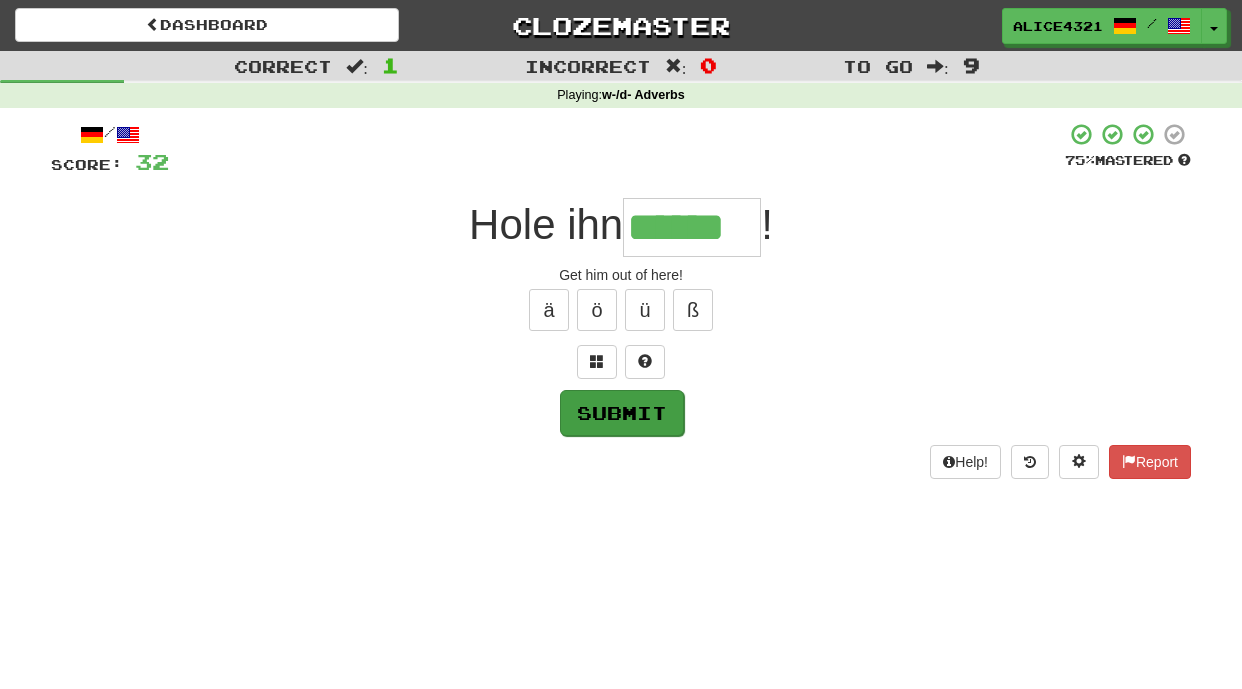 type on "******" 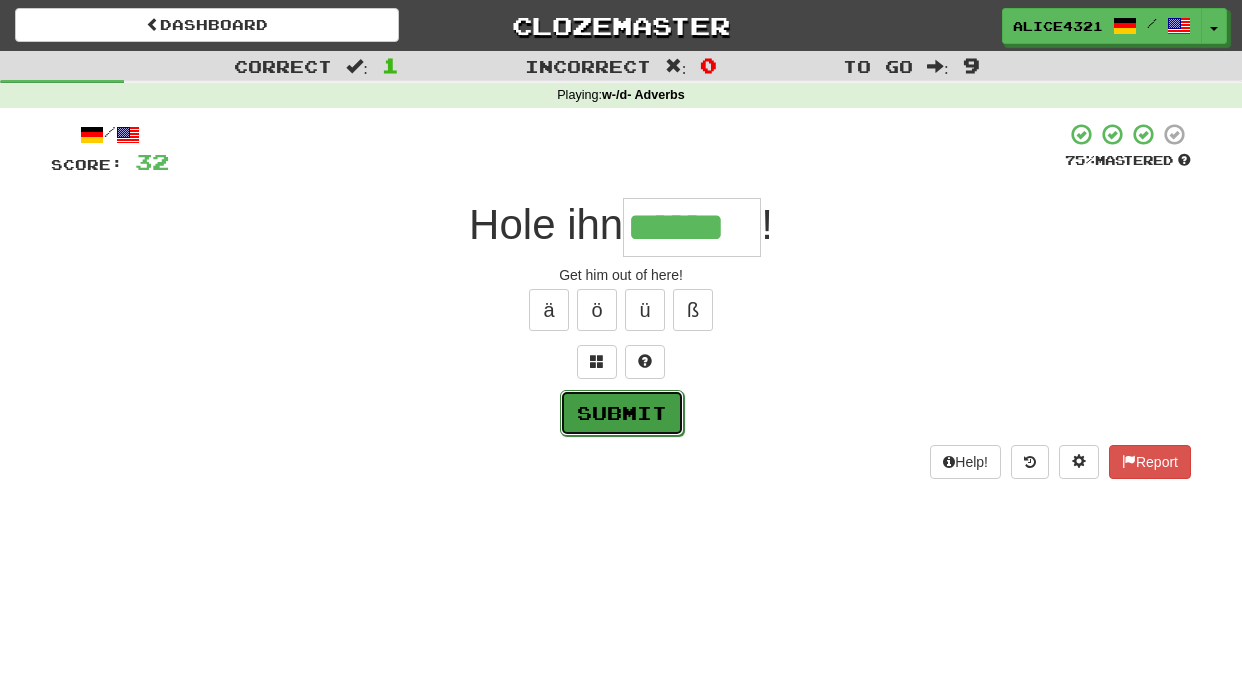 click on "Submit" at bounding box center (622, 413) 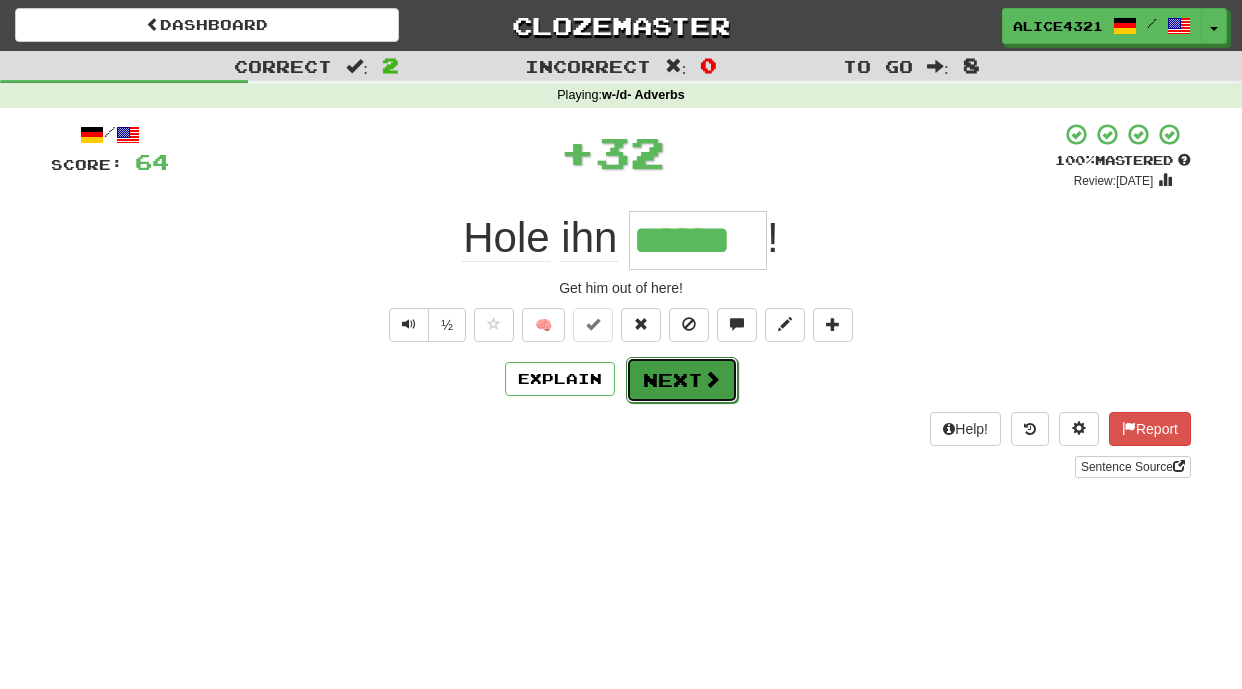 click on "Next" at bounding box center (682, 380) 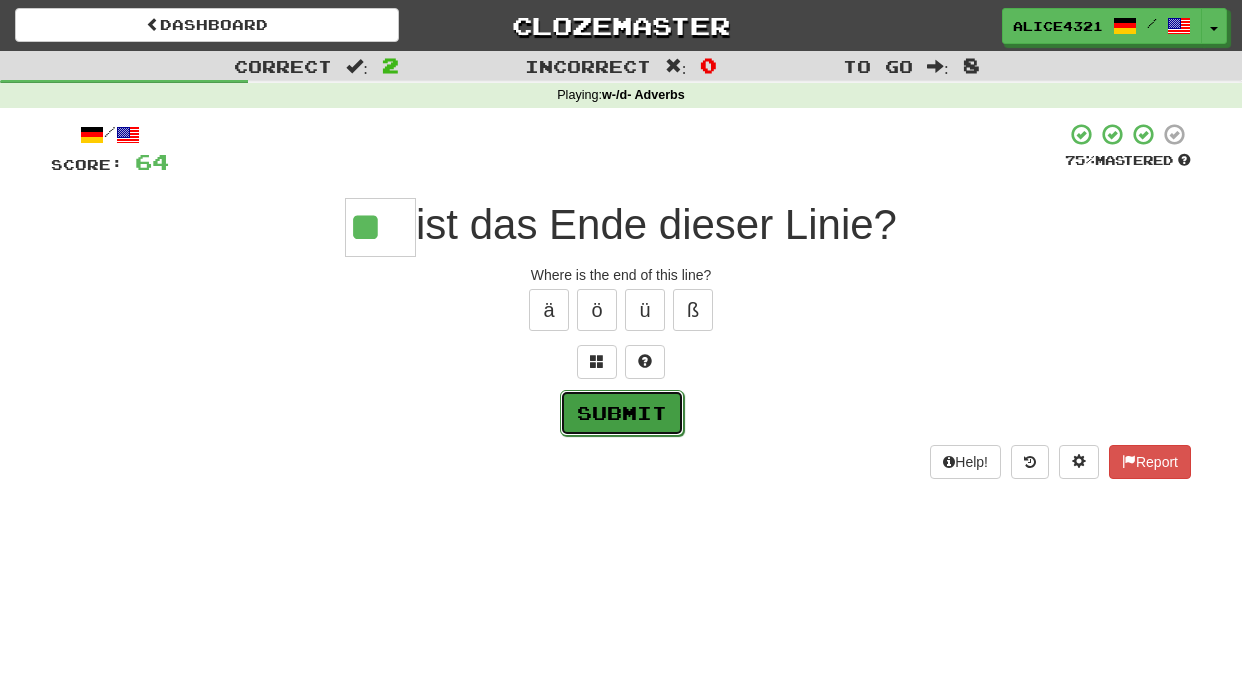 click on "Submit" at bounding box center [622, 413] 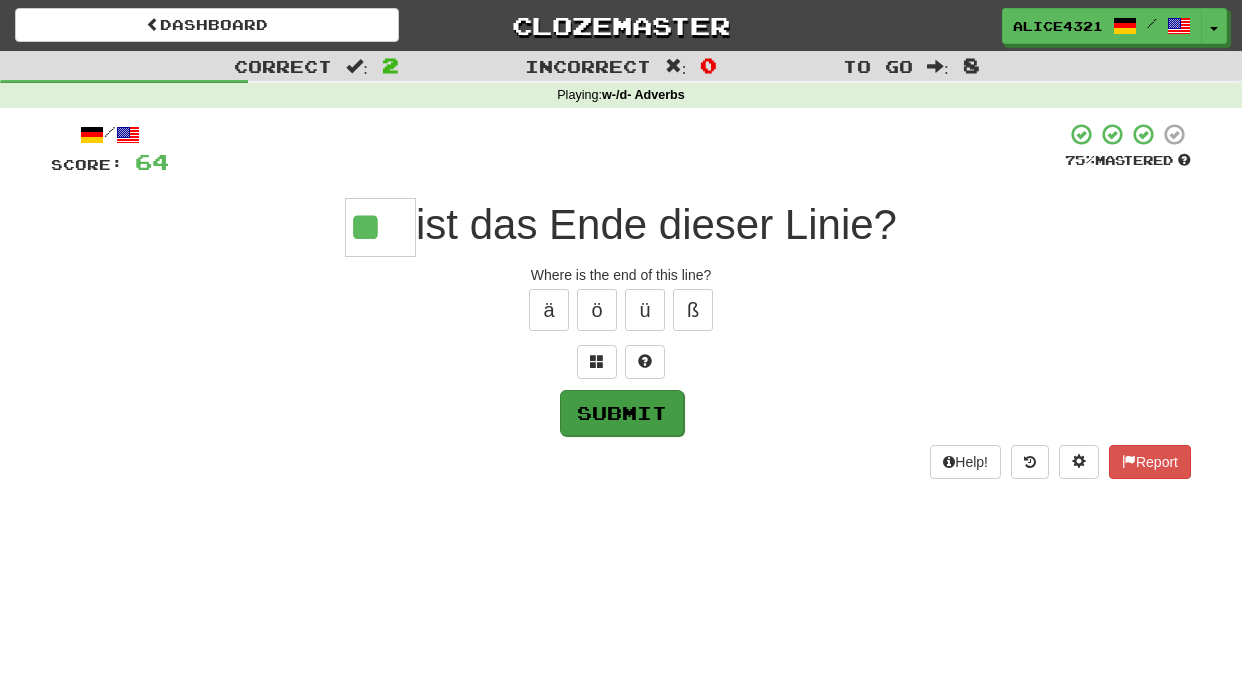 type on "**" 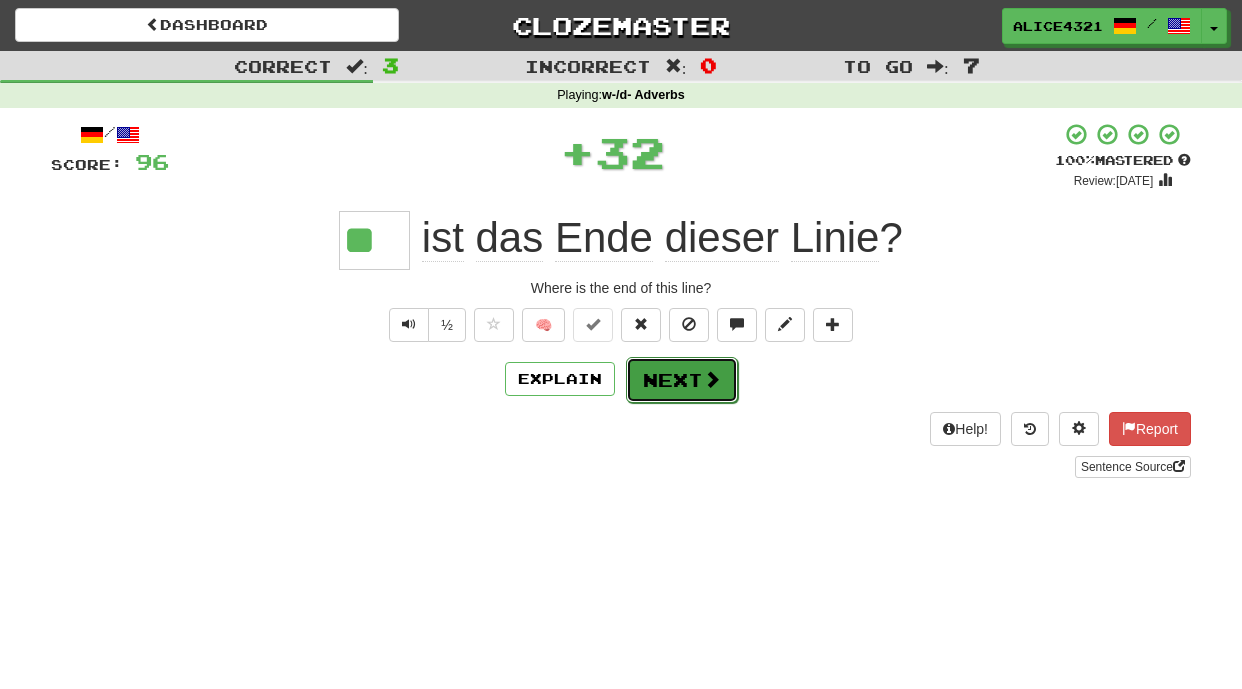 click at bounding box center [712, 379] 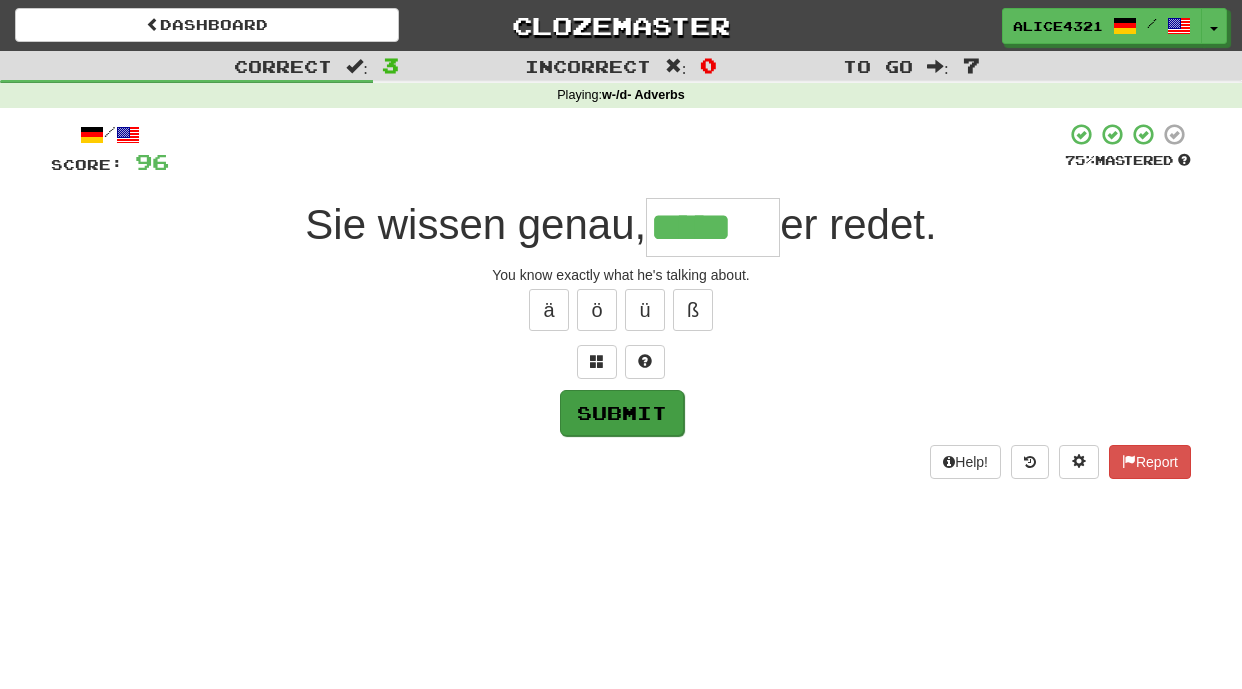 type on "*****" 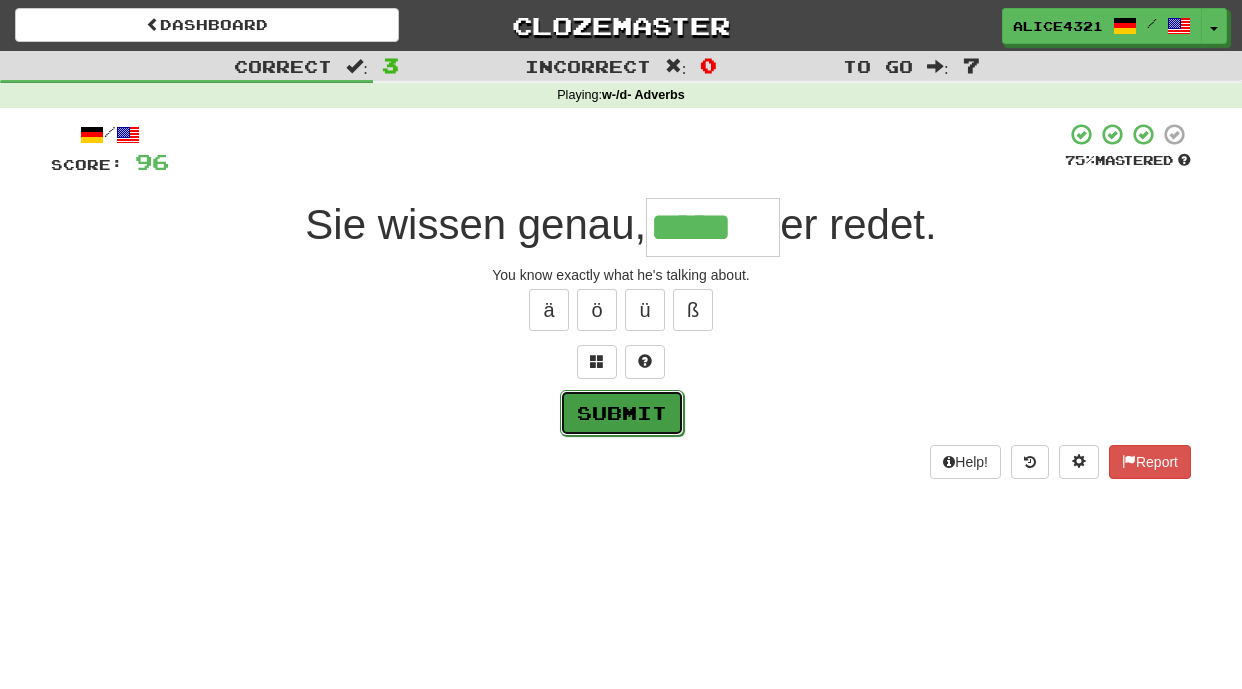click on "Submit" at bounding box center (622, 413) 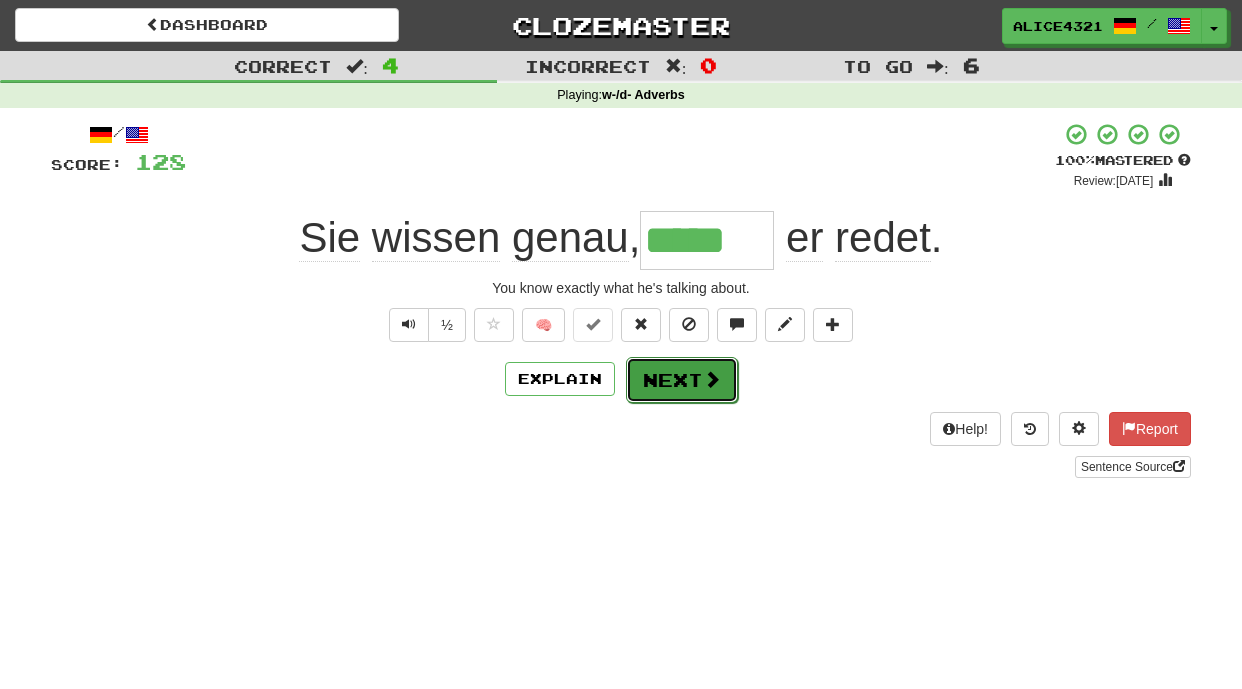 click on "Next" at bounding box center (682, 380) 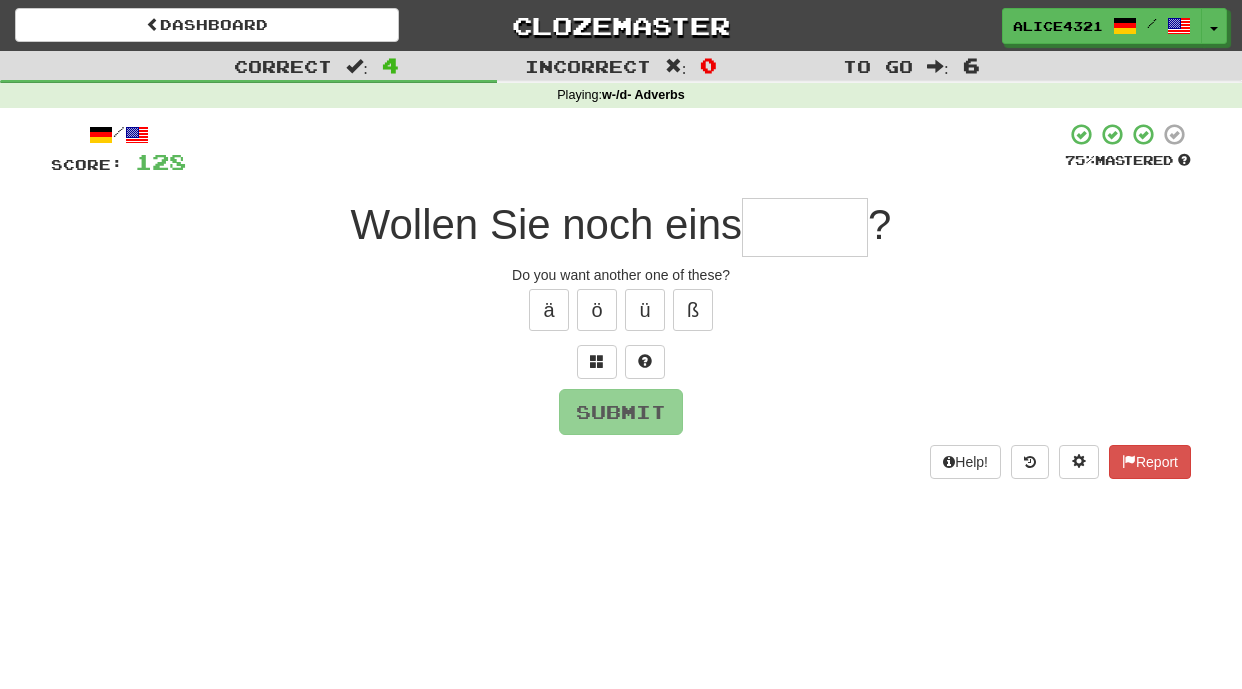 type on "*" 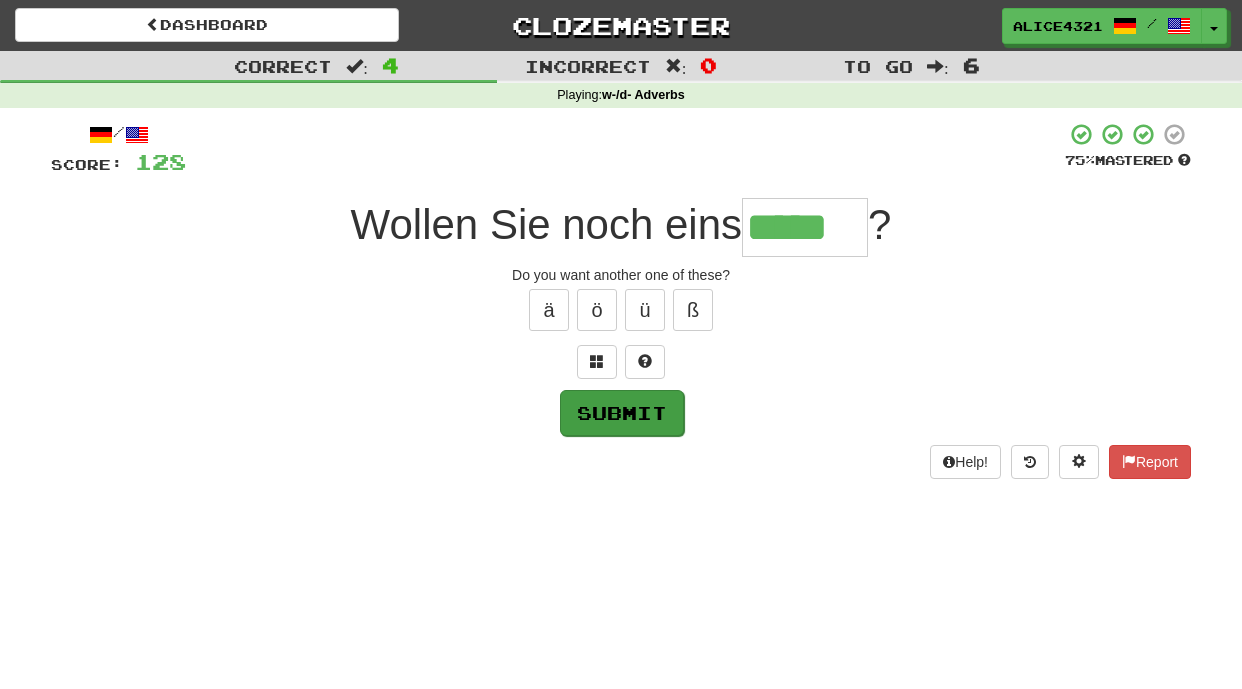 type on "*****" 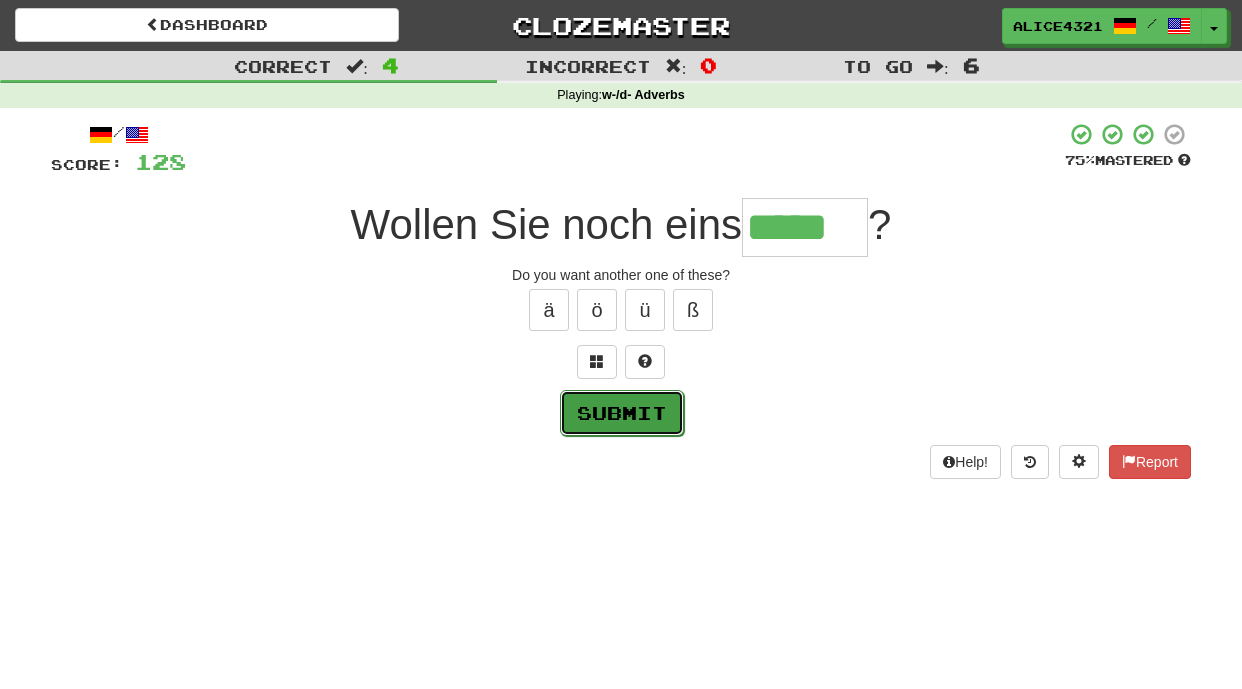click on "Submit" at bounding box center [622, 413] 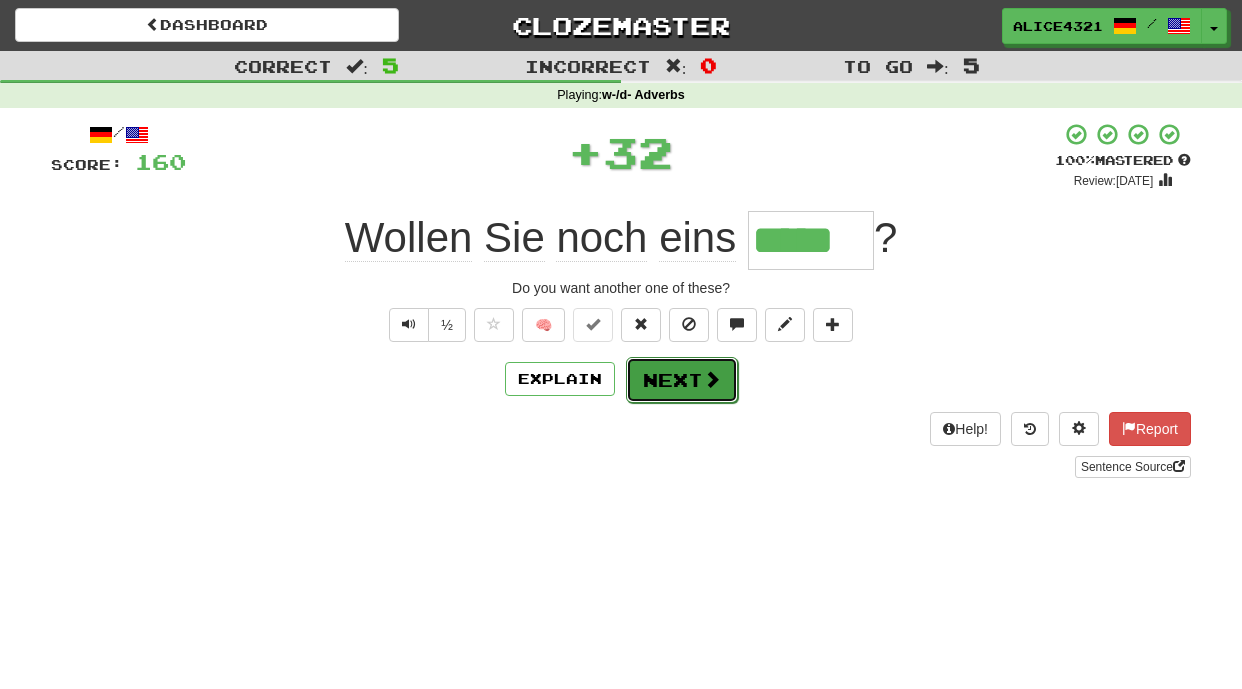click on "Next" at bounding box center (682, 380) 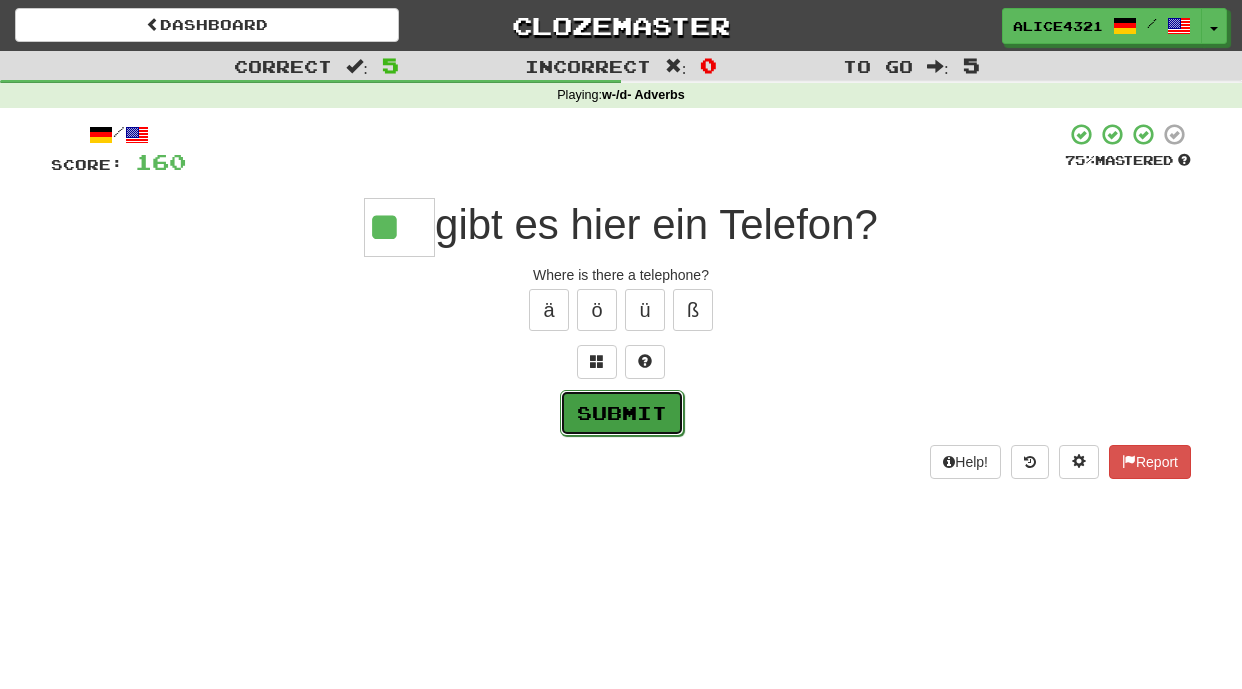 click on "Submit" at bounding box center (622, 413) 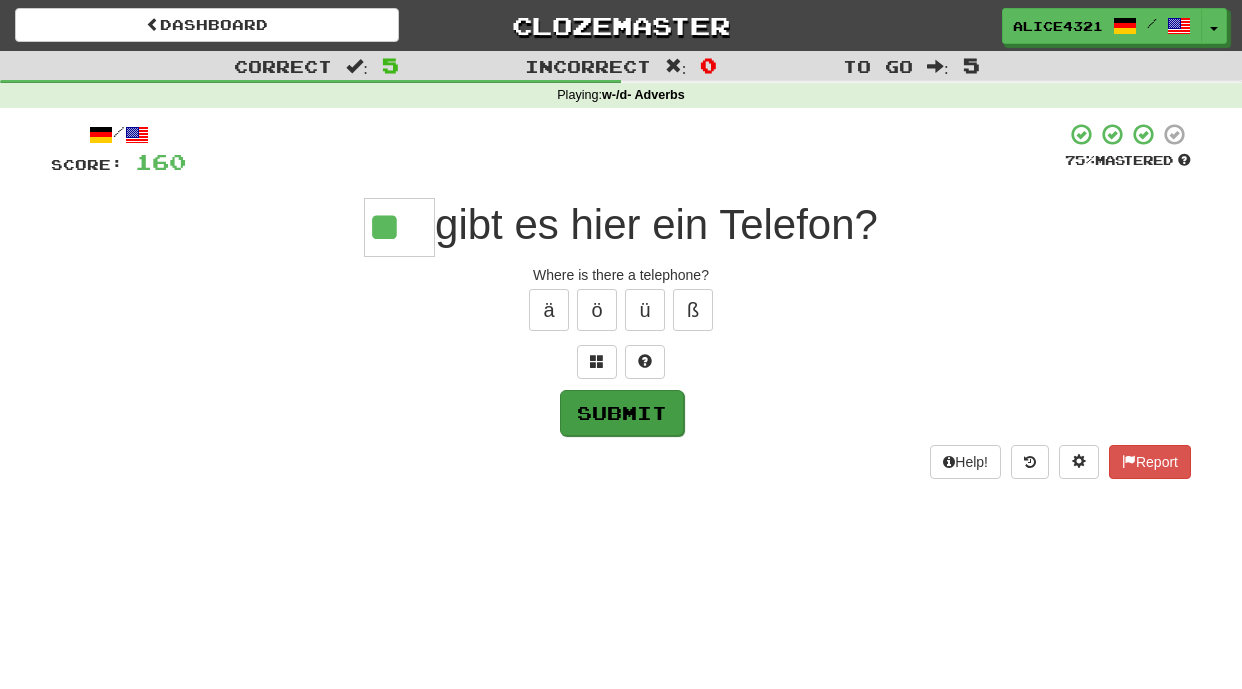 type on "**" 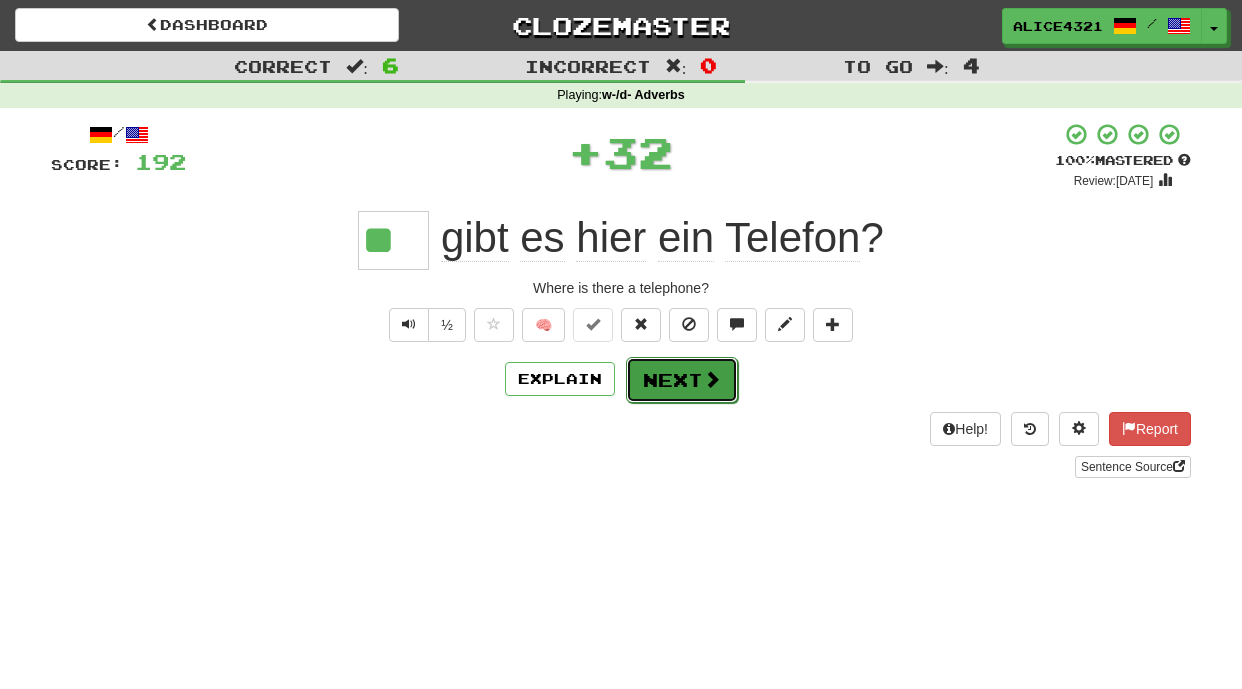 click on "Next" at bounding box center (682, 380) 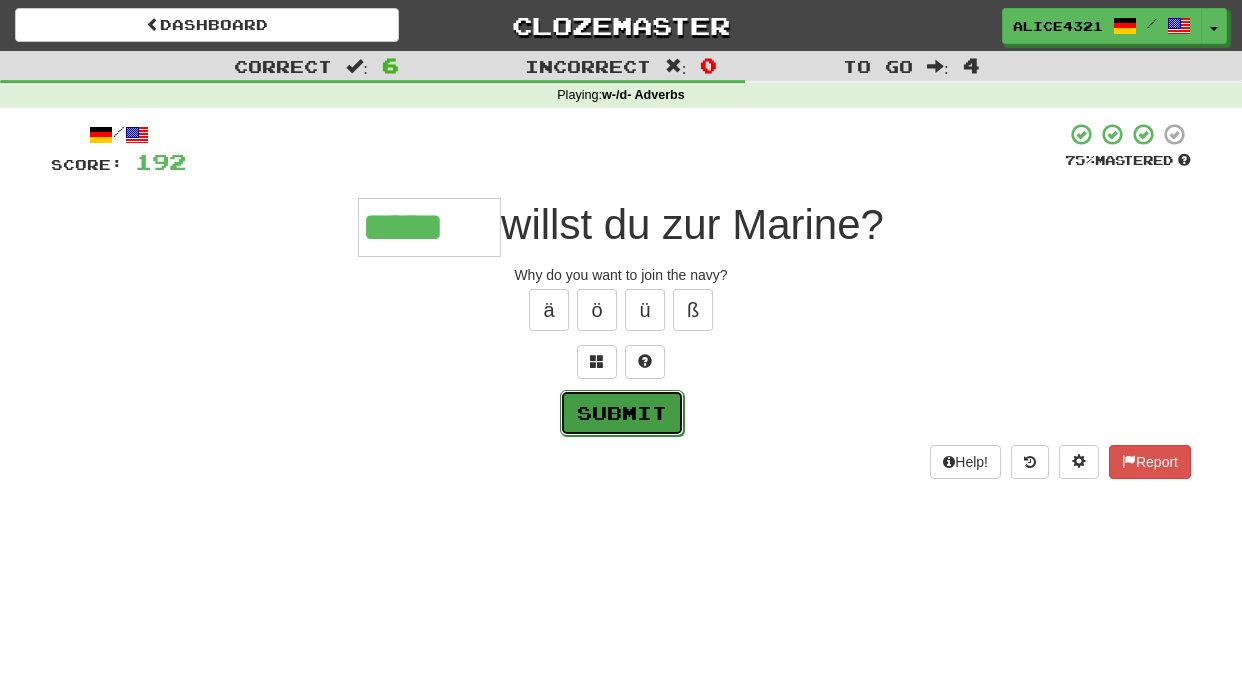 click on "Submit" at bounding box center (622, 413) 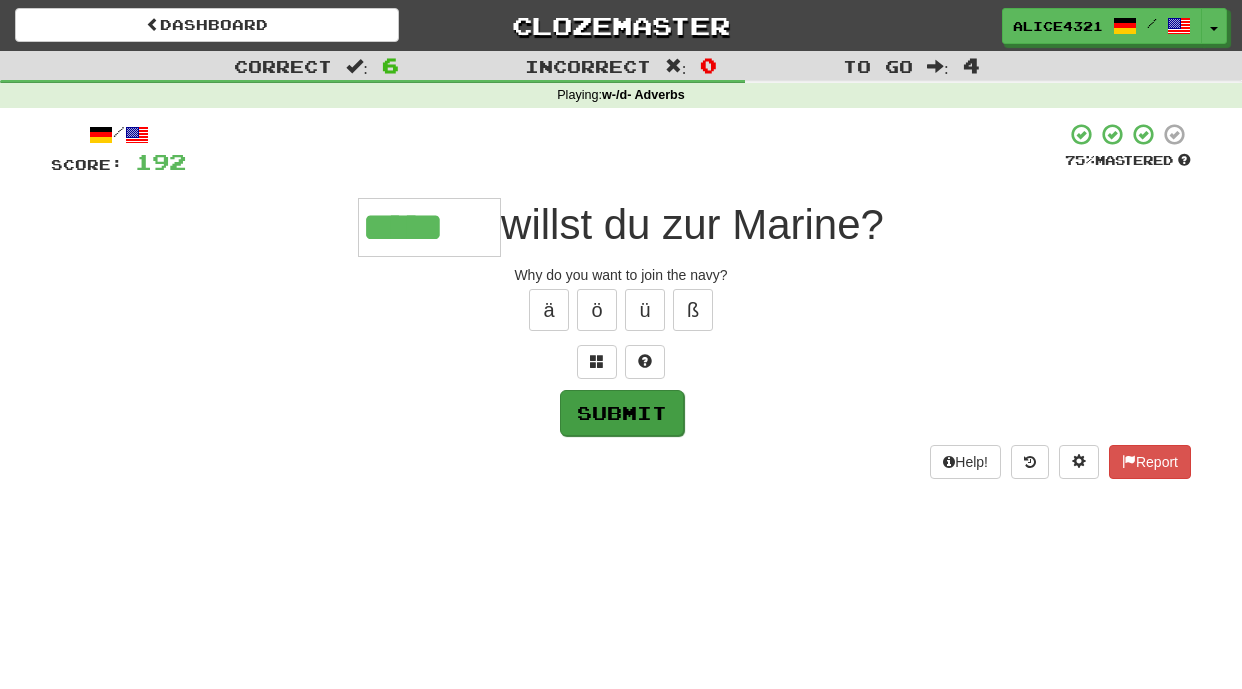 type on "*****" 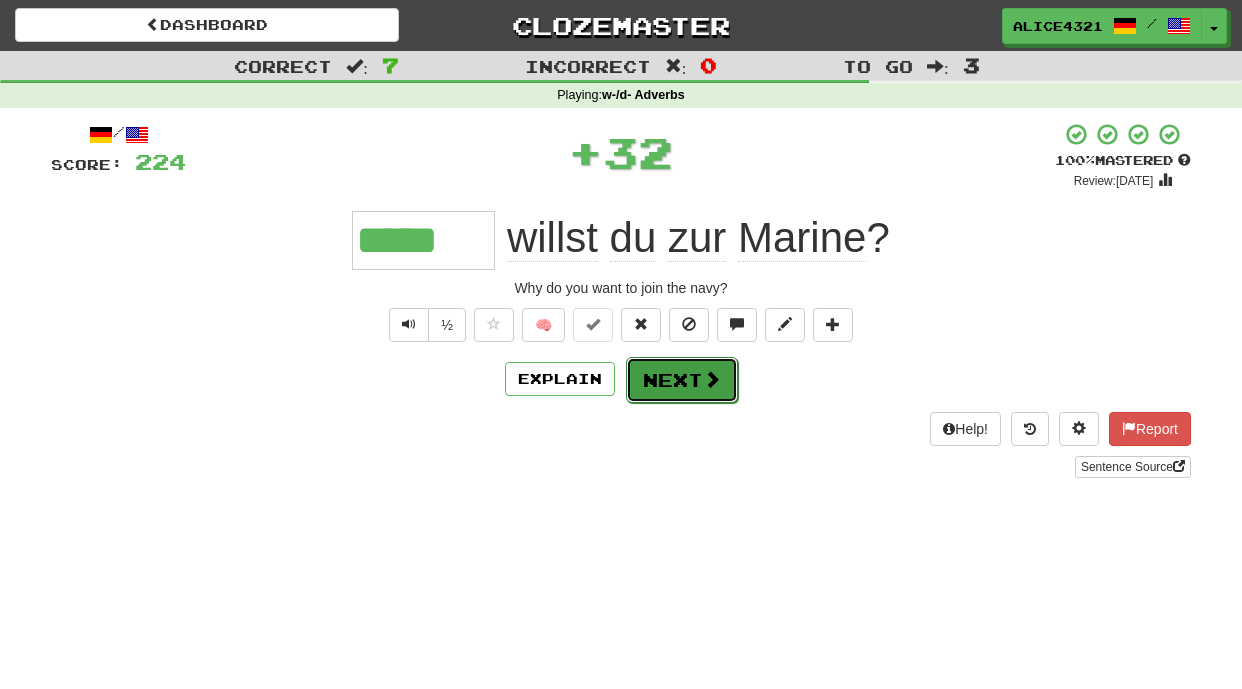 click at bounding box center (712, 379) 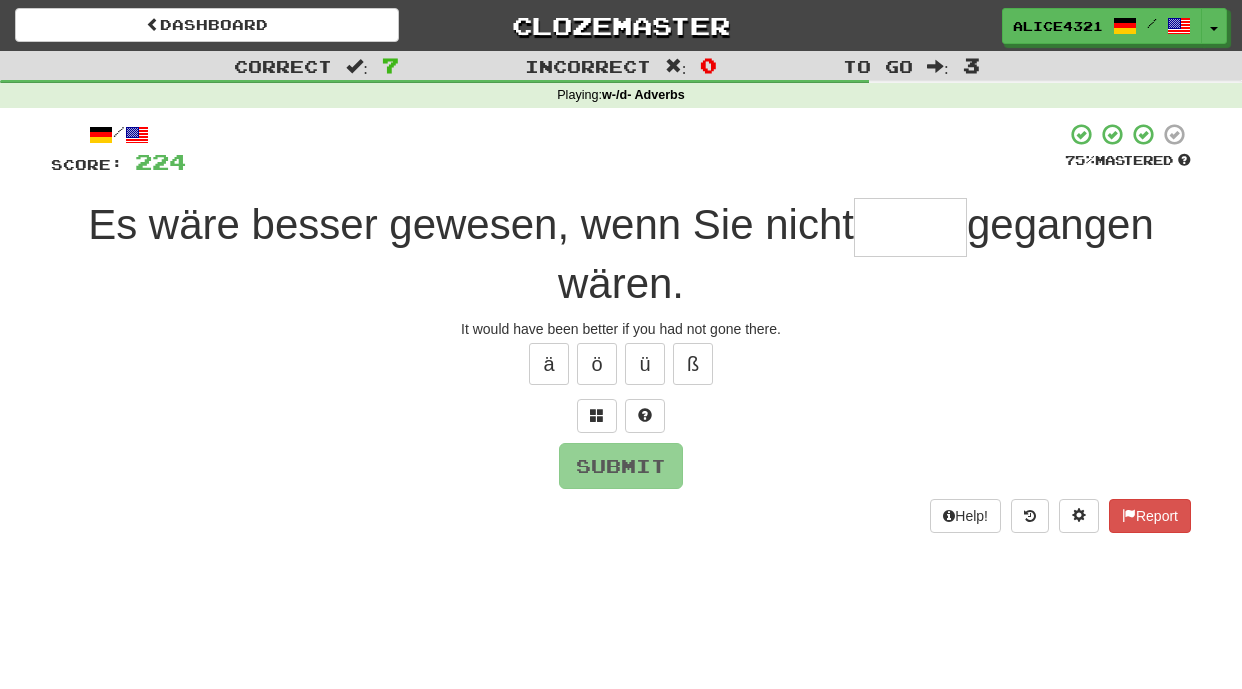 type on "*" 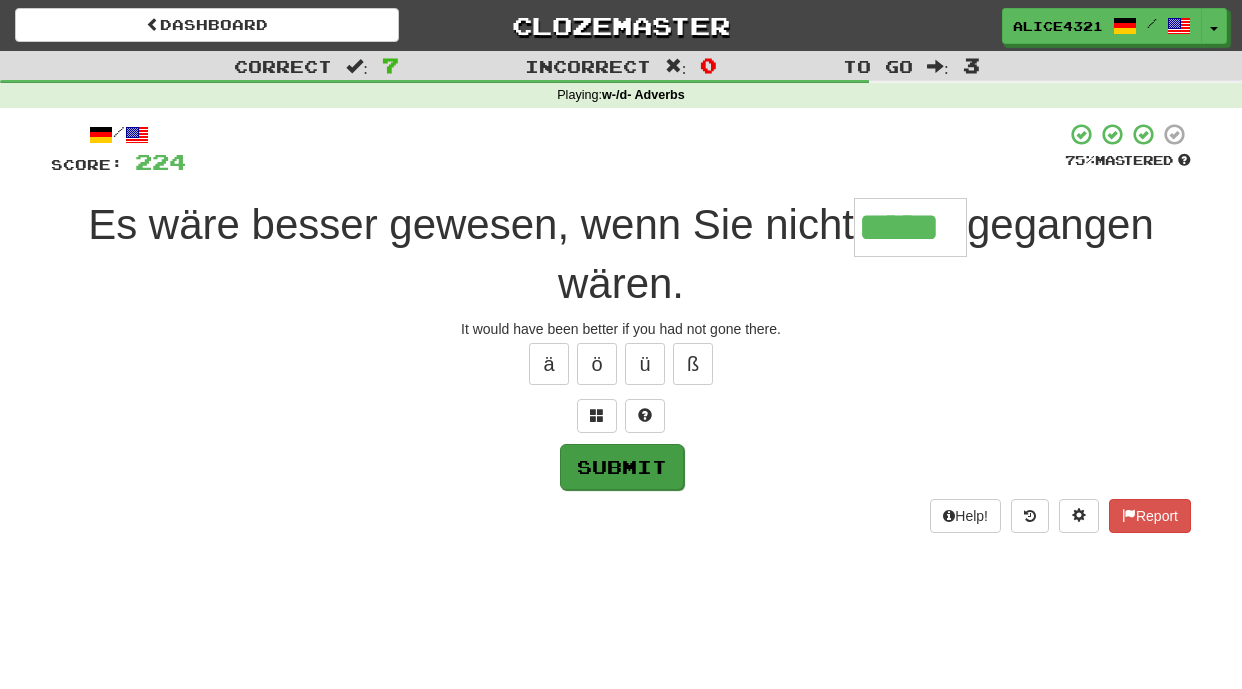 type on "*****" 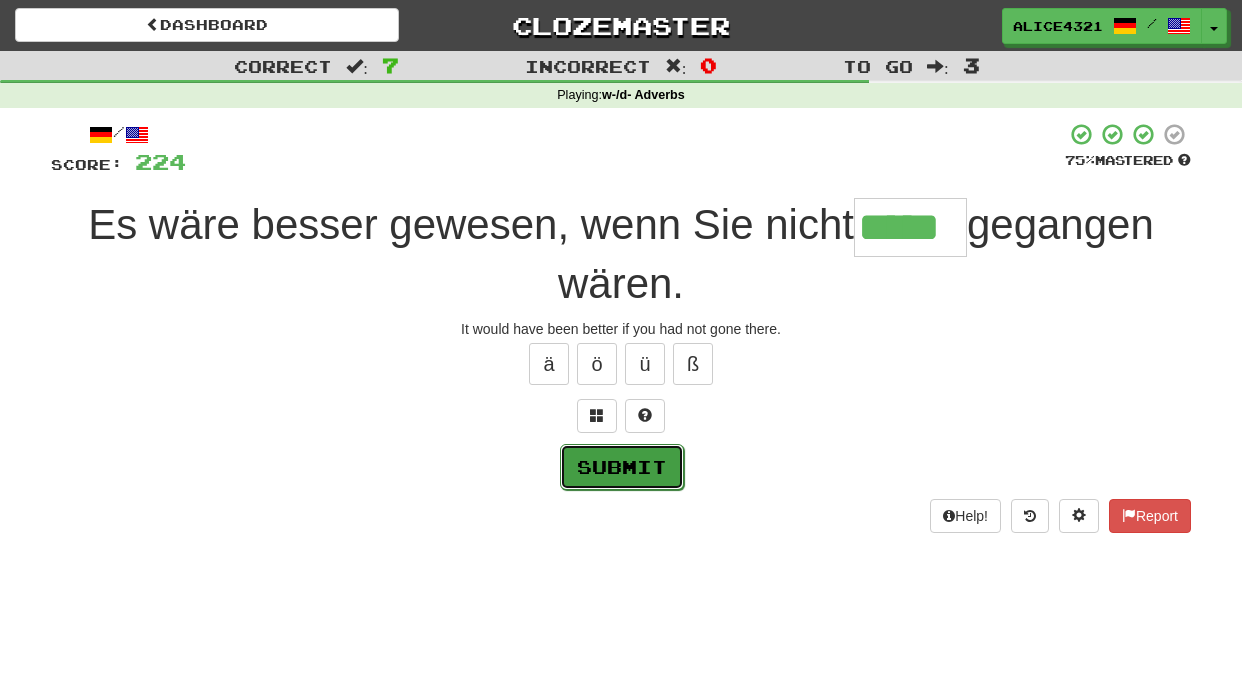 click on "Submit" at bounding box center (622, 467) 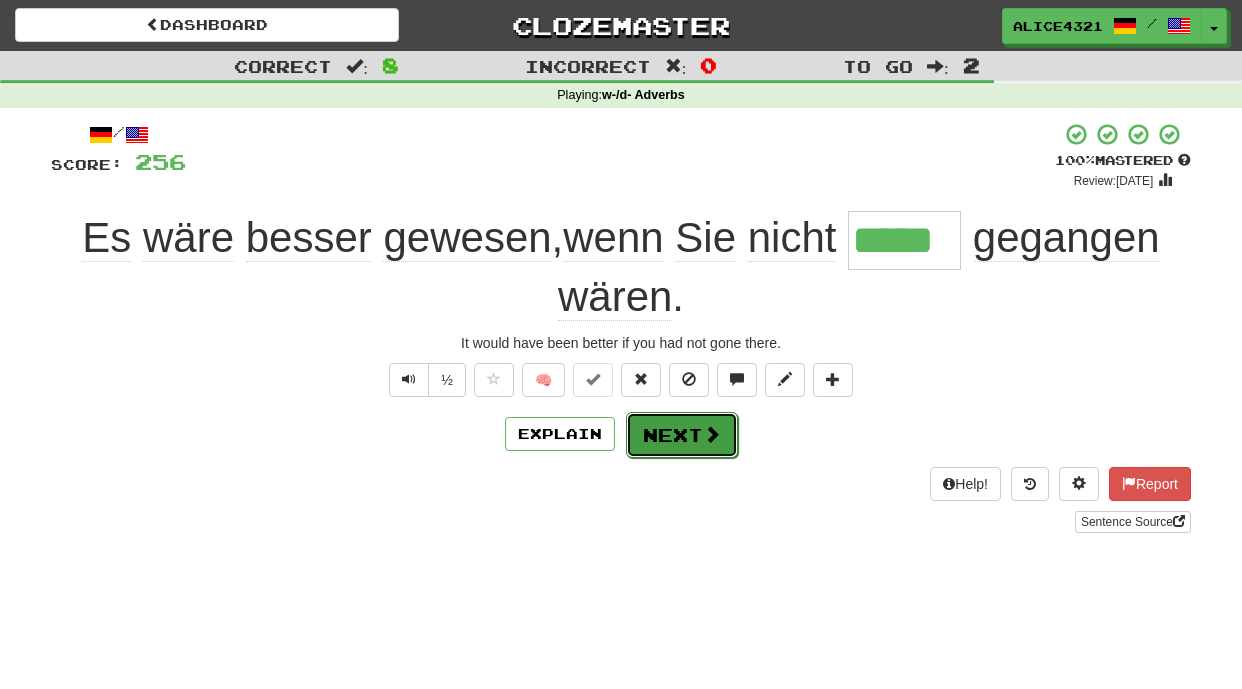 click on "Next" at bounding box center [682, 435] 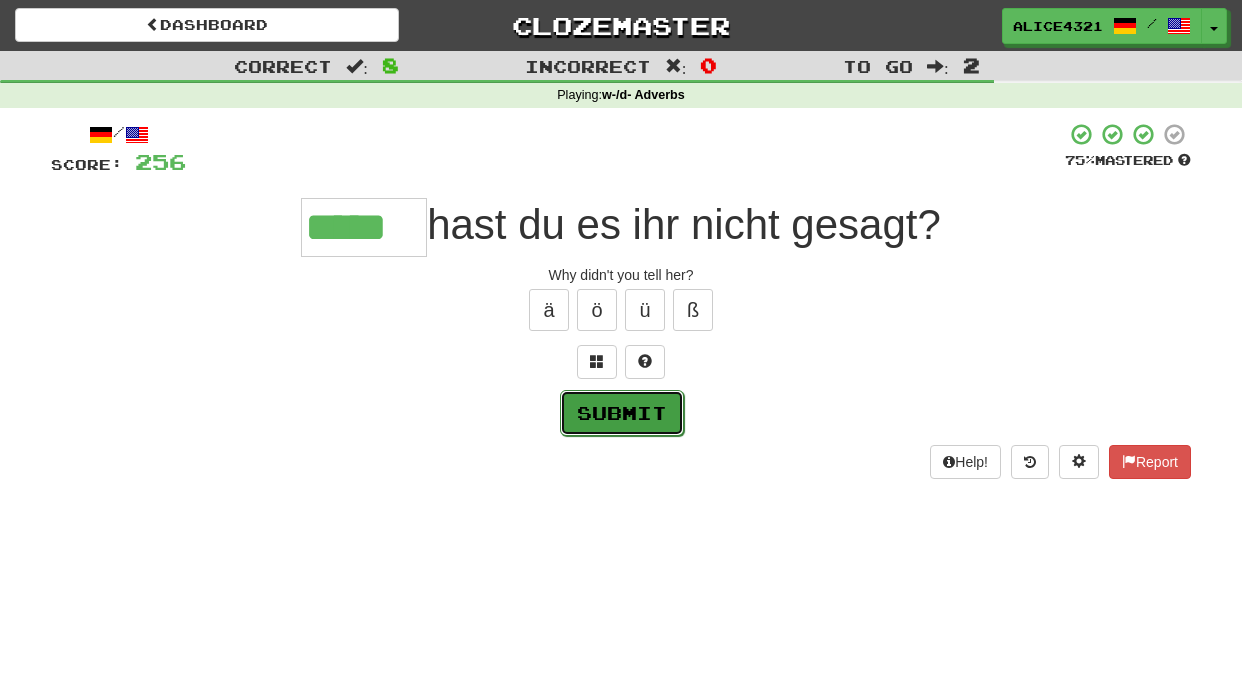 click on "Submit" at bounding box center (622, 413) 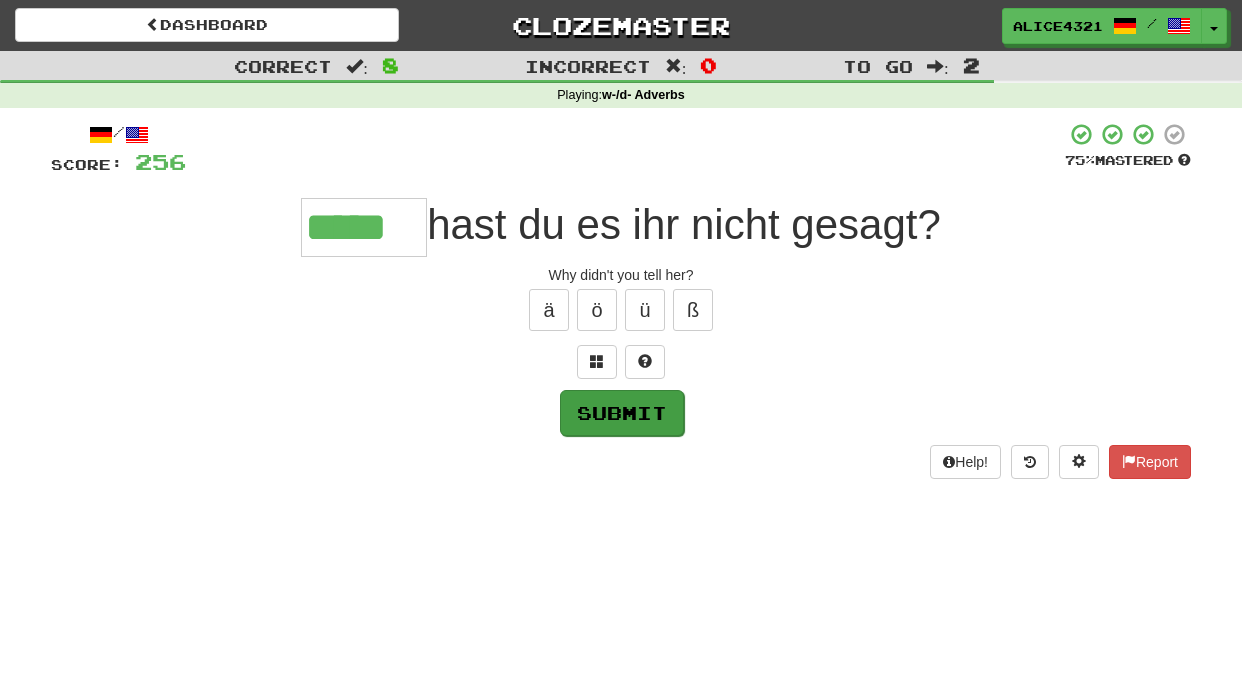 type on "*****" 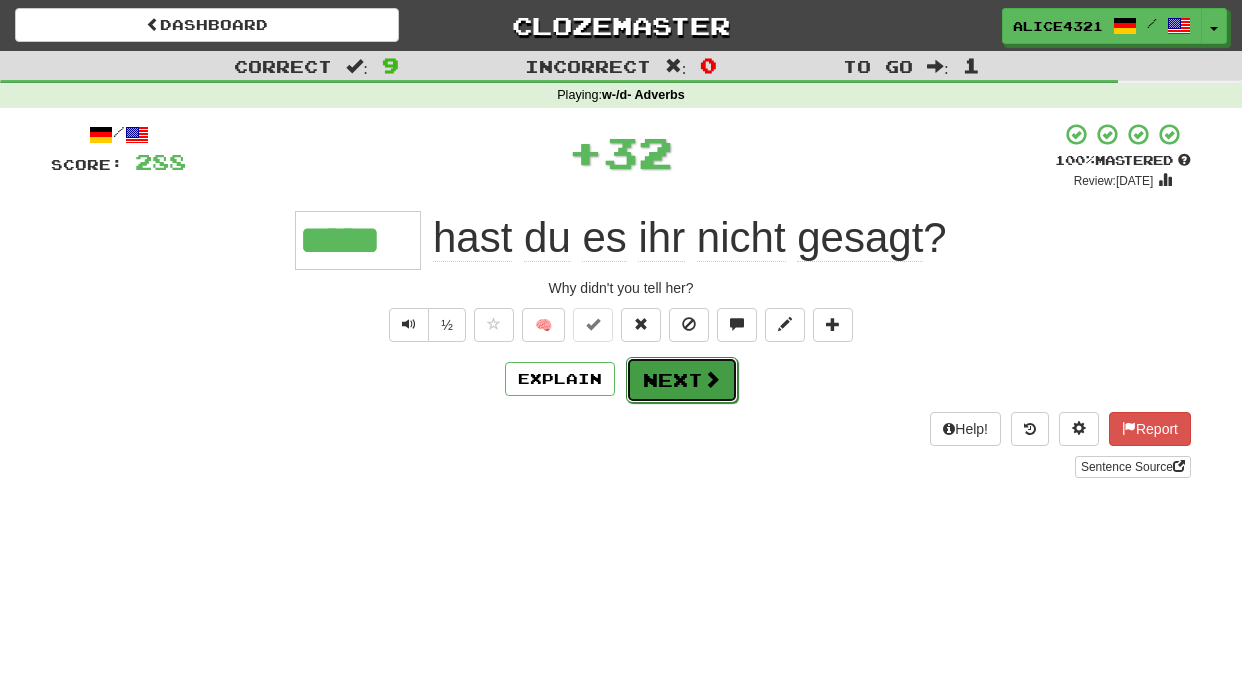 click on "Next" at bounding box center [682, 380] 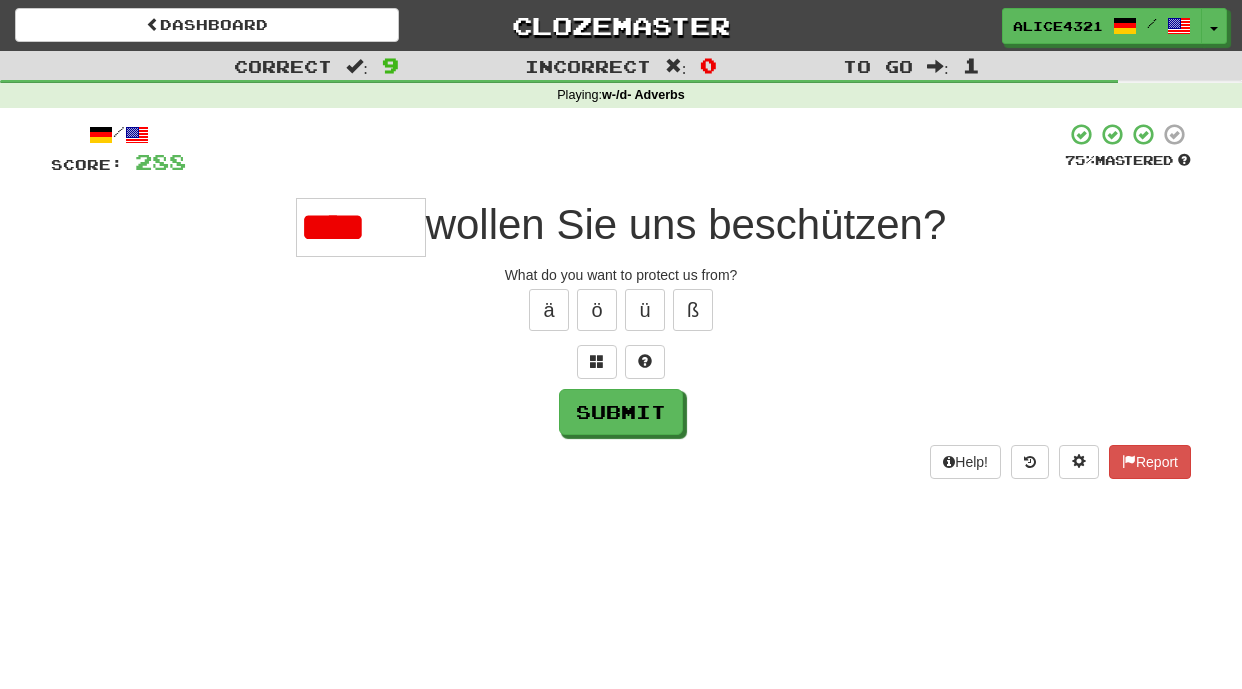 scroll, scrollTop: 0, scrollLeft: 0, axis: both 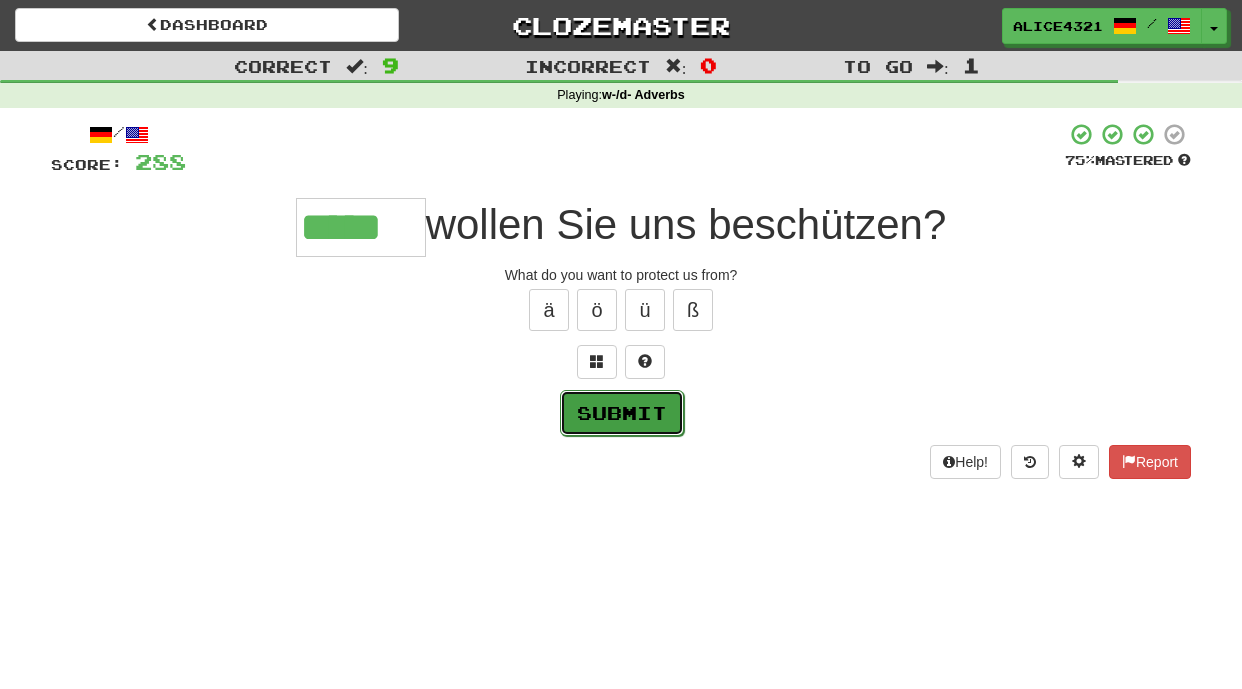 click on "Submit" at bounding box center (622, 413) 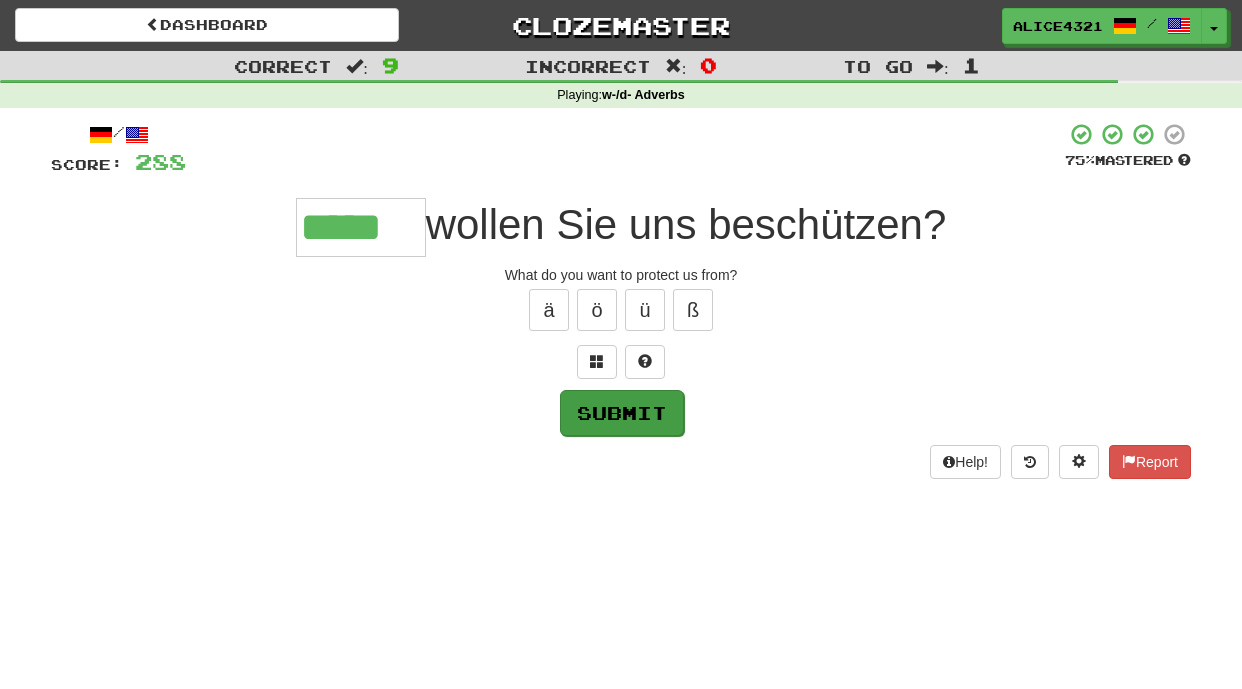 type on "*****" 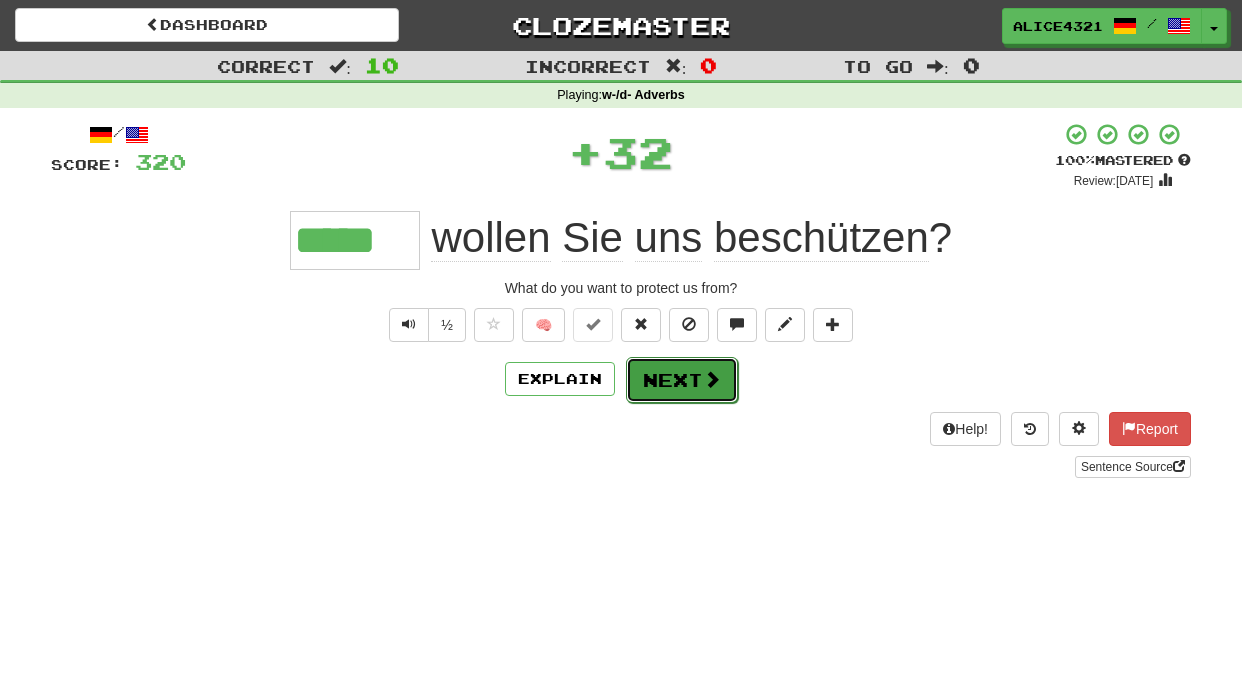 click on "Next" at bounding box center (682, 380) 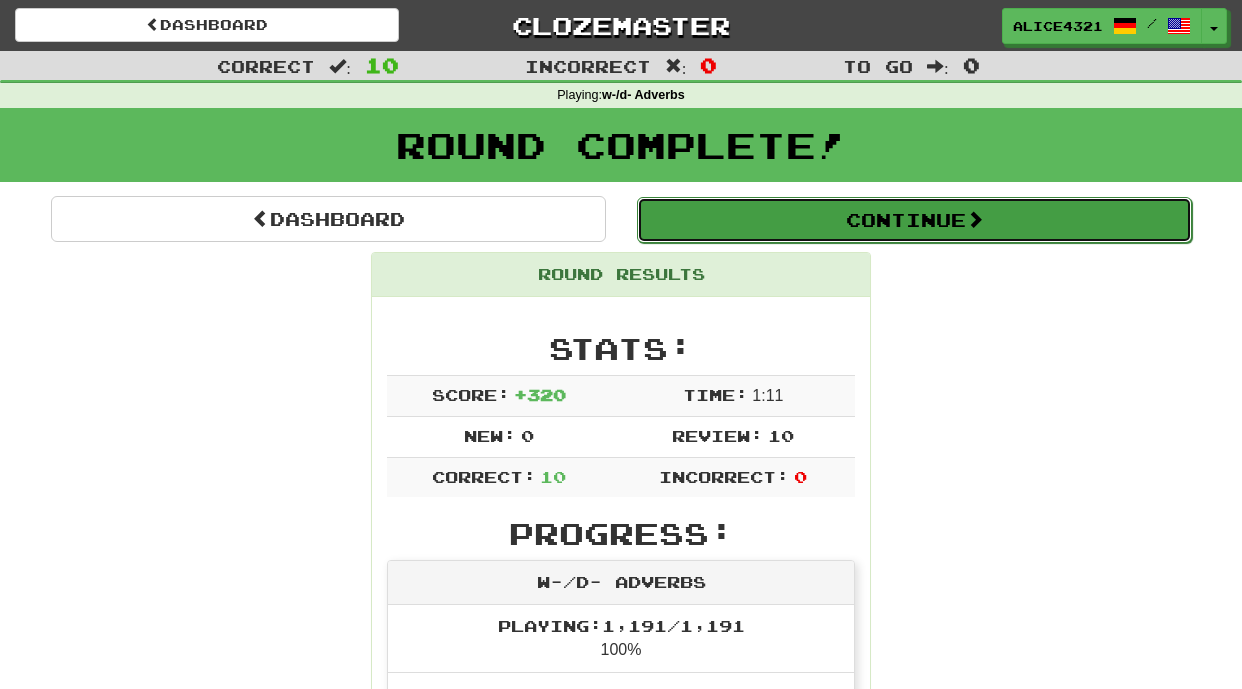 click on "Continue" at bounding box center [914, 220] 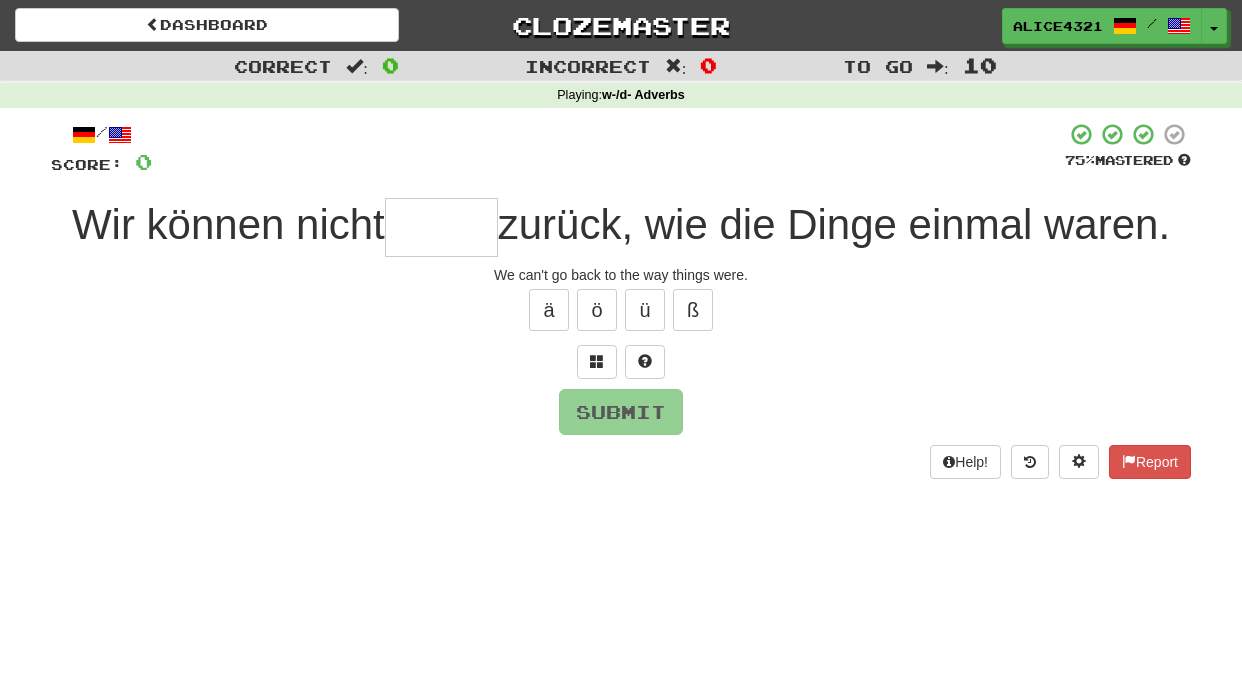 type on "*" 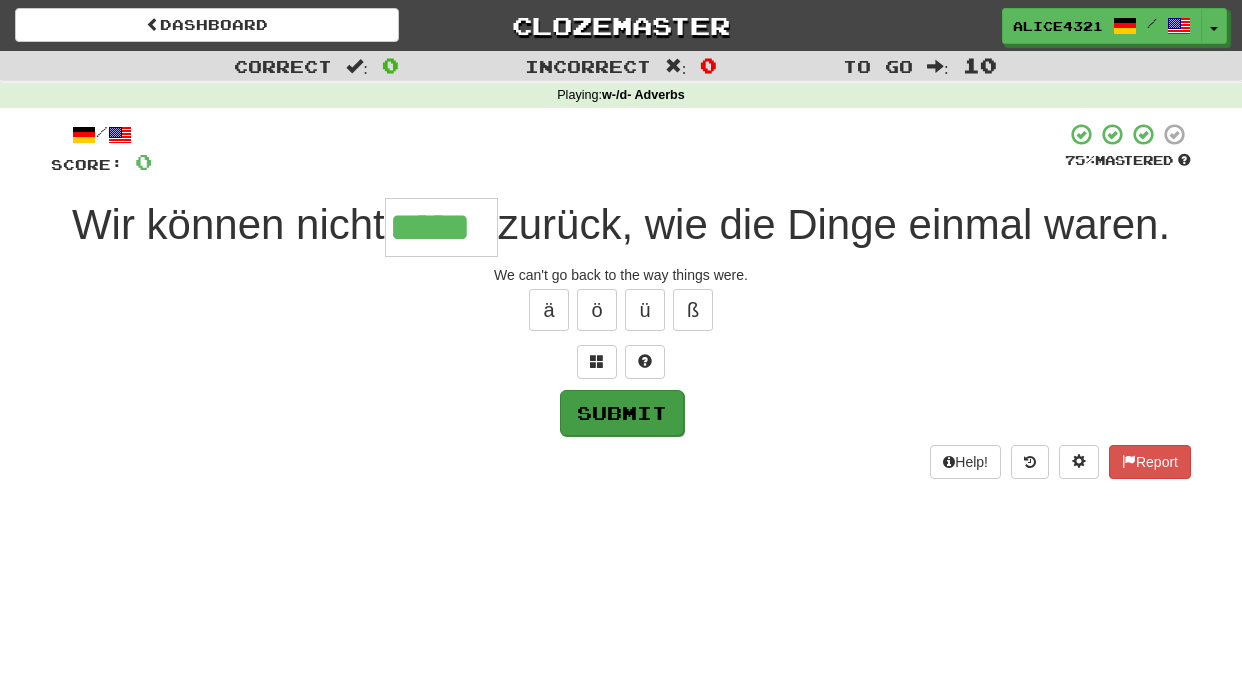 type on "*****" 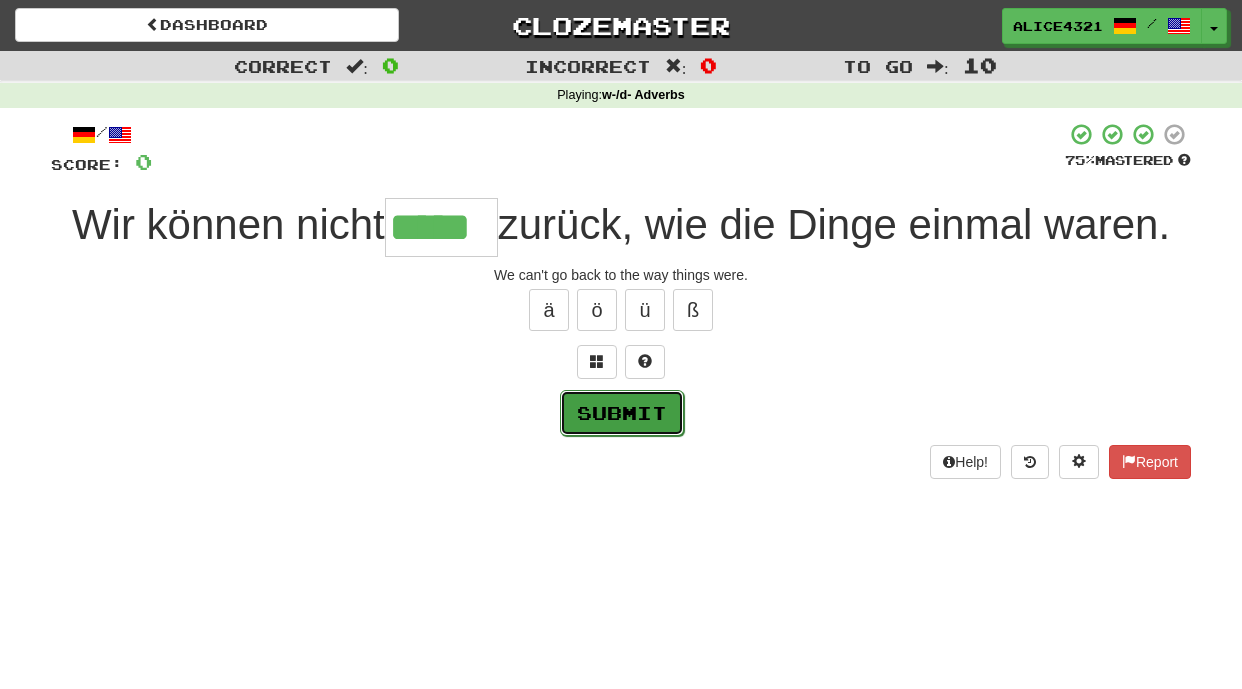 click on "Submit" at bounding box center (622, 413) 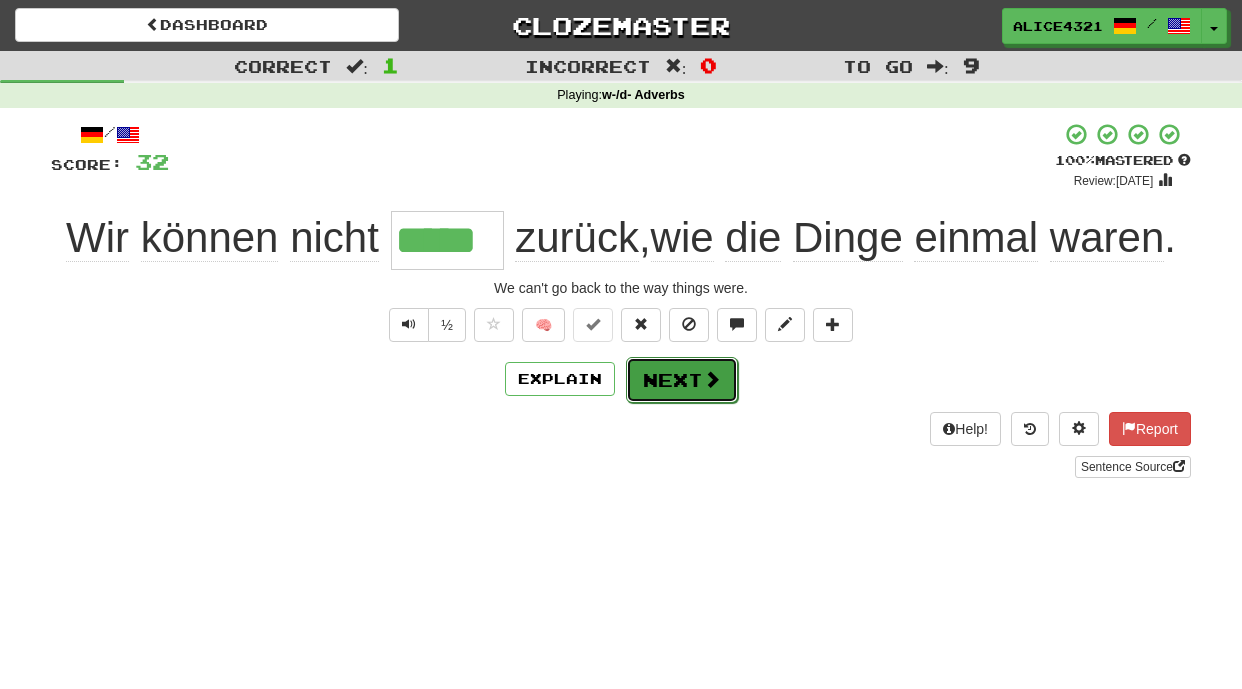 click on "Next" at bounding box center [682, 380] 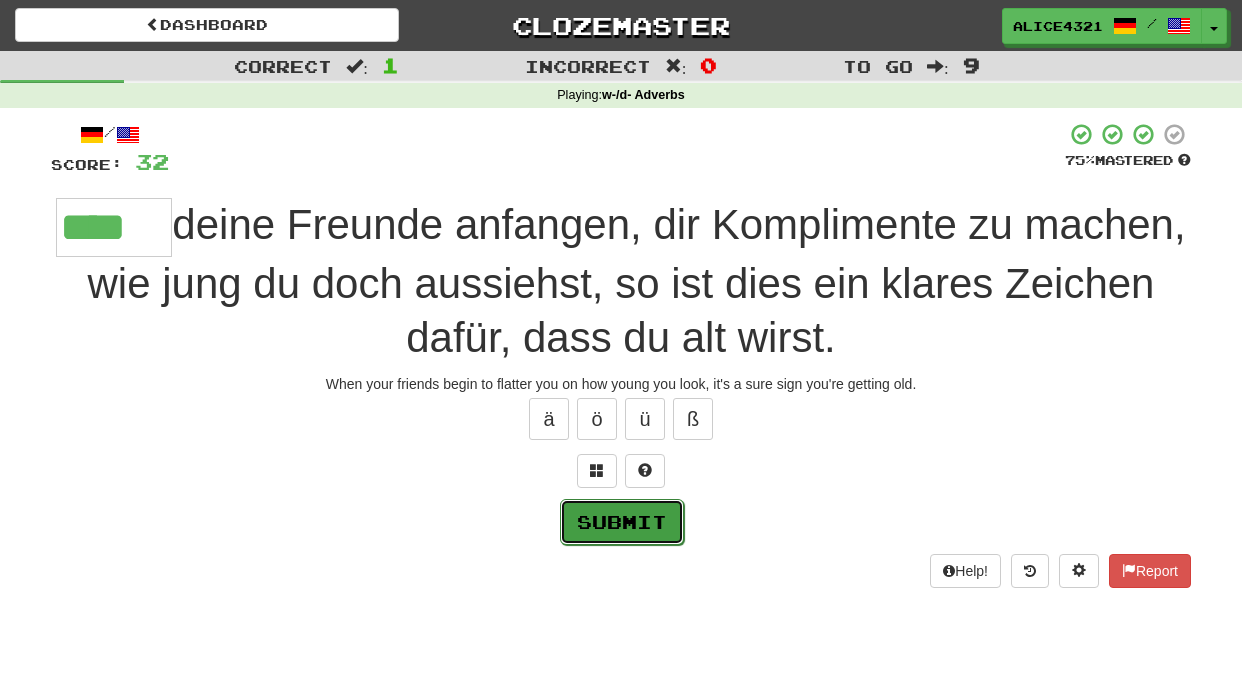 click on "Submit" at bounding box center [622, 522] 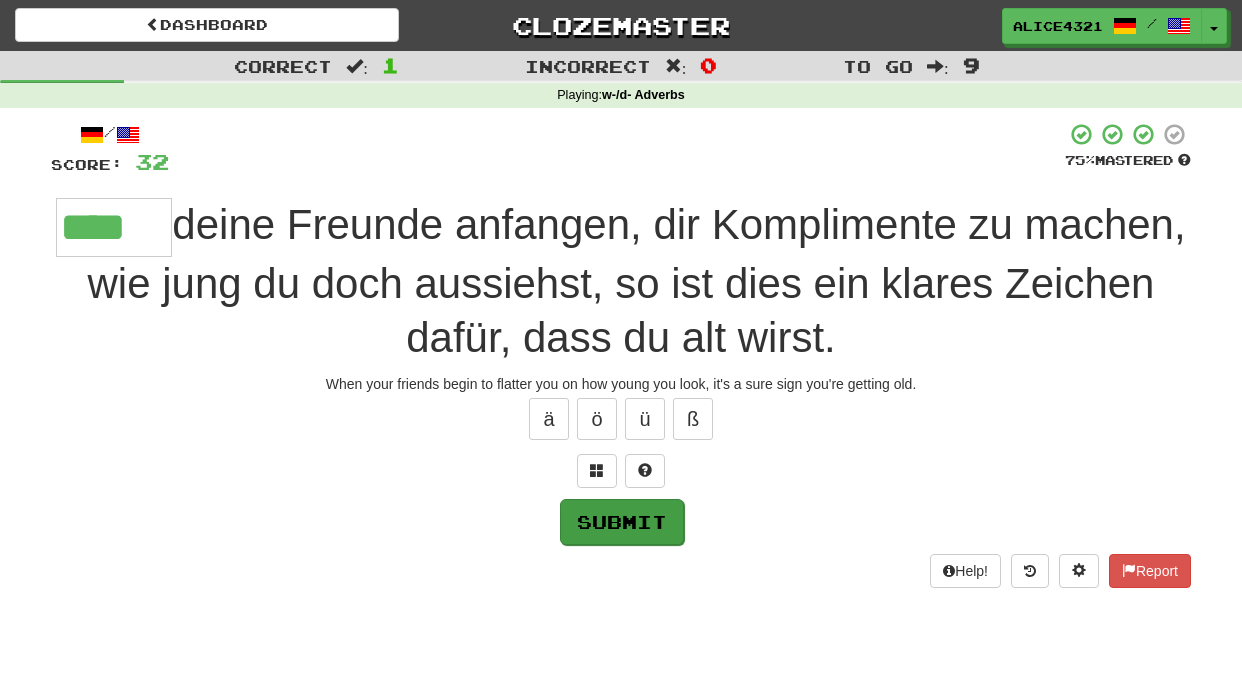 type on "****" 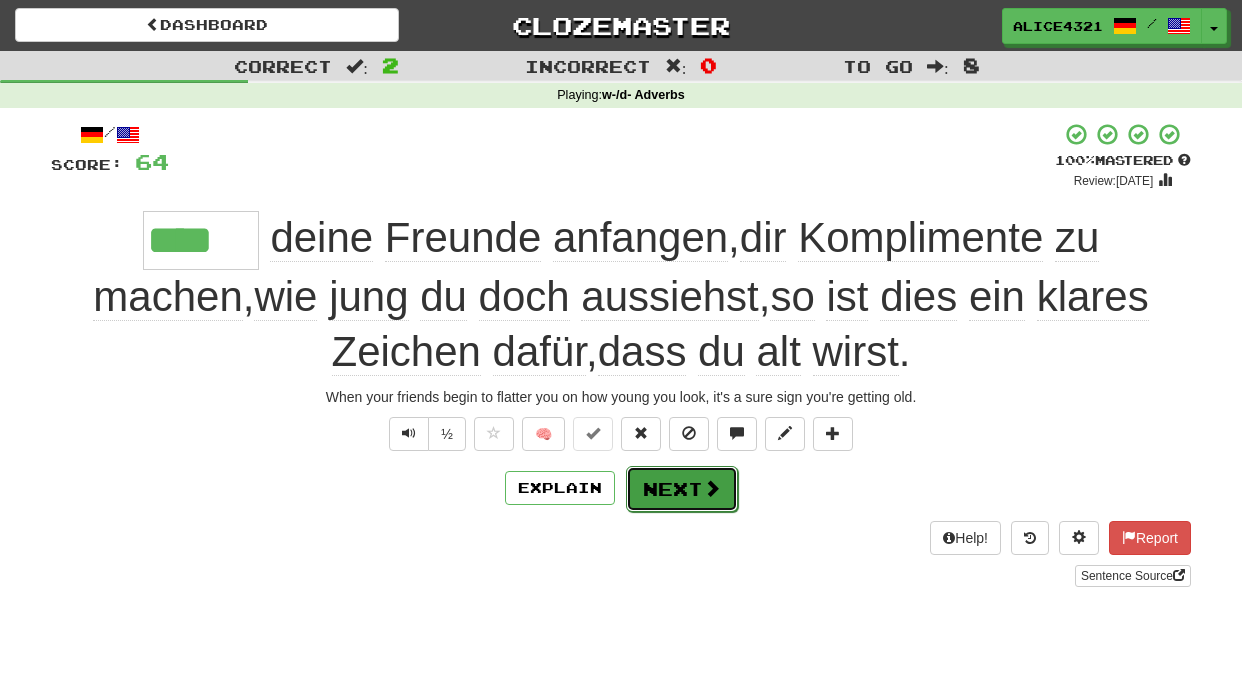 click on "Next" at bounding box center (682, 489) 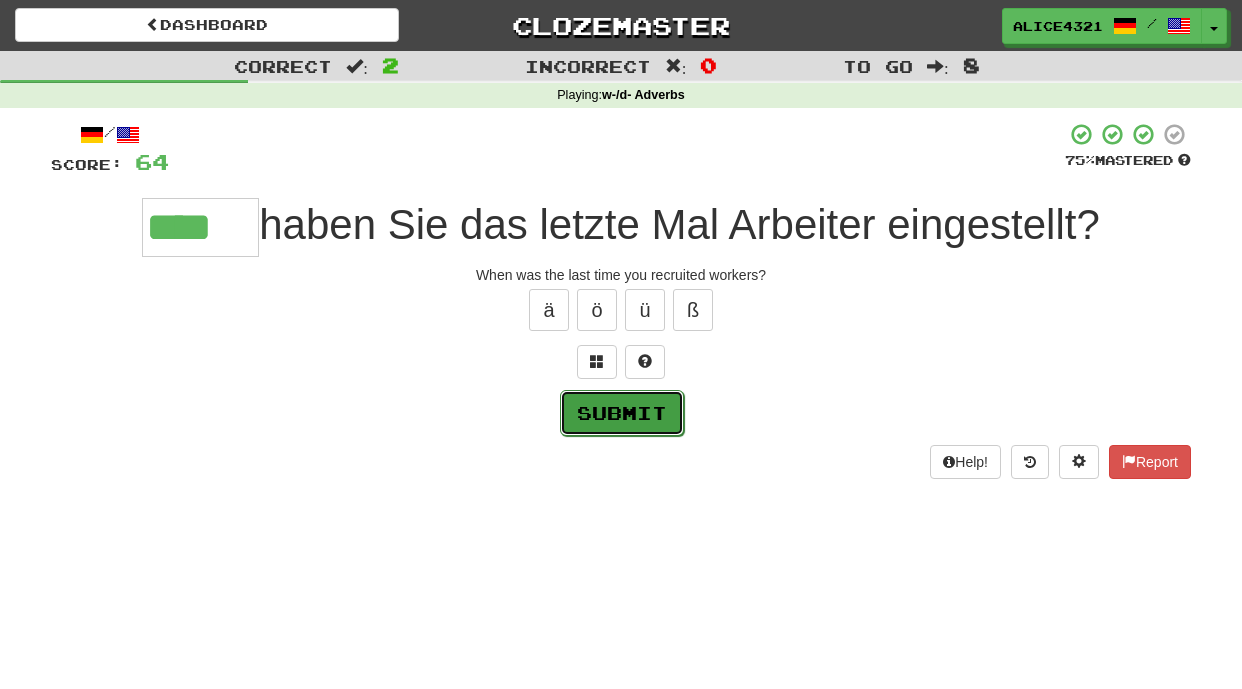 click on "Submit" at bounding box center (622, 413) 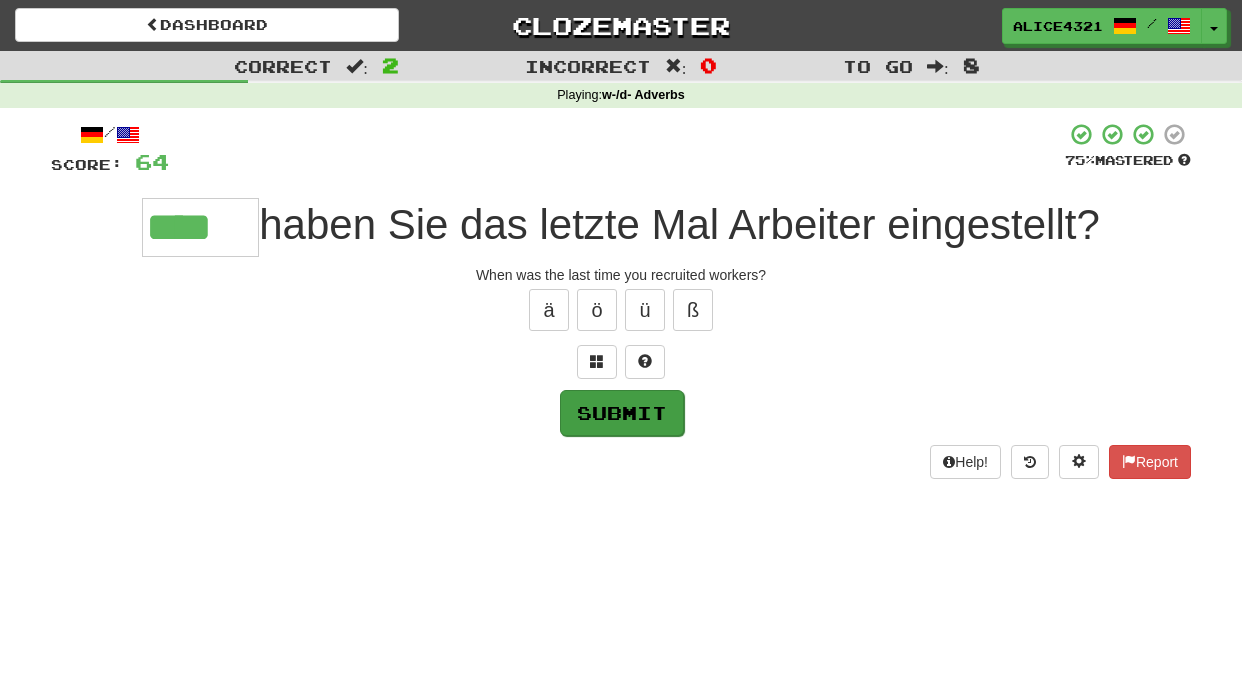 type on "****" 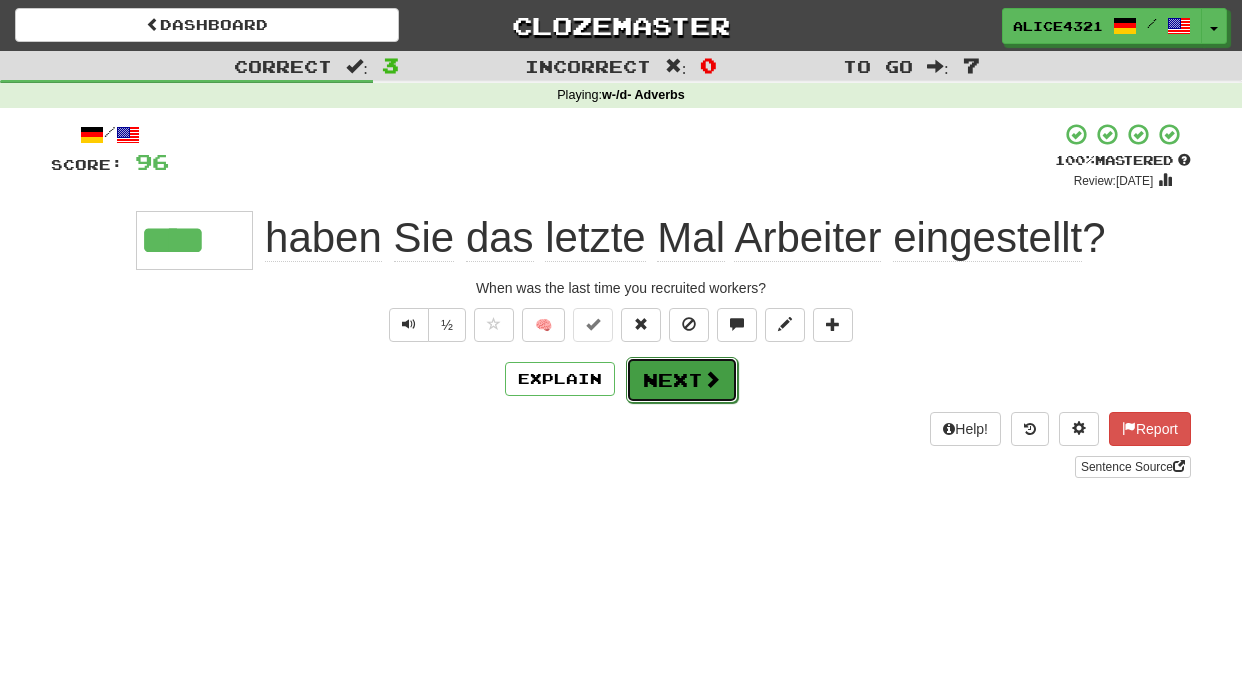 click on "Next" at bounding box center [682, 380] 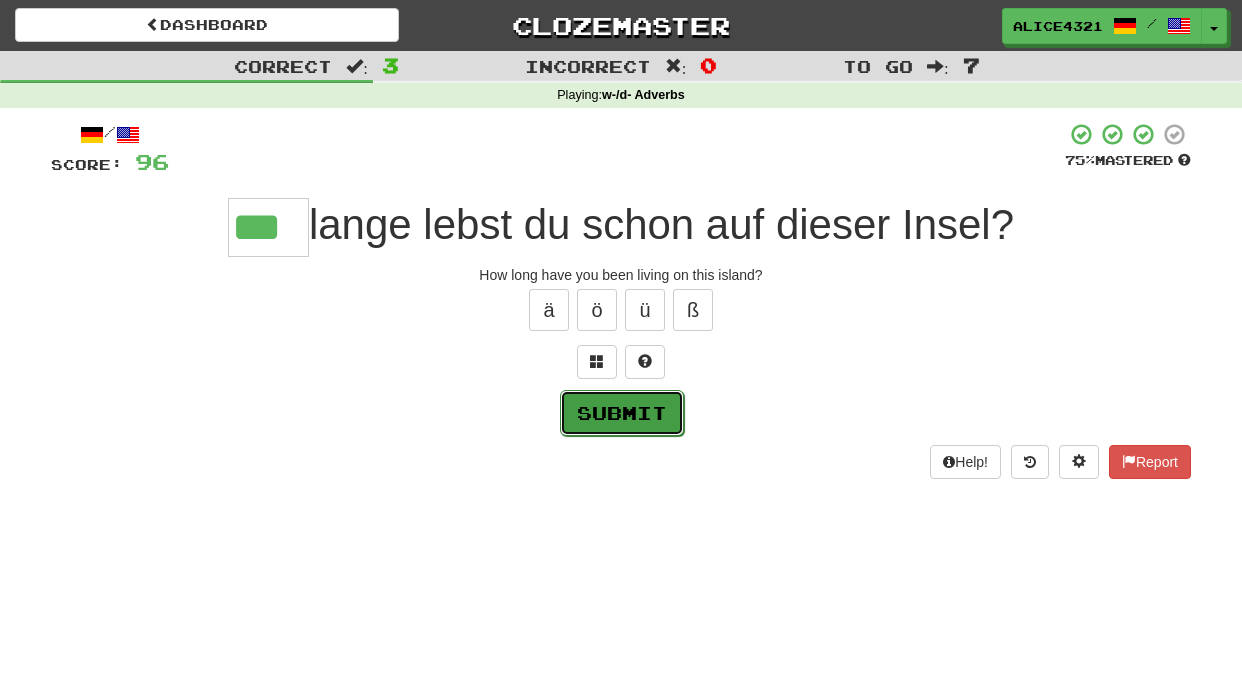 click on "Submit" at bounding box center (622, 413) 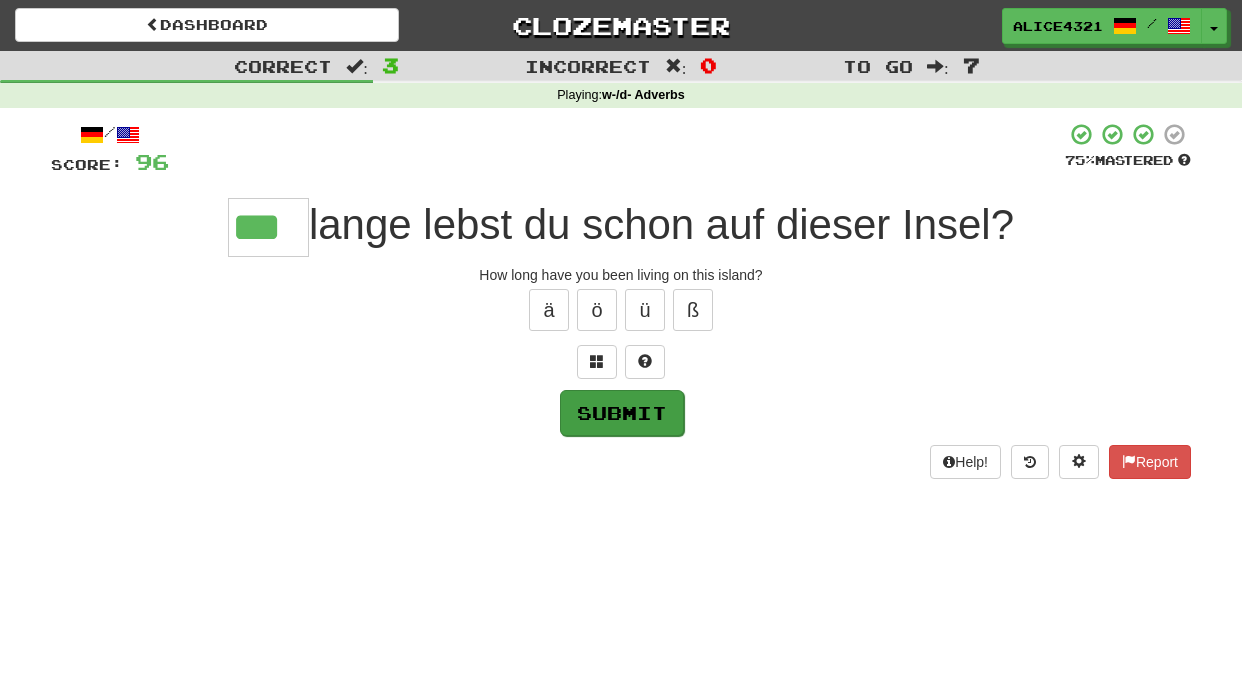 type on "***" 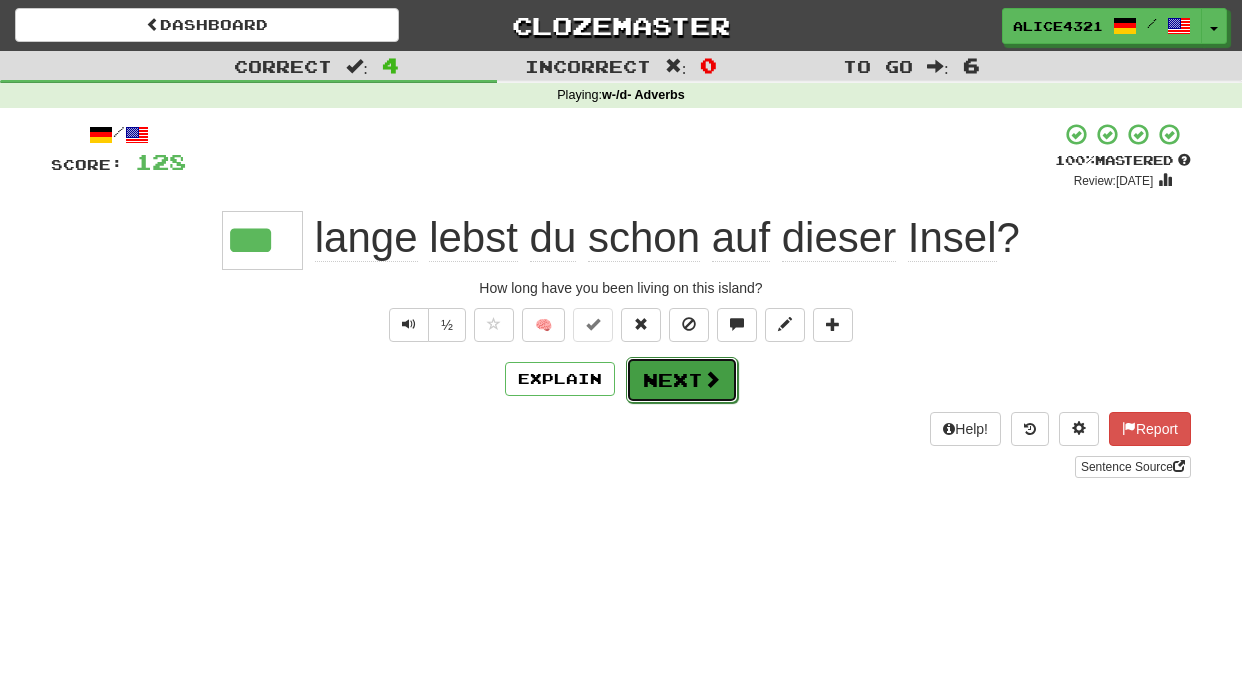 click on "Next" at bounding box center (682, 380) 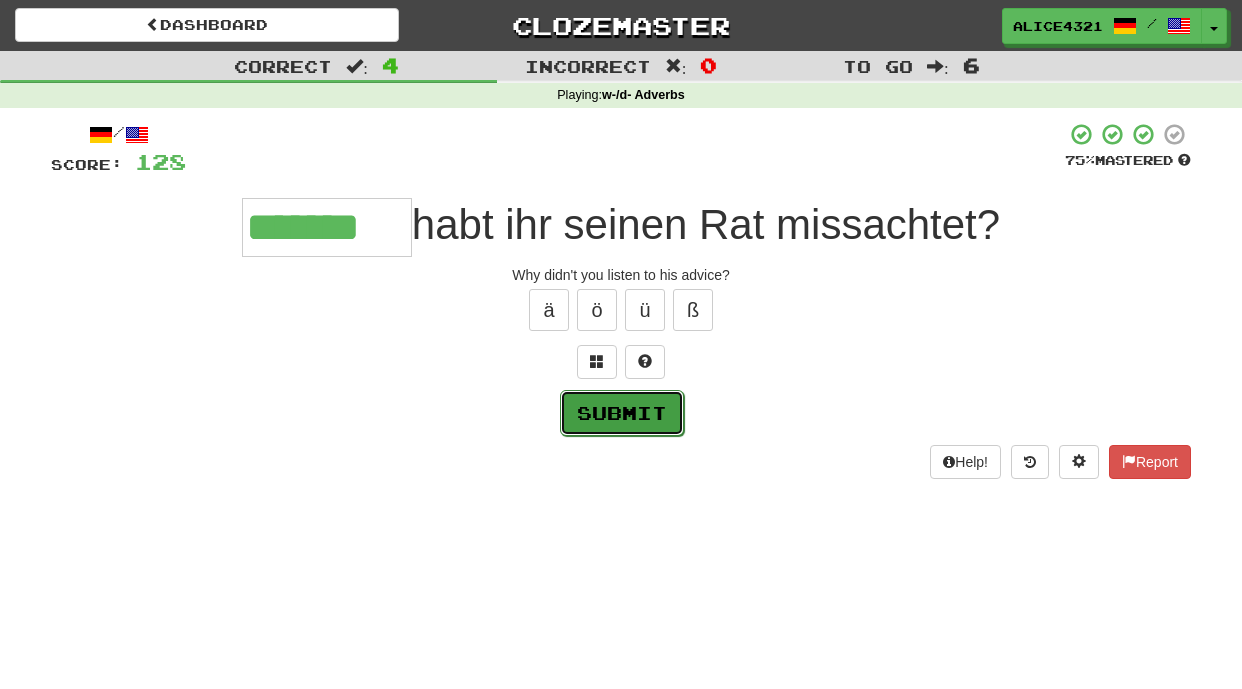 click on "Submit" at bounding box center (622, 413) 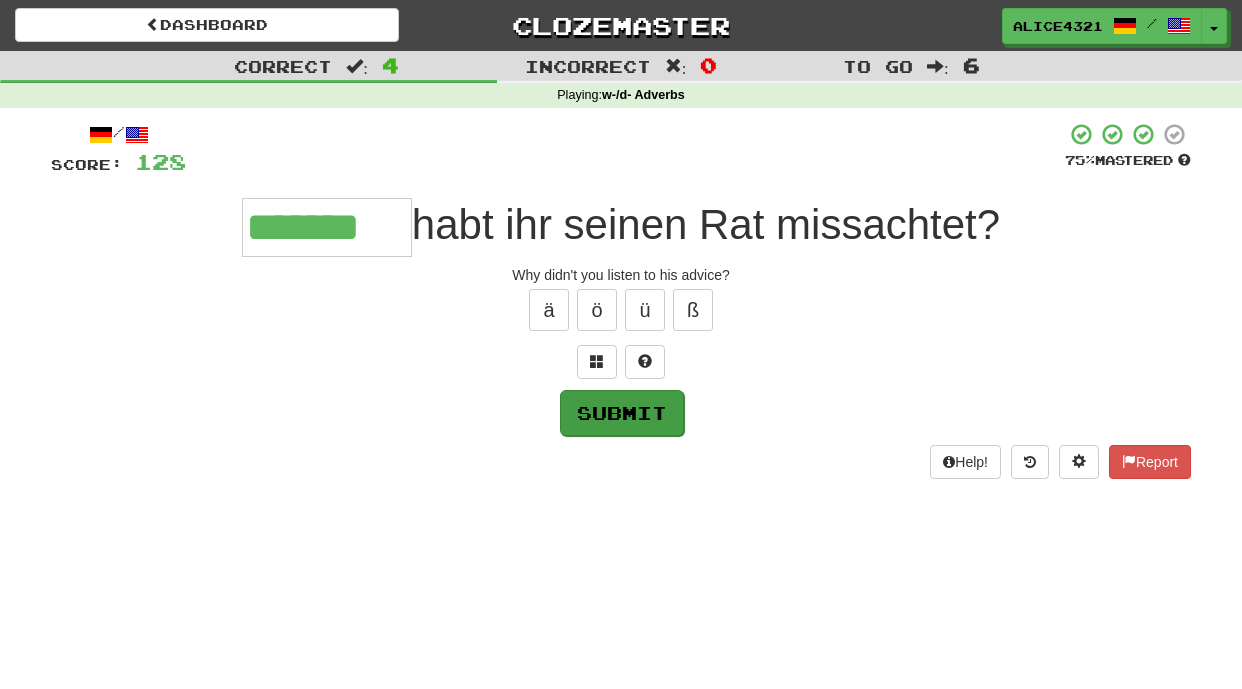 type on "*******" 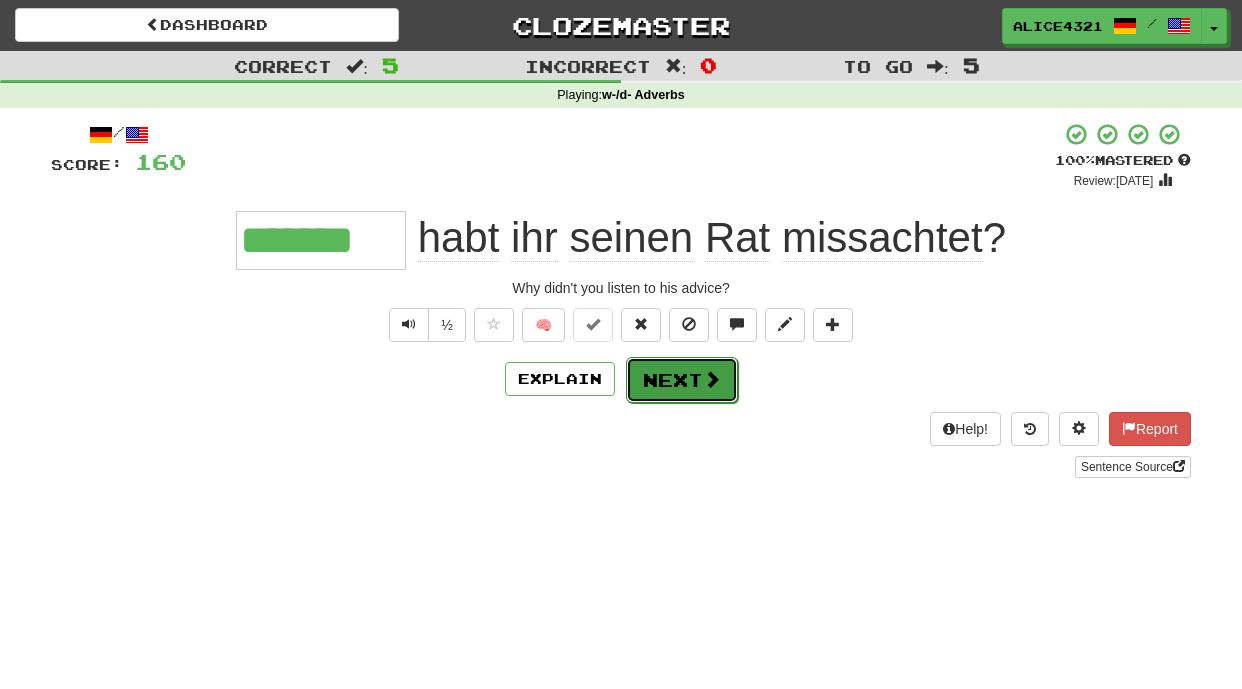 click on "Next" at bounding box center (682, 380) 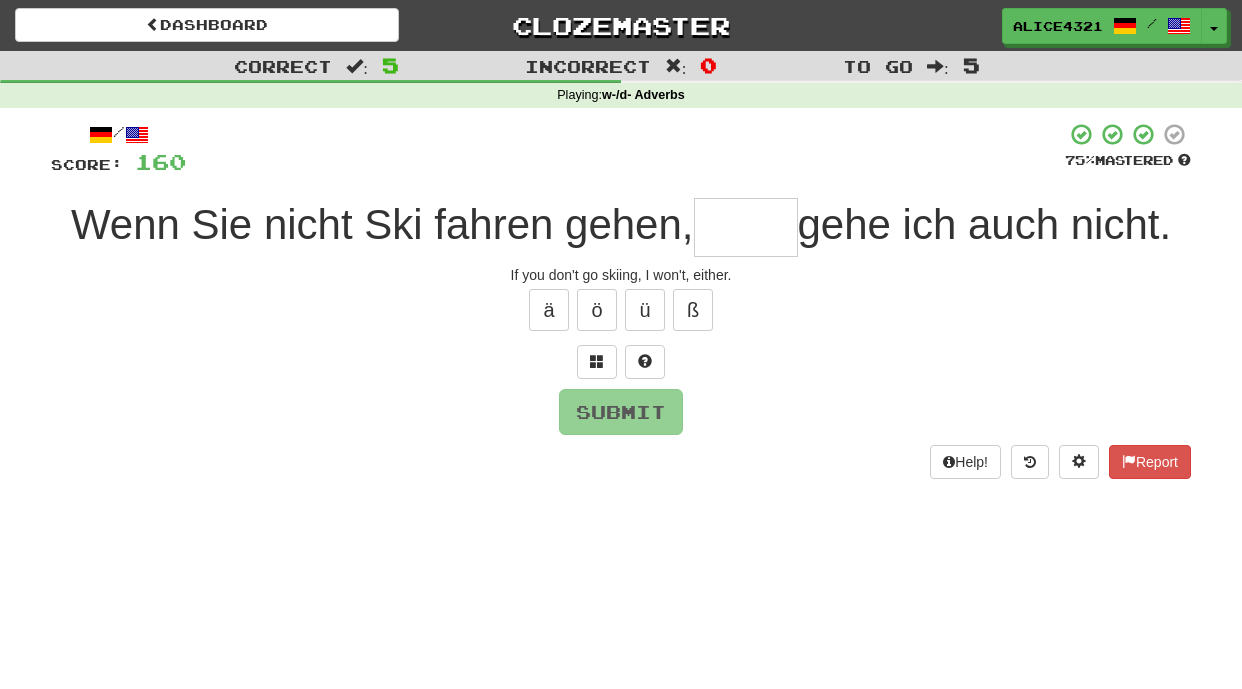 type on "*" 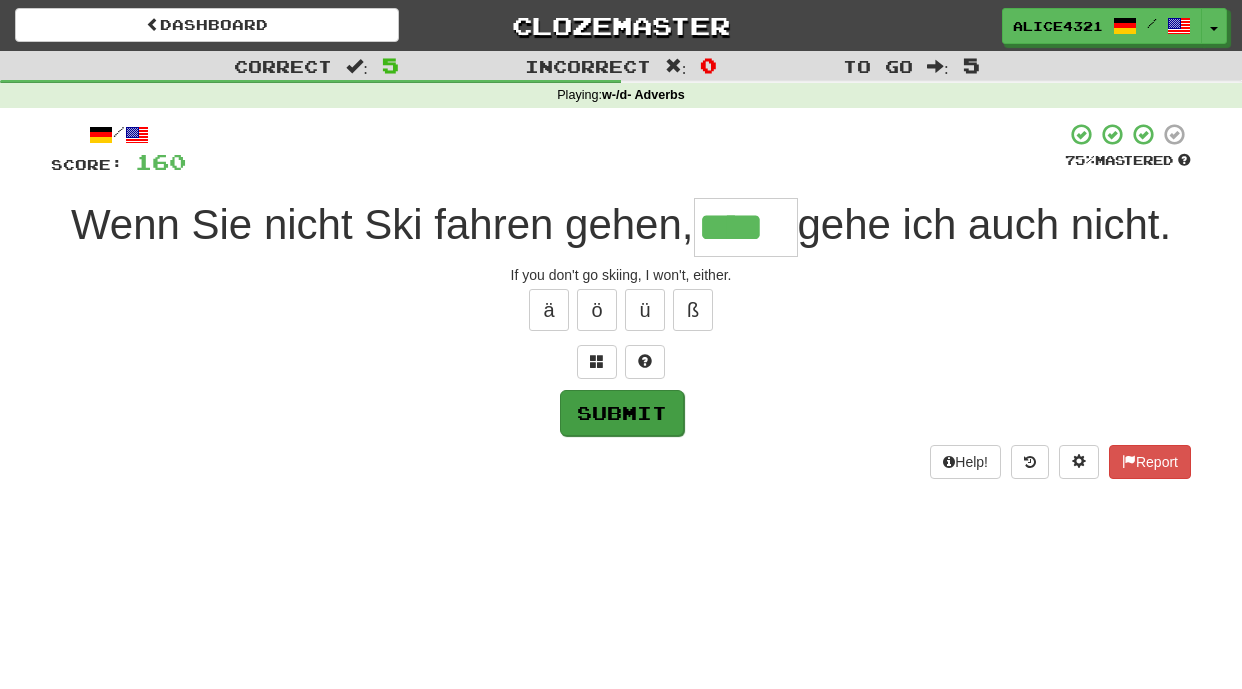 type on "****" 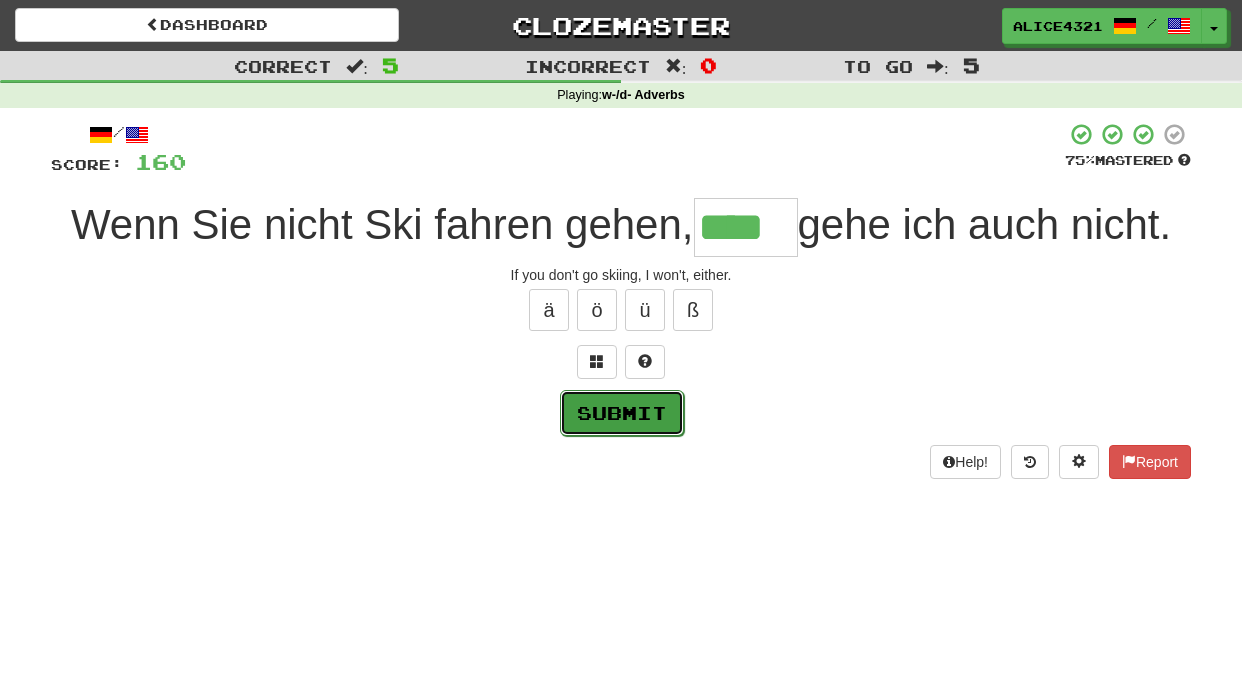 click on "Submit" at bounding box center (622, 413) 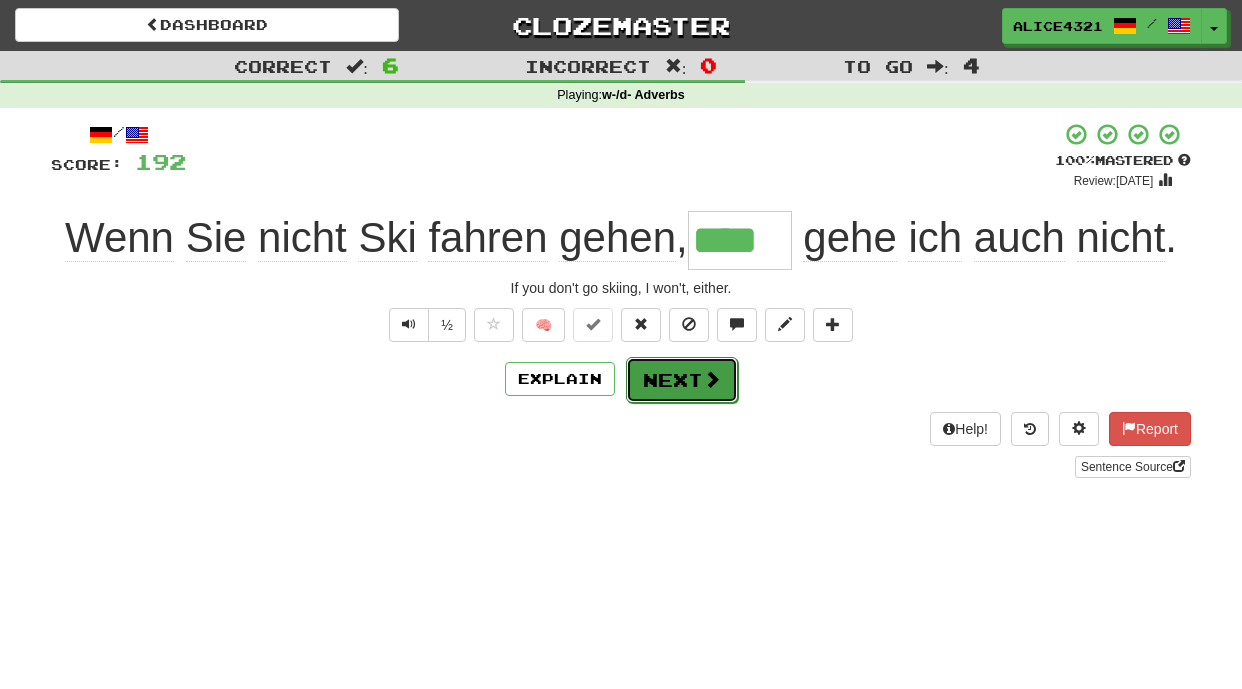 click on "Next" at bounding box center [682, 380] 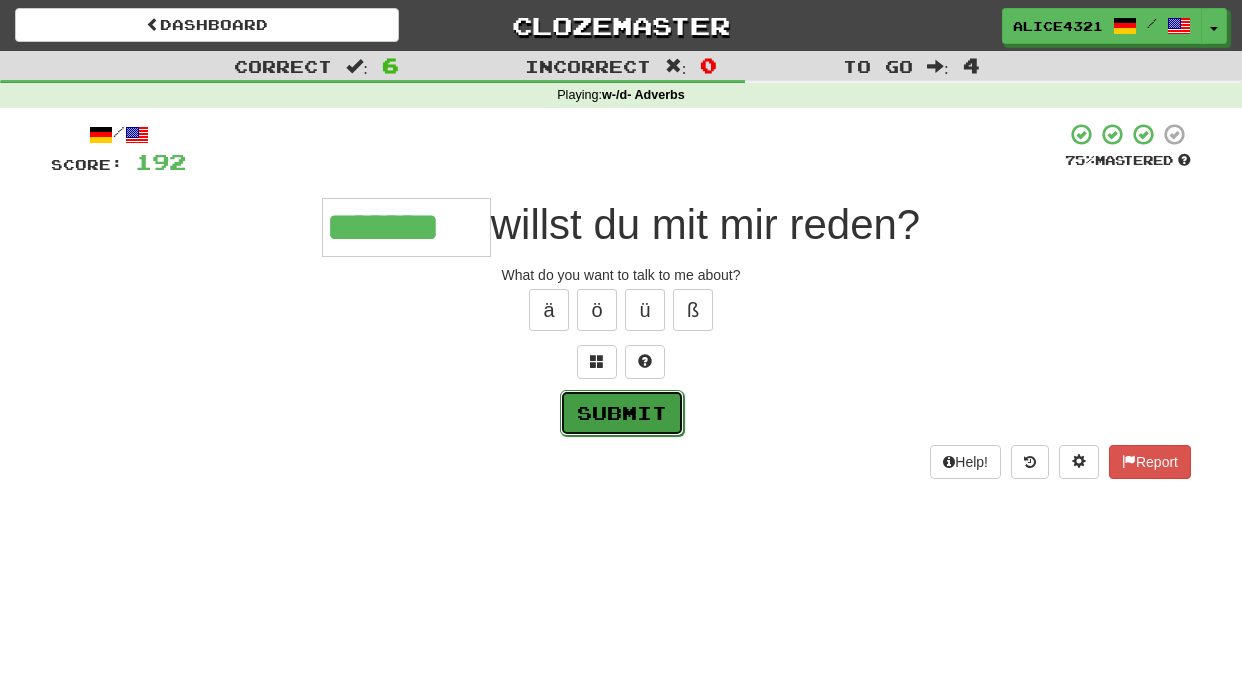 click on "Submit" at bounding box center [622, 413] 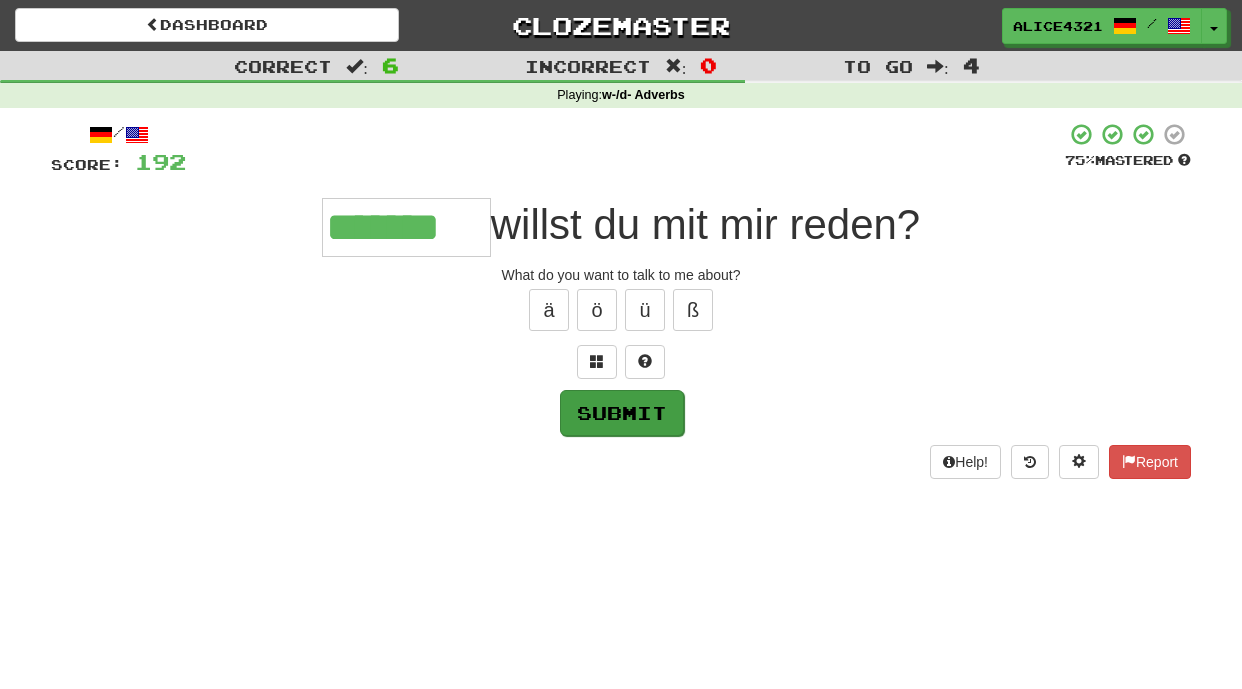 type on "*******" 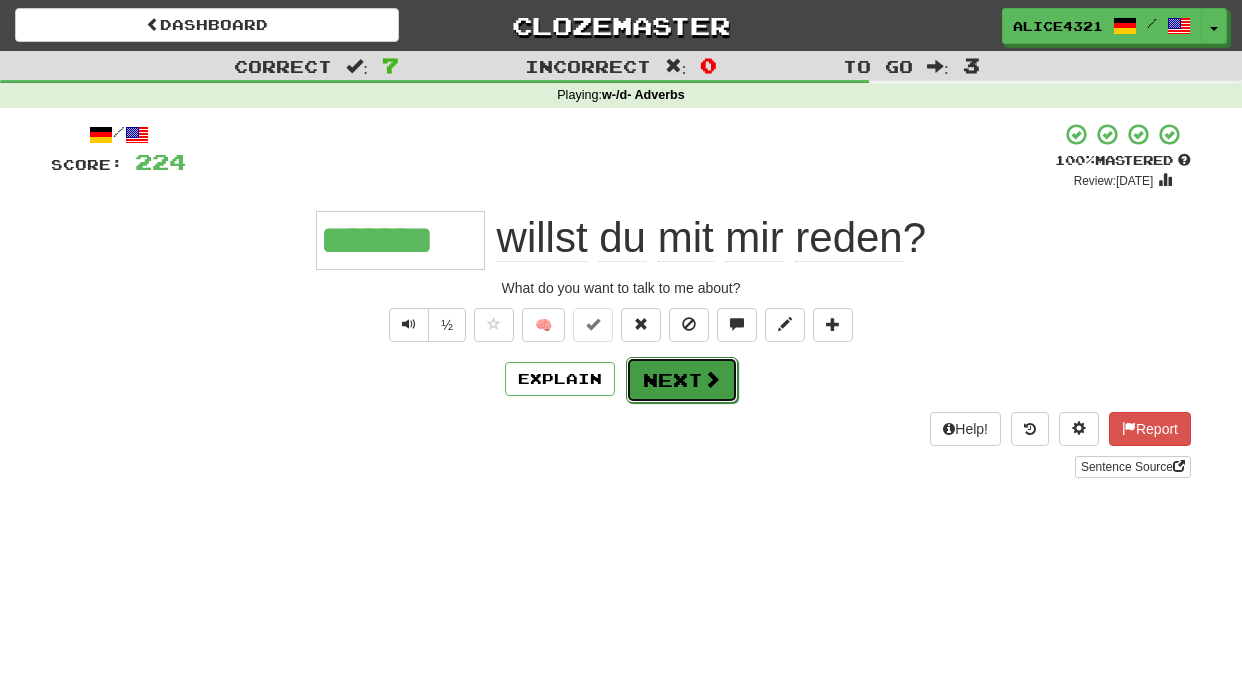 click at bounding box center (712, 379) 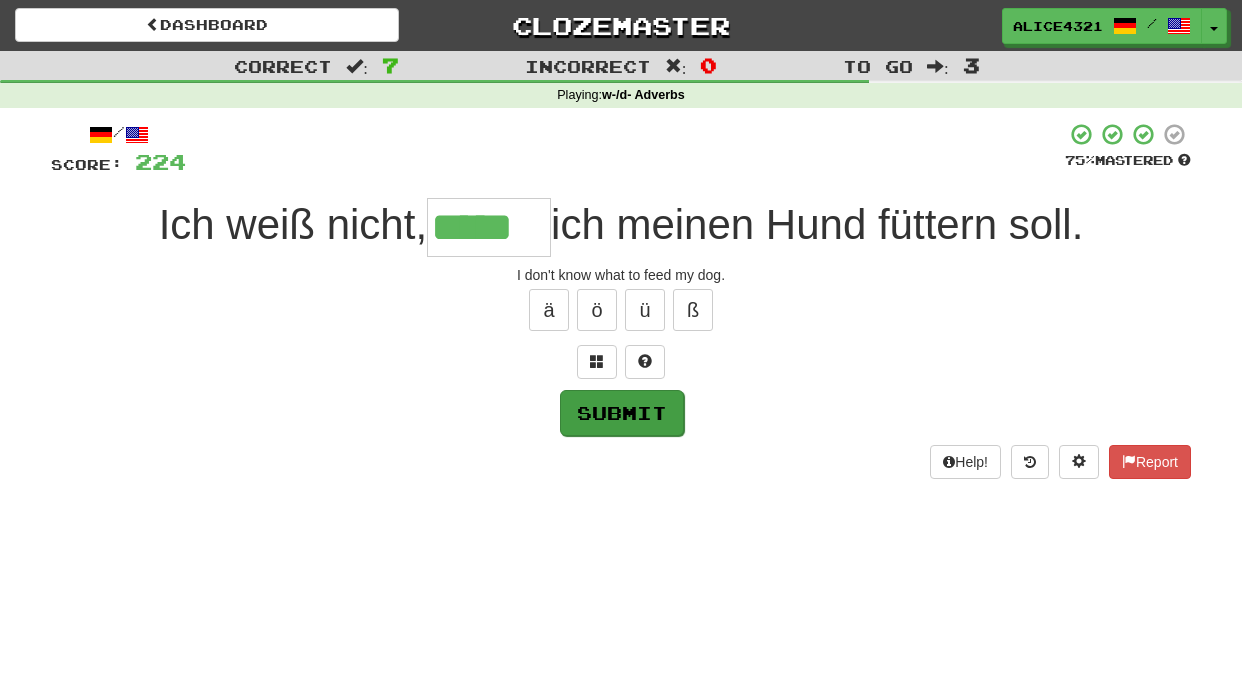 type on "*****" 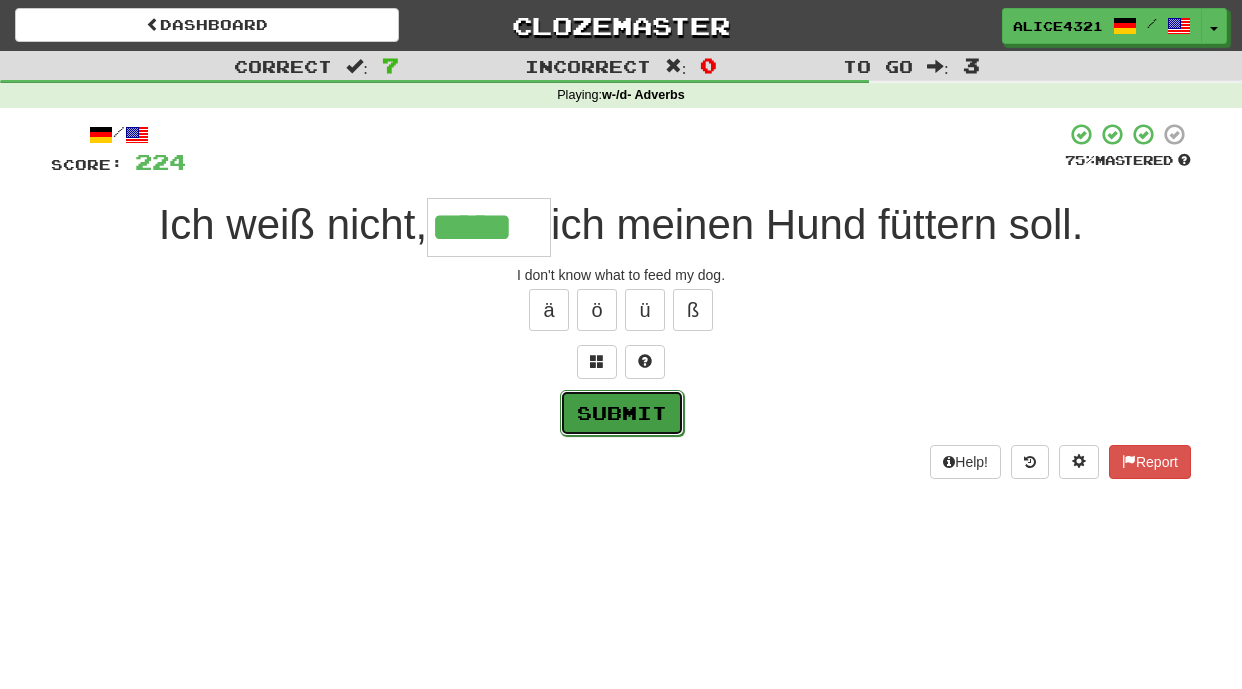 click on "Submit" at bounding box center [622, 413] 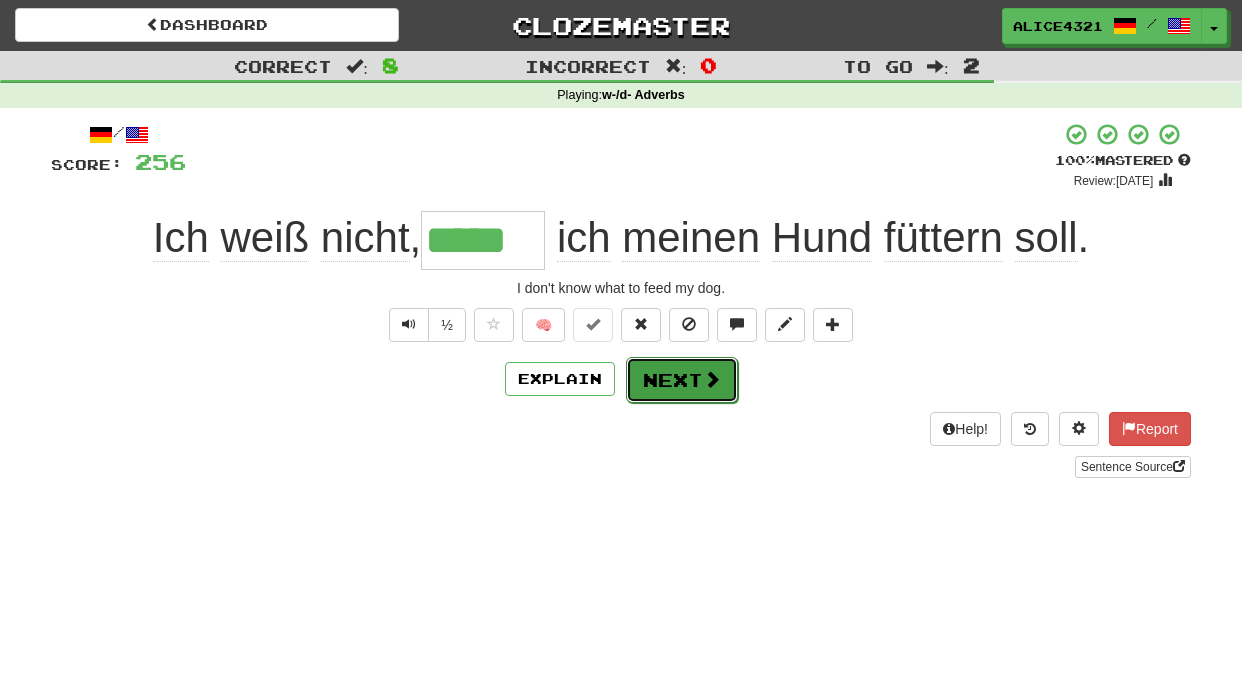 click on "Next" at bounding box center [682, 380] 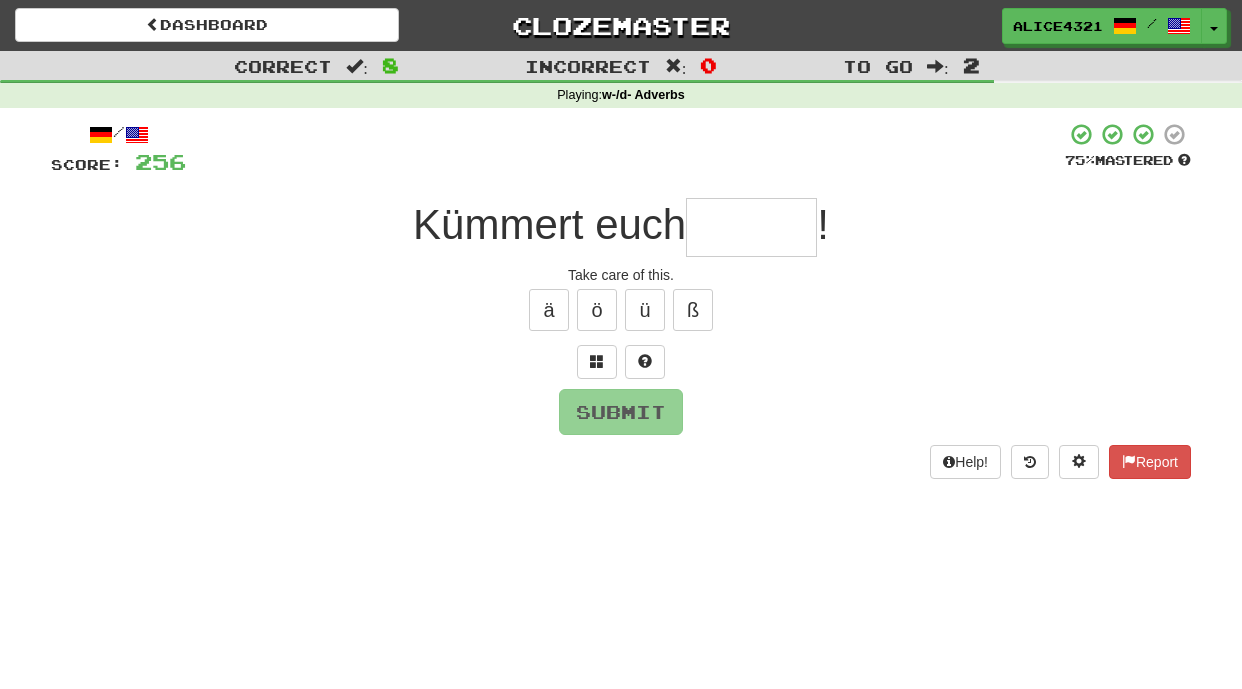 type on "*" 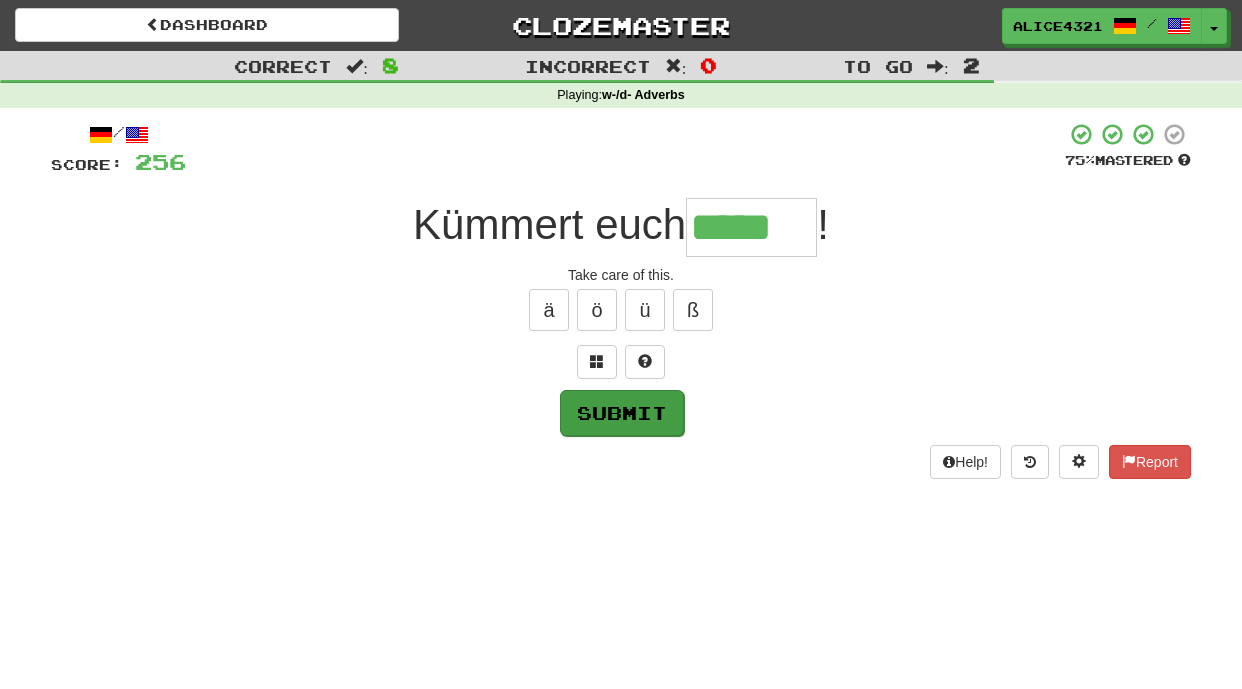 type on "*****" 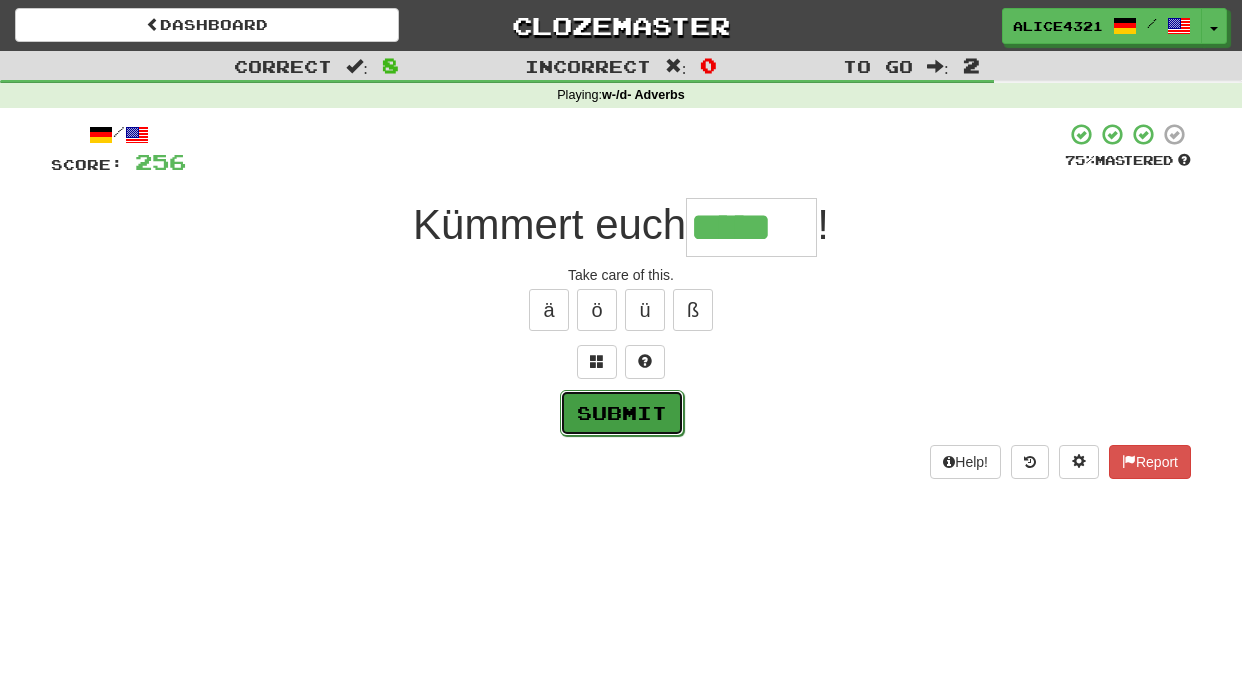 click on "Submit" at bounding box center (622, 413) 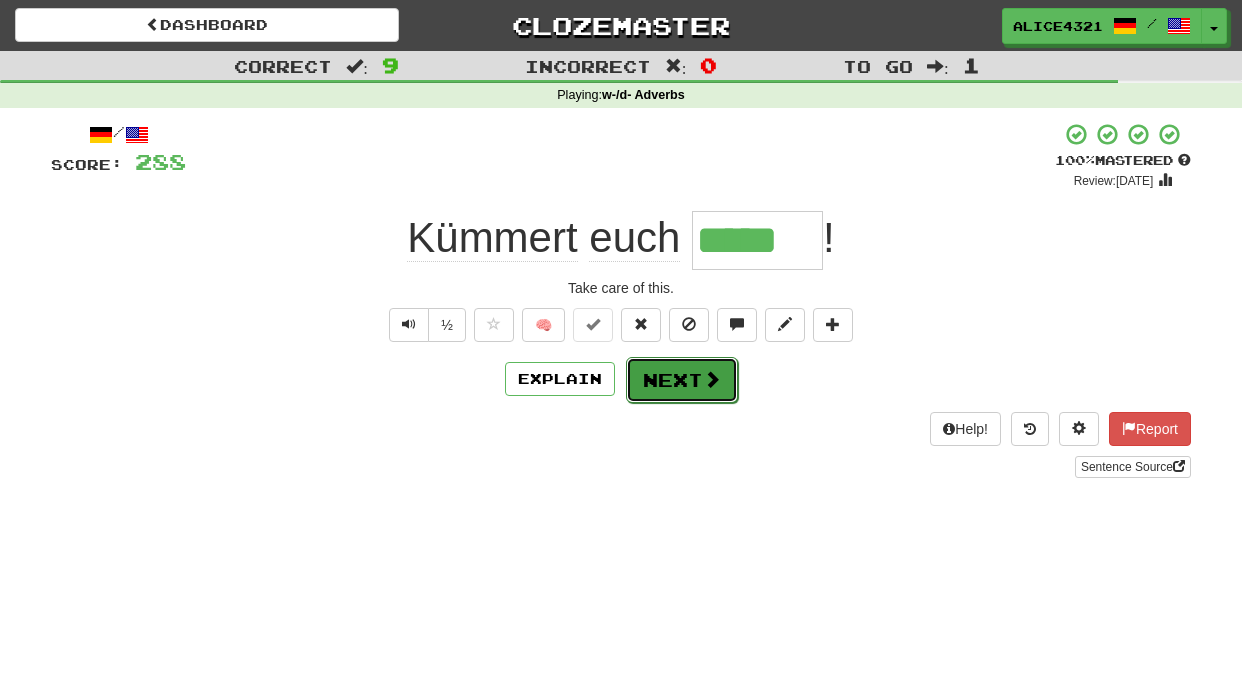 click on "Next" at bounding box center (682, 380) 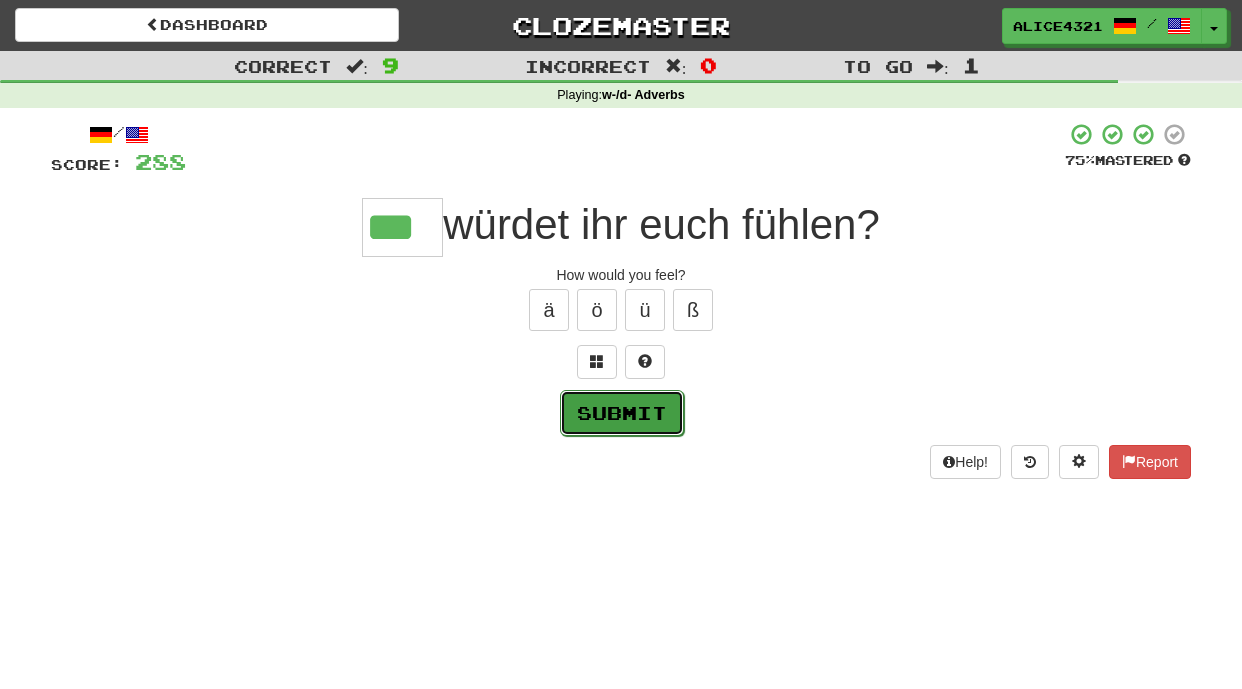 click on "Submit" at bounding box center [622, 413] 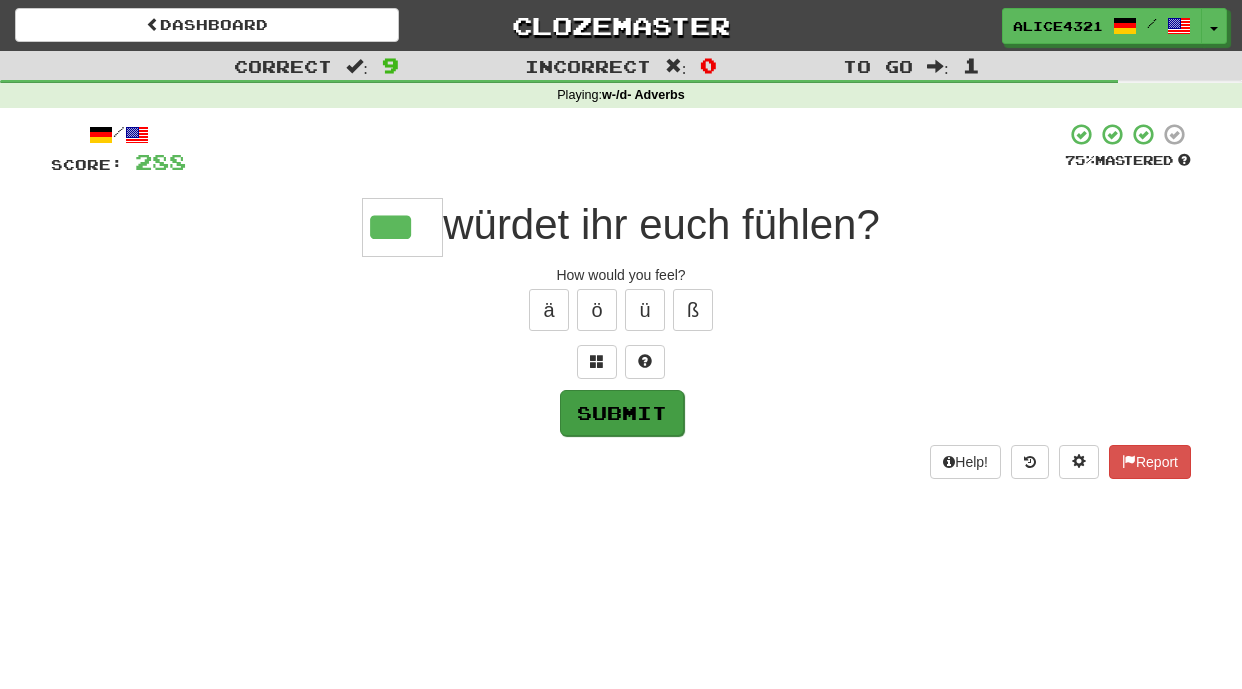 type on "***" 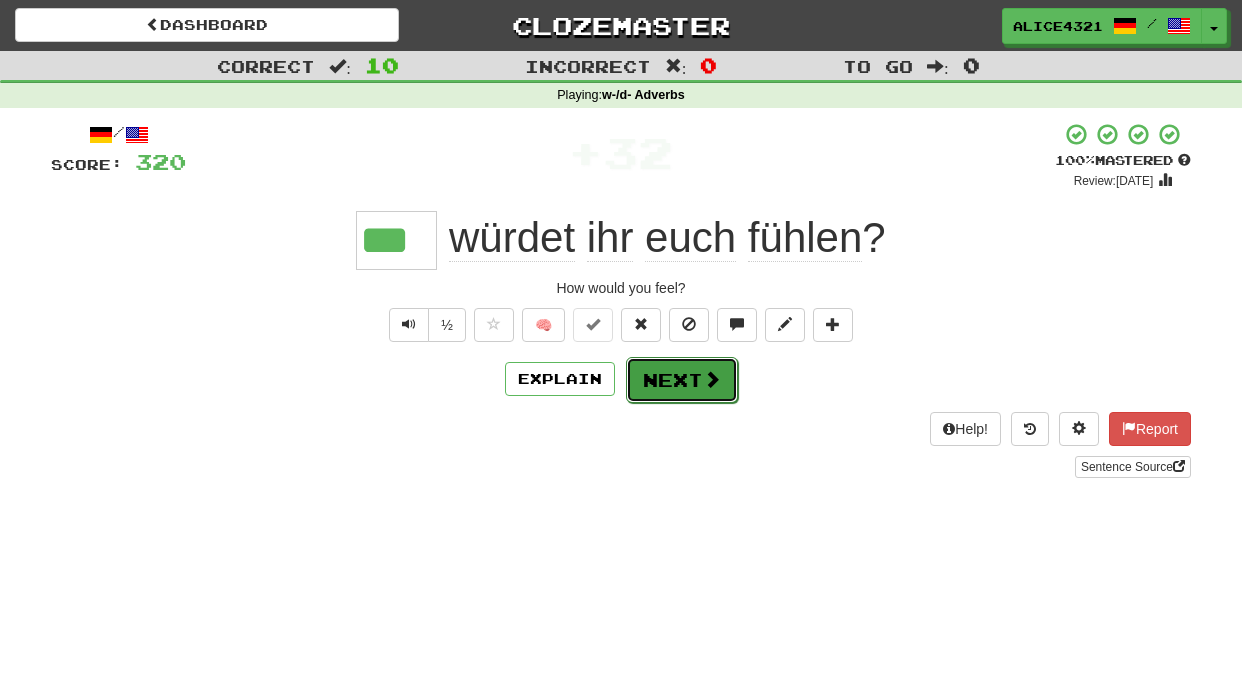 click on "Next" at bounding box center [682, 380] 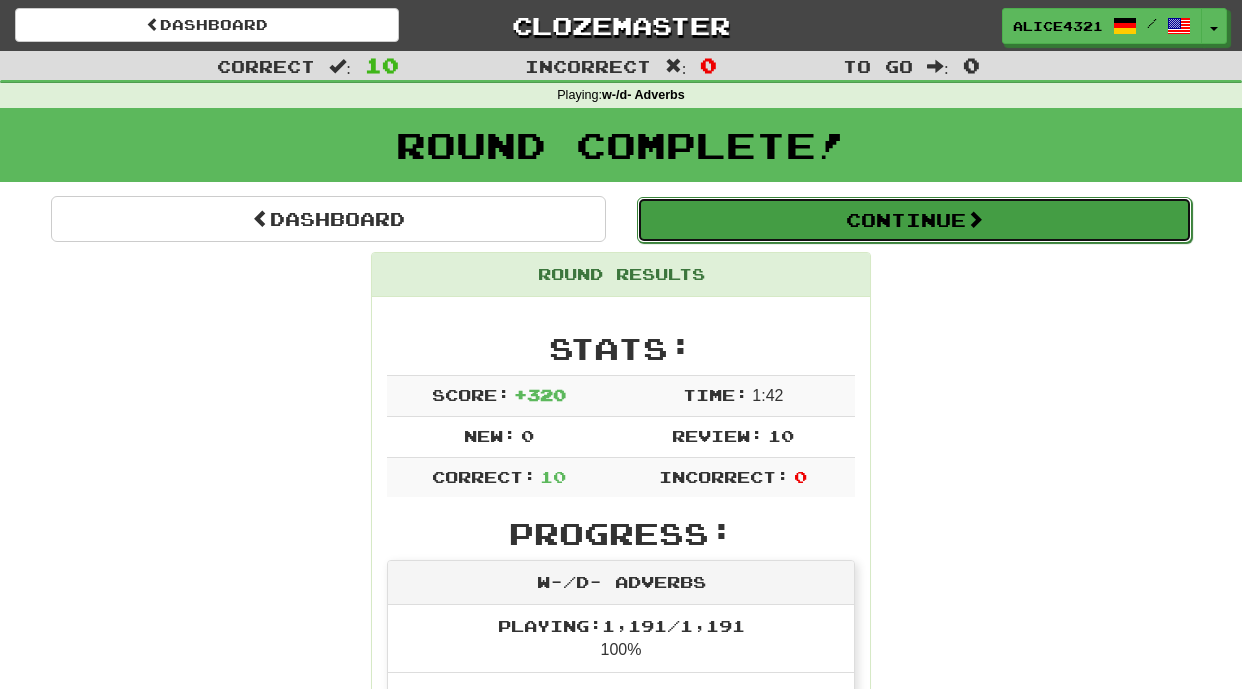 click on "Continue" at bounding box center (914, 220) 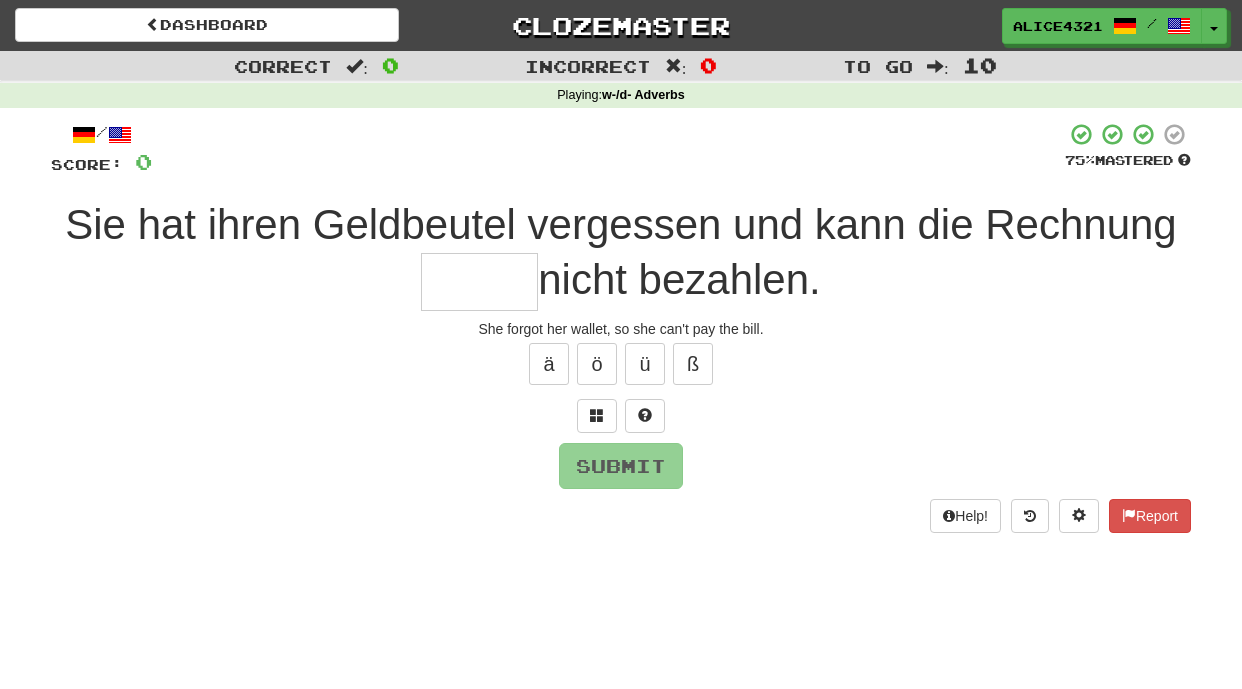 type on "*" 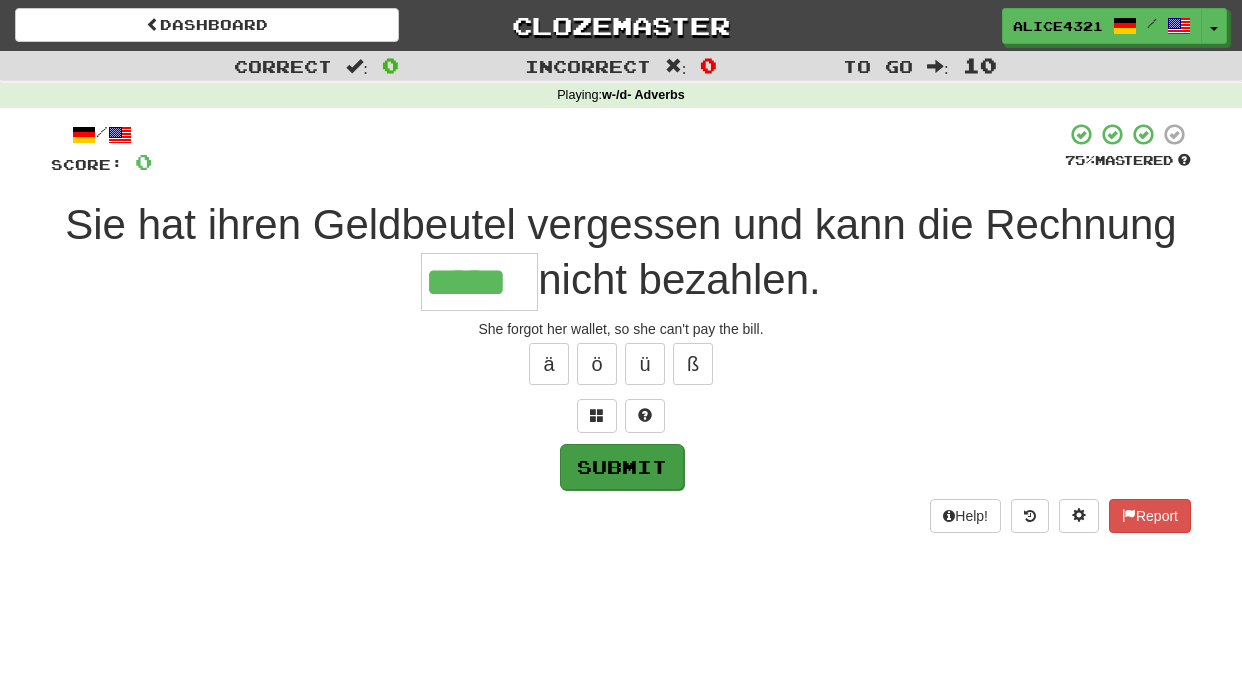 type on "*****" 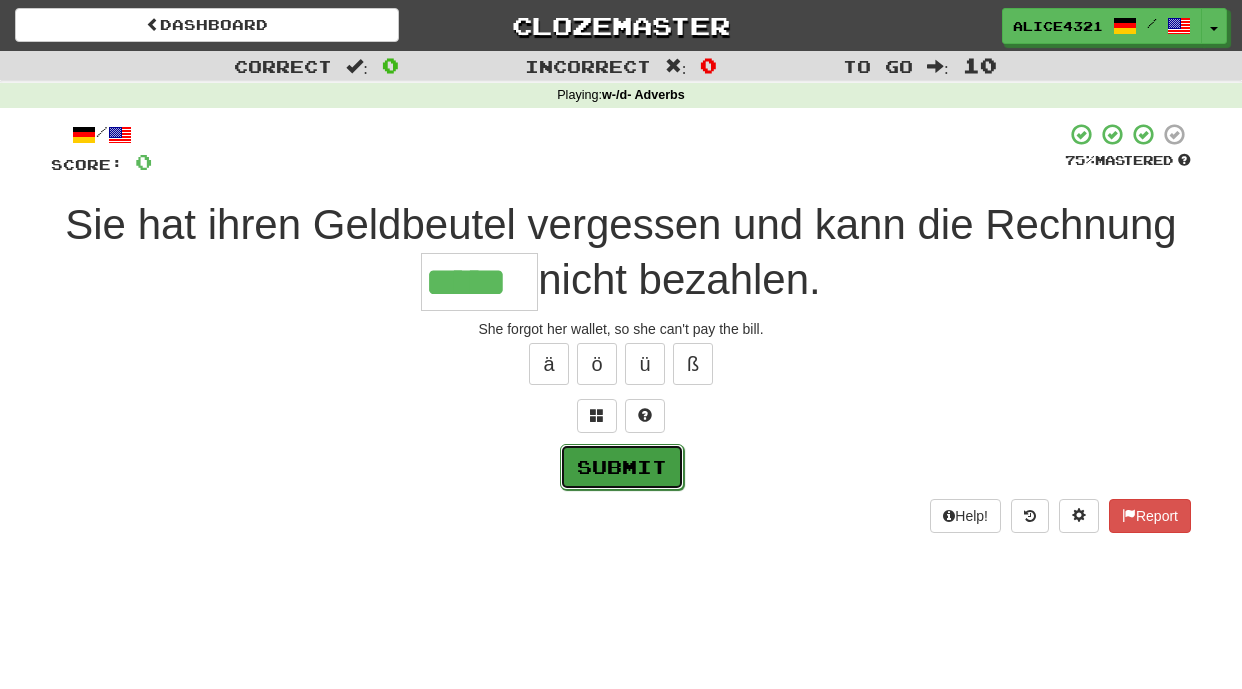 click on "Submit" at bounding box center [622, 467] 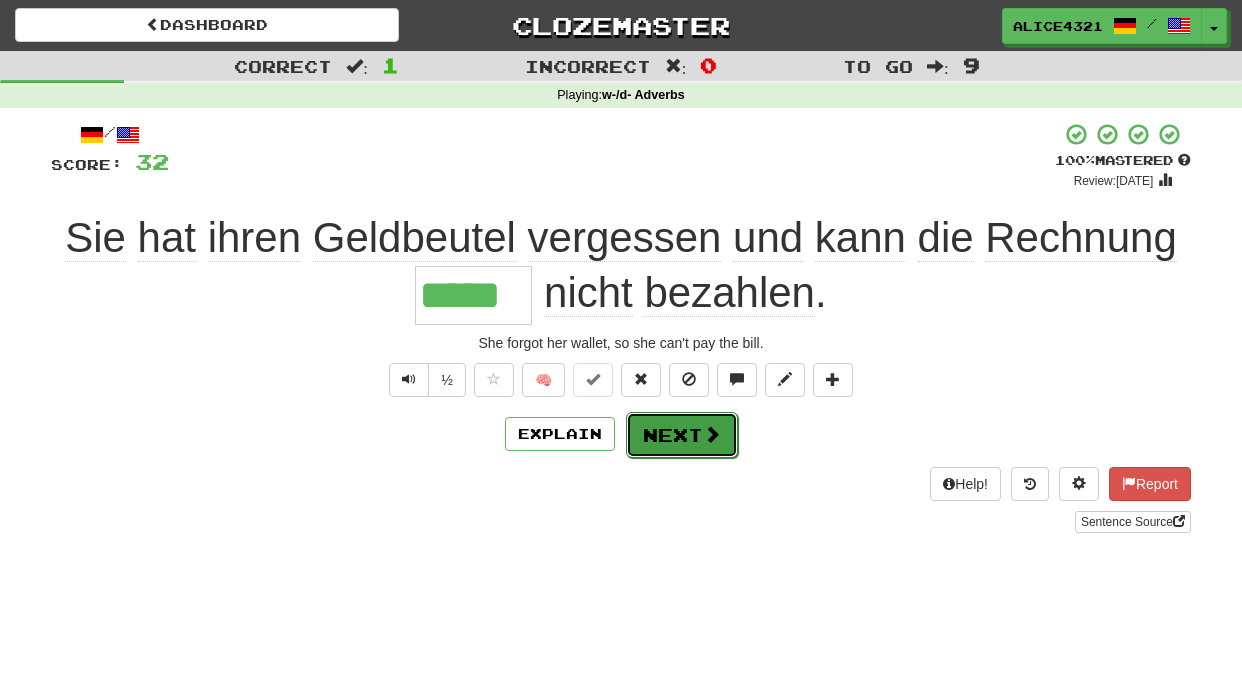 click on "Next" at bounding box center (682, 435) 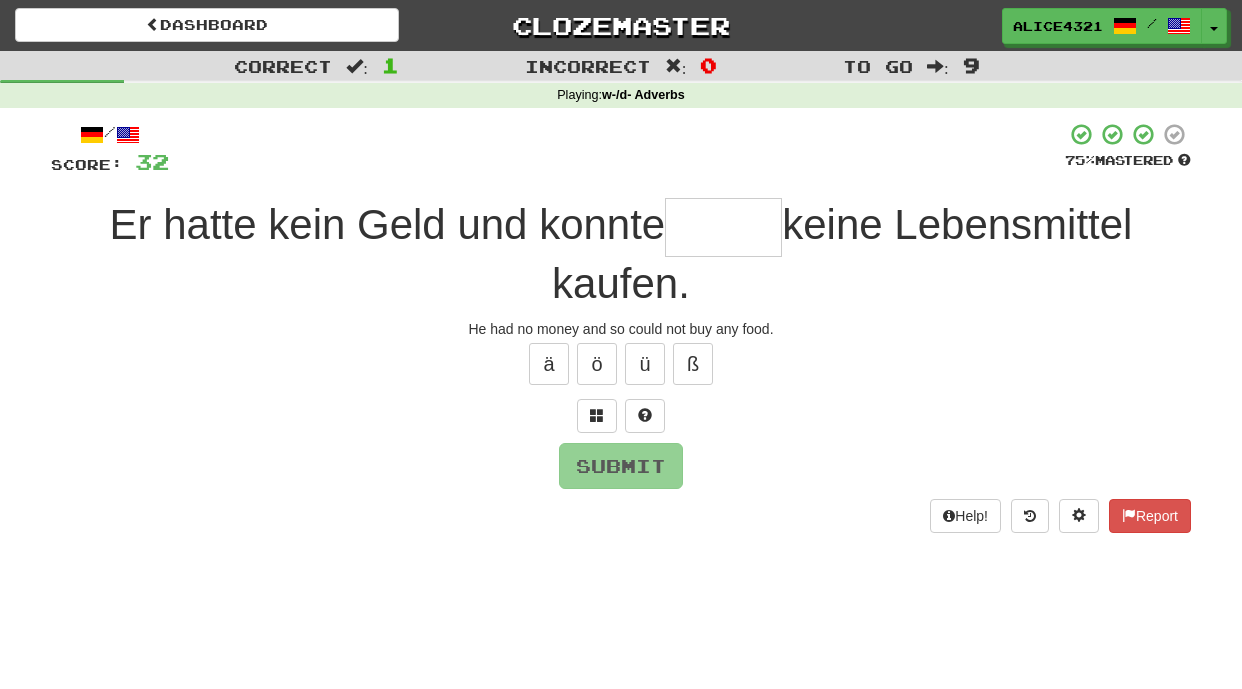 type on "*" 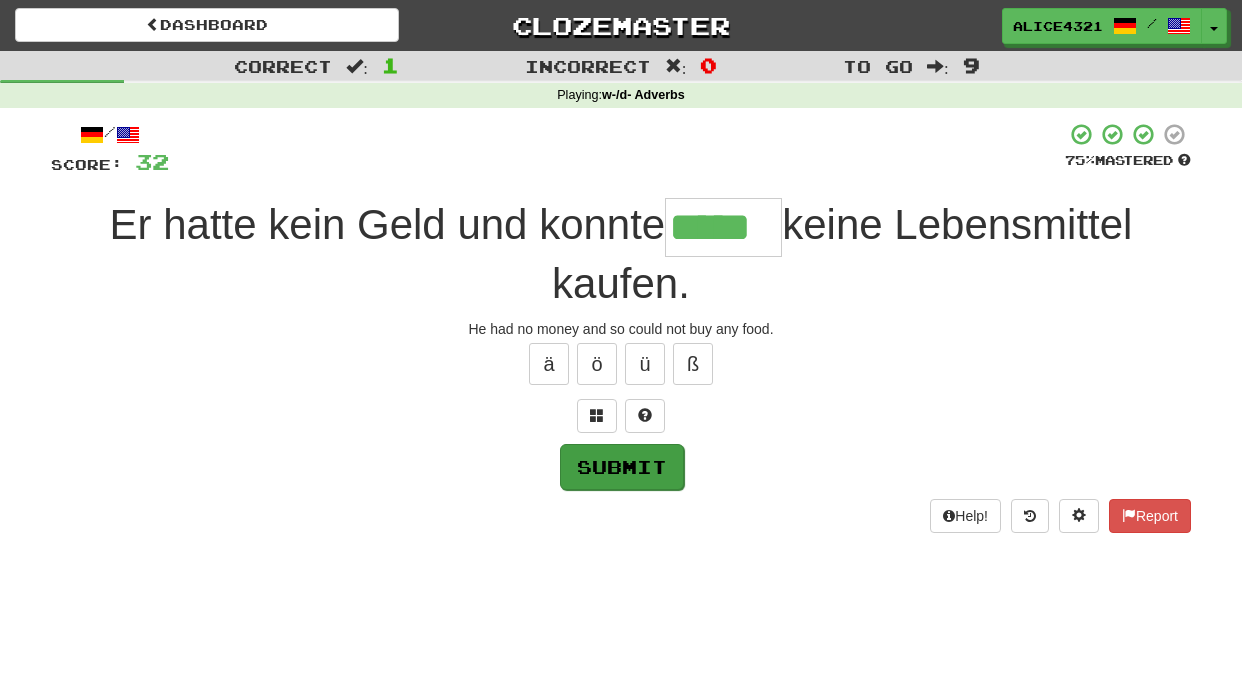 type on "*****" 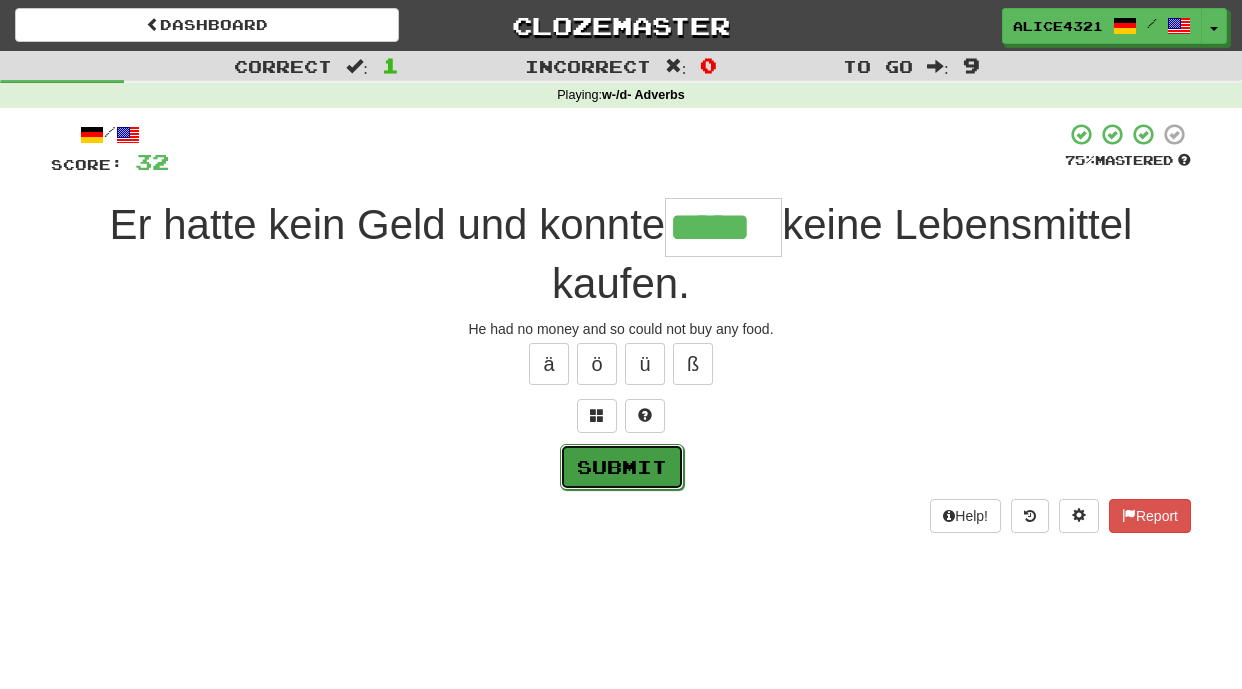click on "Submit" at bounding box center (622, 467) 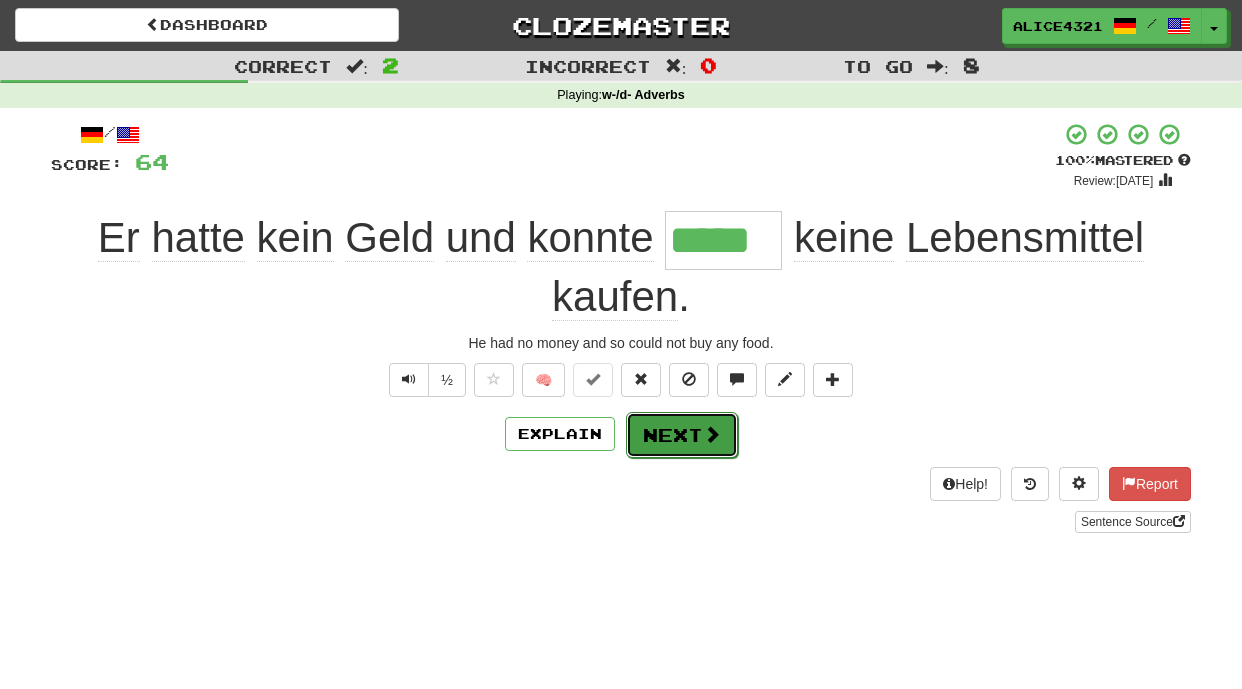 click on "Next" at bounding box center [682, 435] 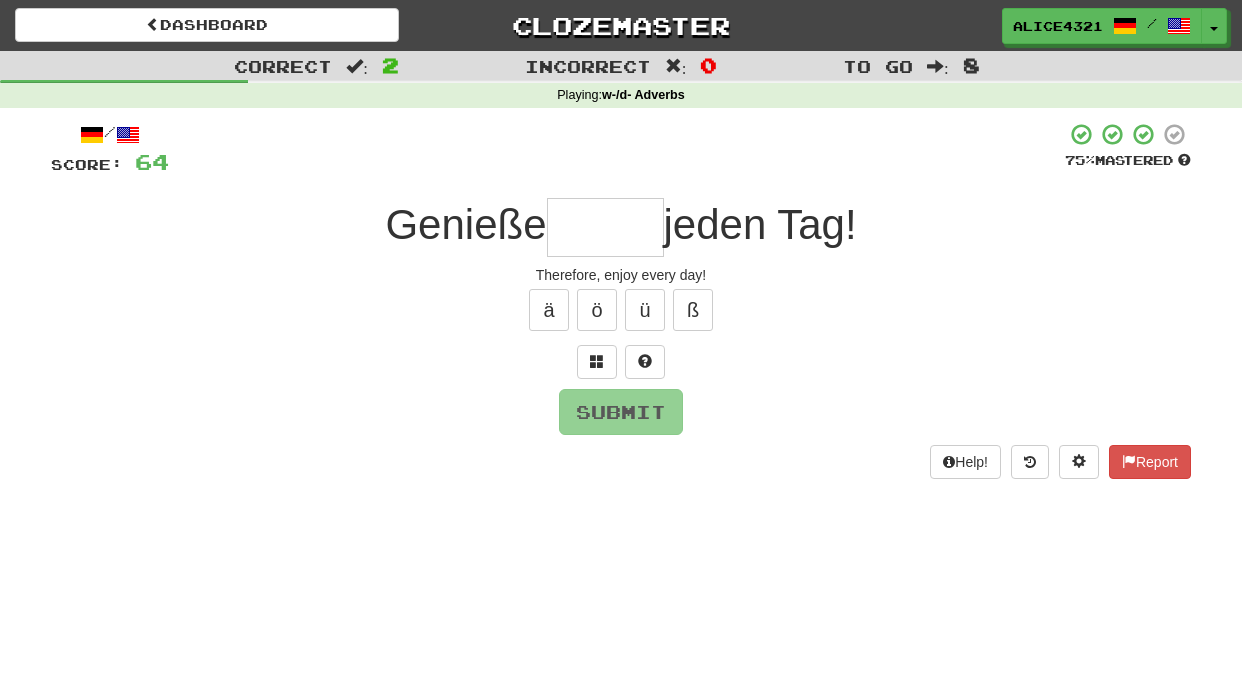 type on "*" 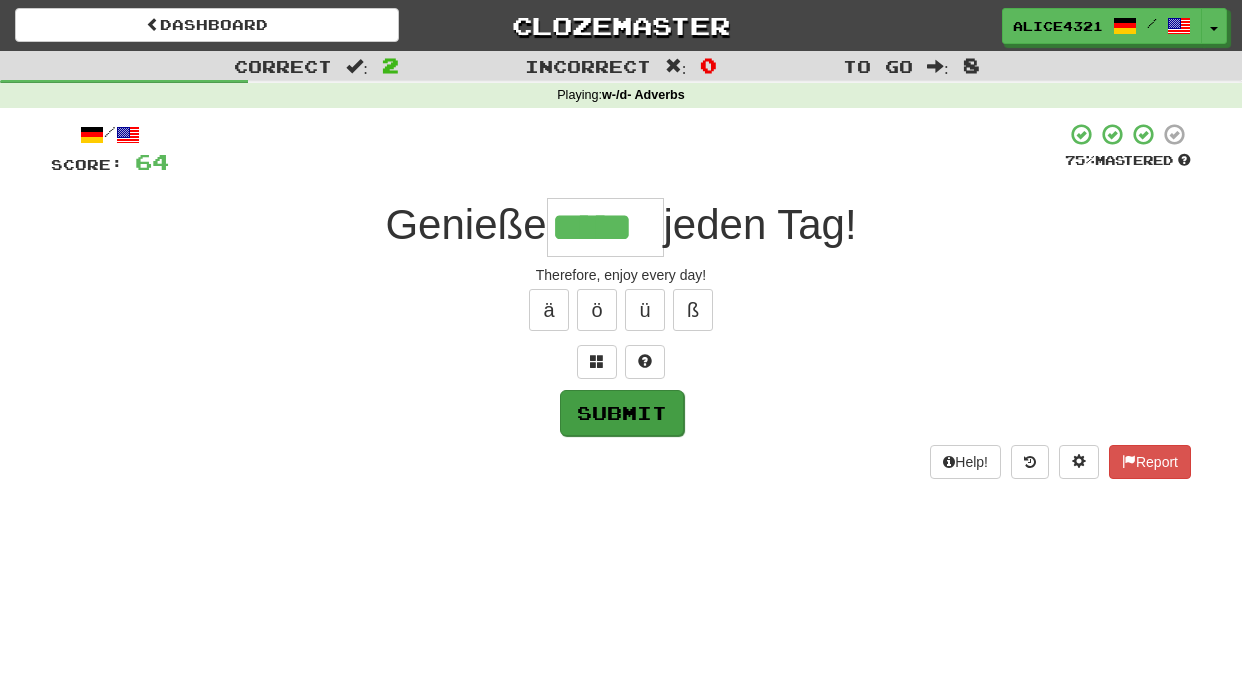 type on "*****" 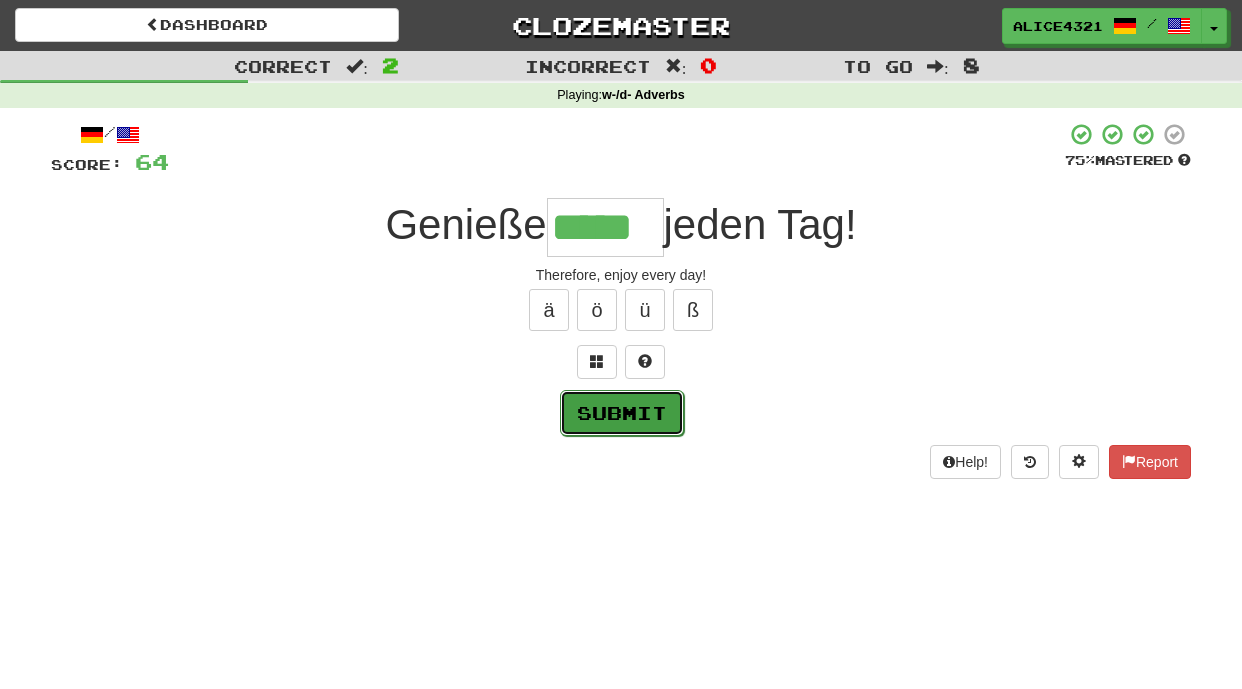 click on "Submit" at bounding box center (622, 413) 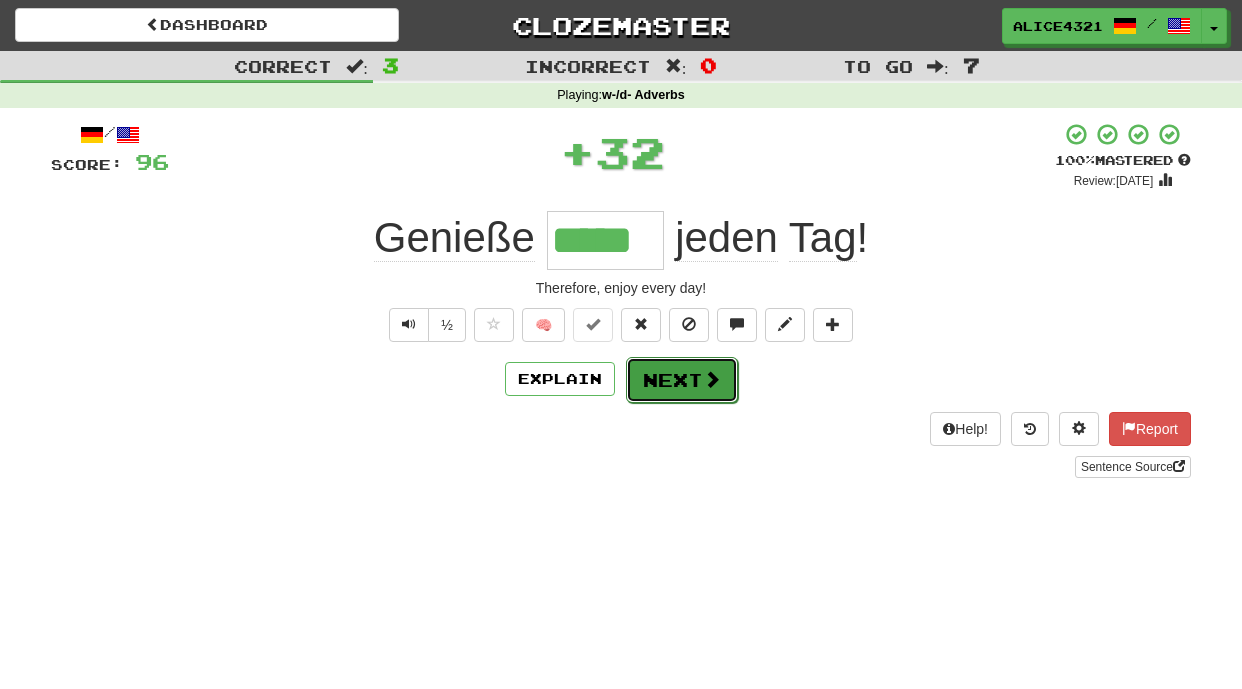 click on "Next" at bounding box center [682, 380] 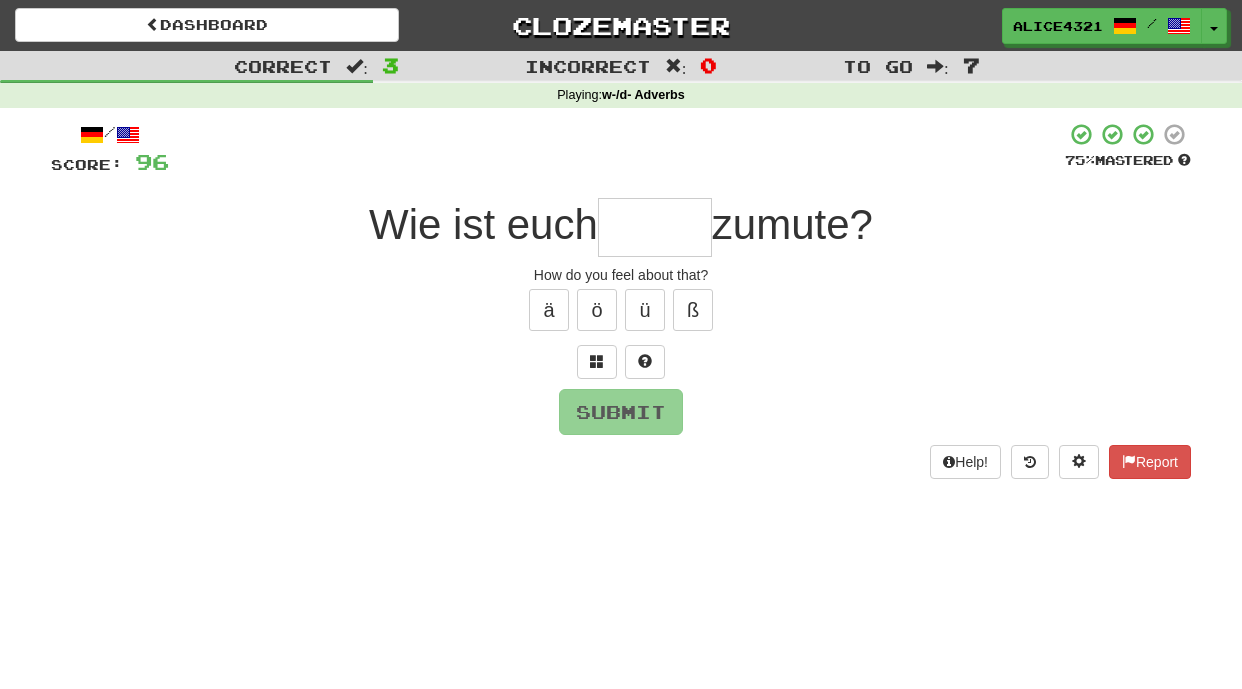 type on "*" 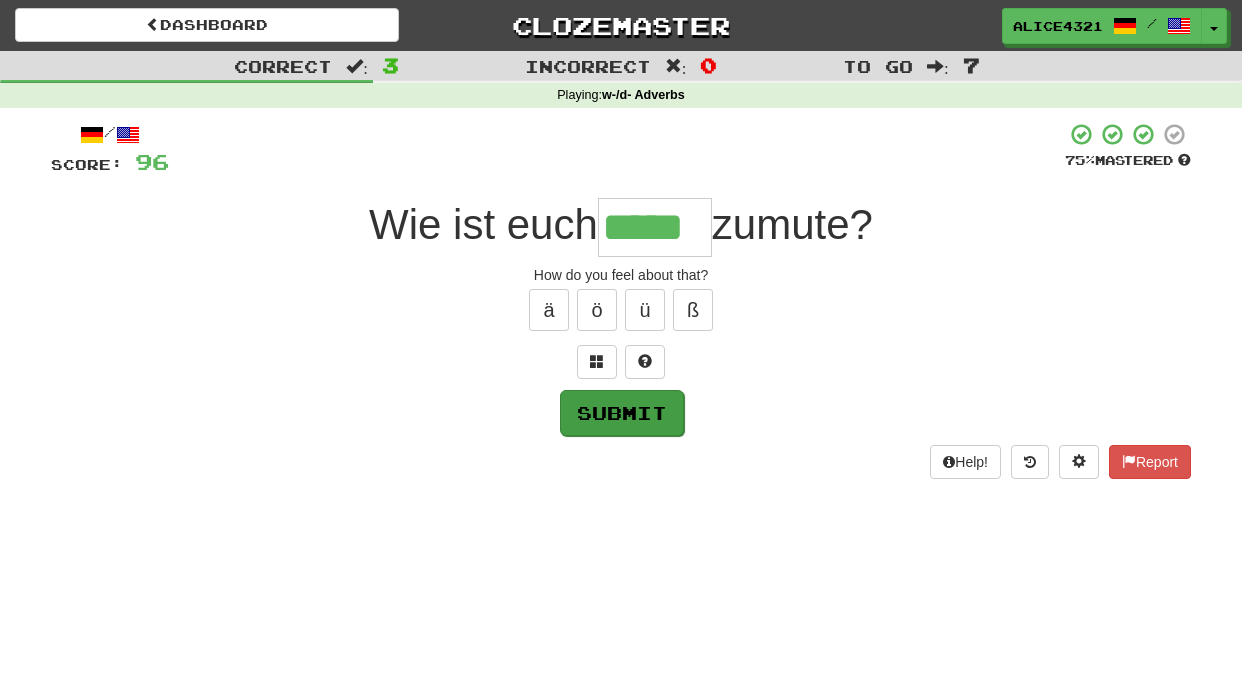 type on "*****" 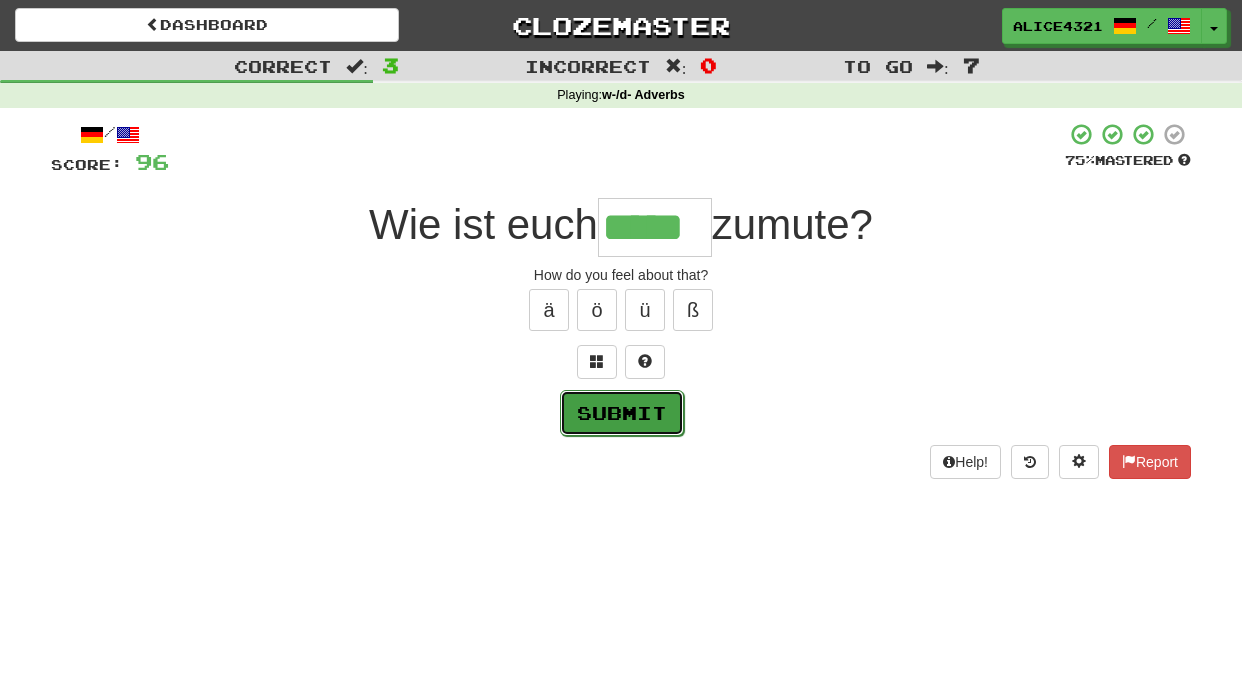 click on "Submit" at bounding box center (622, 413) 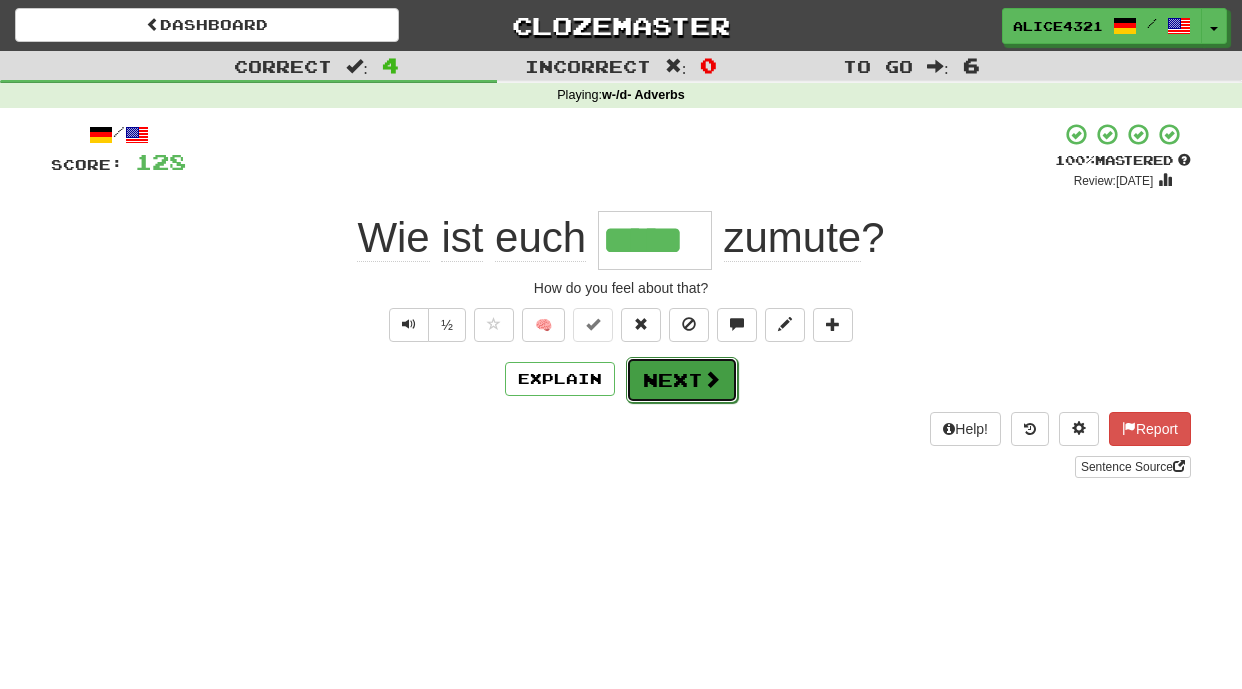 click on "Next" at bounding box center (682, 380) 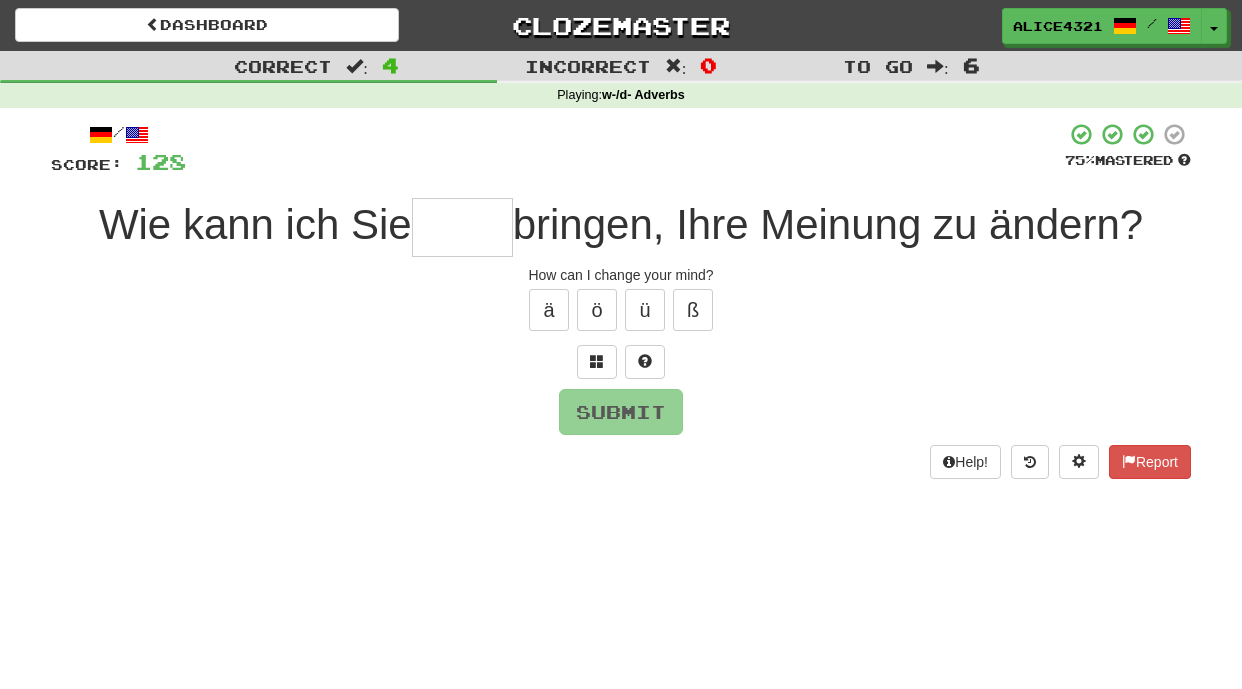 type on "*" 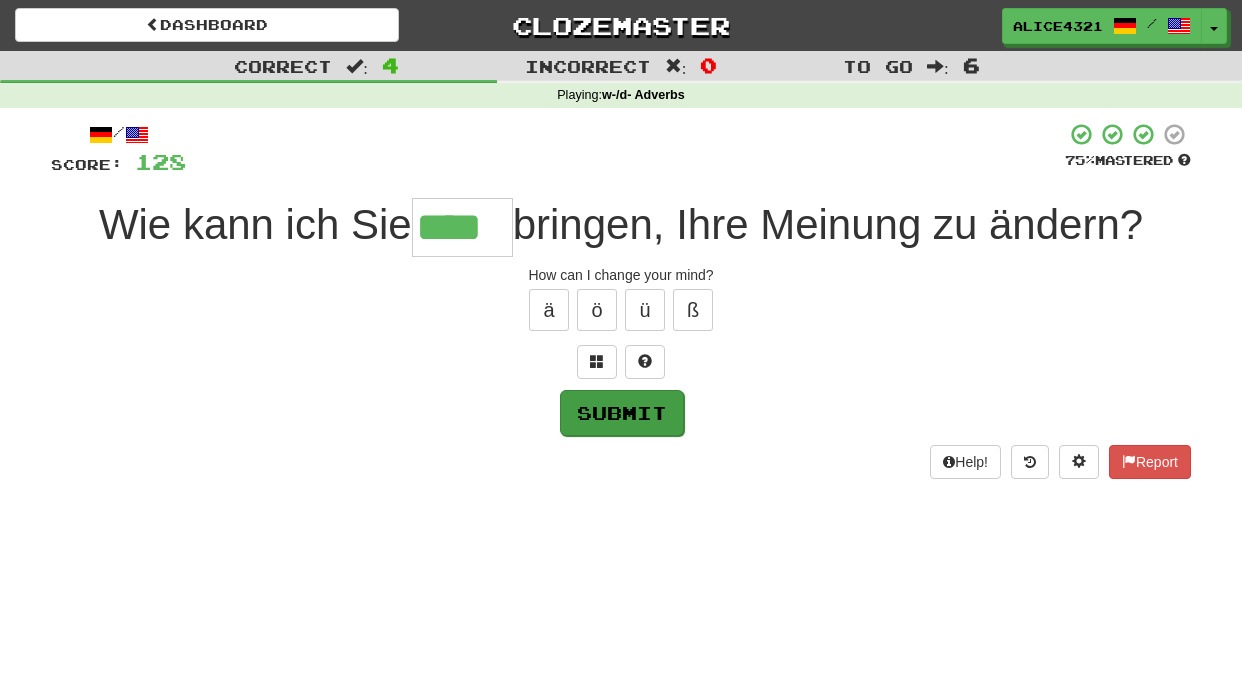 type on "****" 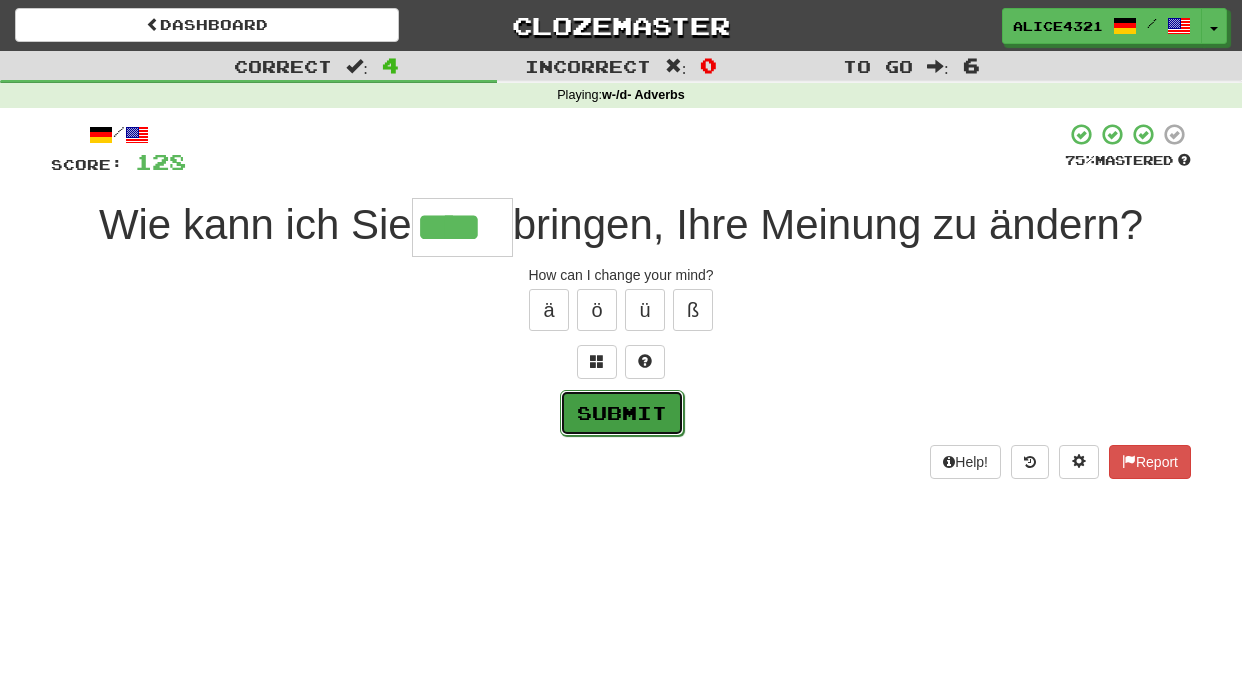 click on "Submit" at bounding box center [622, 413] 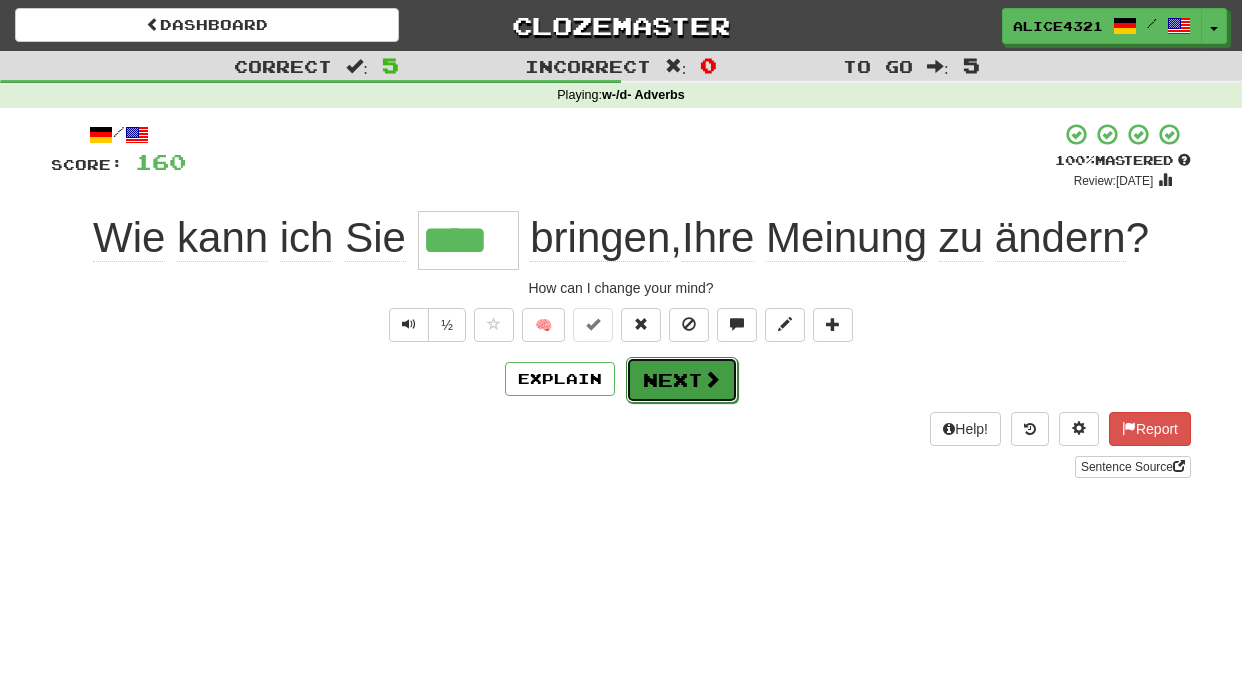 click on "Next" at bounding box center [682, 380] 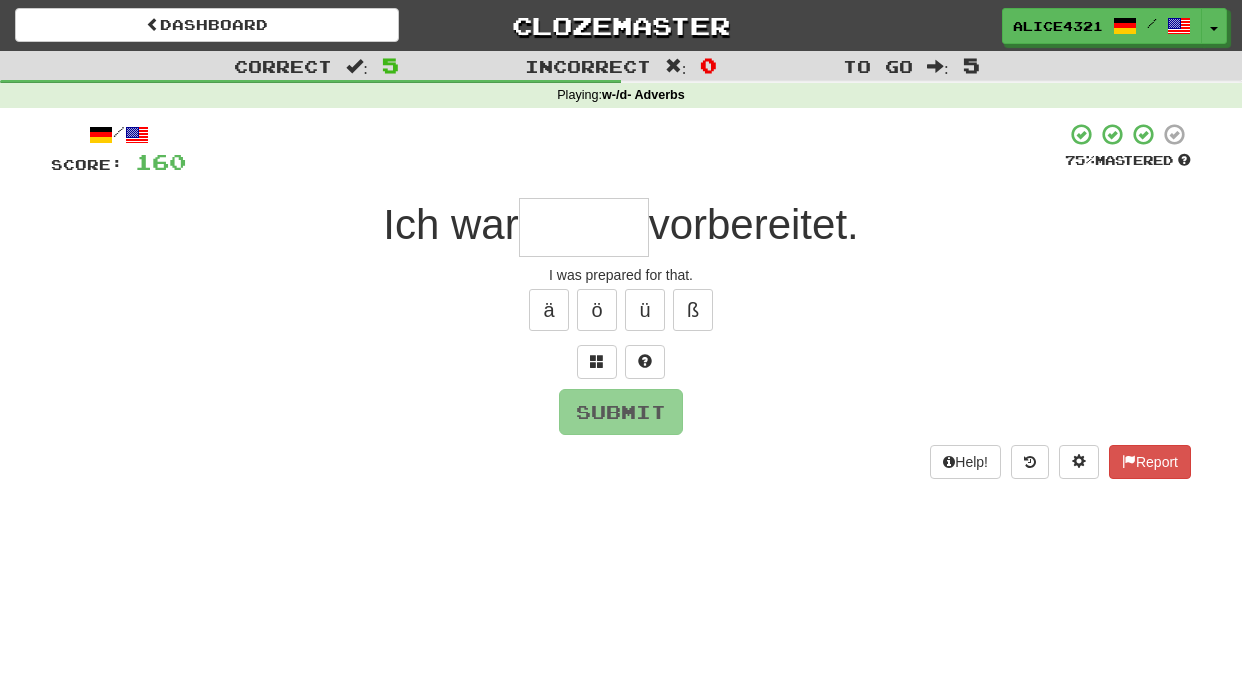 type on "*" 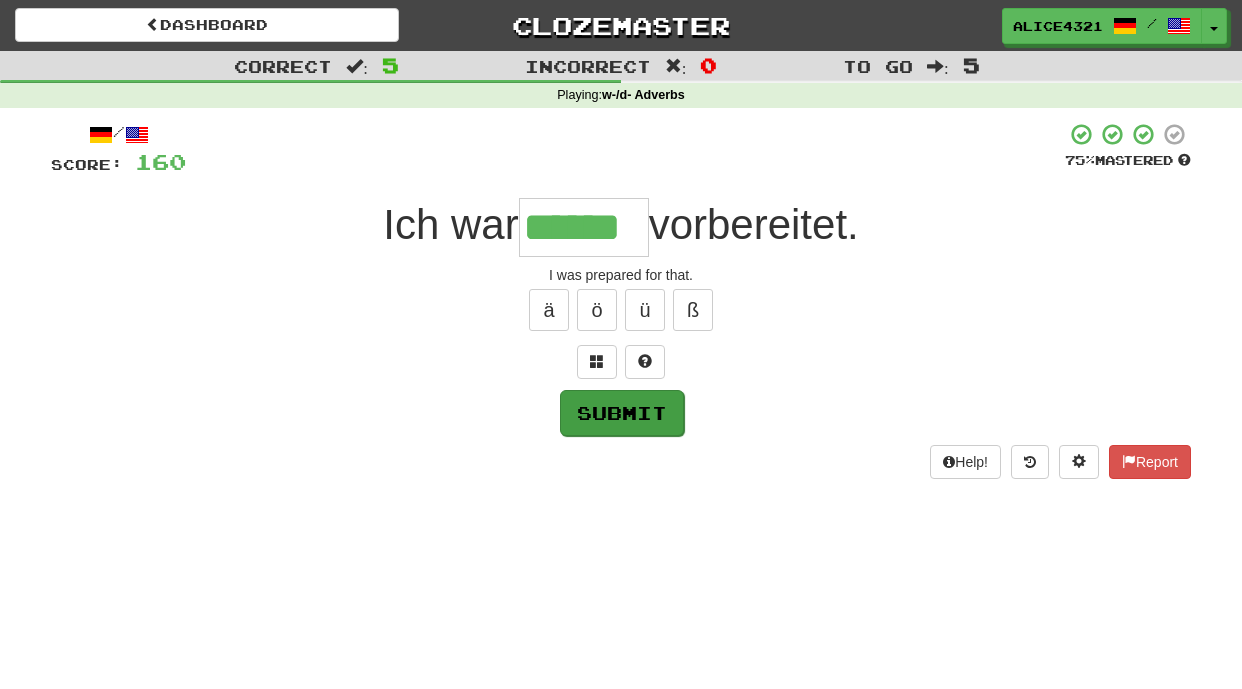 type on "******" 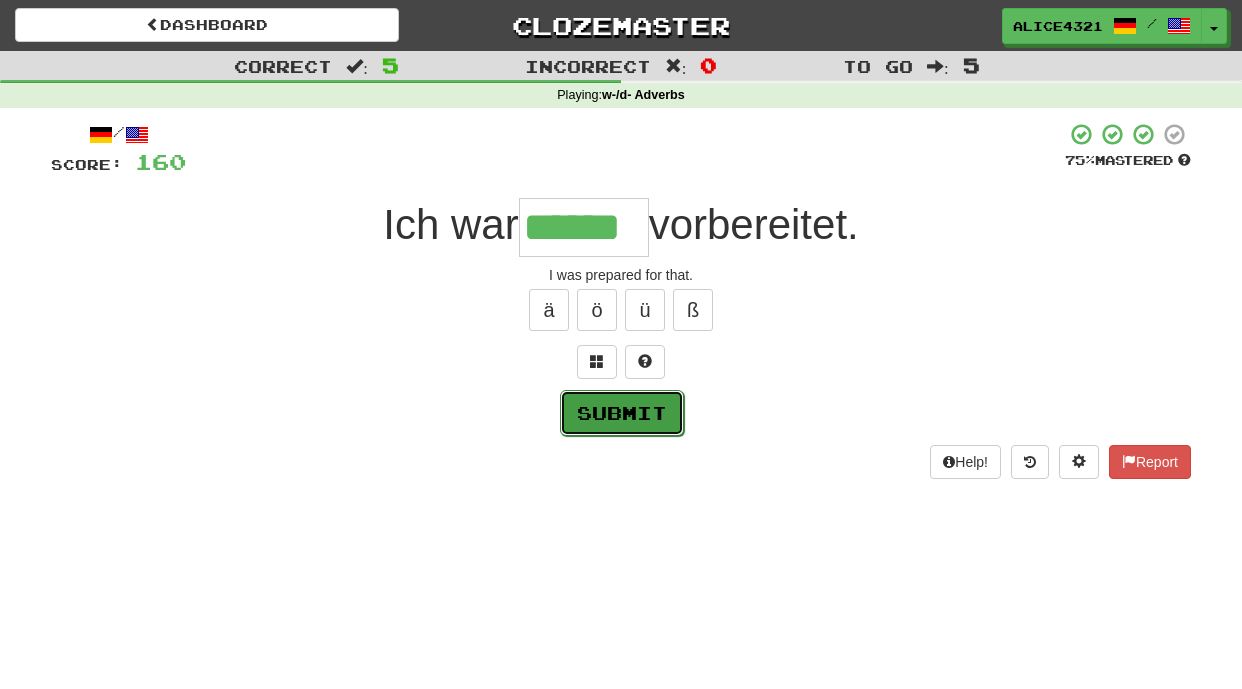 click on "Submit" at bounding box center [622, 413] 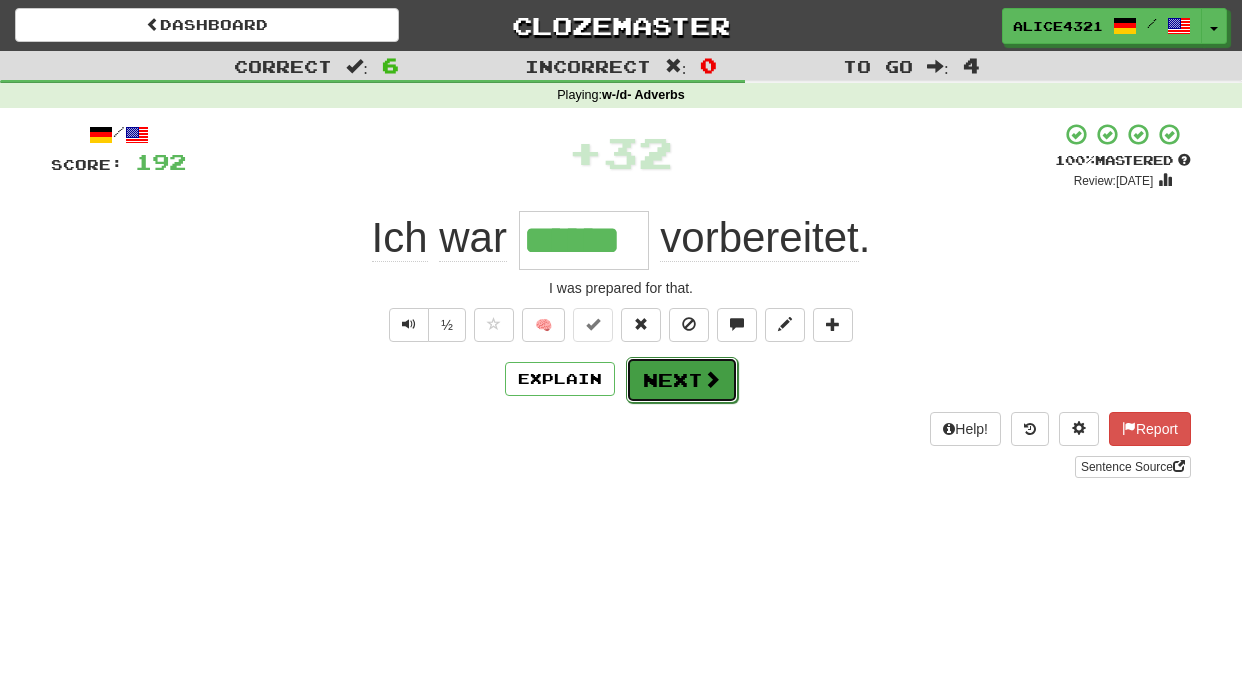 click on "Next" at bounding box center (682, 380) 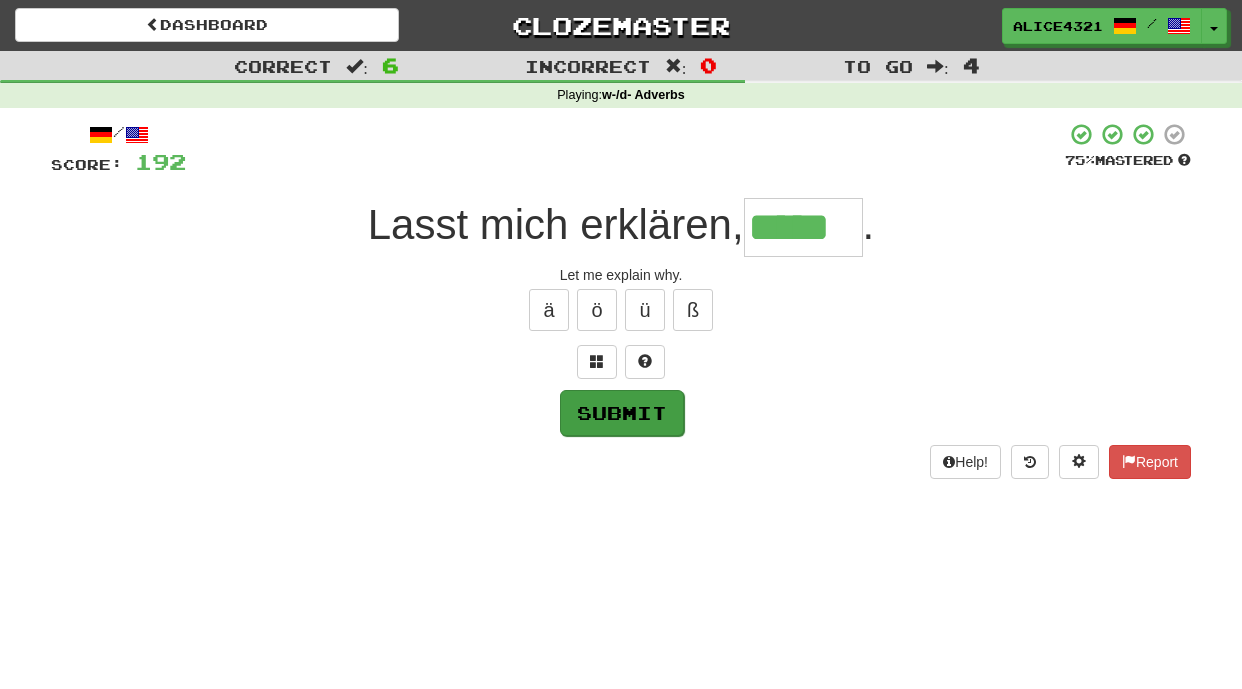 type on "*****" 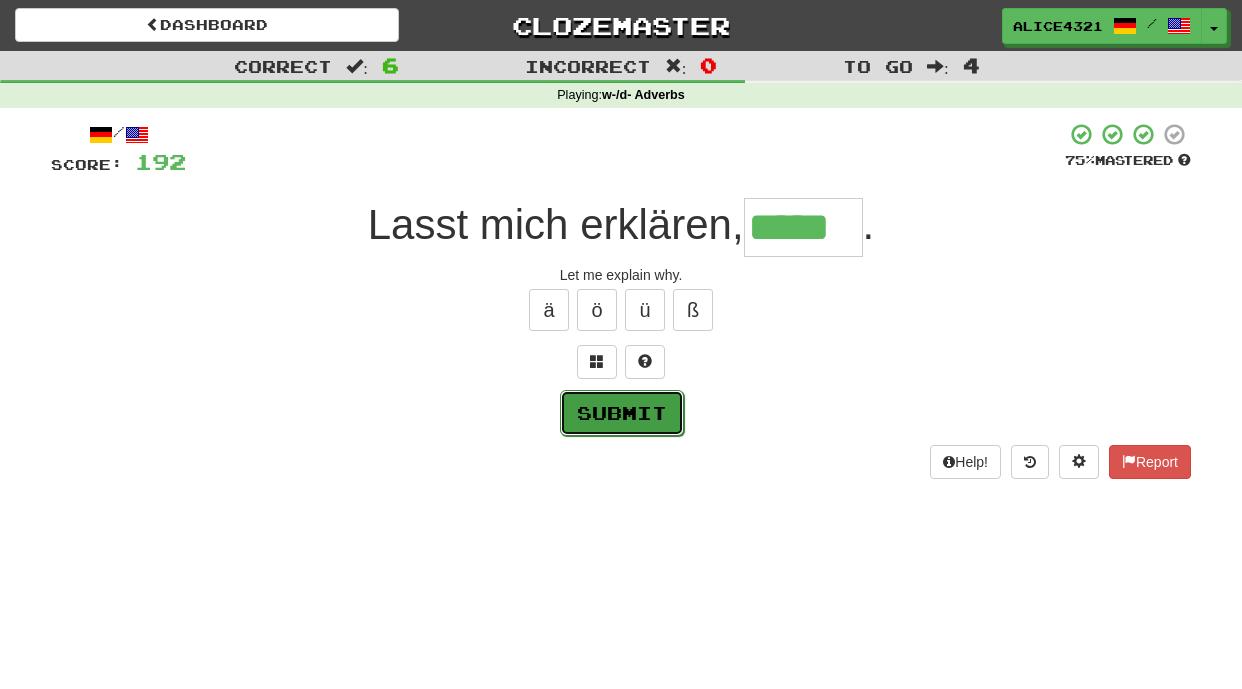 click on "Submit" at bounding box center (622, 413) 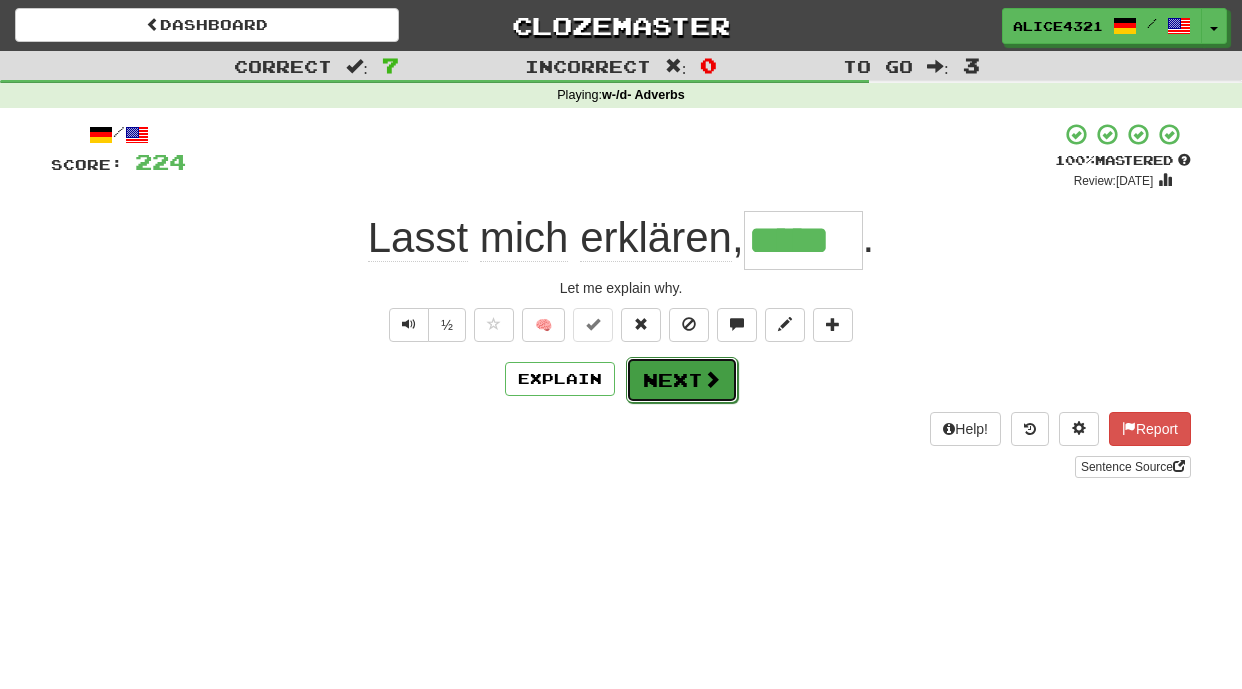 click on "Next" at bounding box center [682, 380] 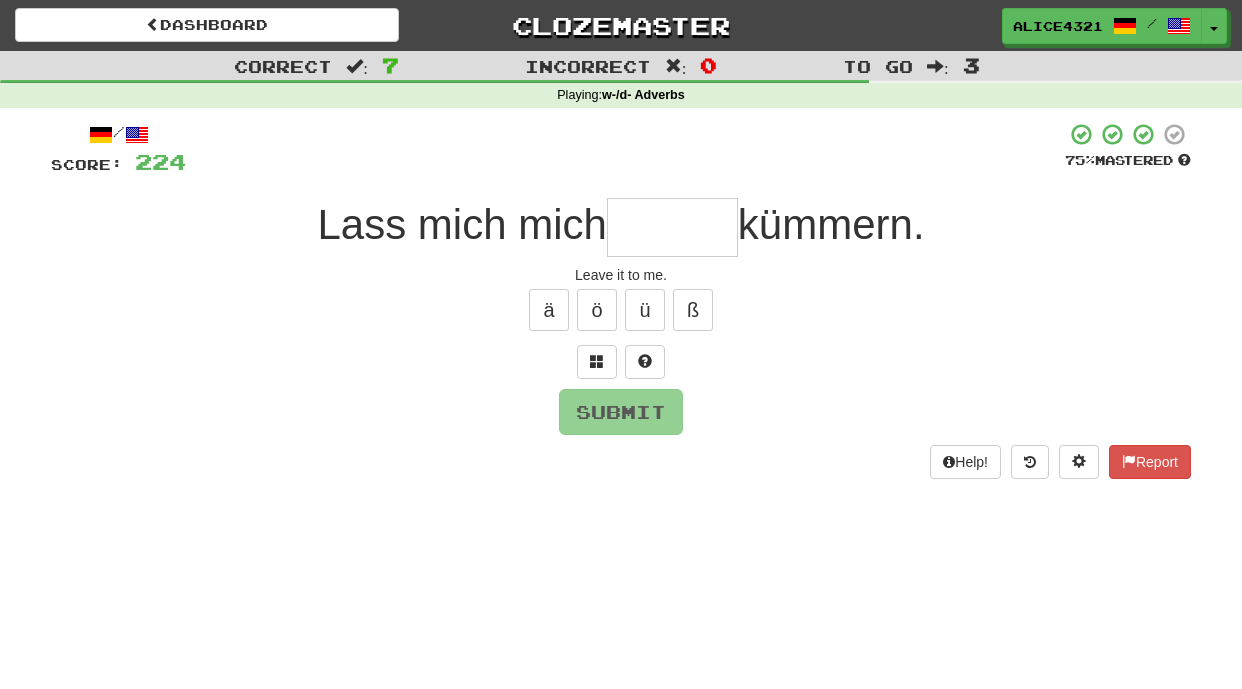 type on "*" 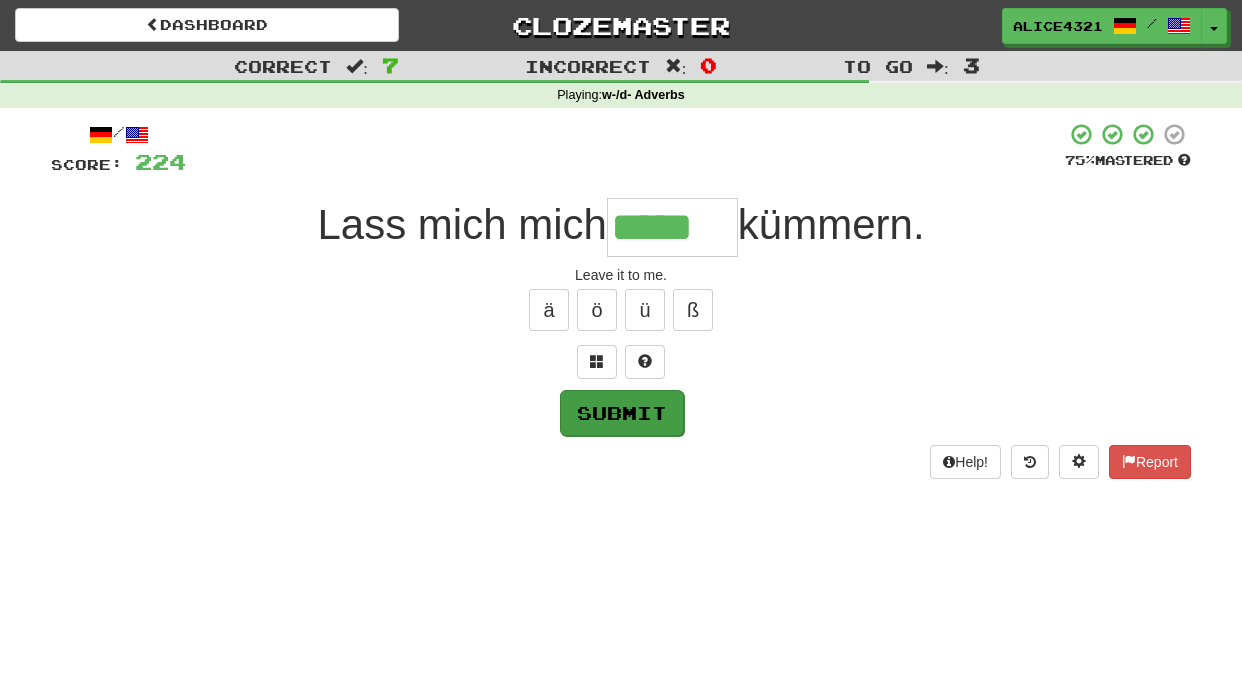 type on "*****" 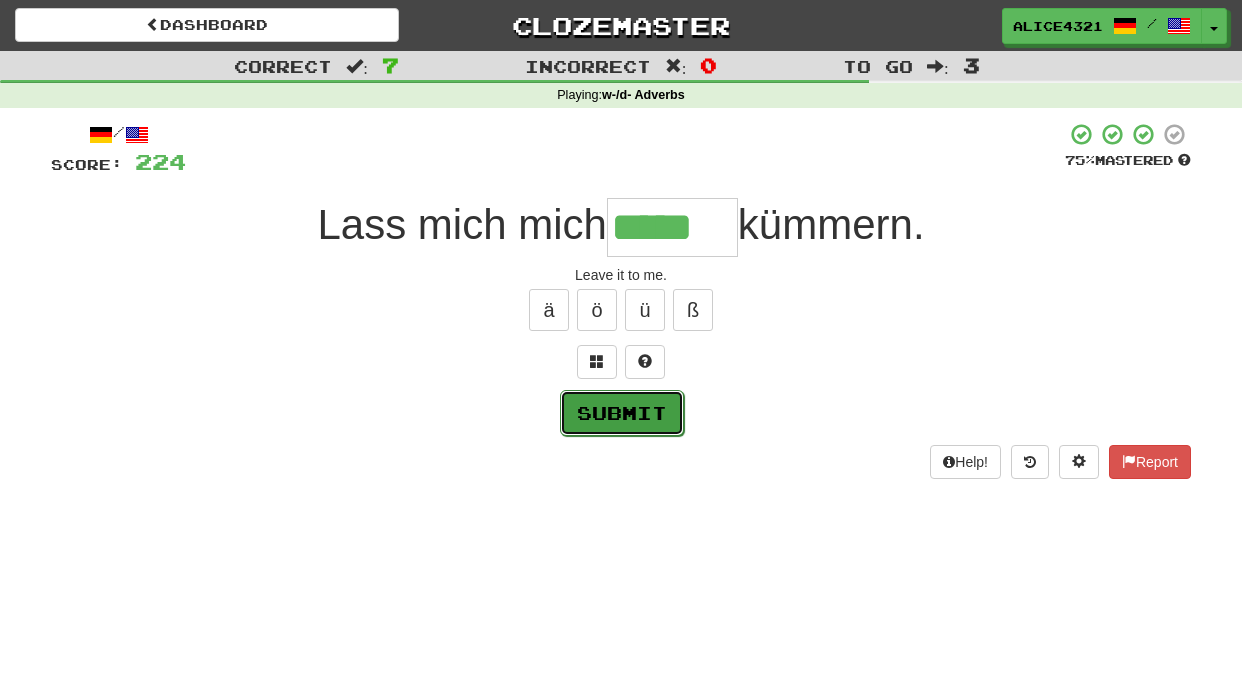 click on "Submit" at bounding box center [622, 413] 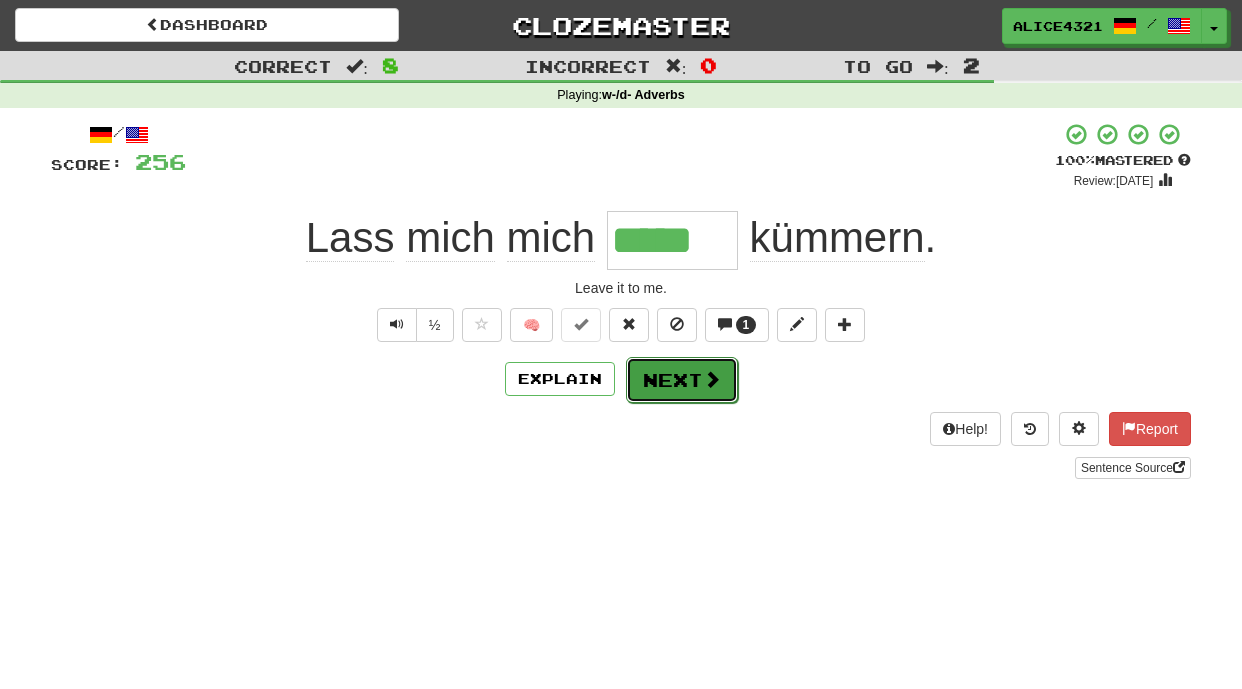 click on "Next" at bounding box center (682, 380) 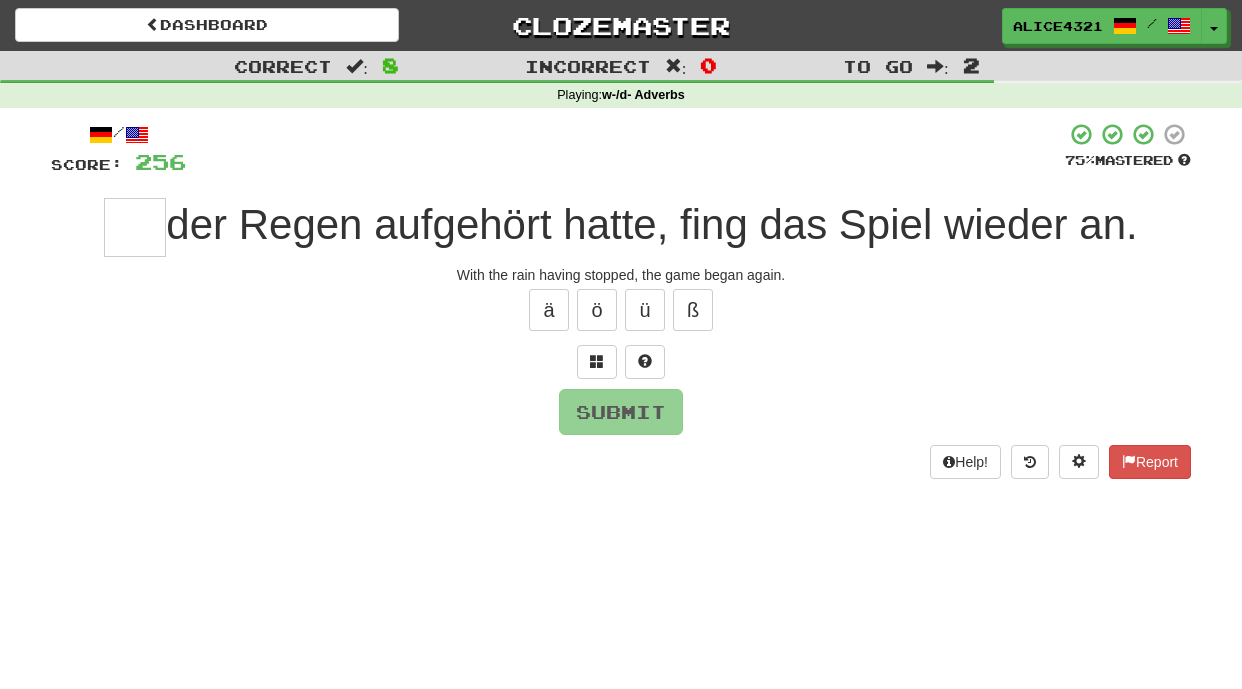 type on "*" 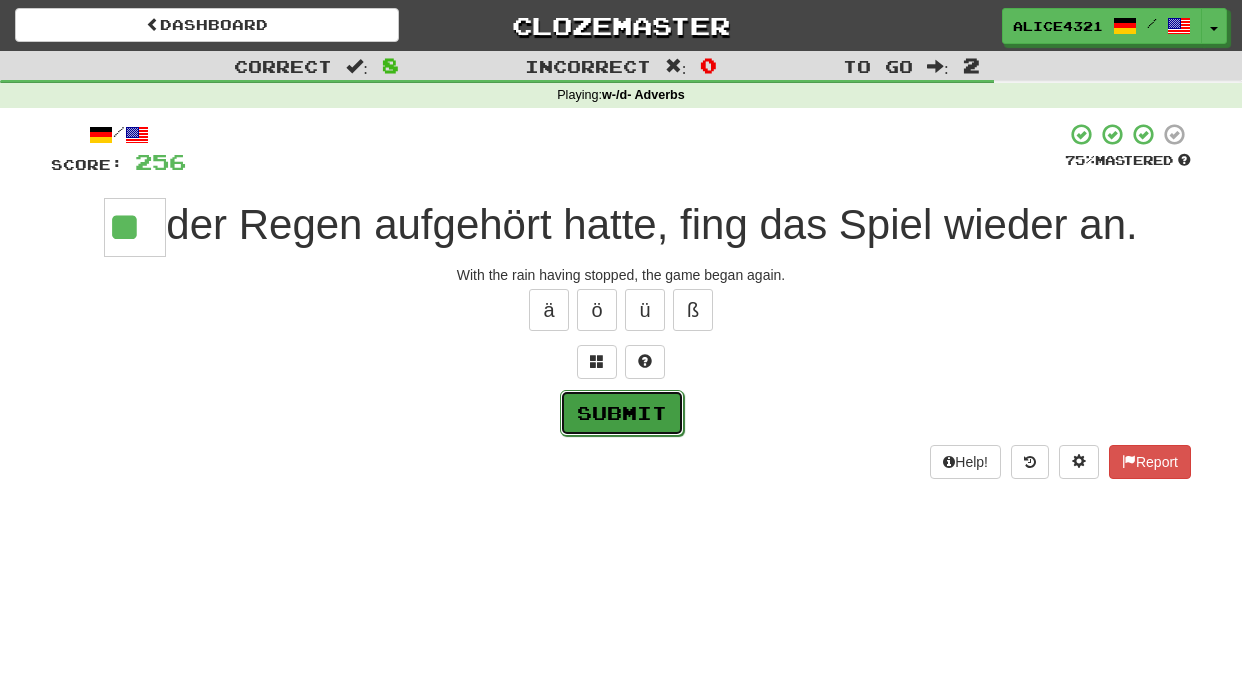 click on "Submit" at bounding box center [622, 413] 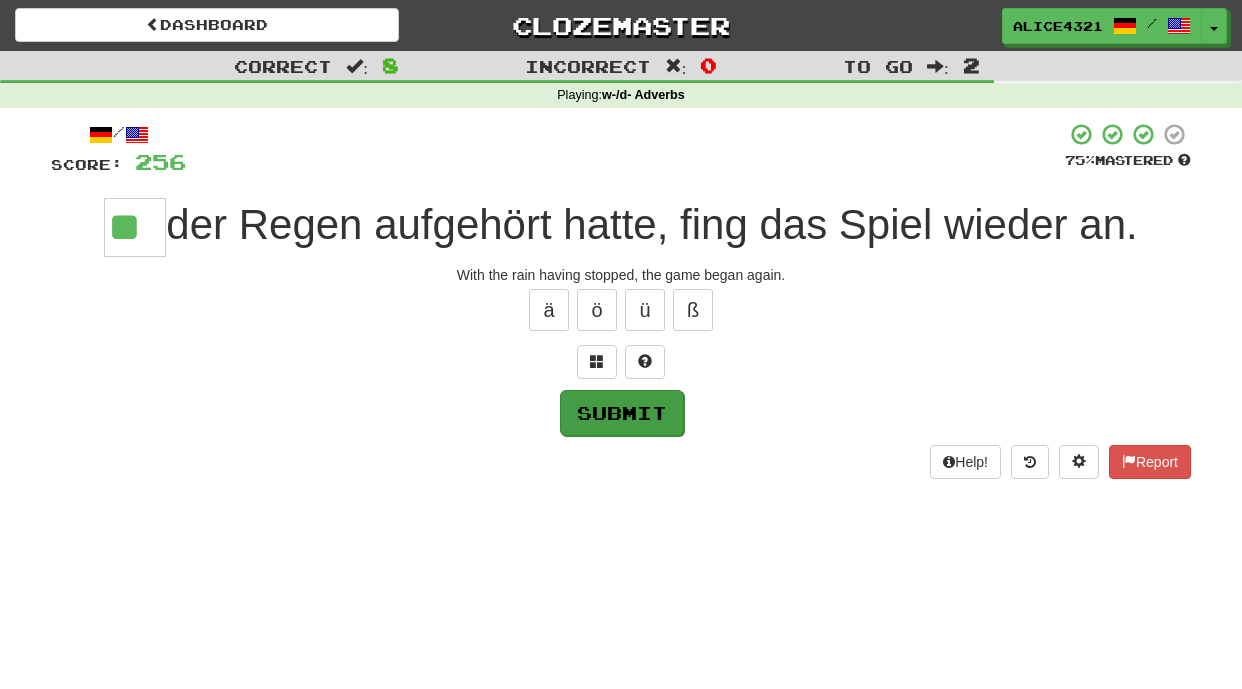 type on "**" 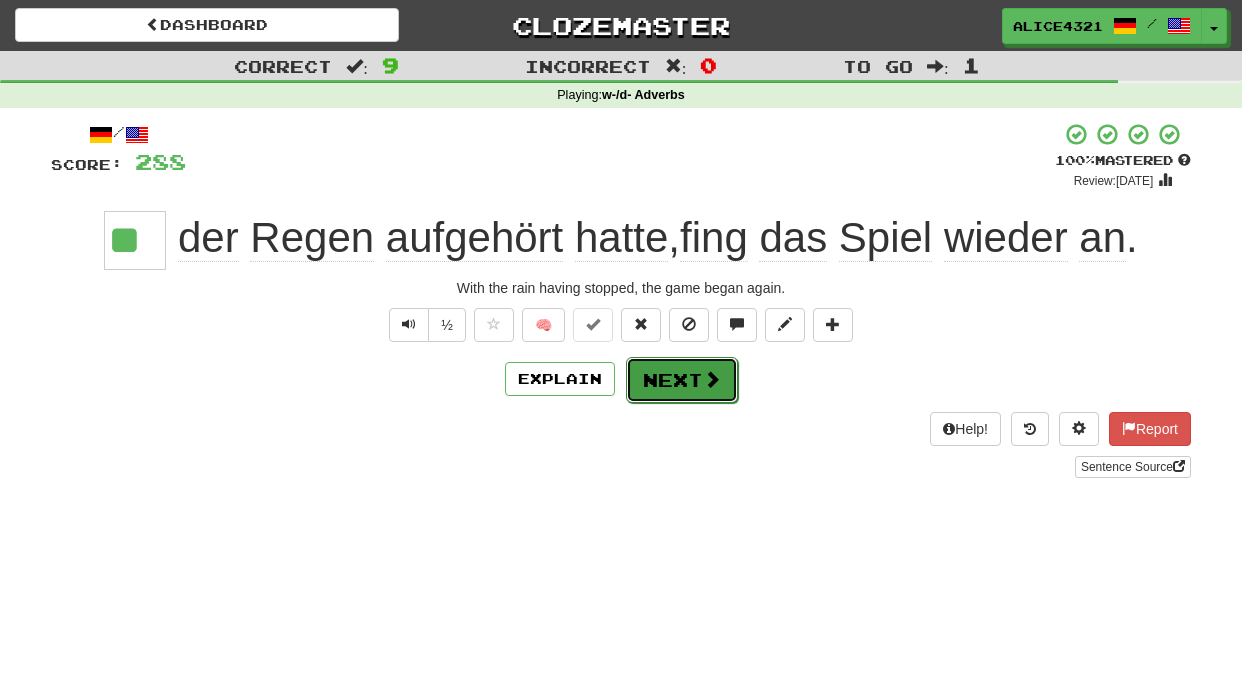 click on "Next" at bounding box center [682, 380] 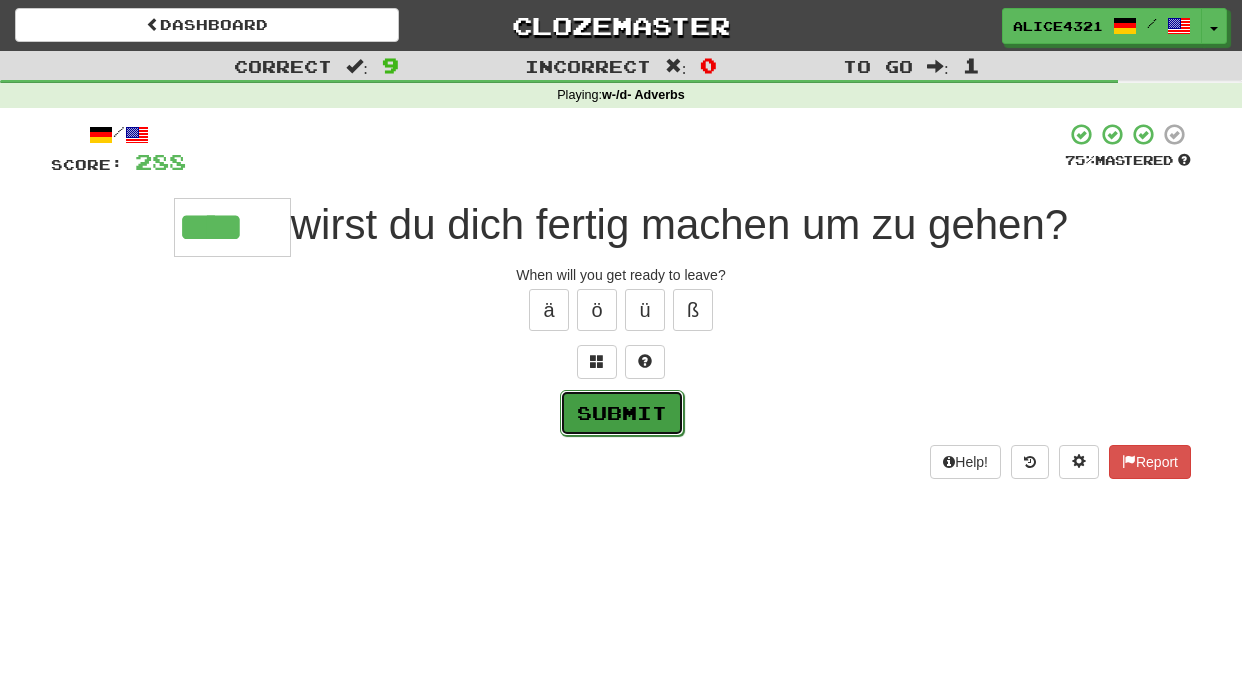 click on "Submit" at bounding box center [622, 413] 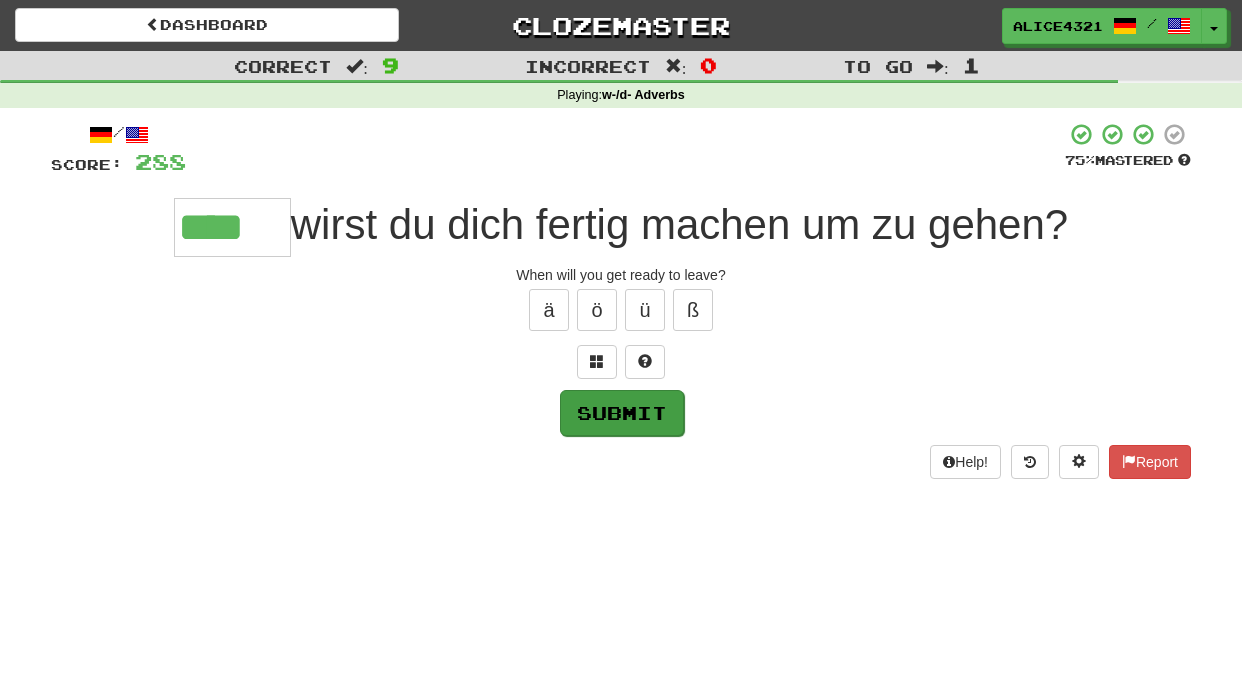 type on "****" 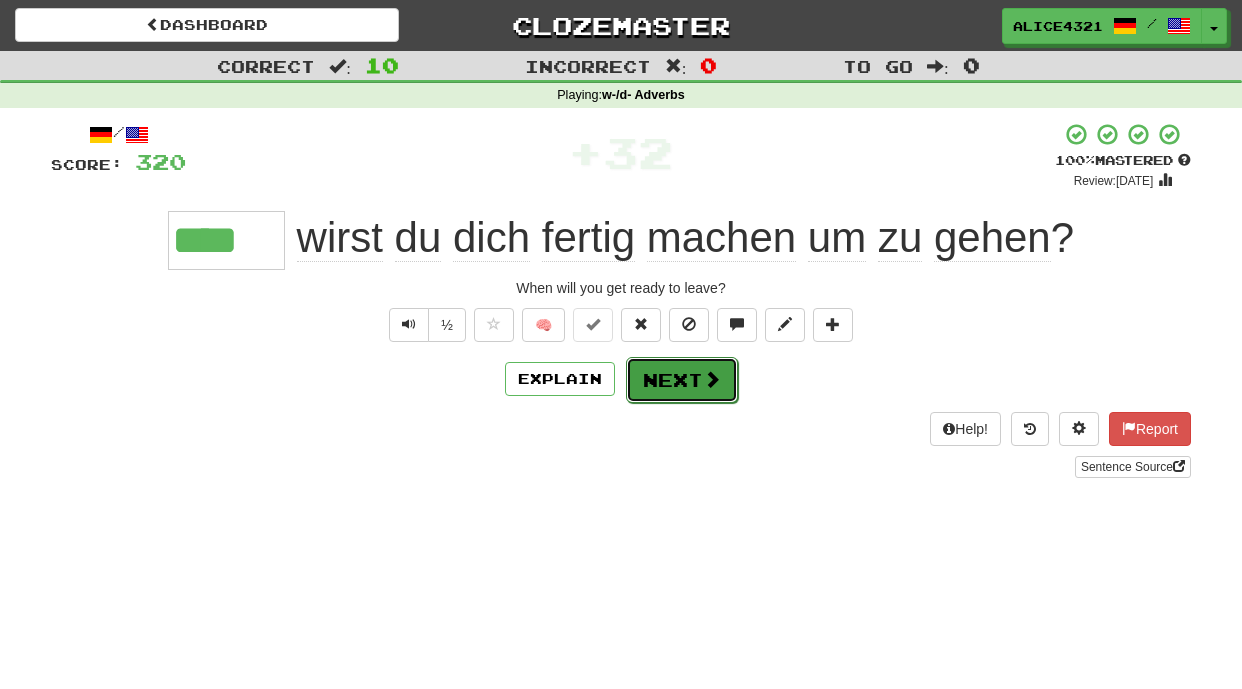 click at bounding box center (712, 379) 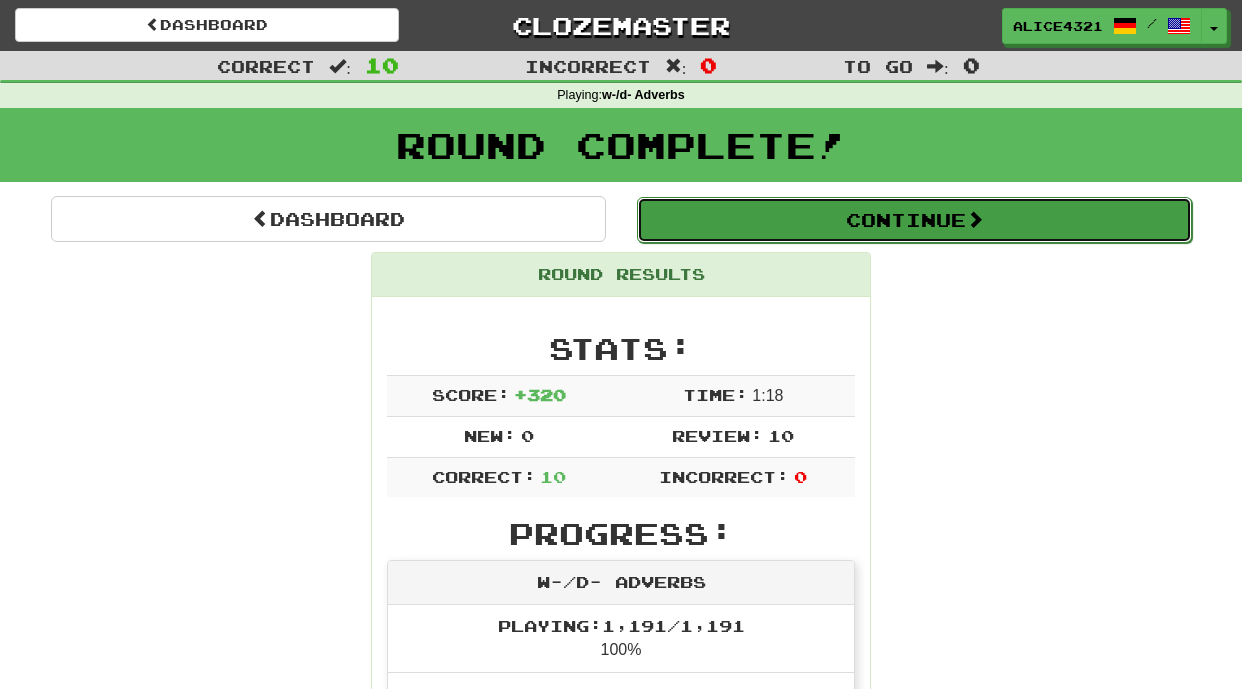 click on "Continue" at bounding box center (914, 220) 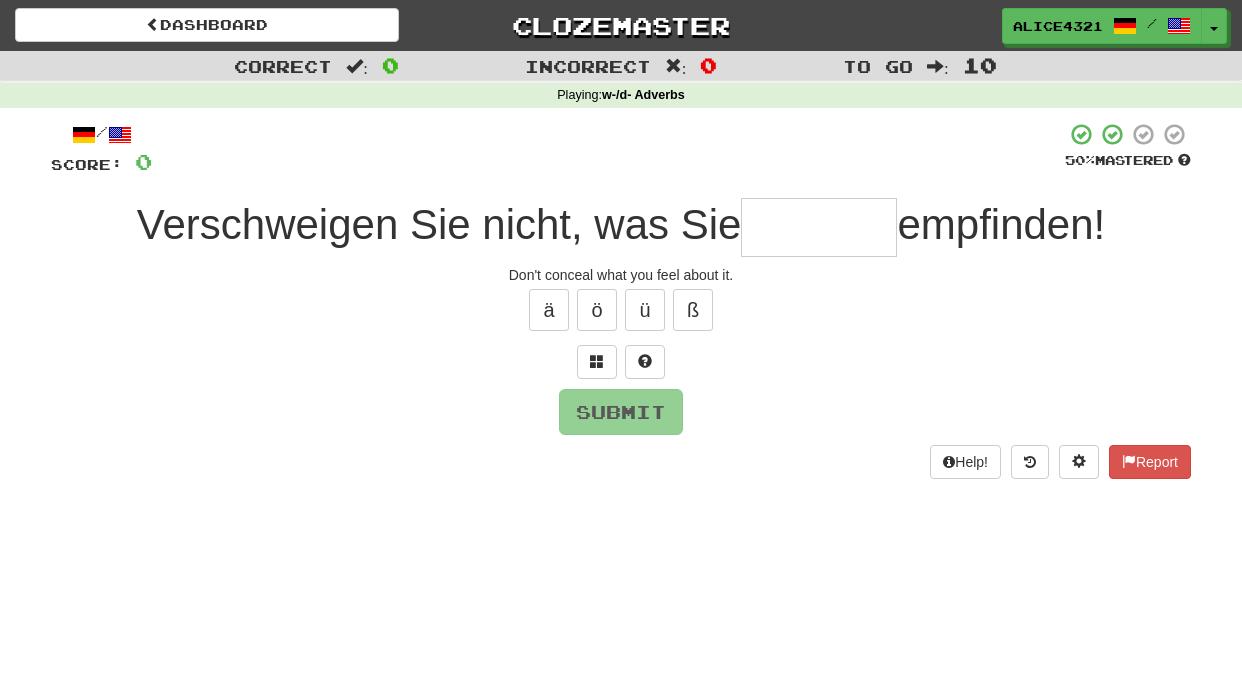 type on "*" 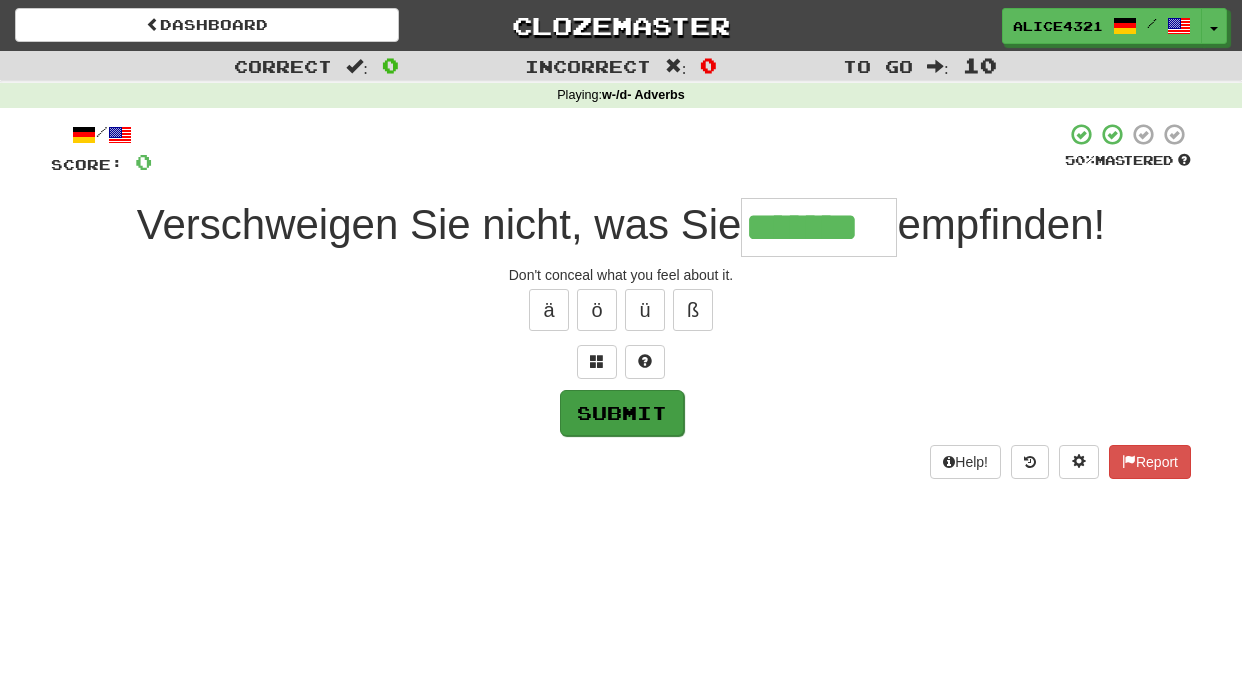 type on "*******" 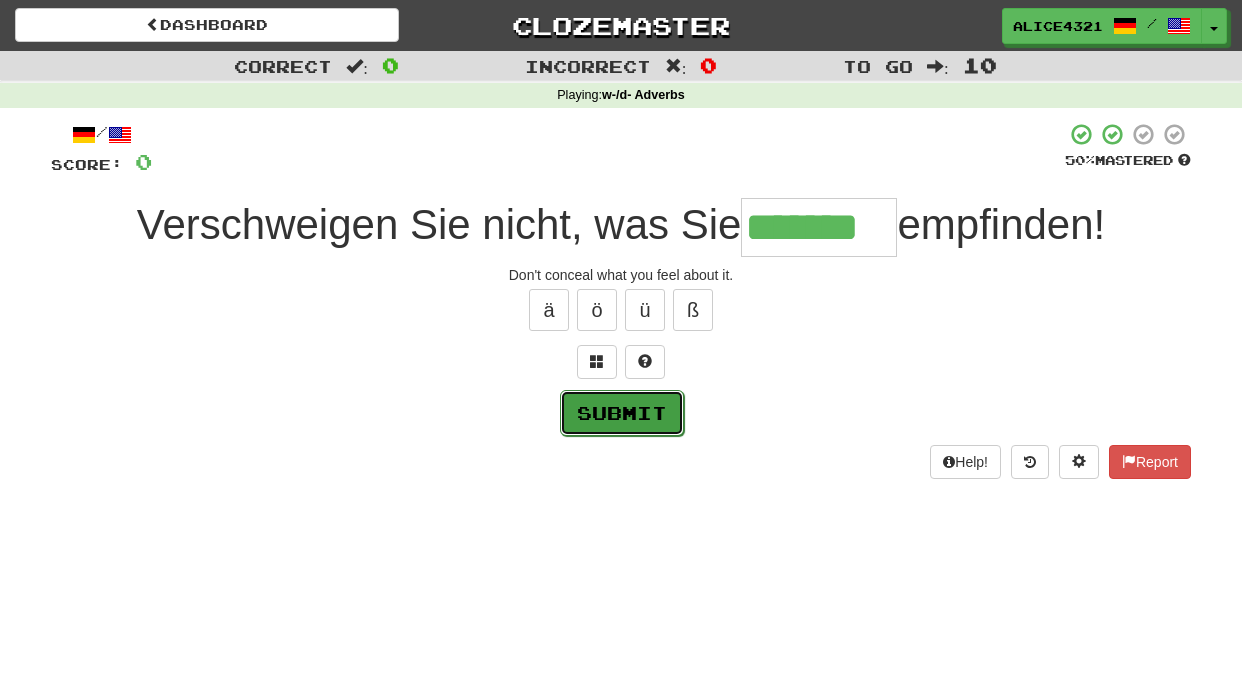 click on "Submit" at bounding box center (622, 413) 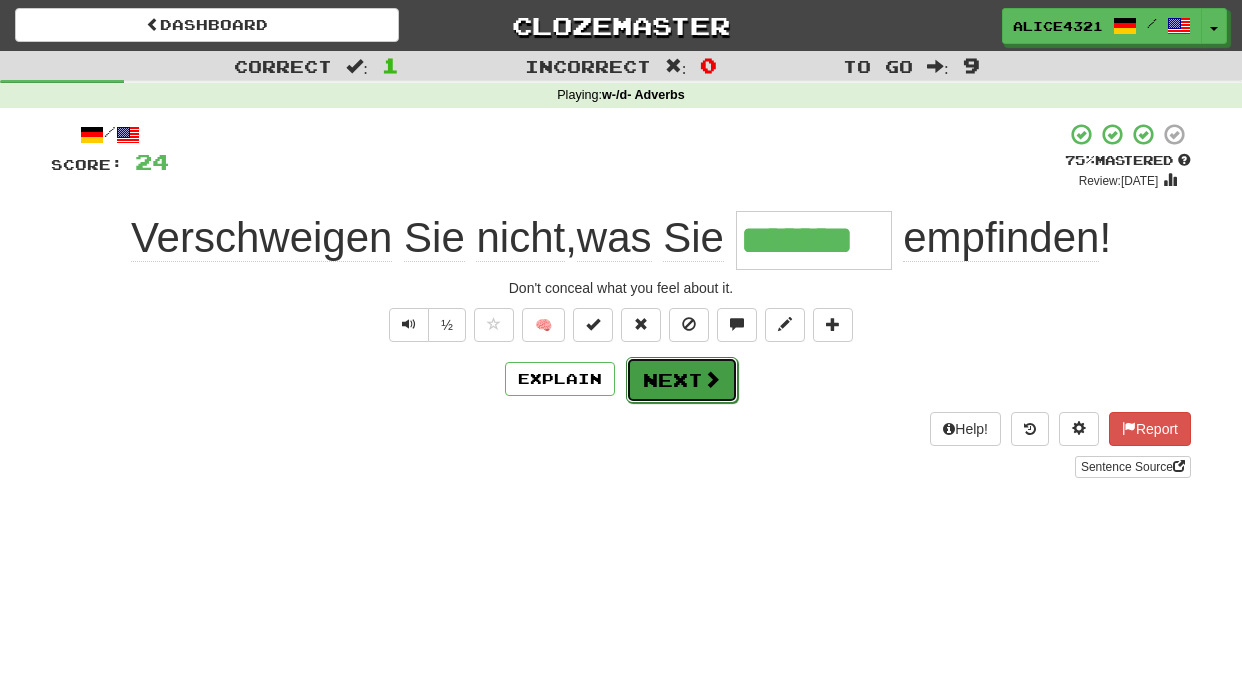 click on "Next" at bounding box center [682, 380] 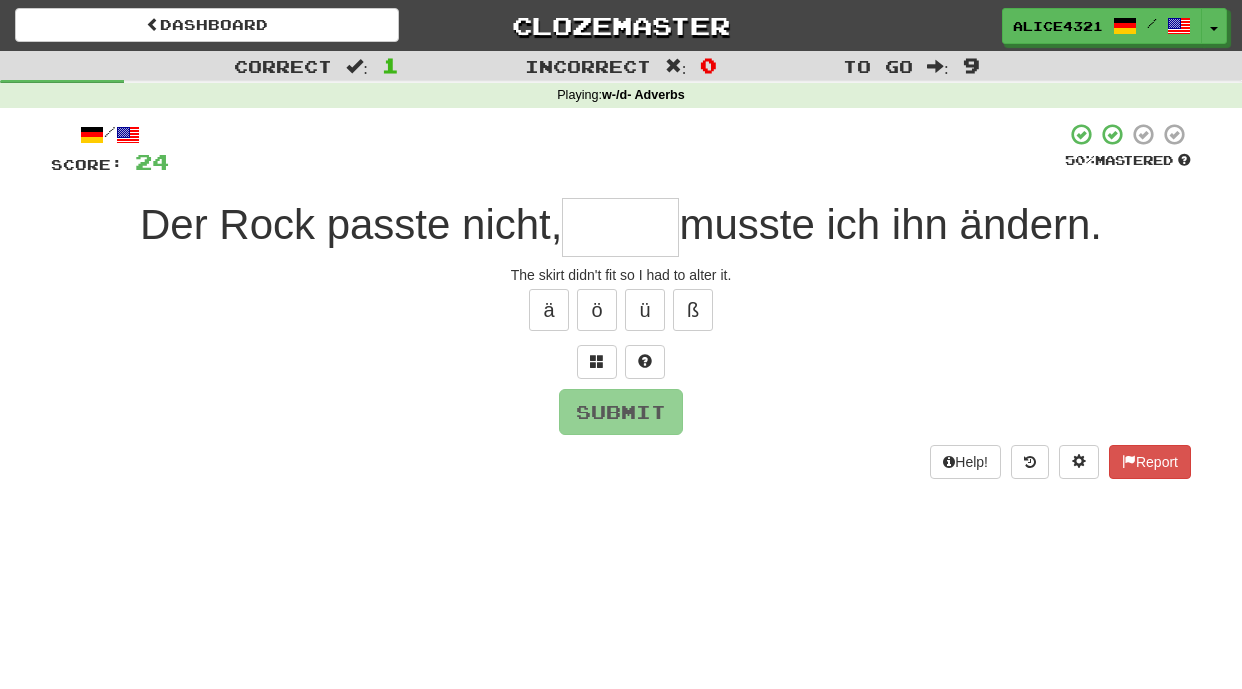 type on "*" 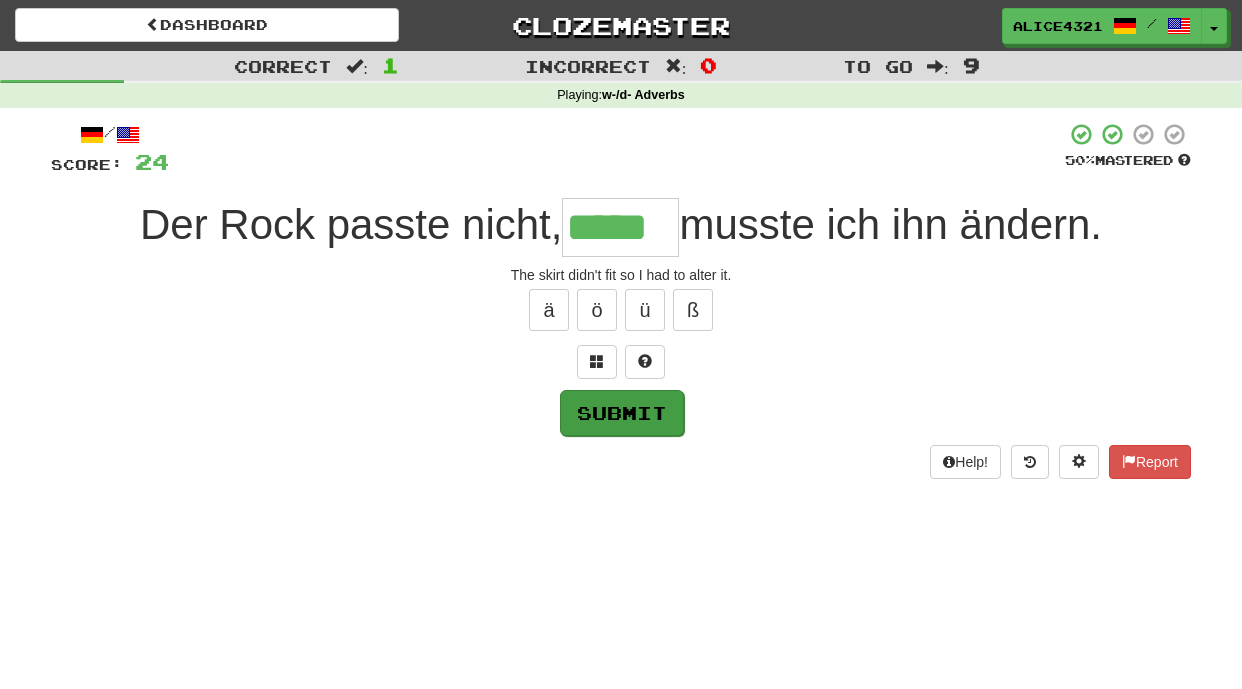 type on "*****" 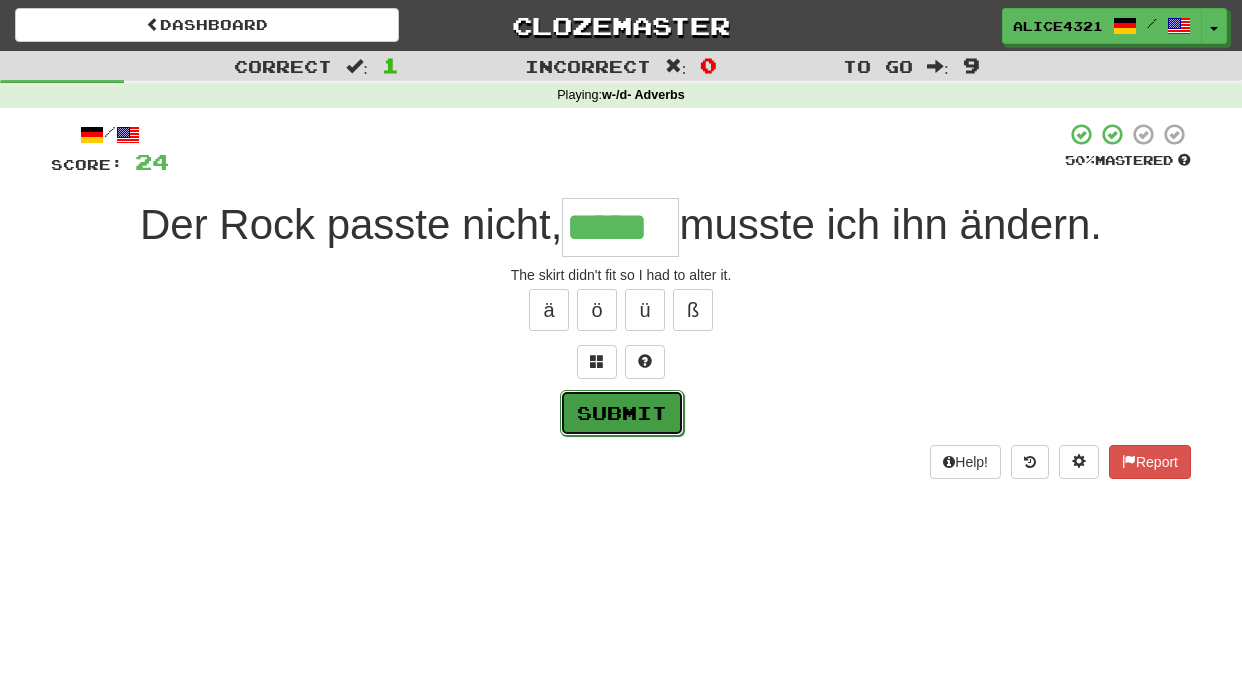 click on "Submit" at bounding box center [622, 413] 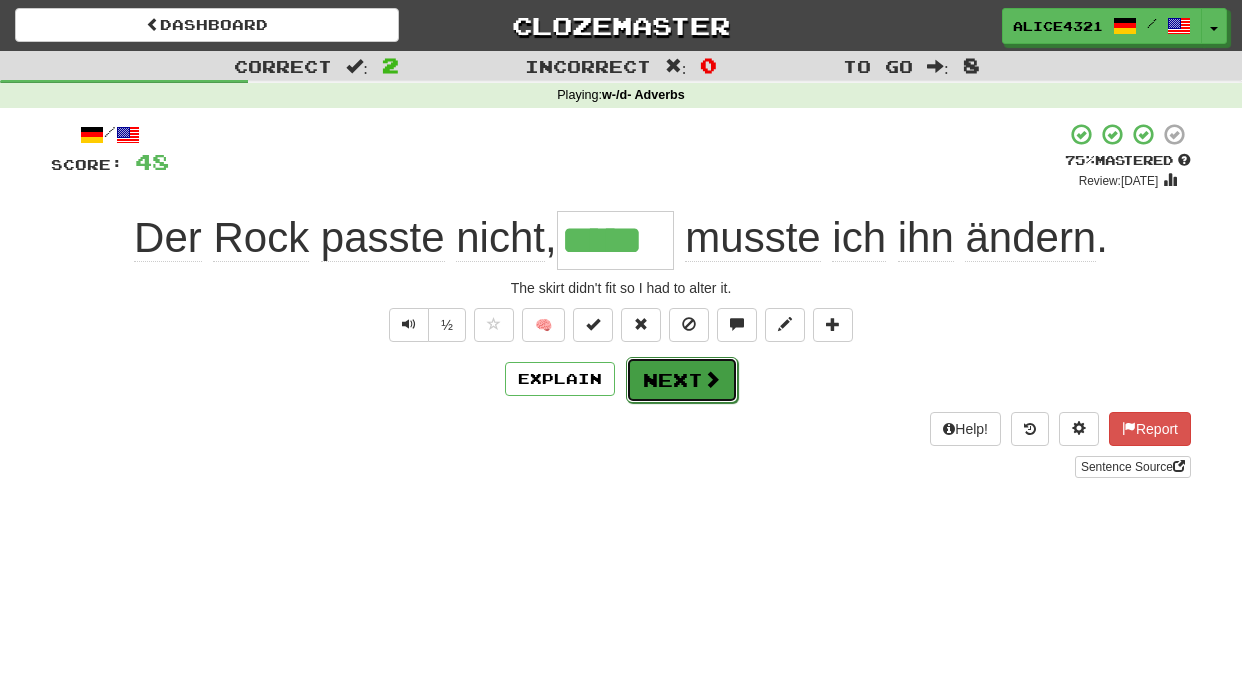 click on "Next" at bounding box center (682, 380) 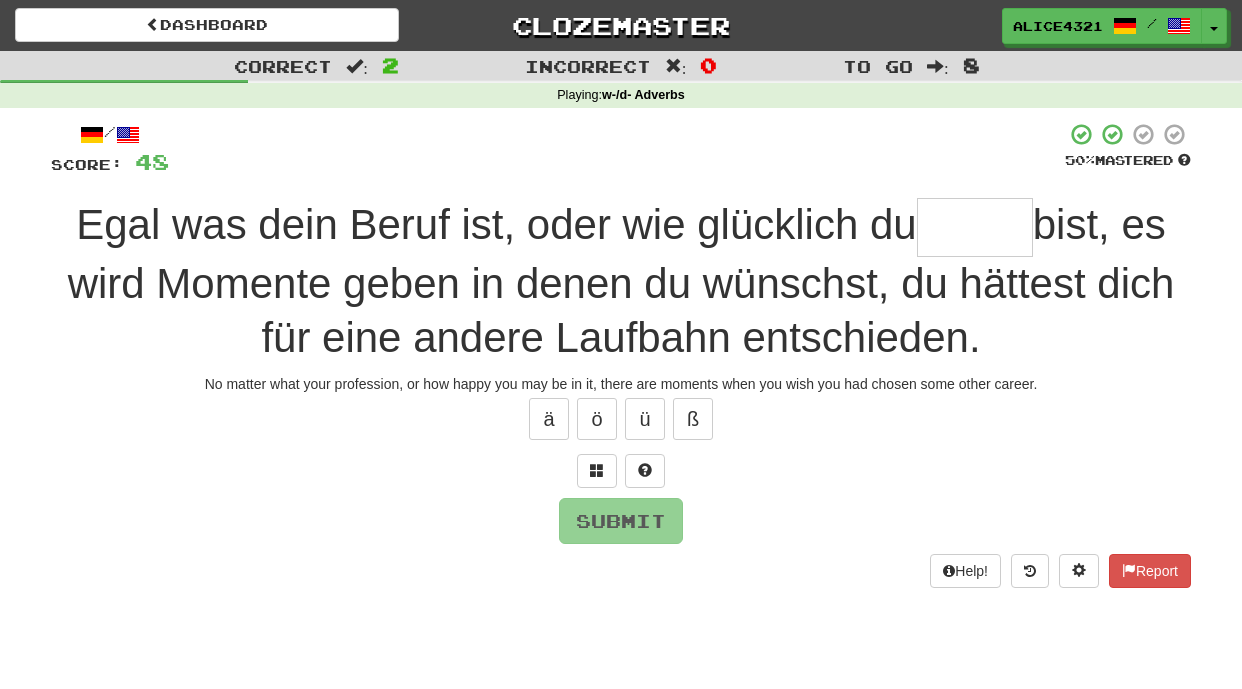 type on "*" 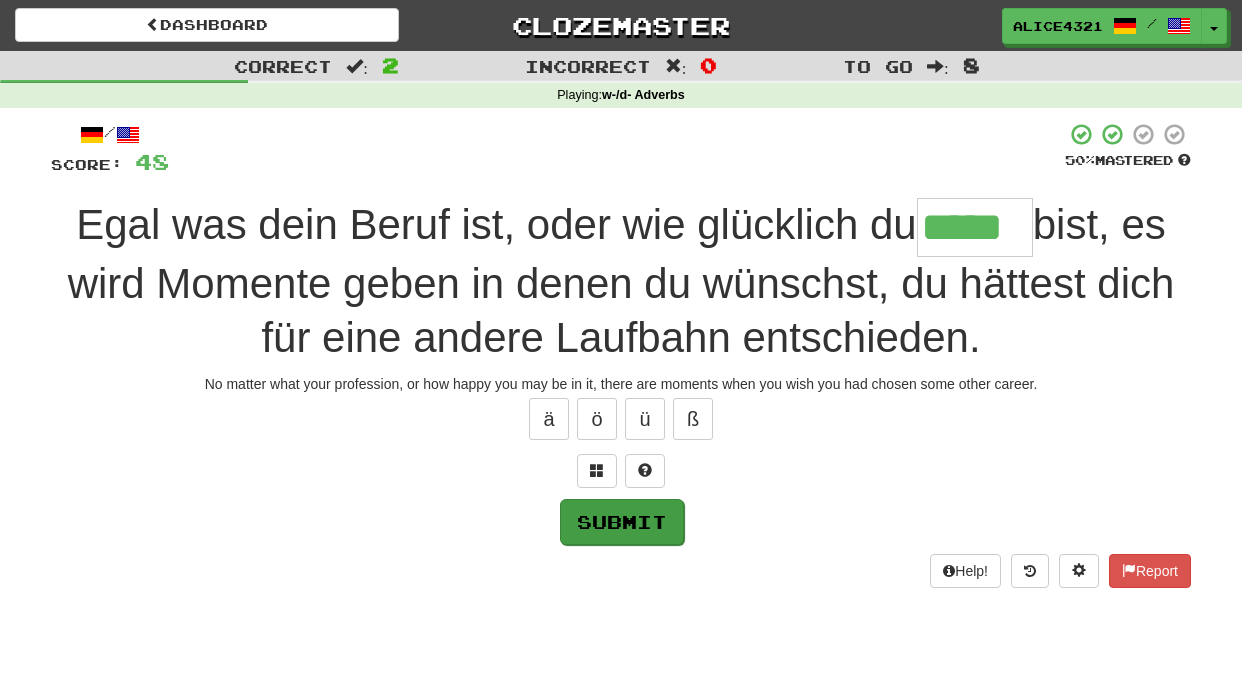 type on "*****" 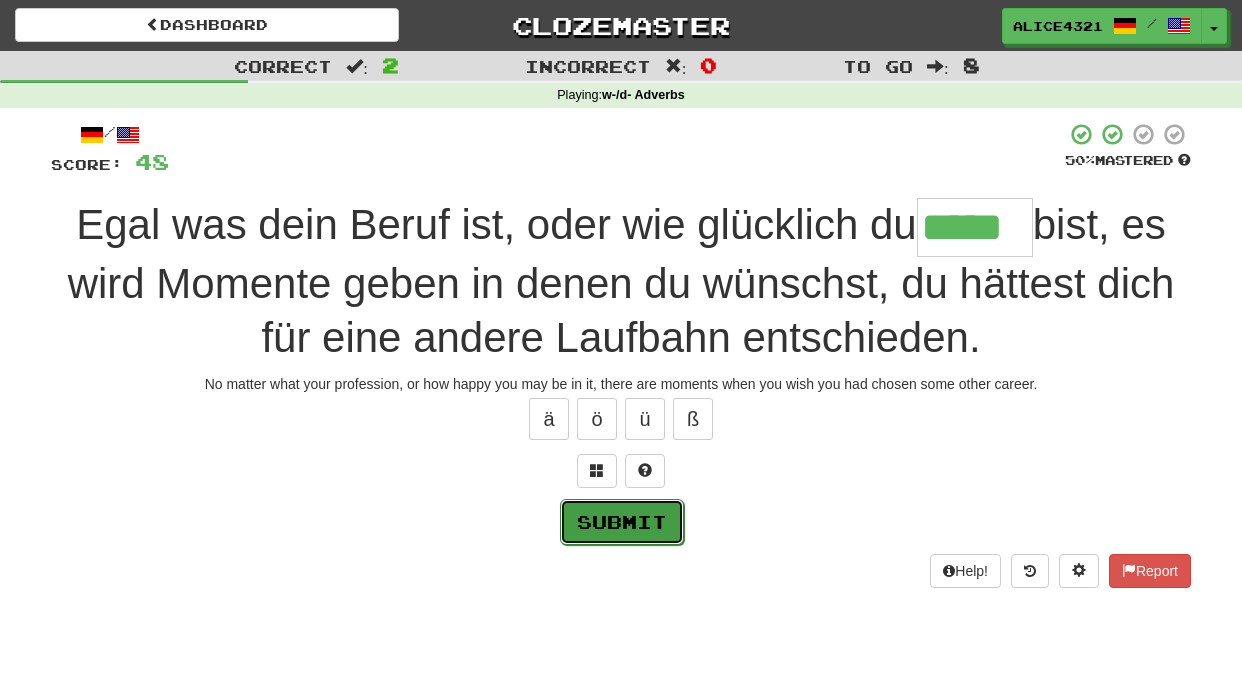 click on "Submit" at bounding box center [622, 522] 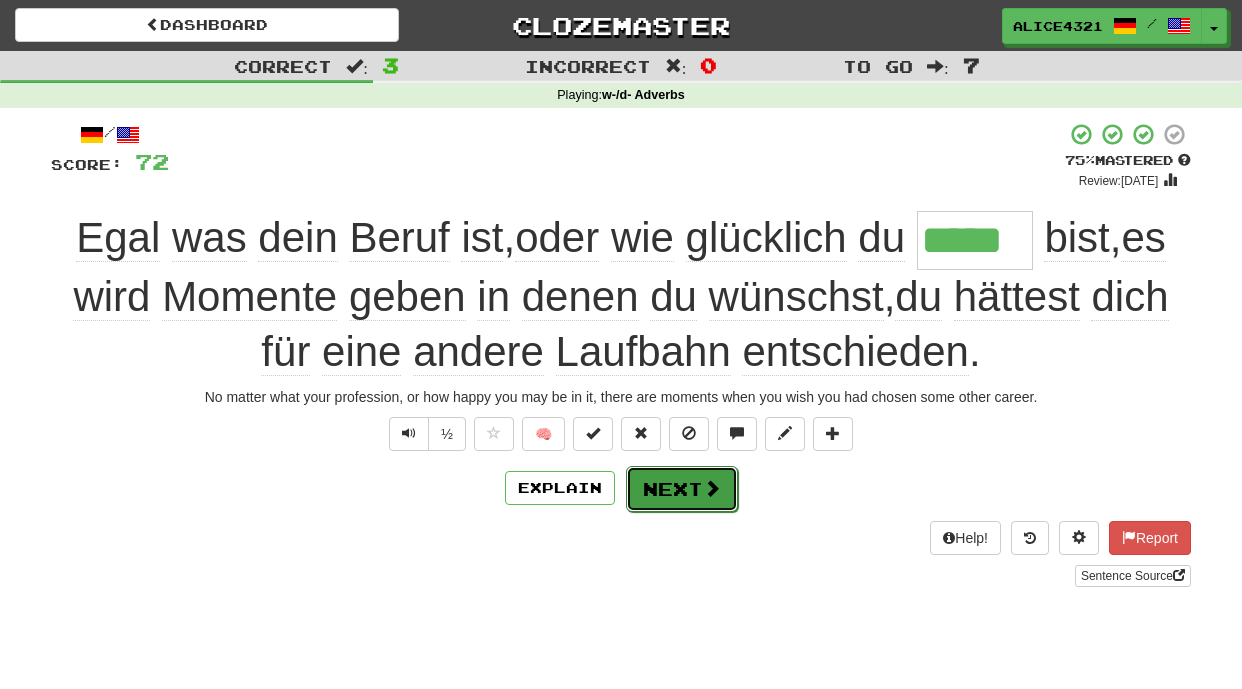 click on "Next" at bounding box center [682, 489] 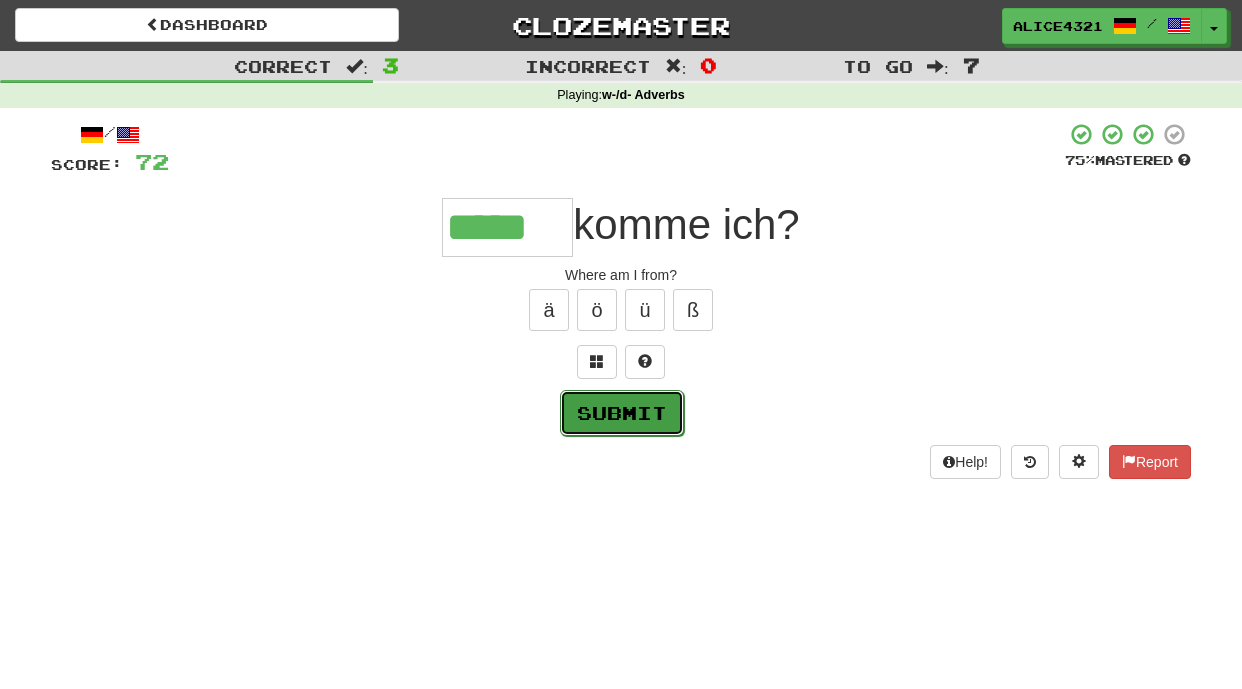 click on "Submit" at bounding box center [622, 413] 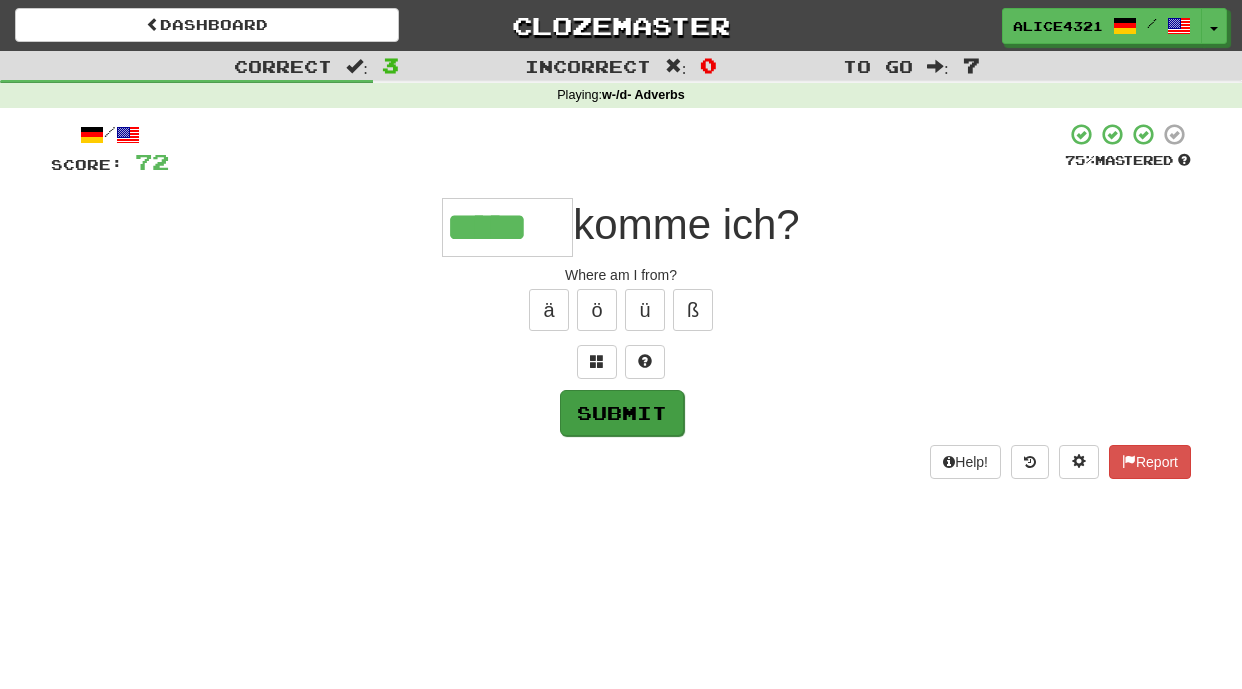 type on "*****" 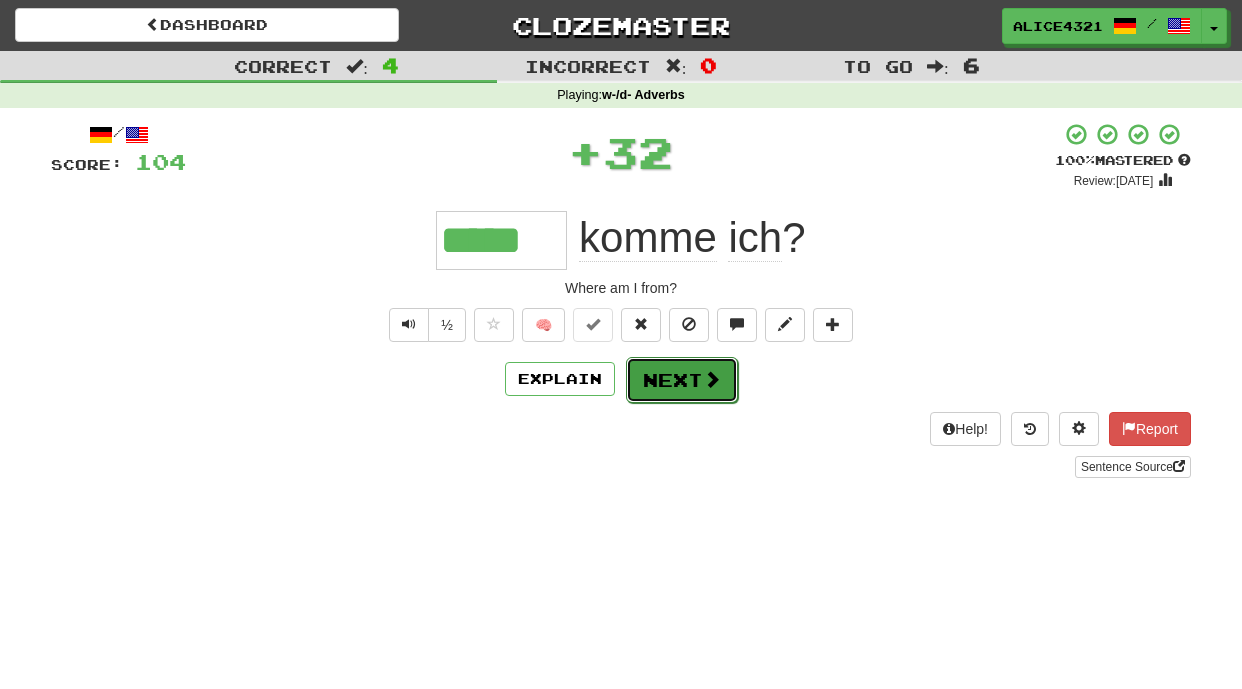 click on "Next" at bounding box center [682, 380] 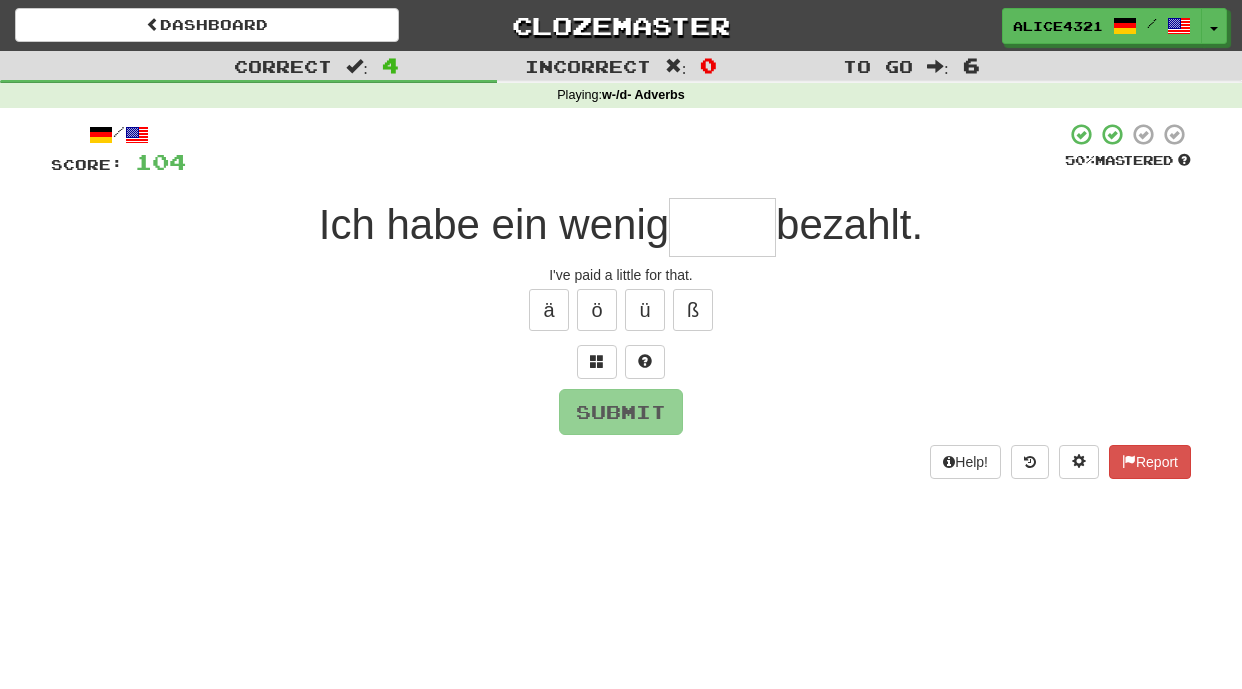 type on "*" 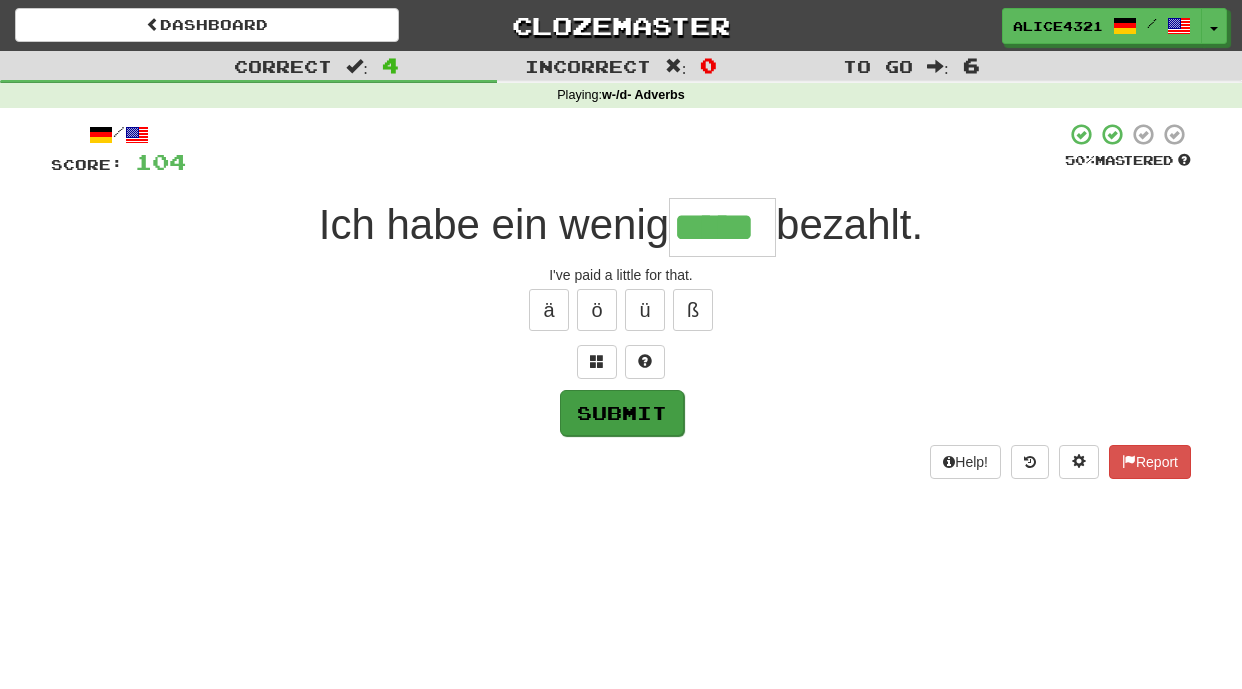 type on "*****" 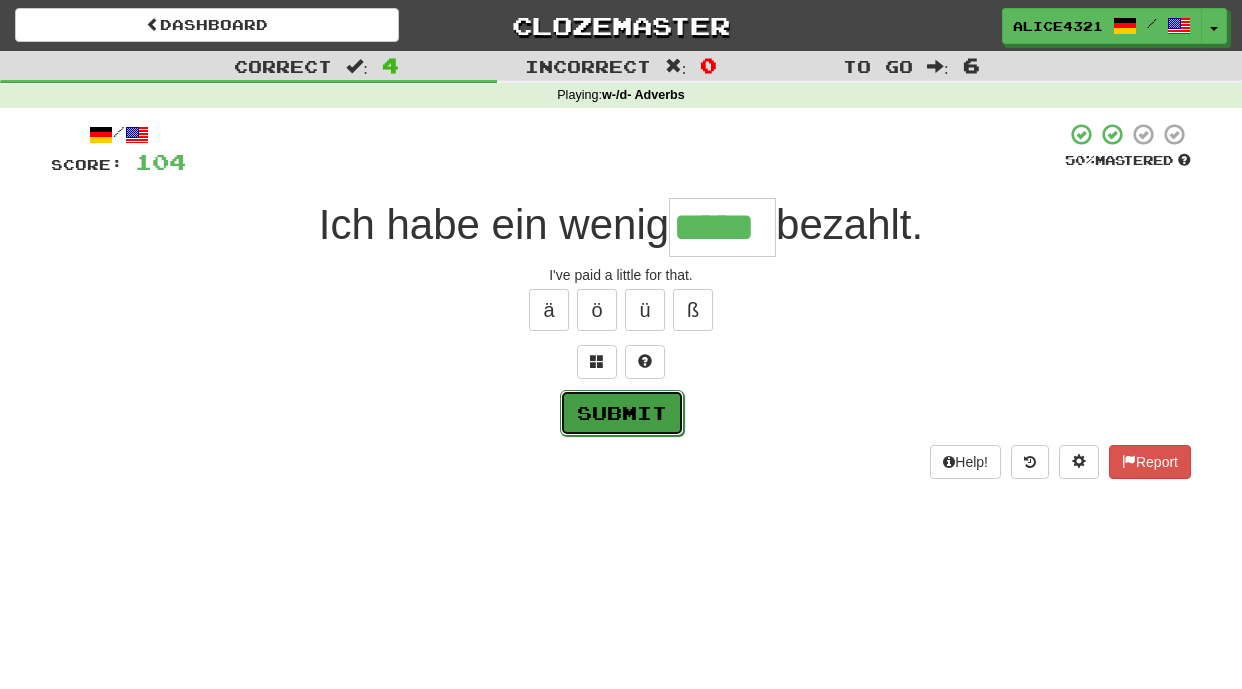 click on "Submit" at bounding box center [622, 413] 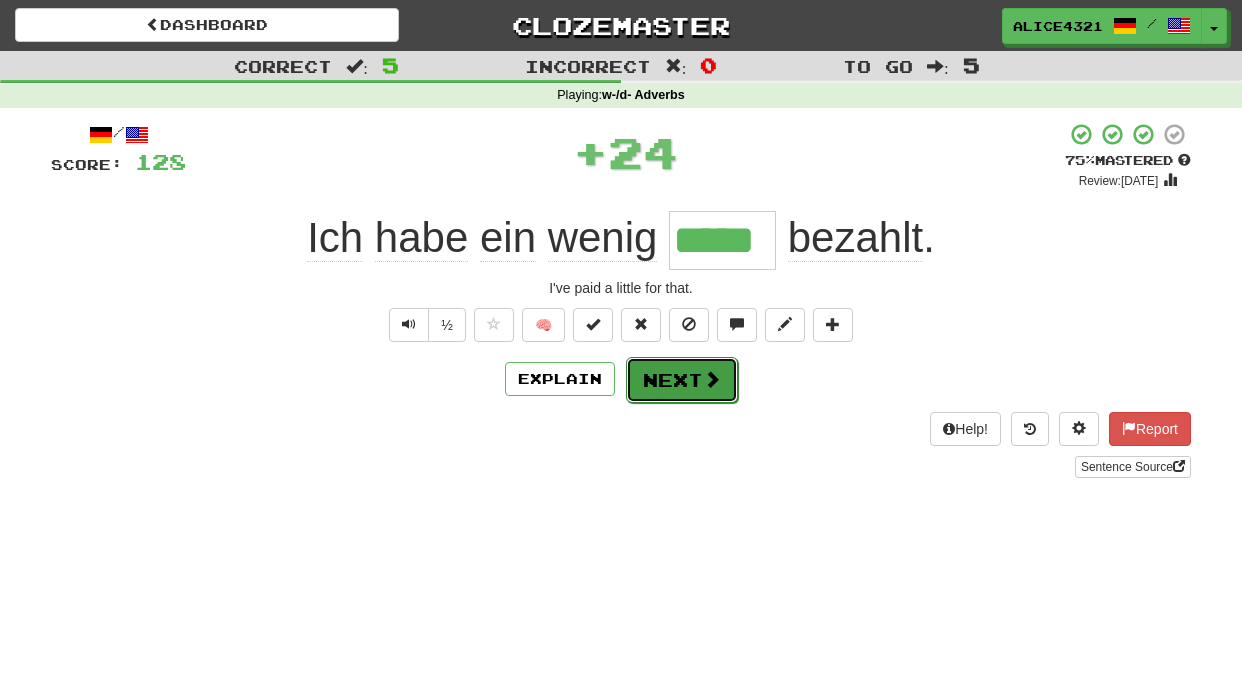 click on "Next" at bounding box center (682, 380) 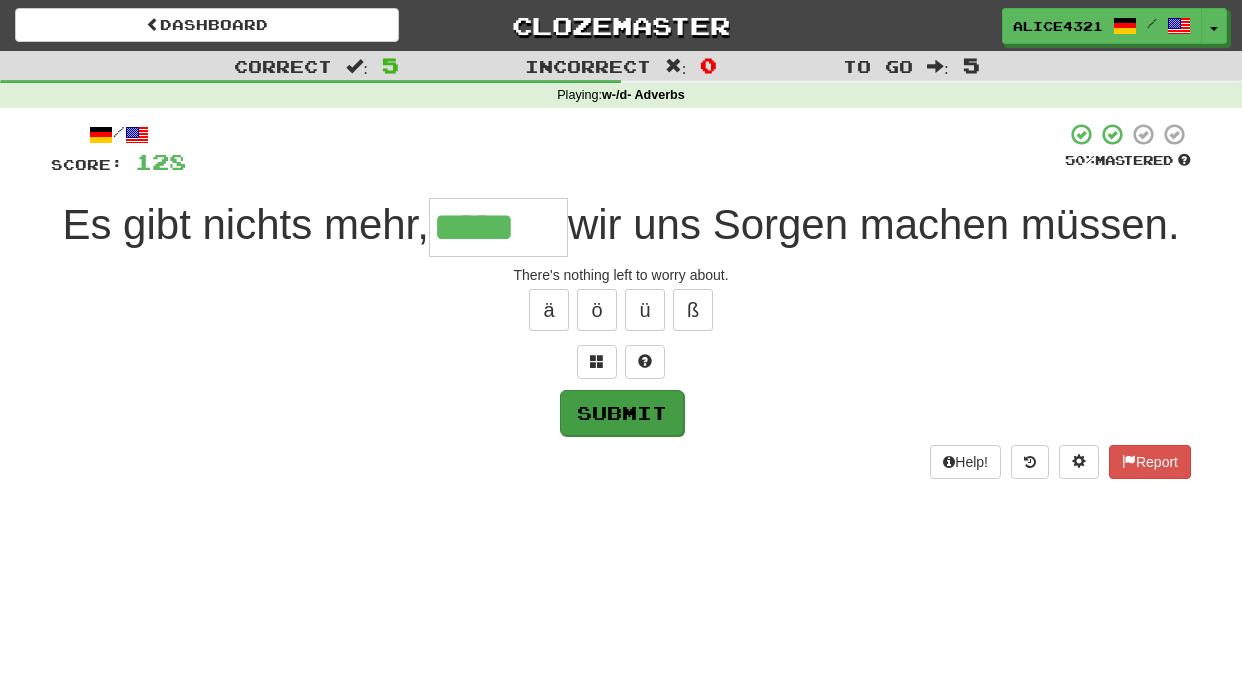 type on "*****" 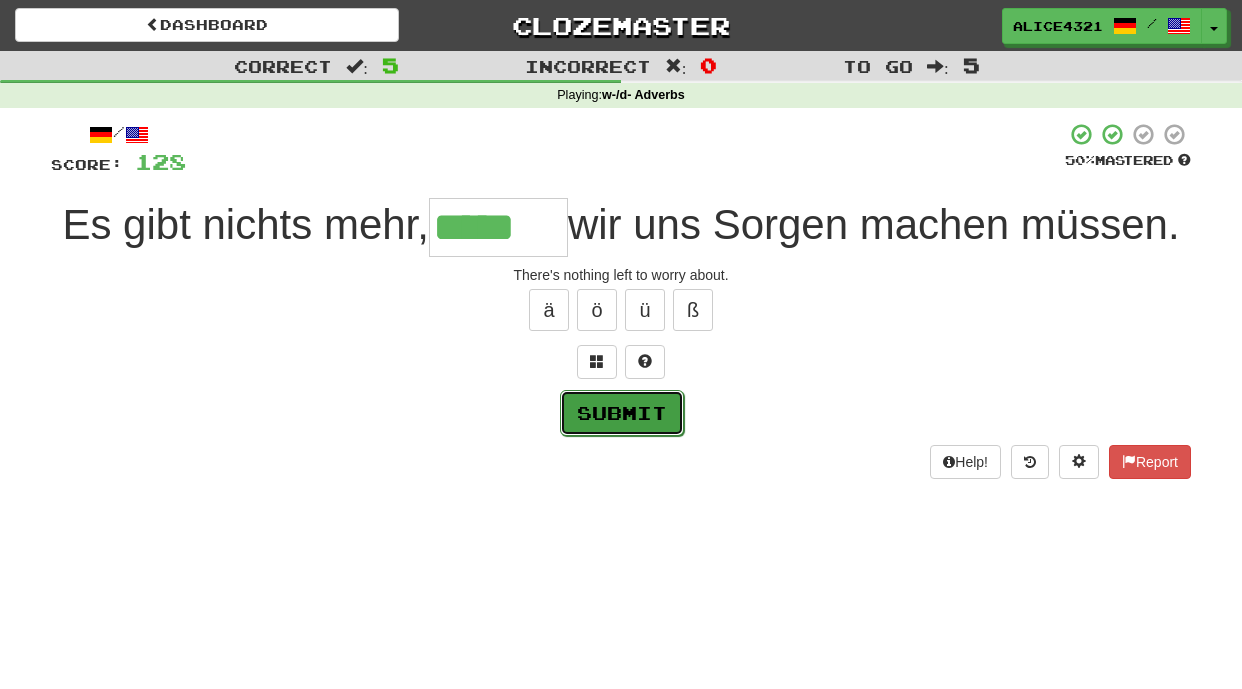 click on "Submit" at bounding box center [622, 413] 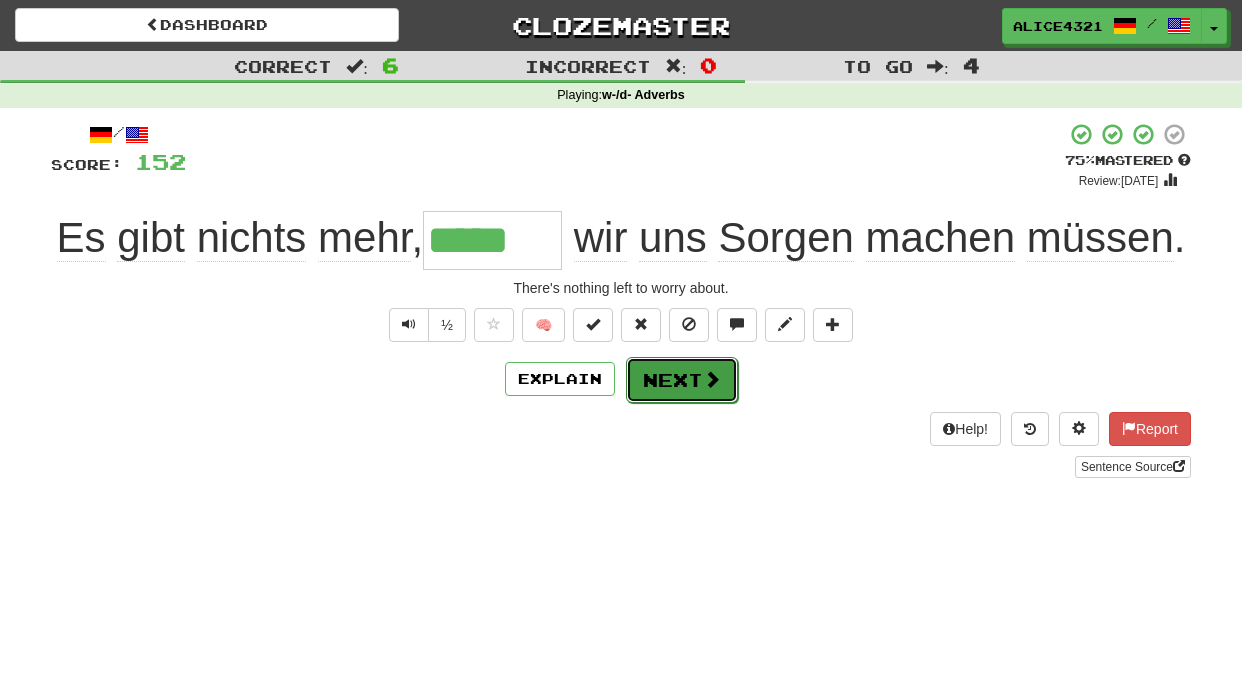 click at bounding box center (712, 379) 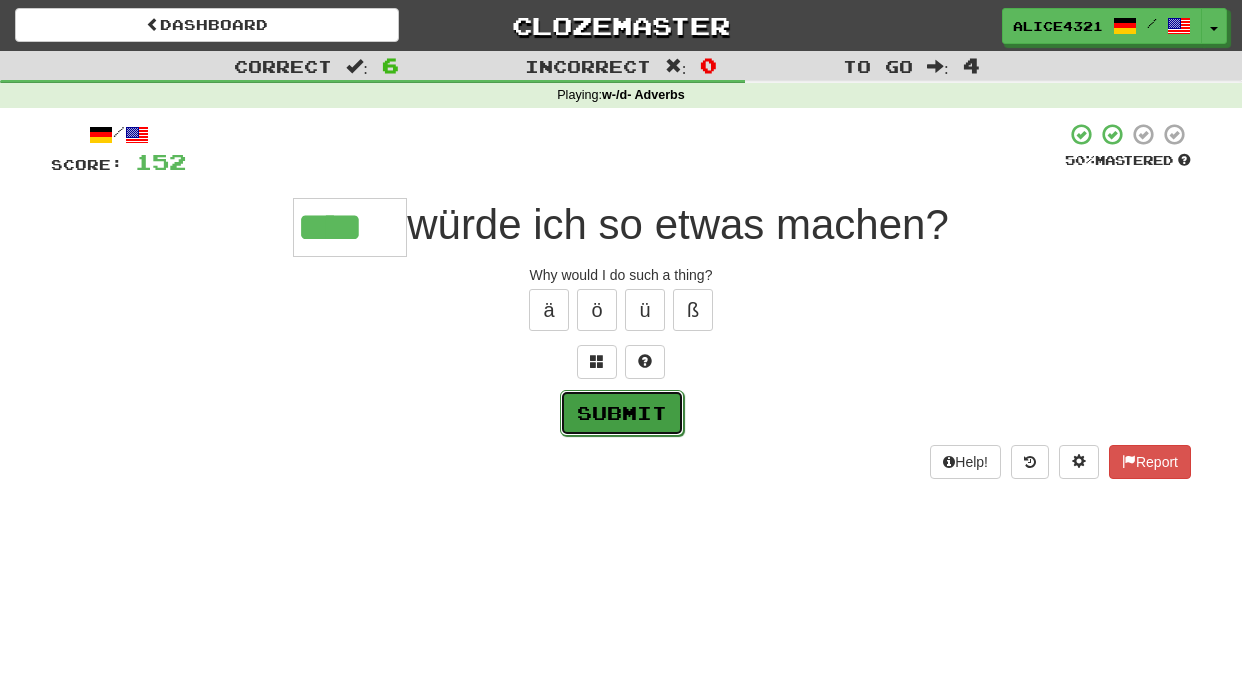 click on "Submit" at bounding box center [622, 413] 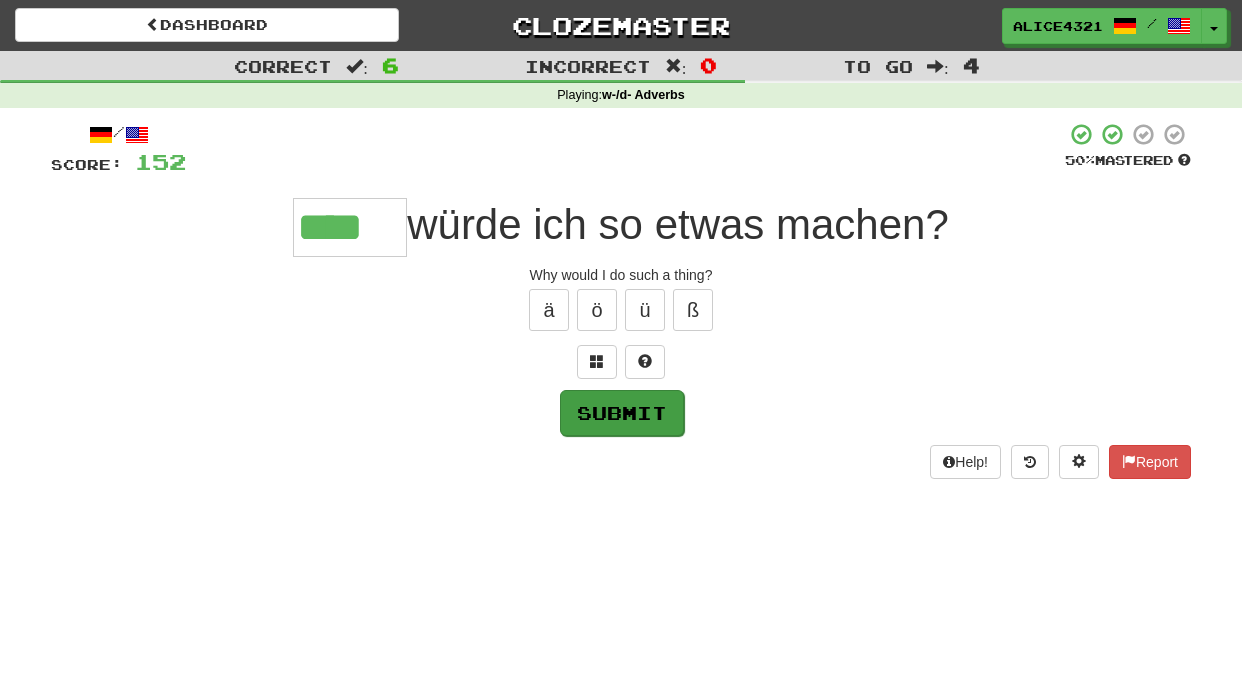 type on "****" 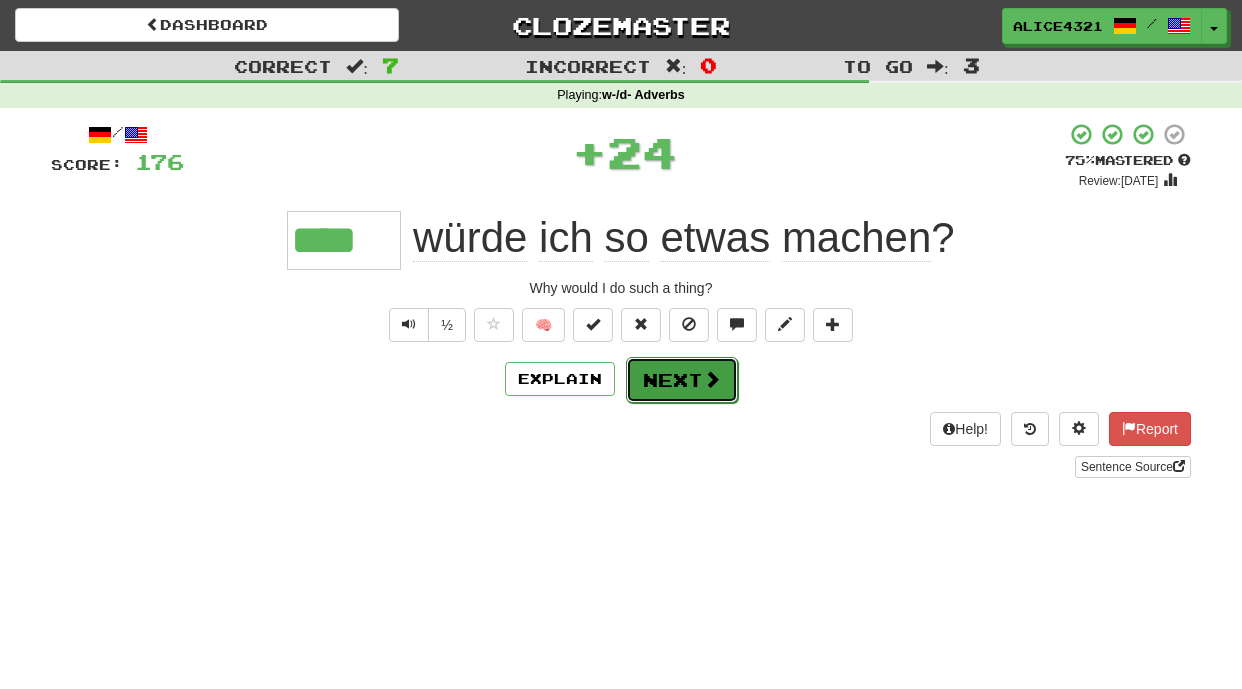 click on "Next" at bounding box center [682, 380] 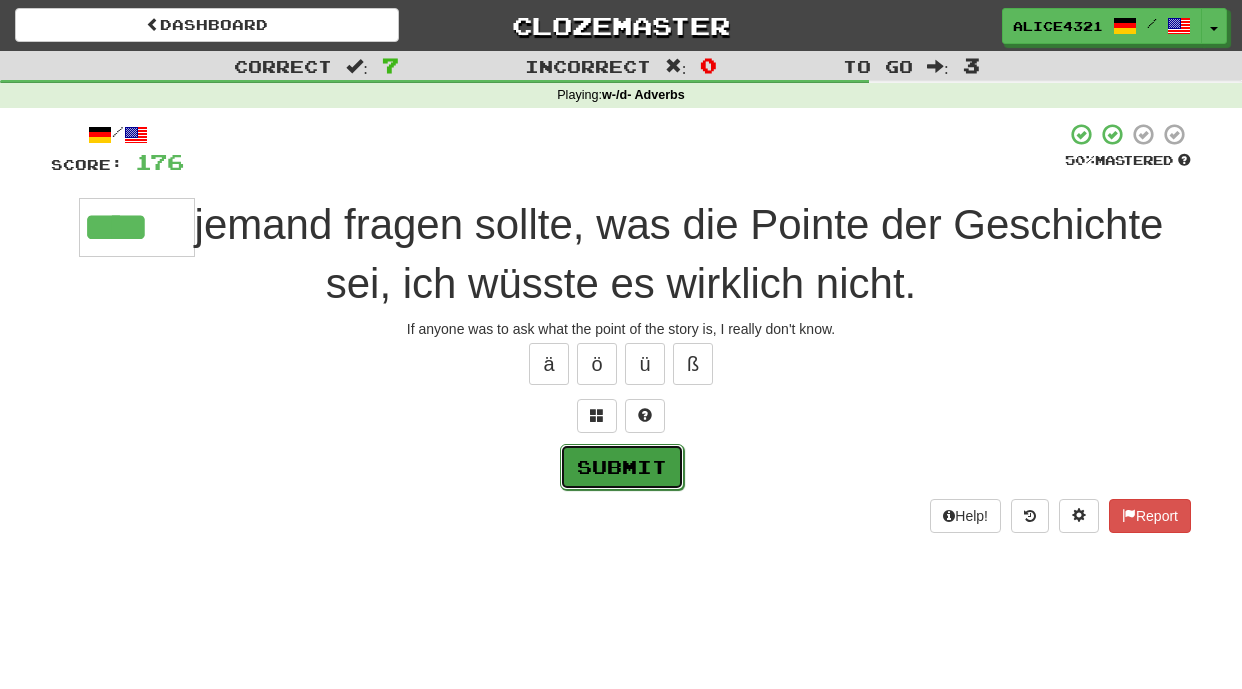 click on "Submit" at bounding box center (622, 467) 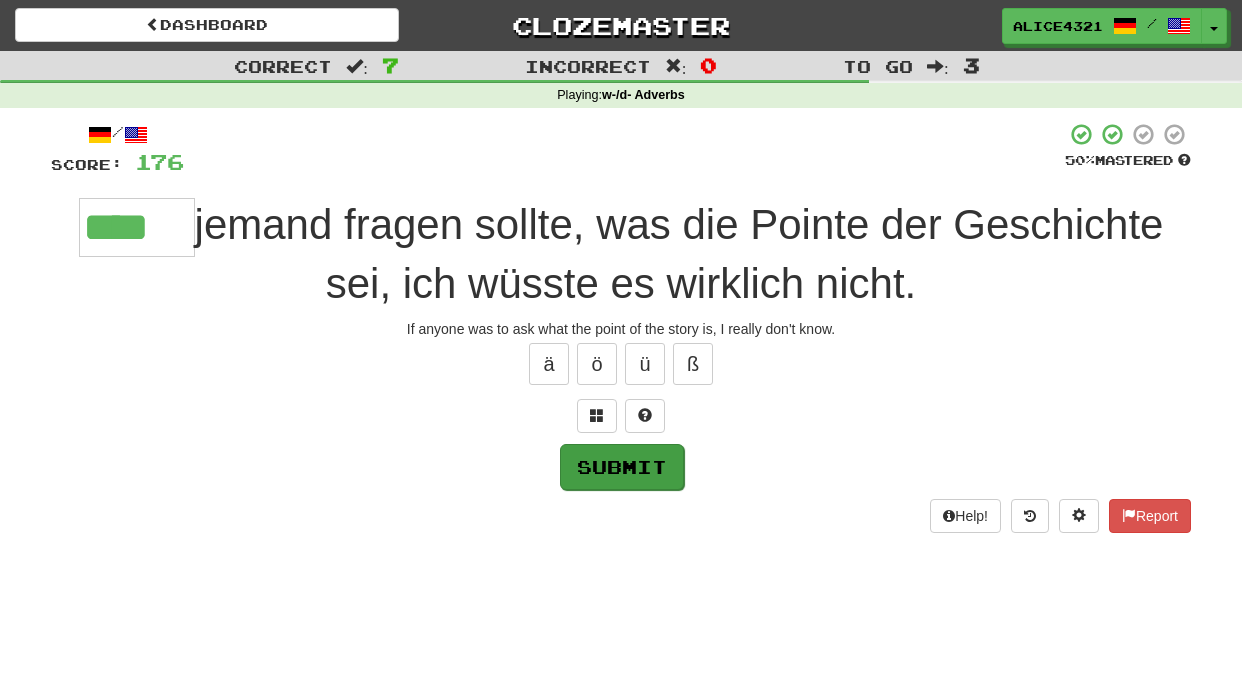 type on "****" 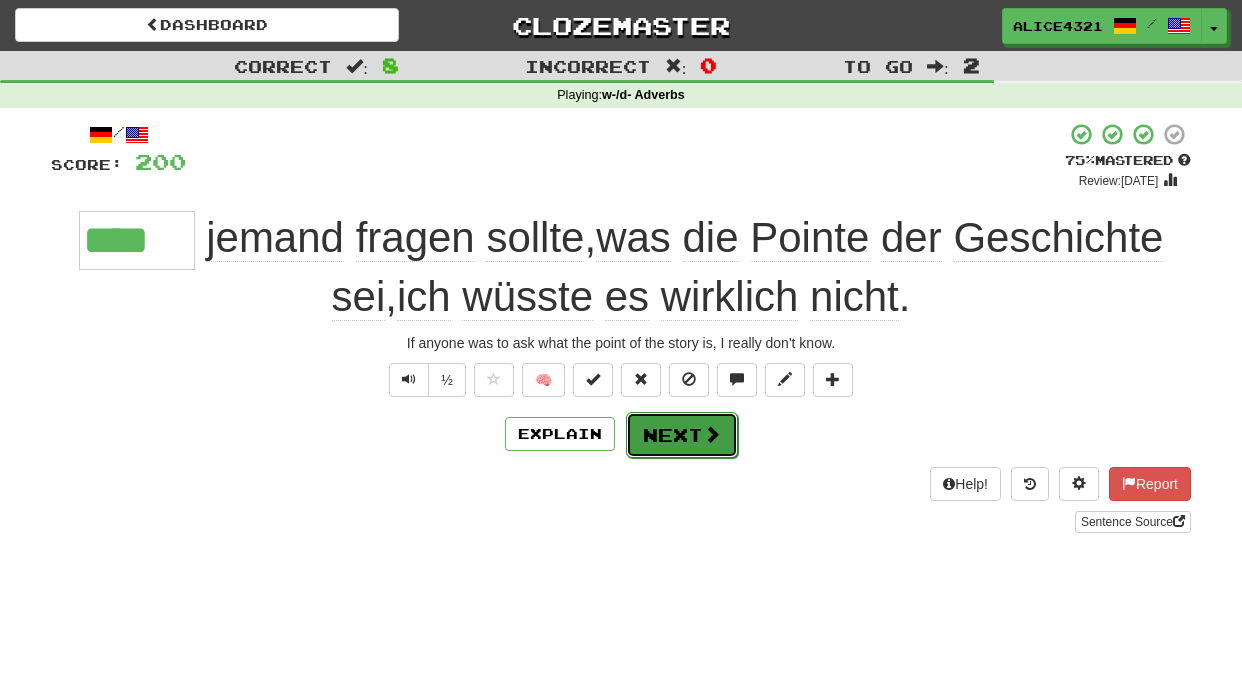 click on "Next" at bounding box center (682, 435) 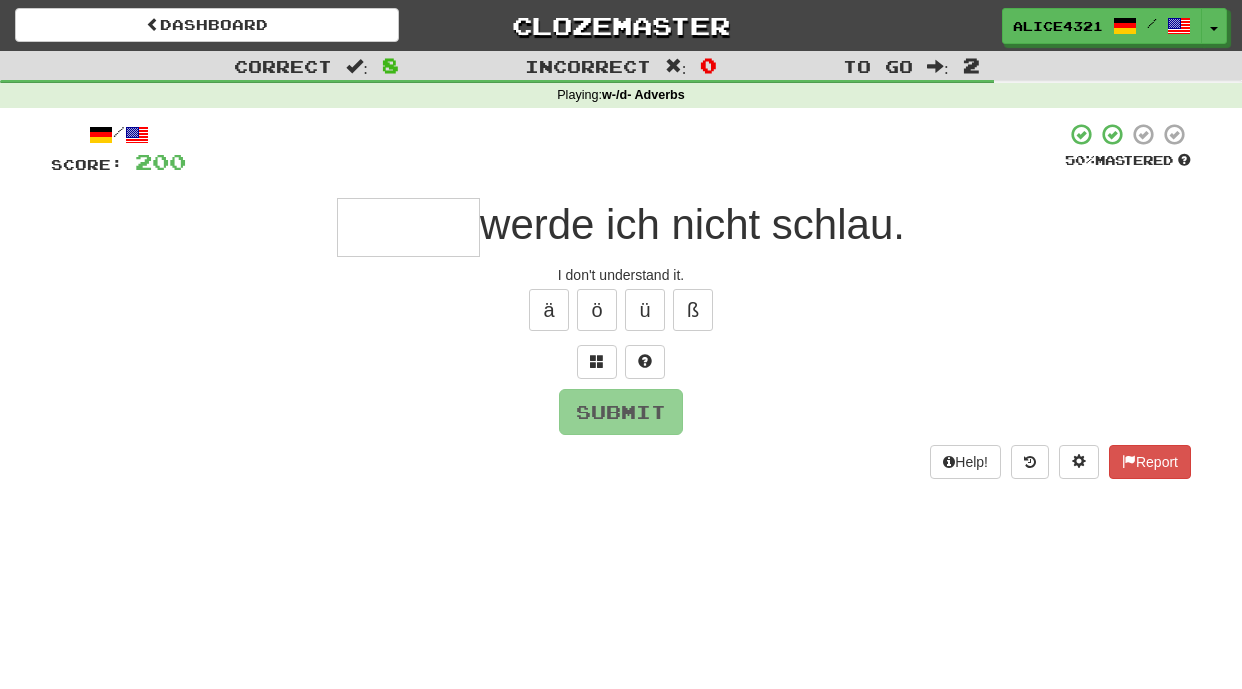 type on "*" 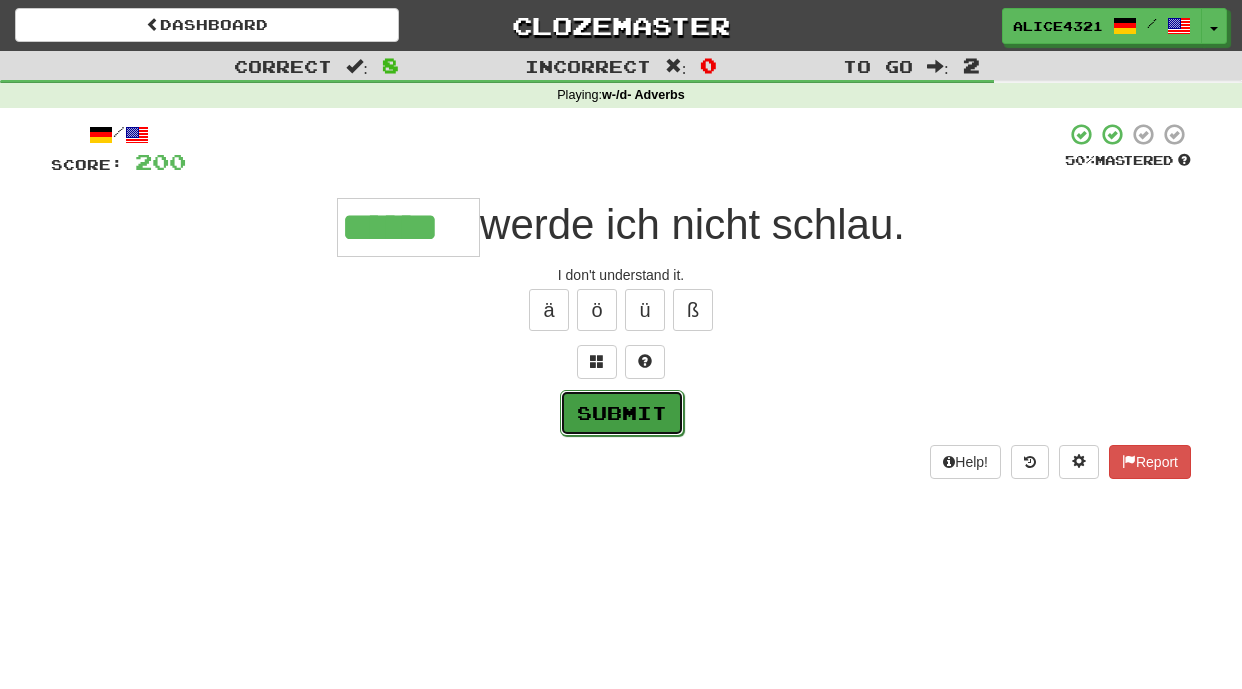click on "Submit" at bounding box center (622, 413) 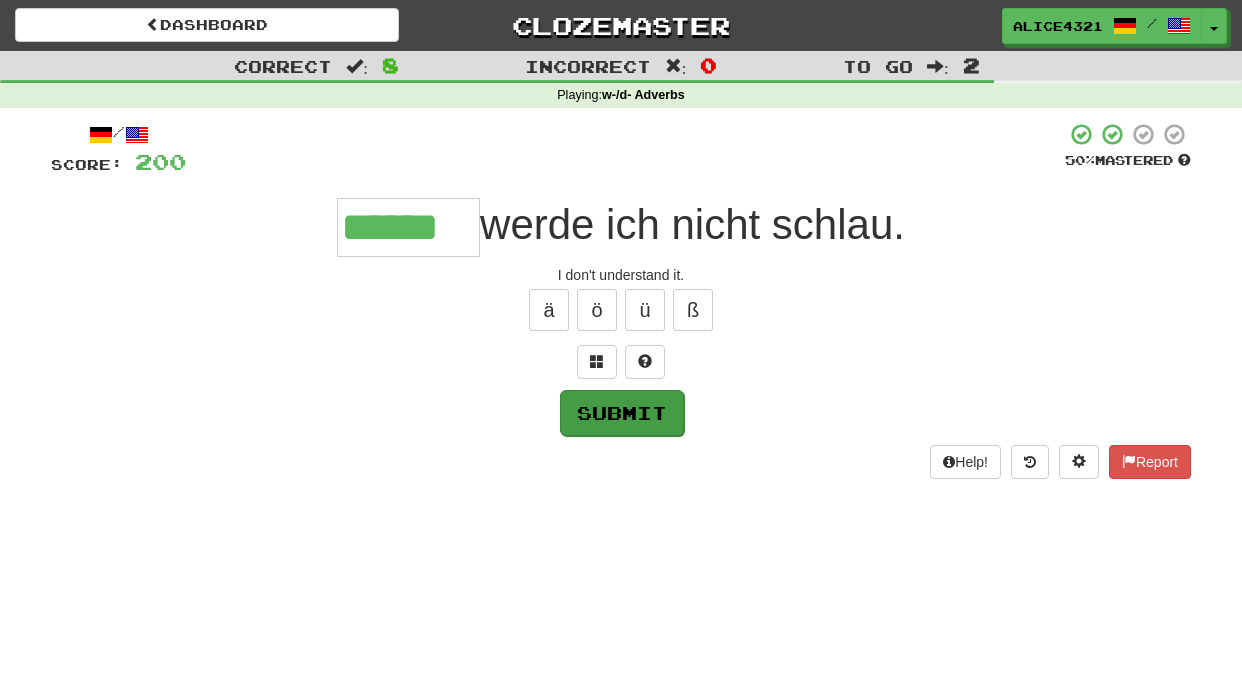 type on "******" 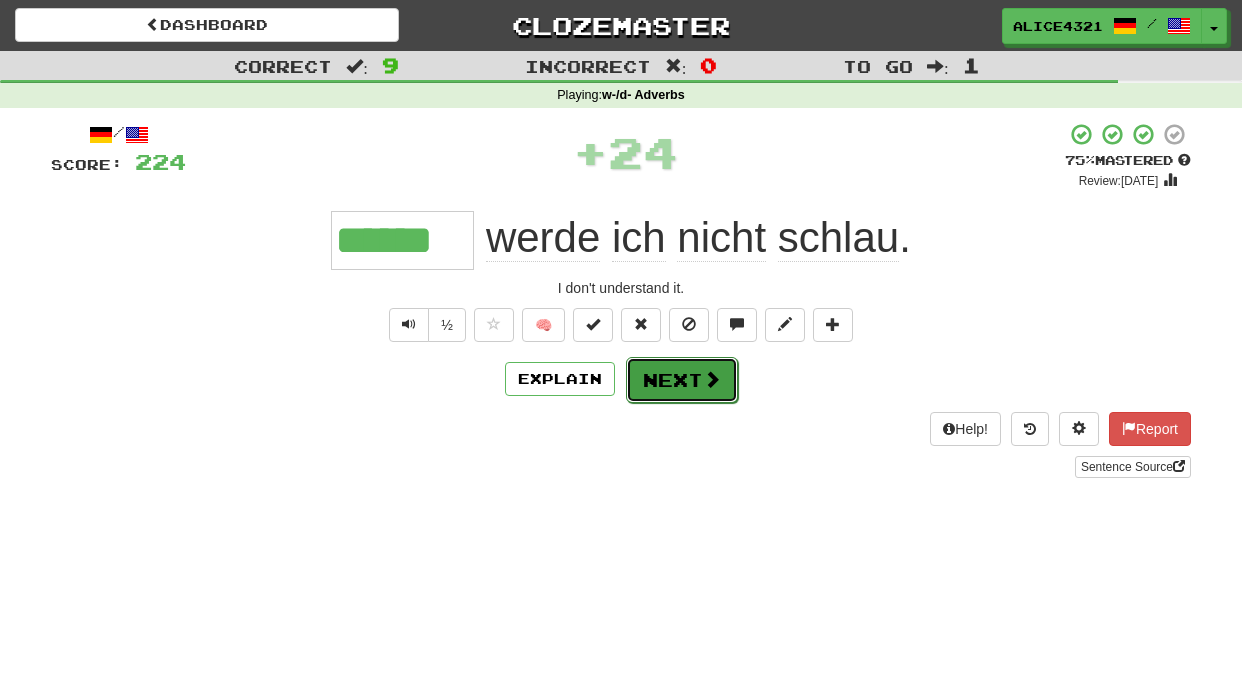 click on "Next" at bounding box center (682, 380) 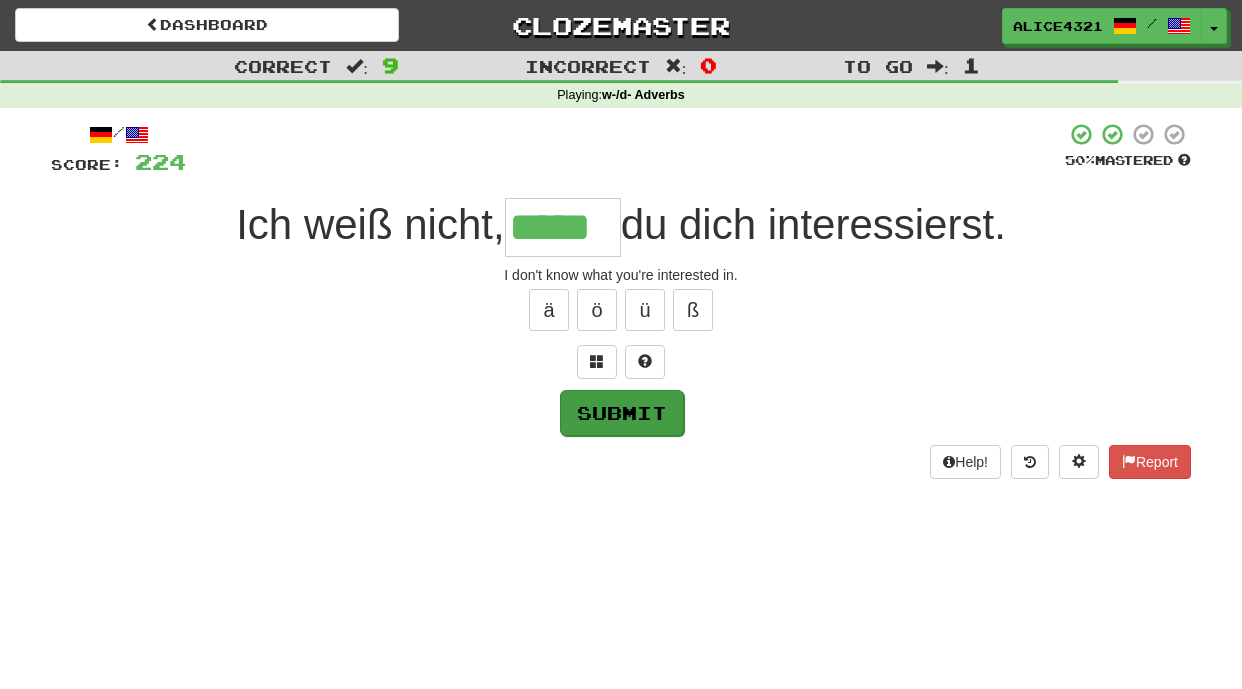 type on "*****" 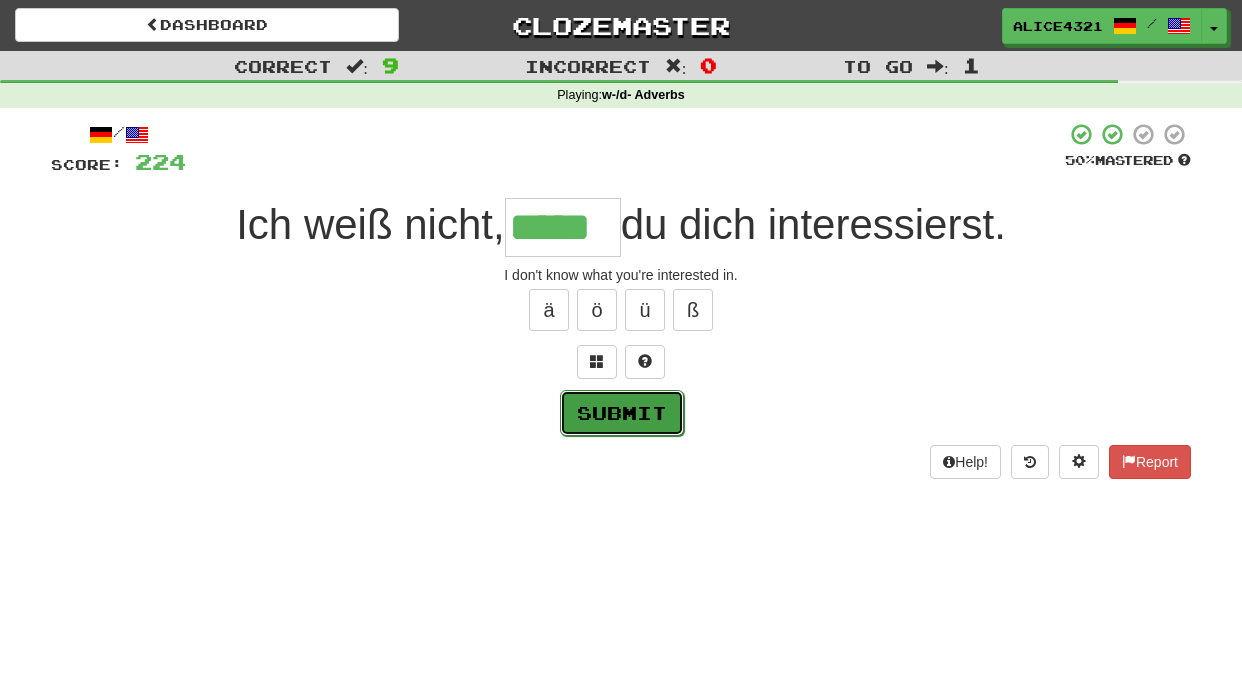 click on "Submit" at bounding box center (622, 413) 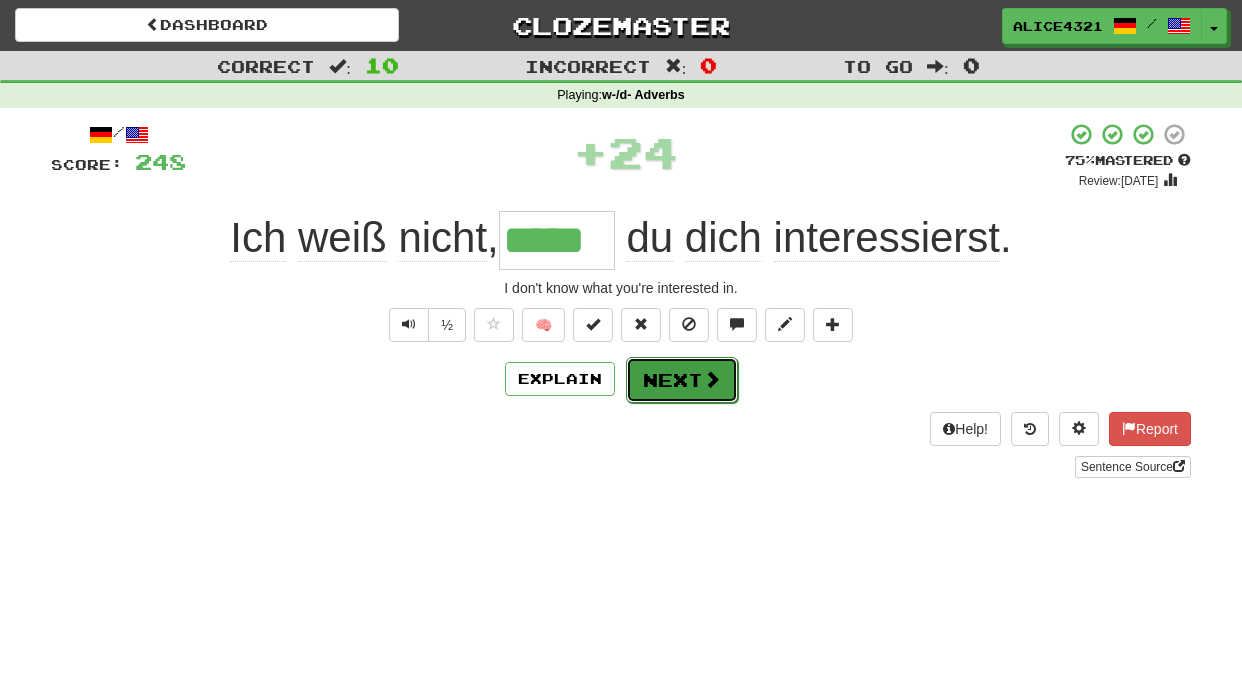 click on "Next" at bounding box center [682, 380] 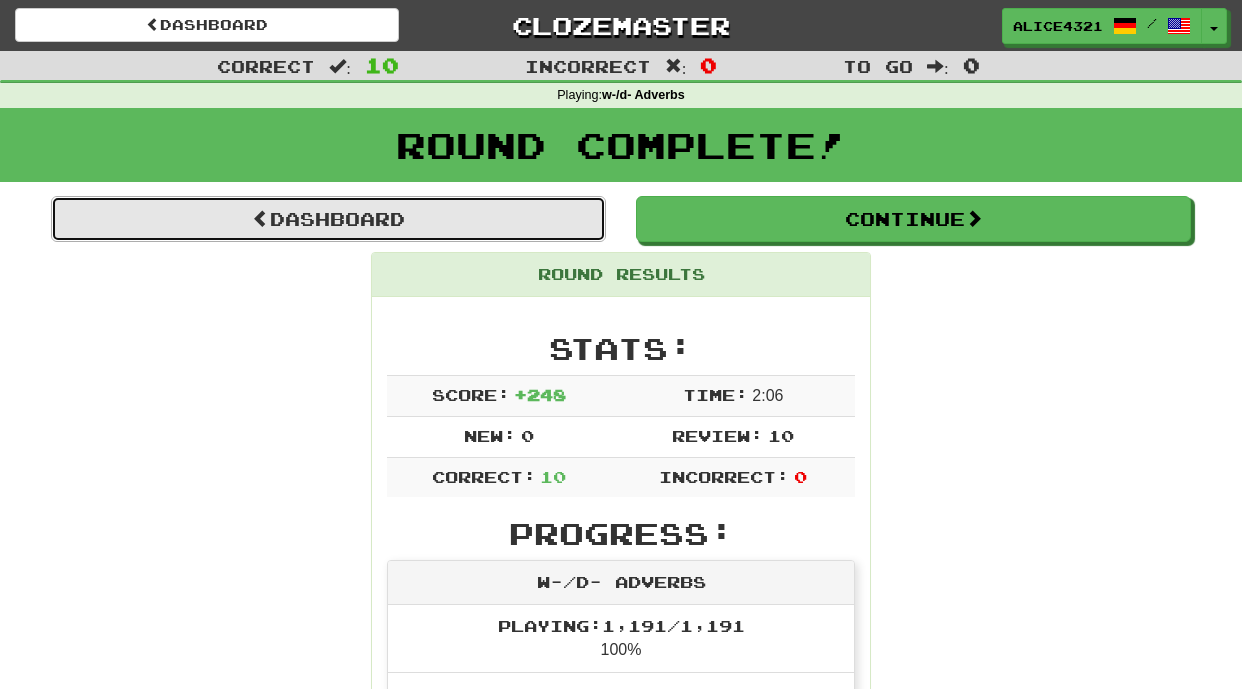 click on "Dashboard" at bounding box center (328, 219) 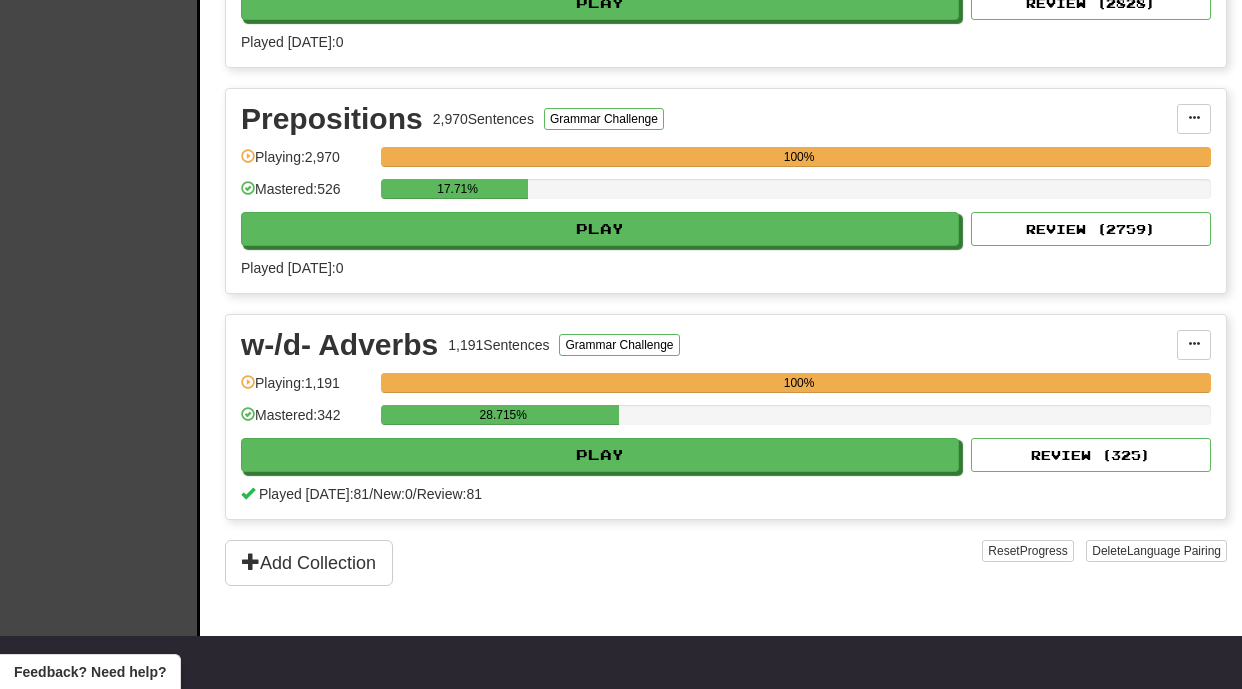 scroll, scrollTop: 1303, scrollLeft: 0, axis: vertical 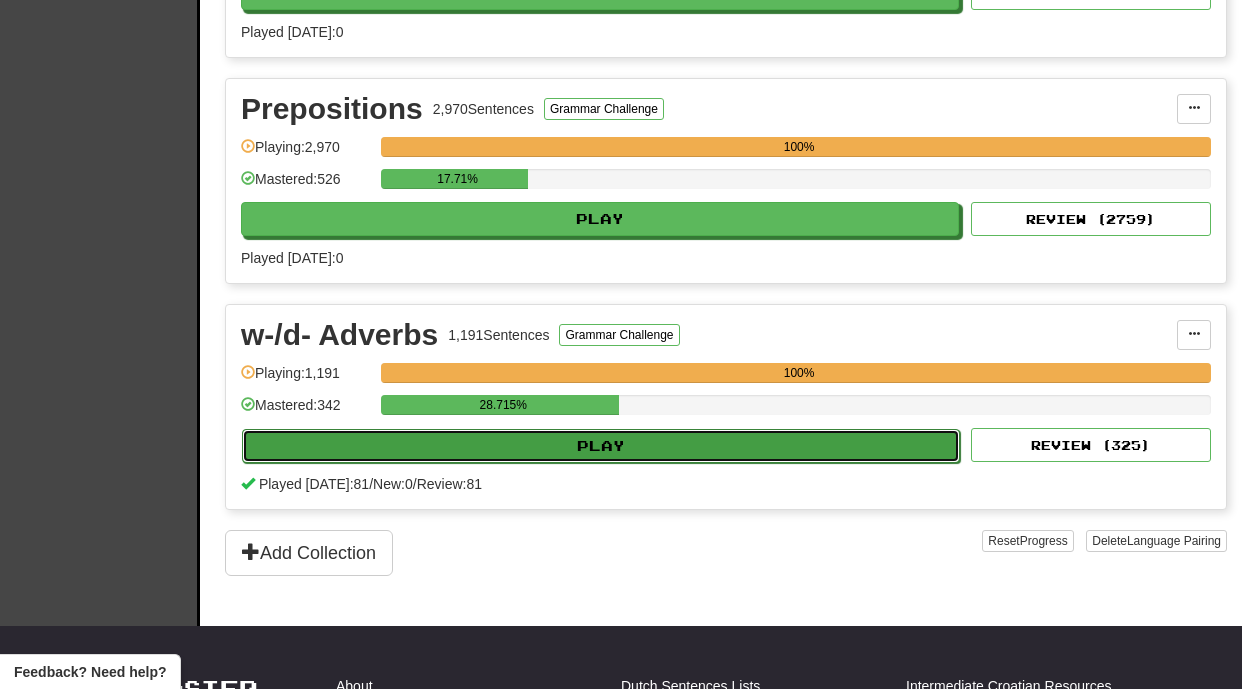 click on "Play" at bounding box center (601, 446) 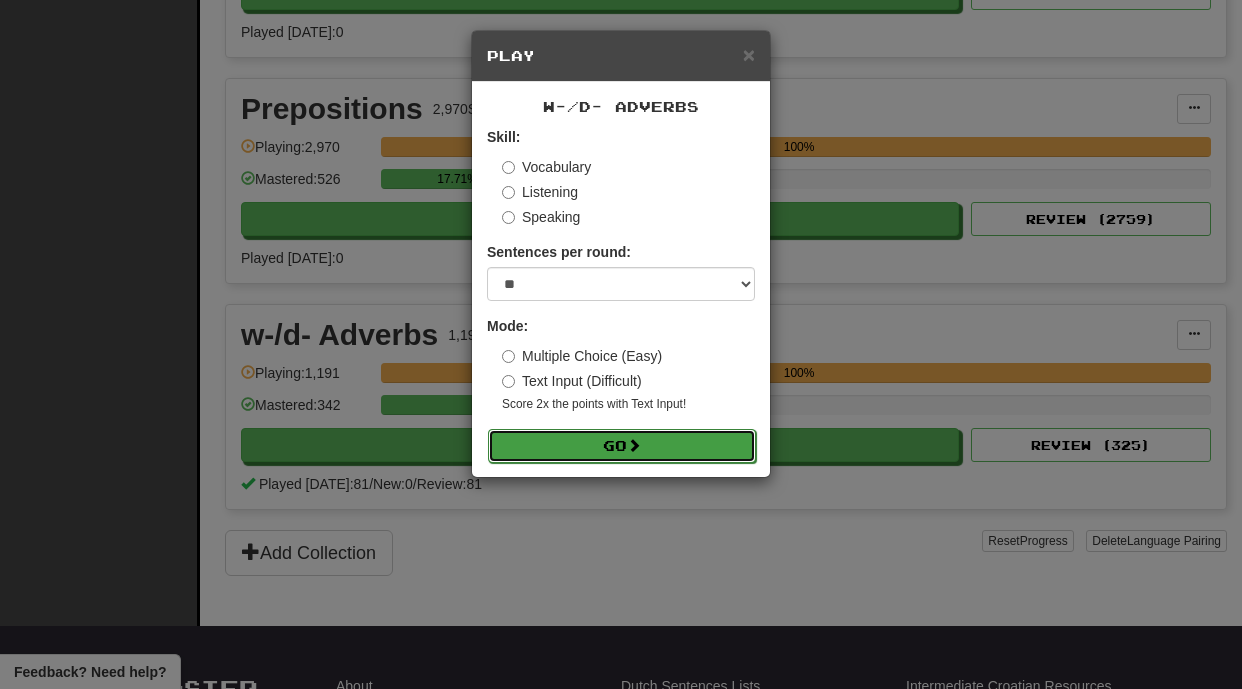click on "Go" at bounding box center [622, 446] 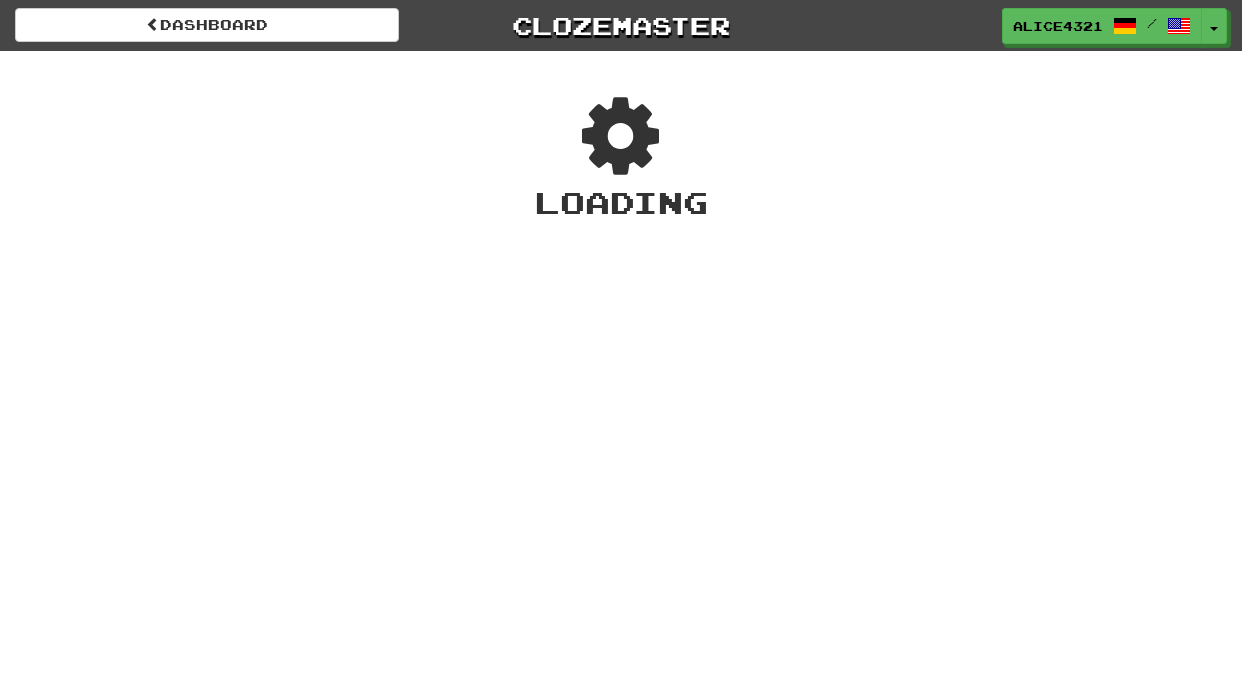 scroll, scrollTop: 0, scrollLeft: 0, axis: both 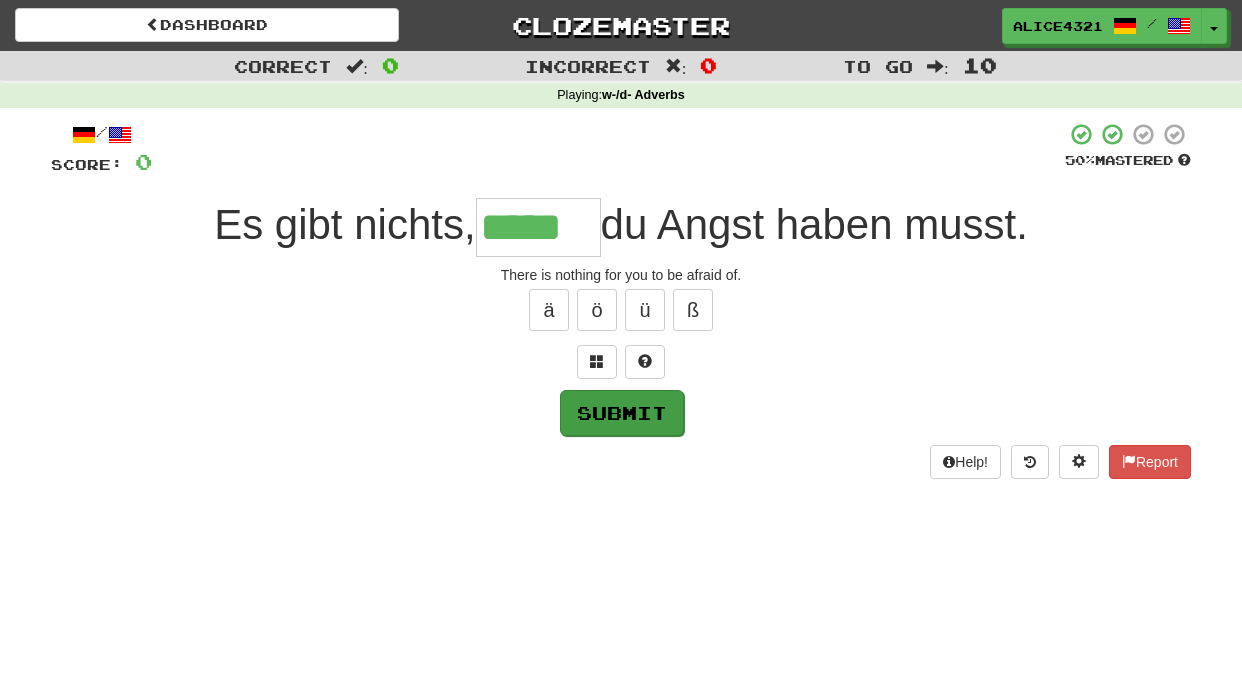 type on "*****" 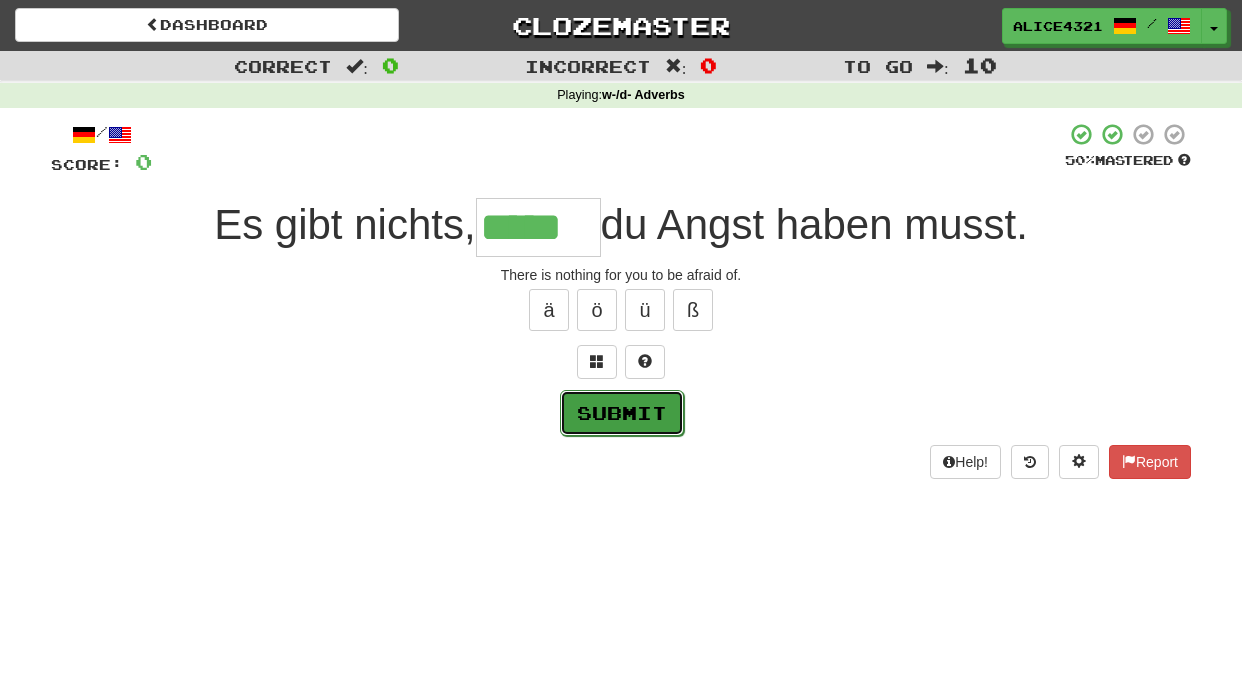 click on "Submit" at bounding box center (622, 413) 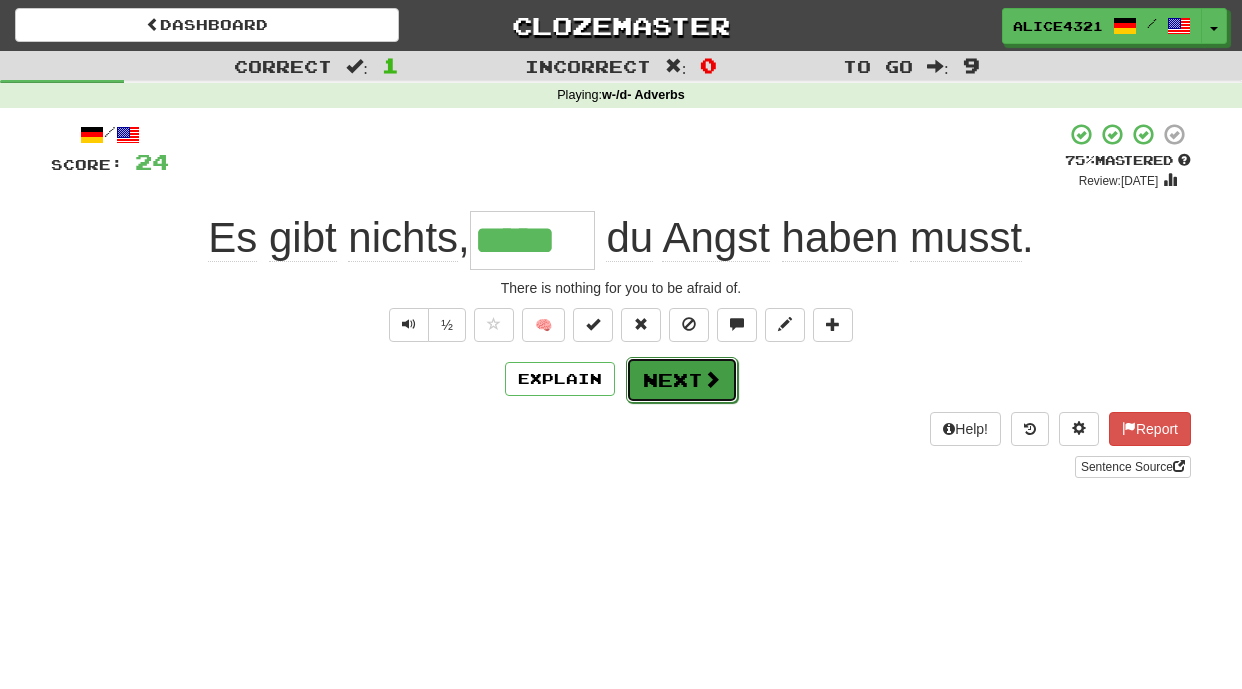click on "Next" at bounding box center (682, 380) 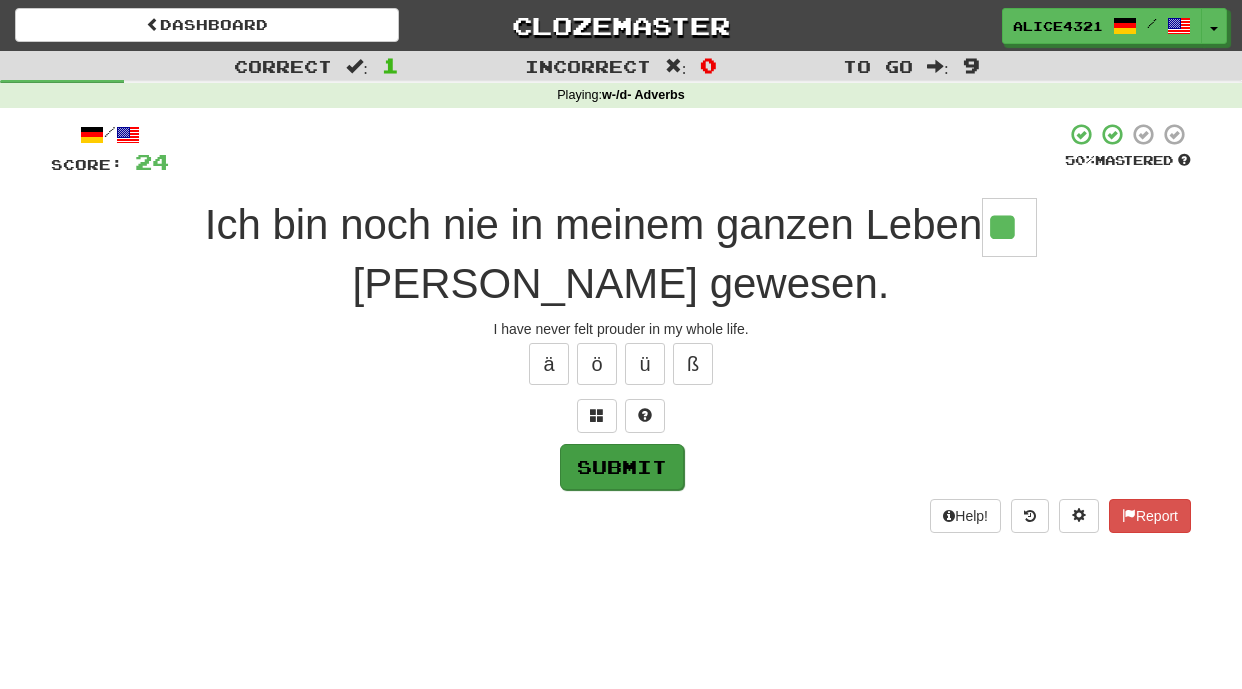type on "**" 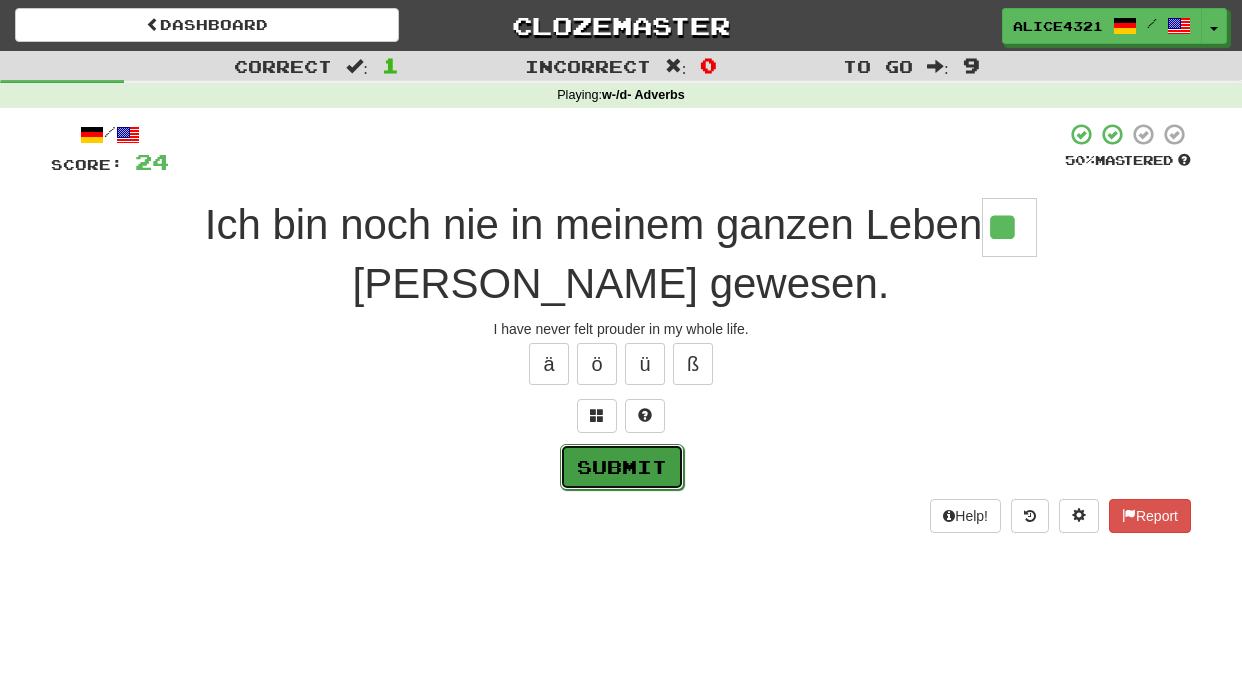 click on "Submit" at bounding box center (622, 467) 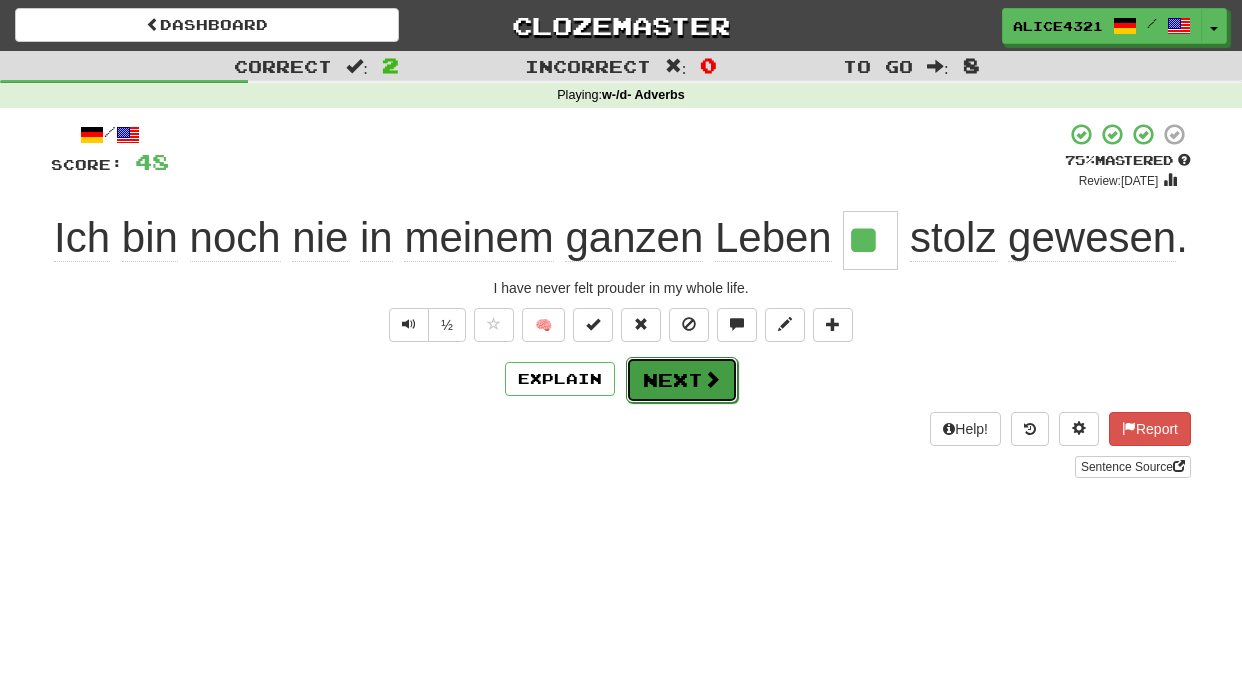 click on "Next" at bounding box center (682, 380) 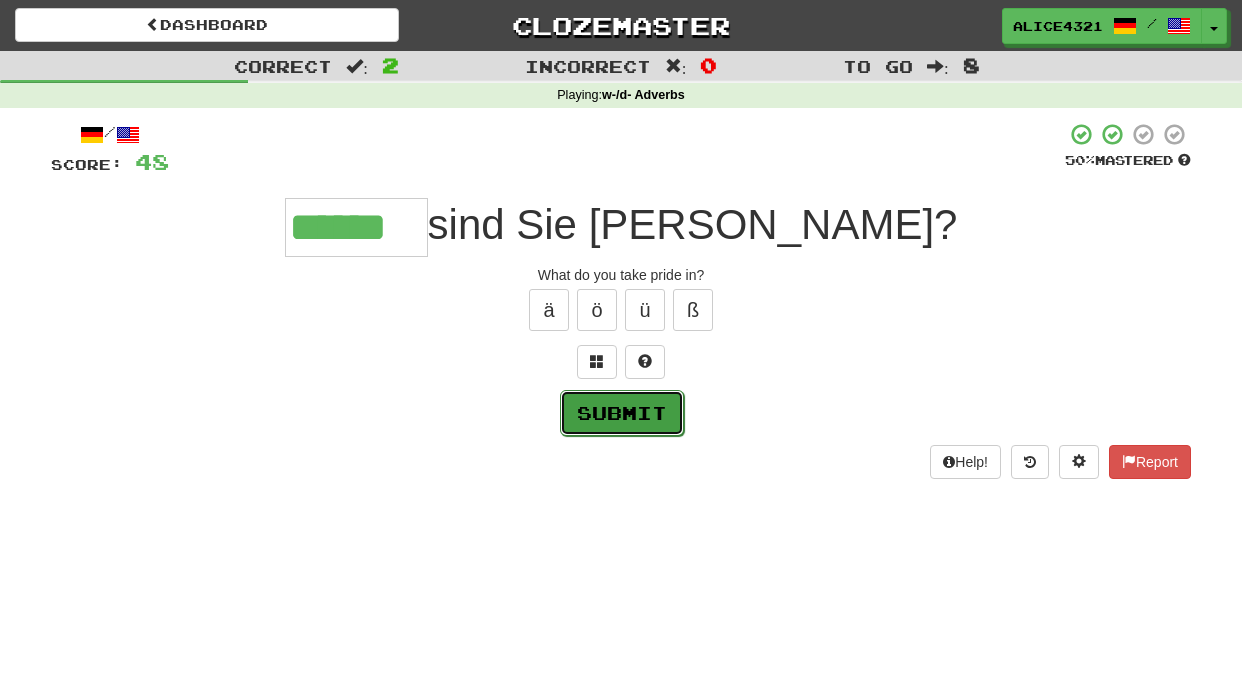 click on "Submit" at bounding box center (622, 413) 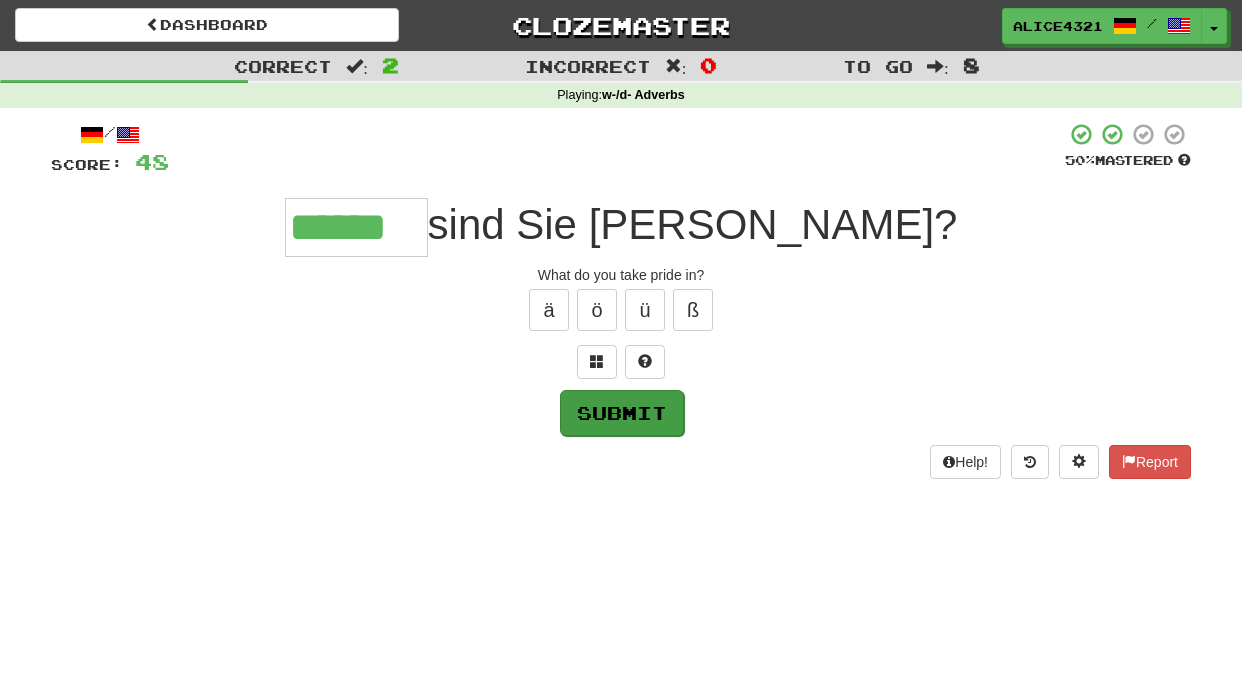 type on "******" 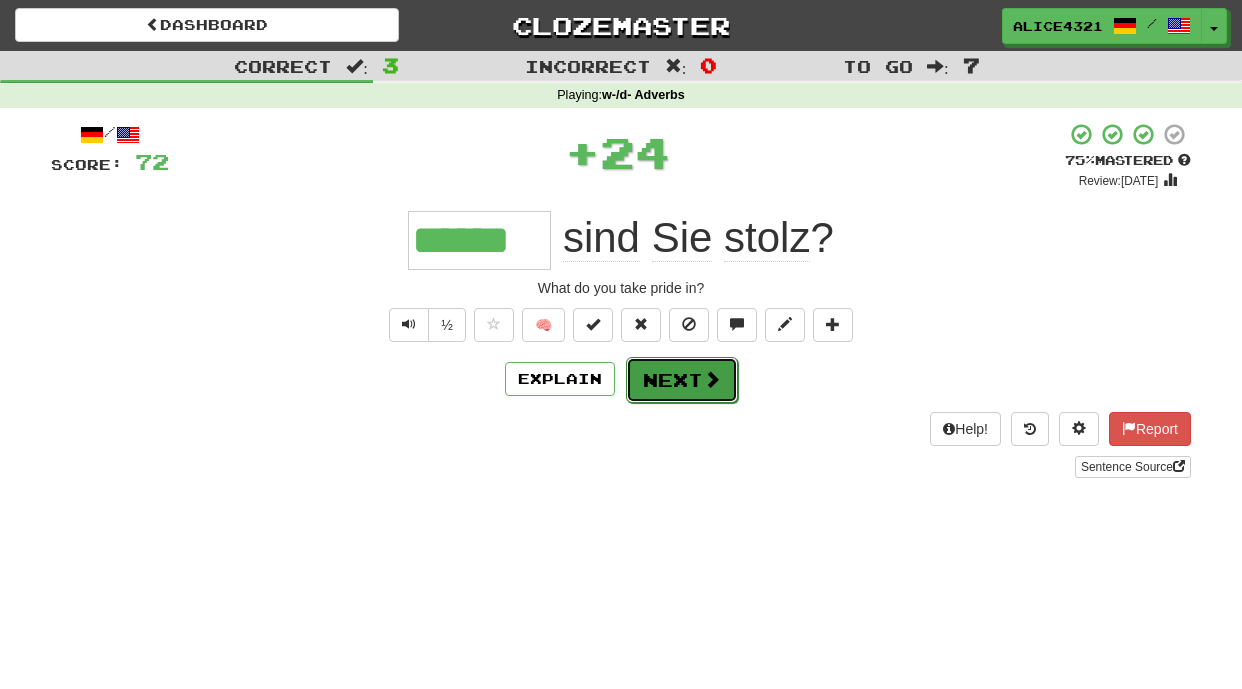 click on "Next" at bounding box center (682, 380) 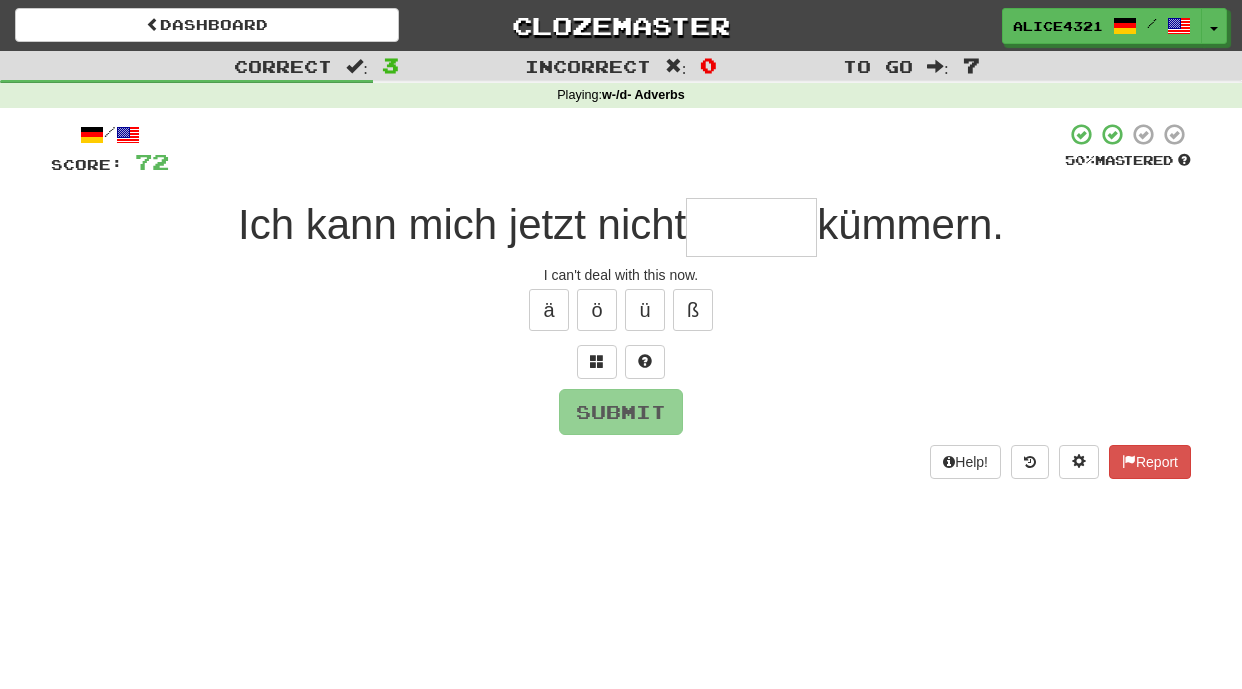 type on "*" 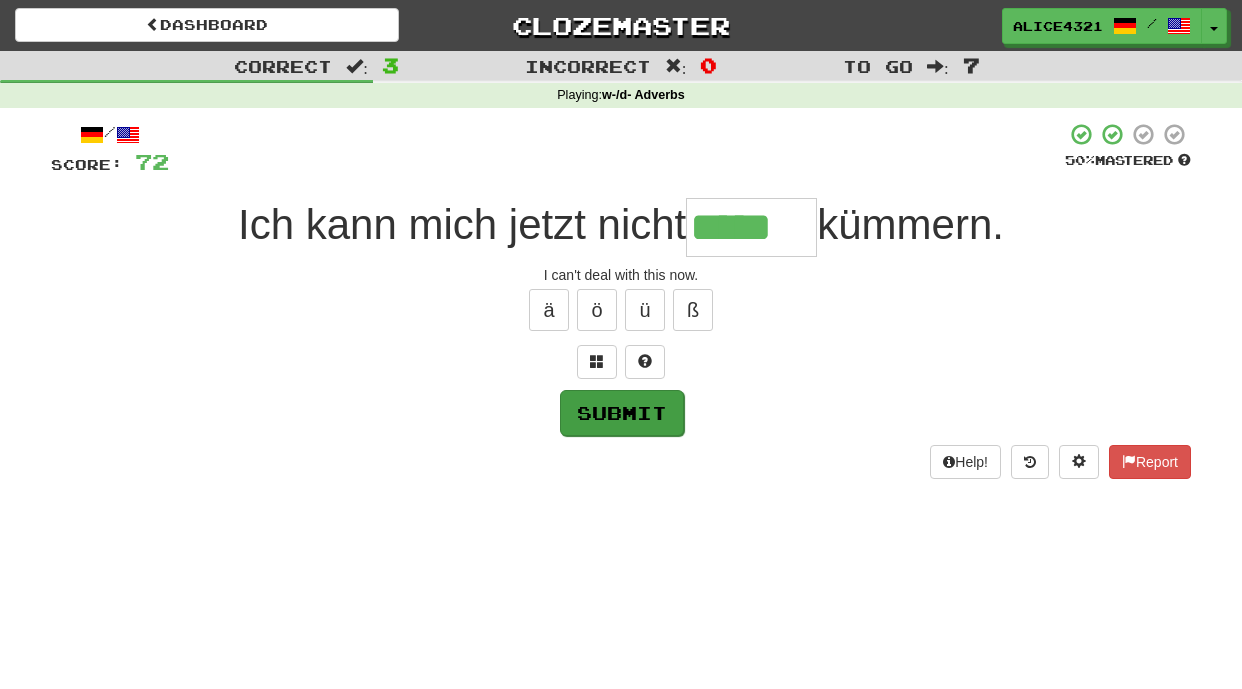 type on "*****" 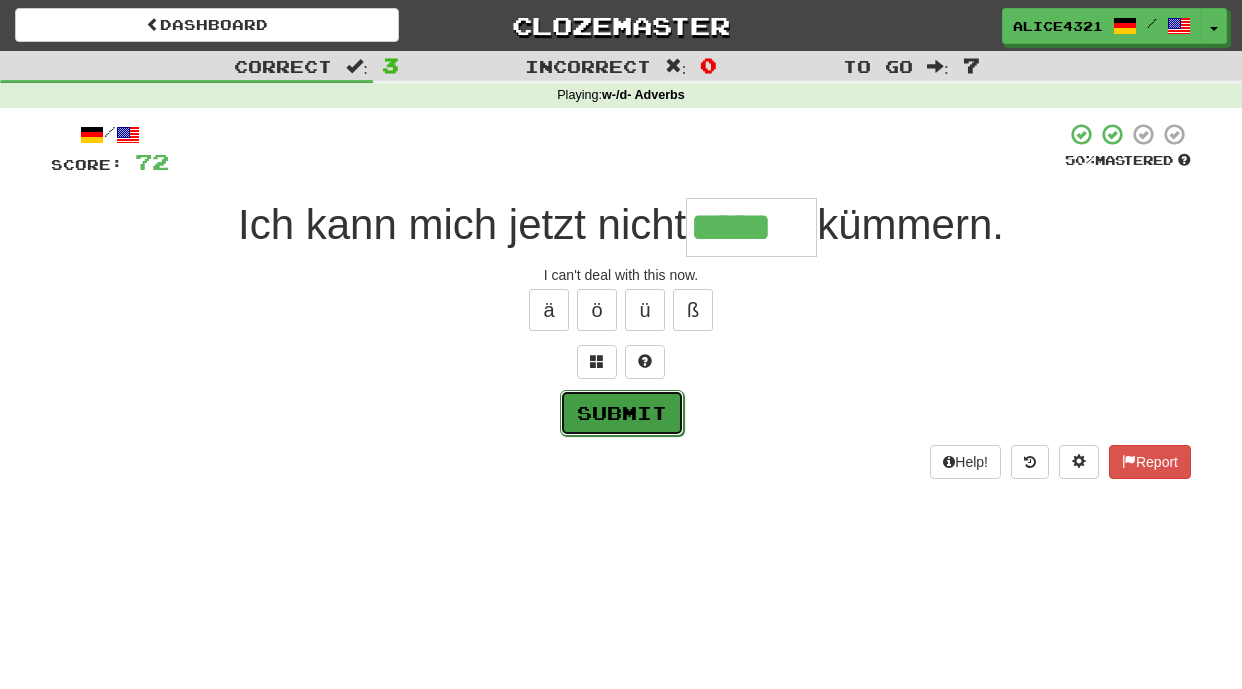 click on "Submit" at bounding box center [622, 413] 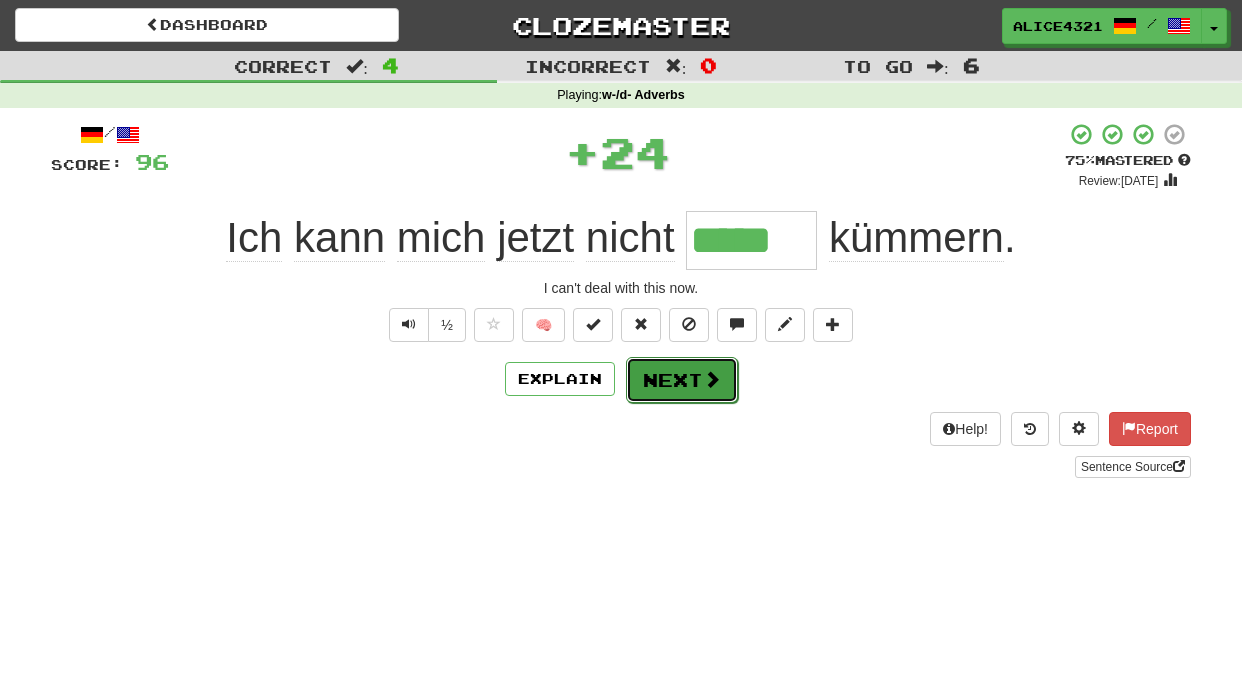 click on "Next" at bounding box center [682, 380] 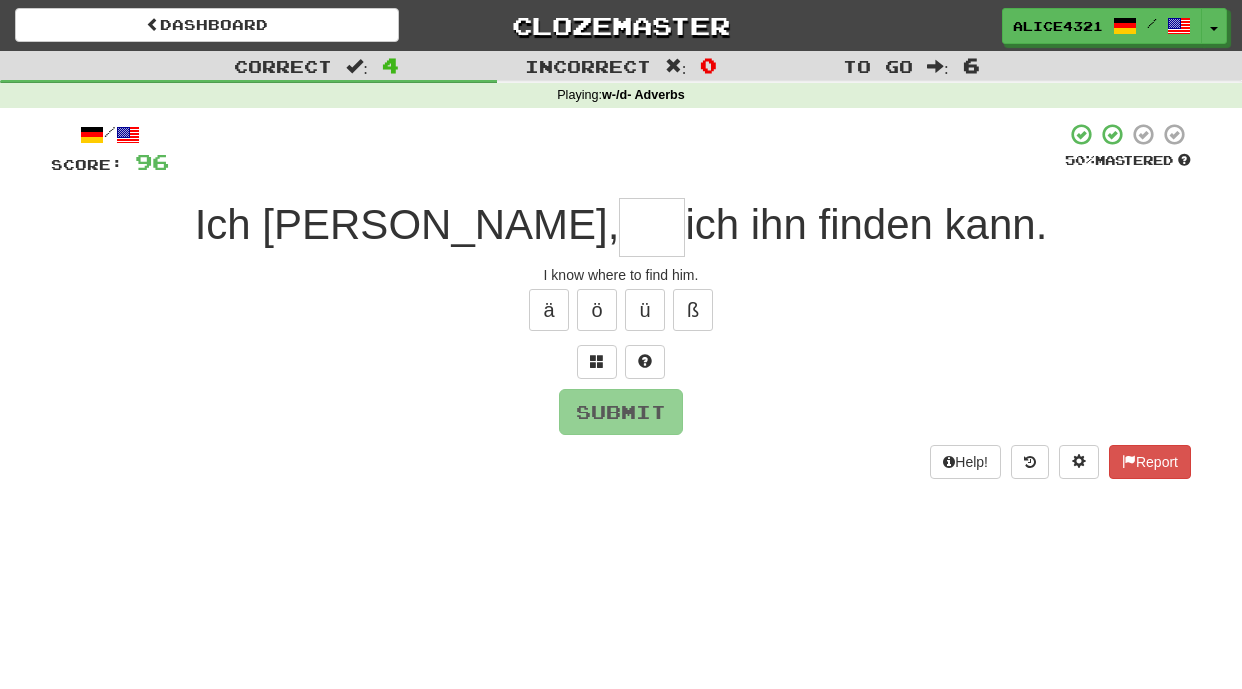 type on "*" 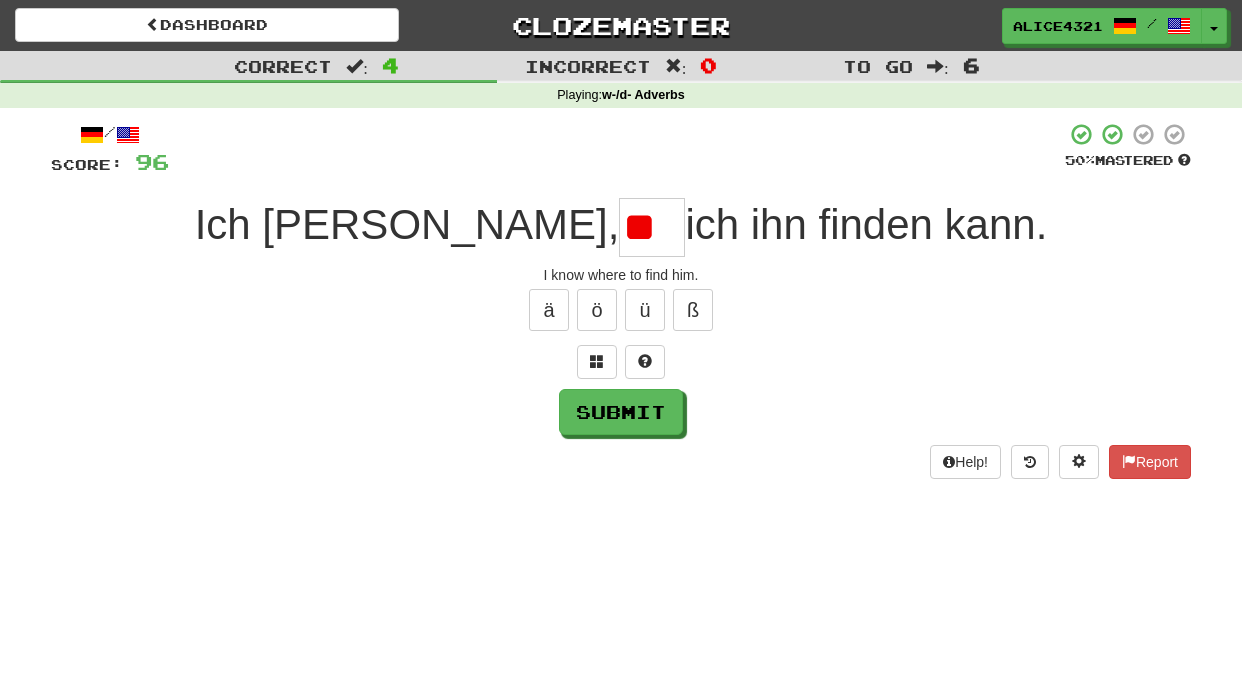 type on "*" 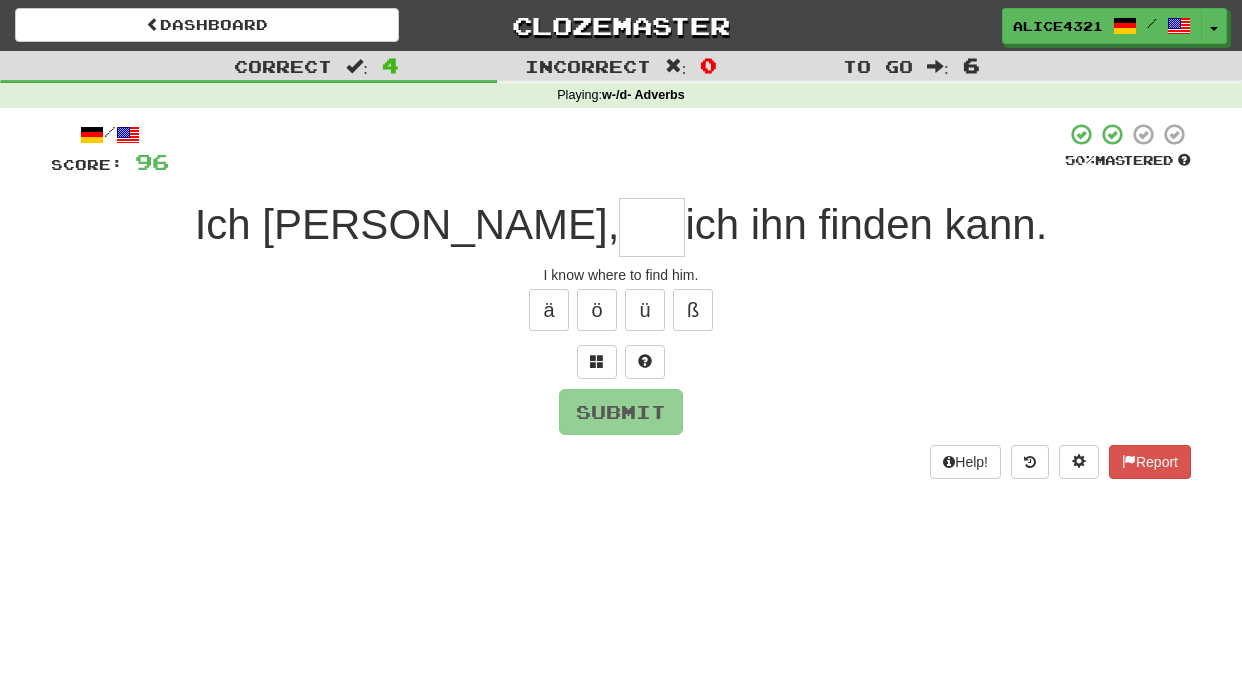 type on "*" 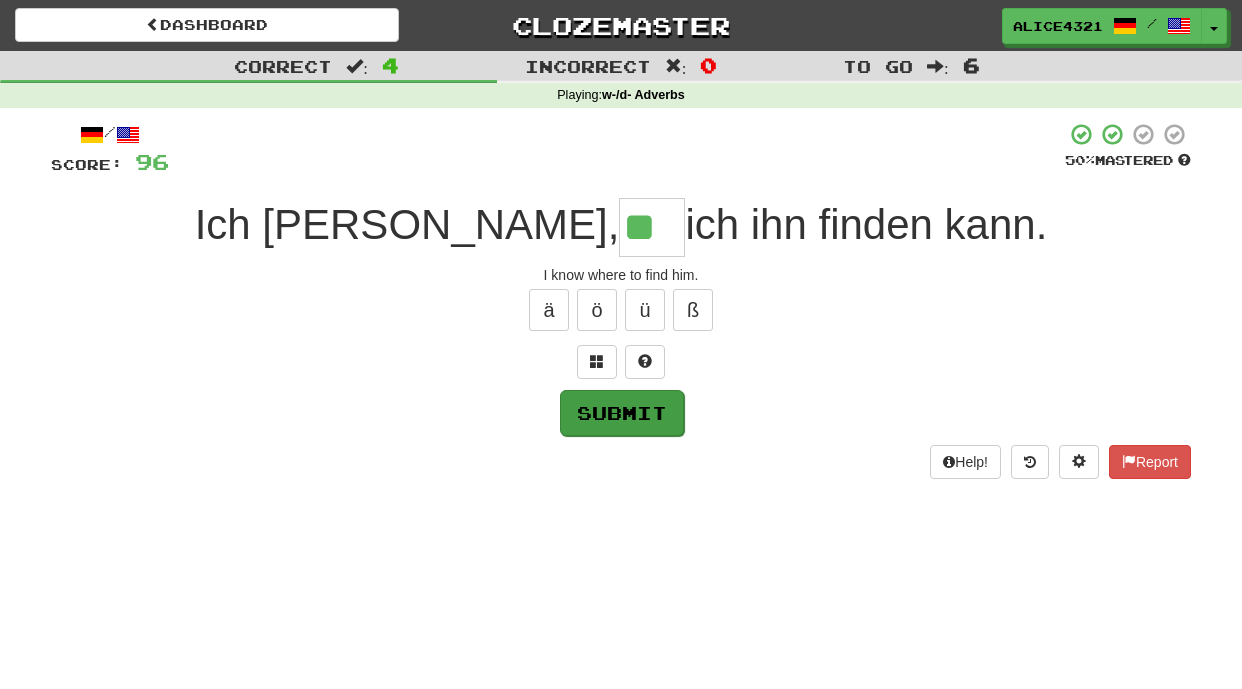 type on "**" 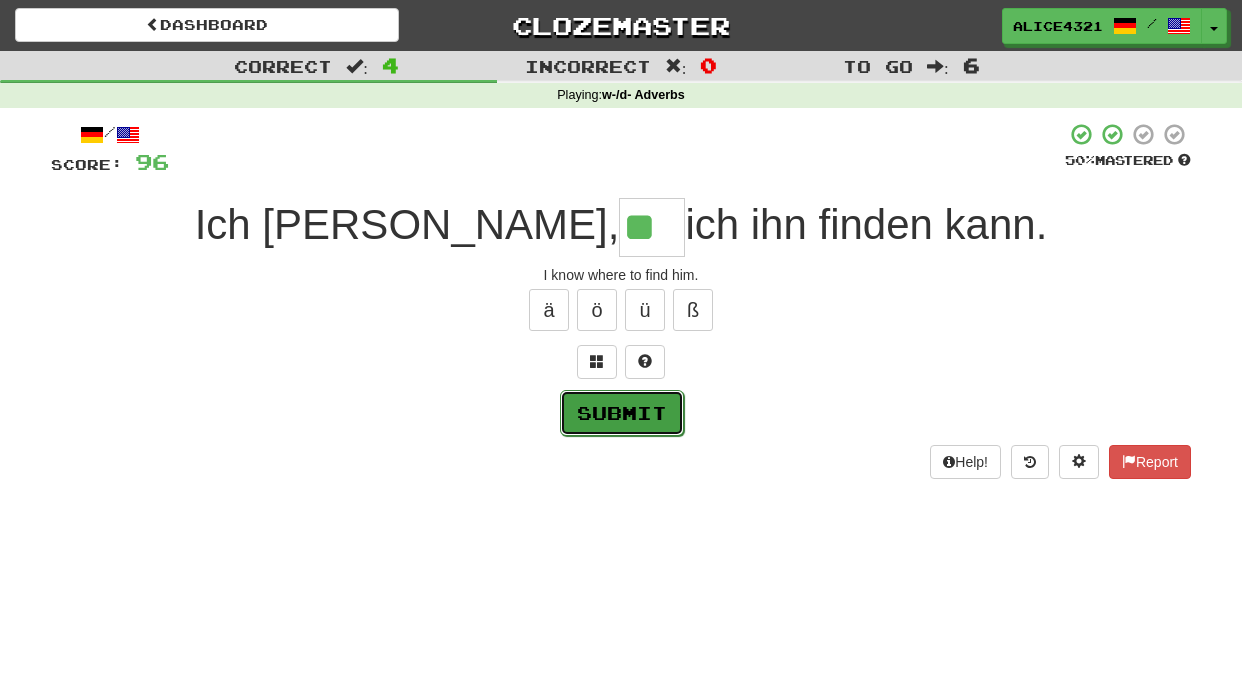 click on "Submit" at bounding box center (622, 413) 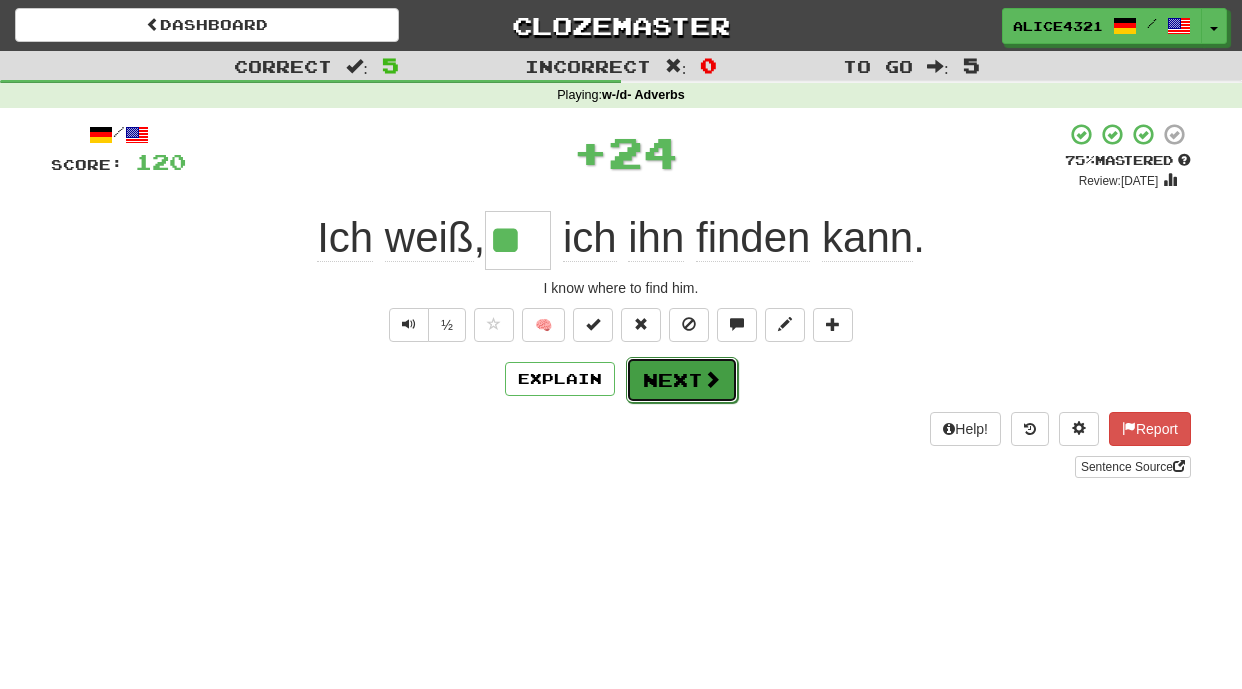 click on "Next" at bounding box center (682, 380) 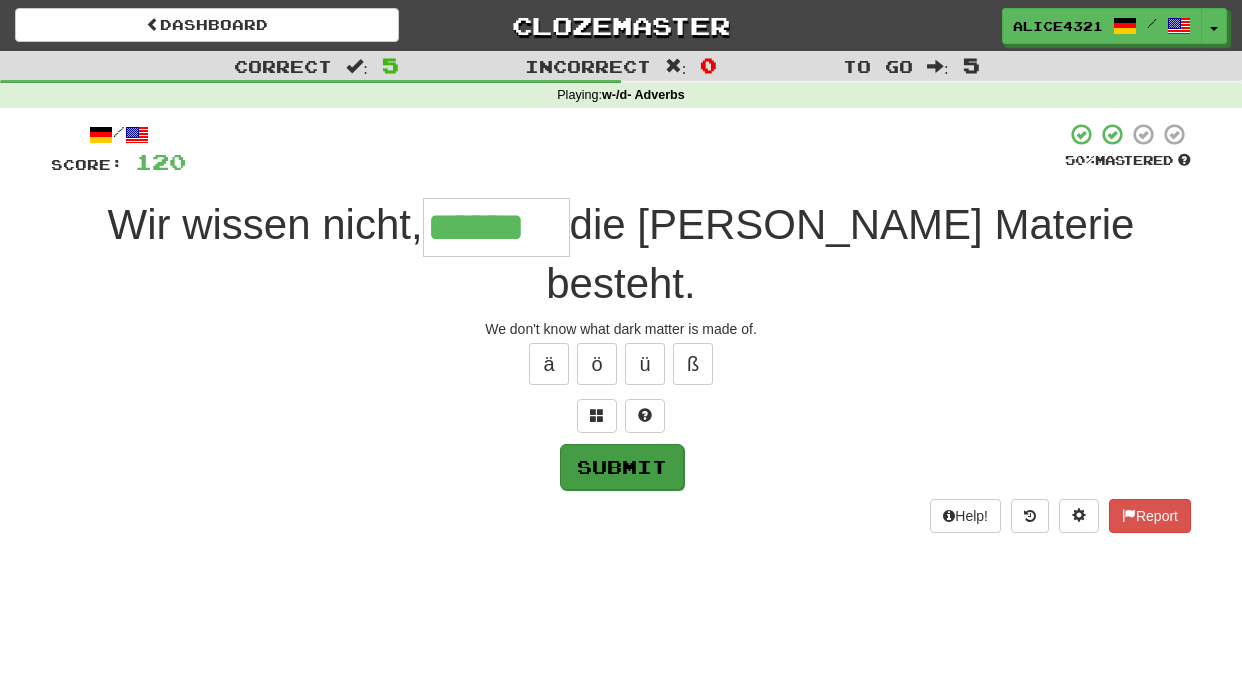 type on "******" 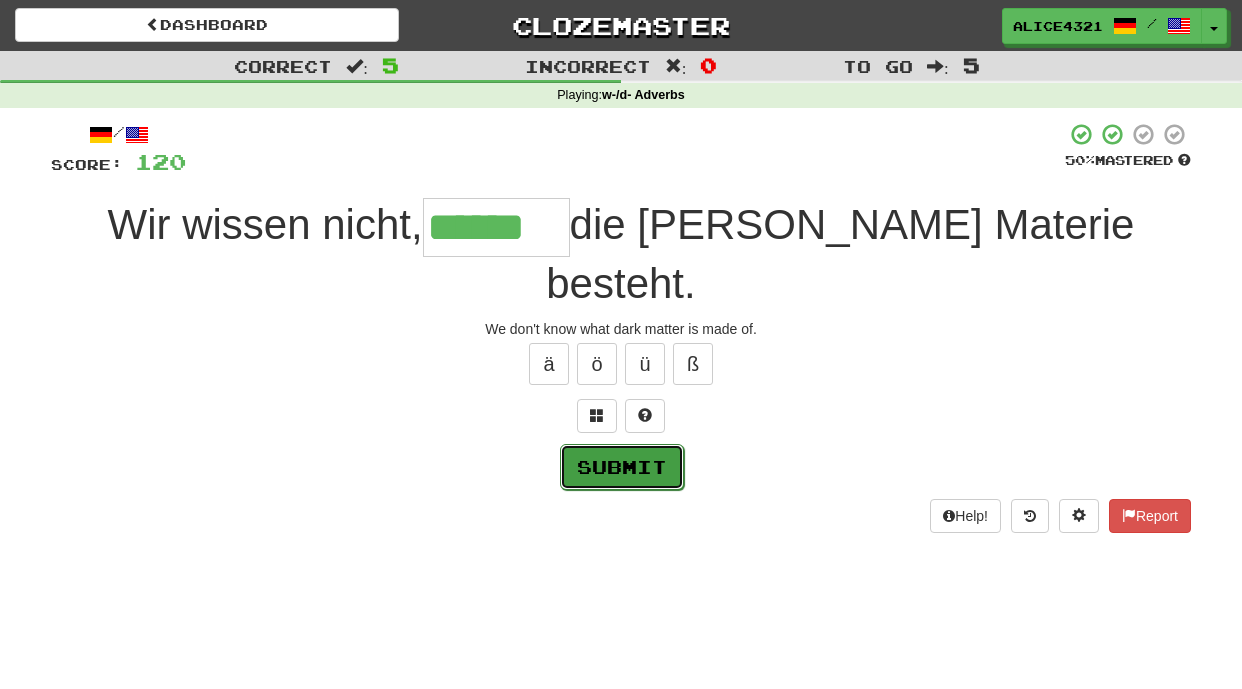 click on "Submit" at bounding box center (622, 467) 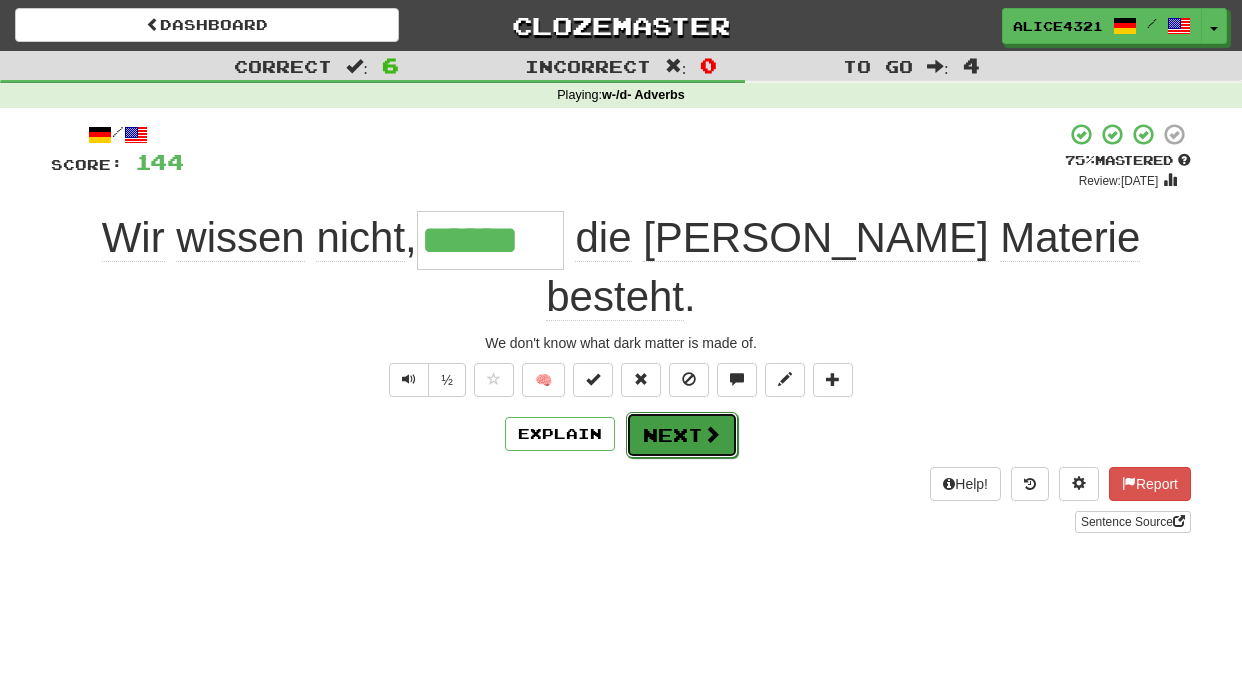 click on "Next" at bounding box center (682, 435) 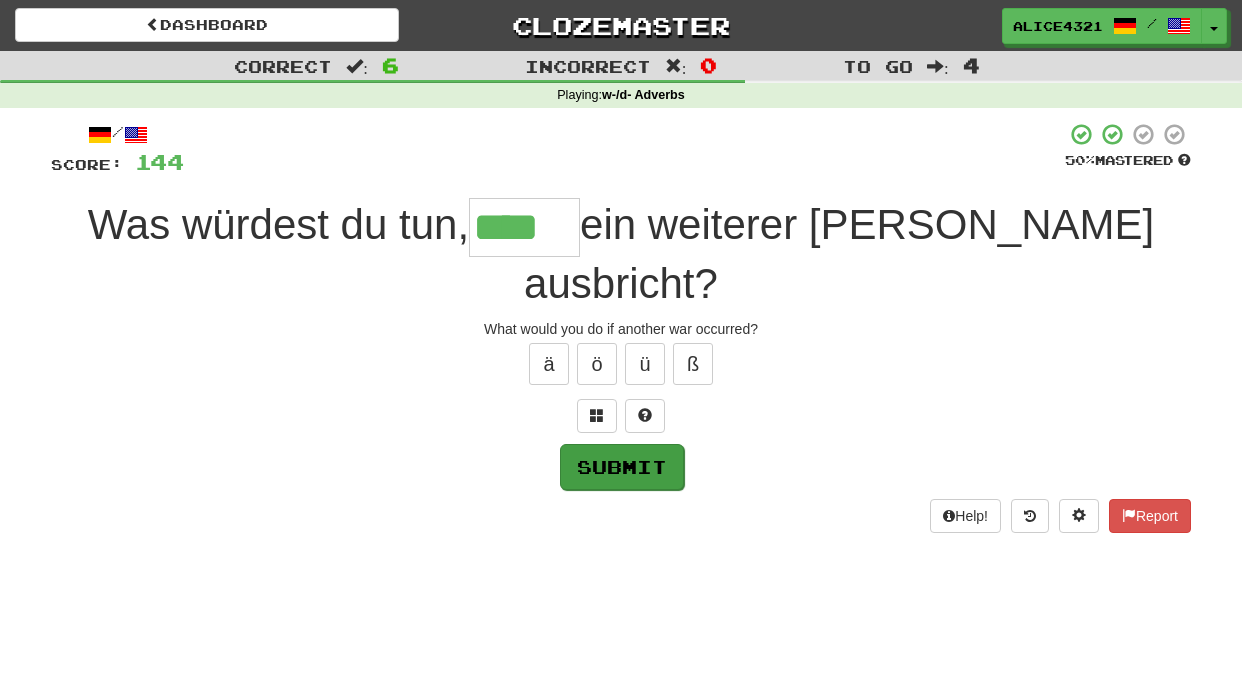 type on "****" 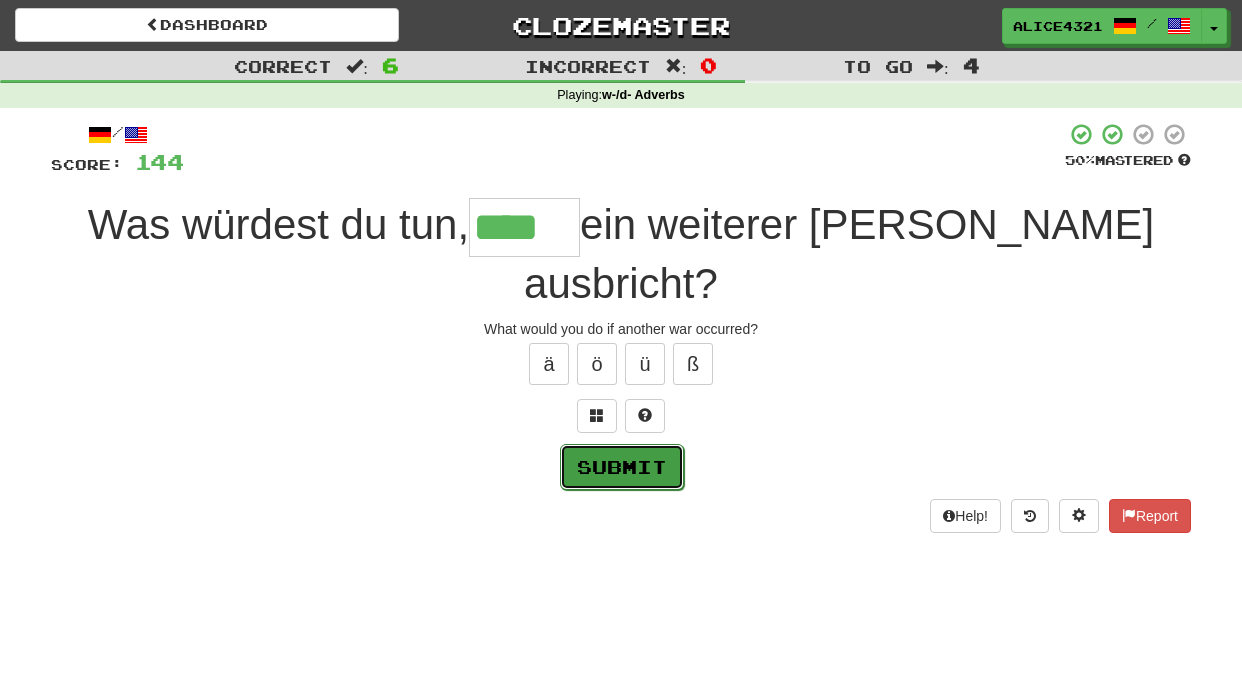 click on "Submit" at bounding box center [622, 467] 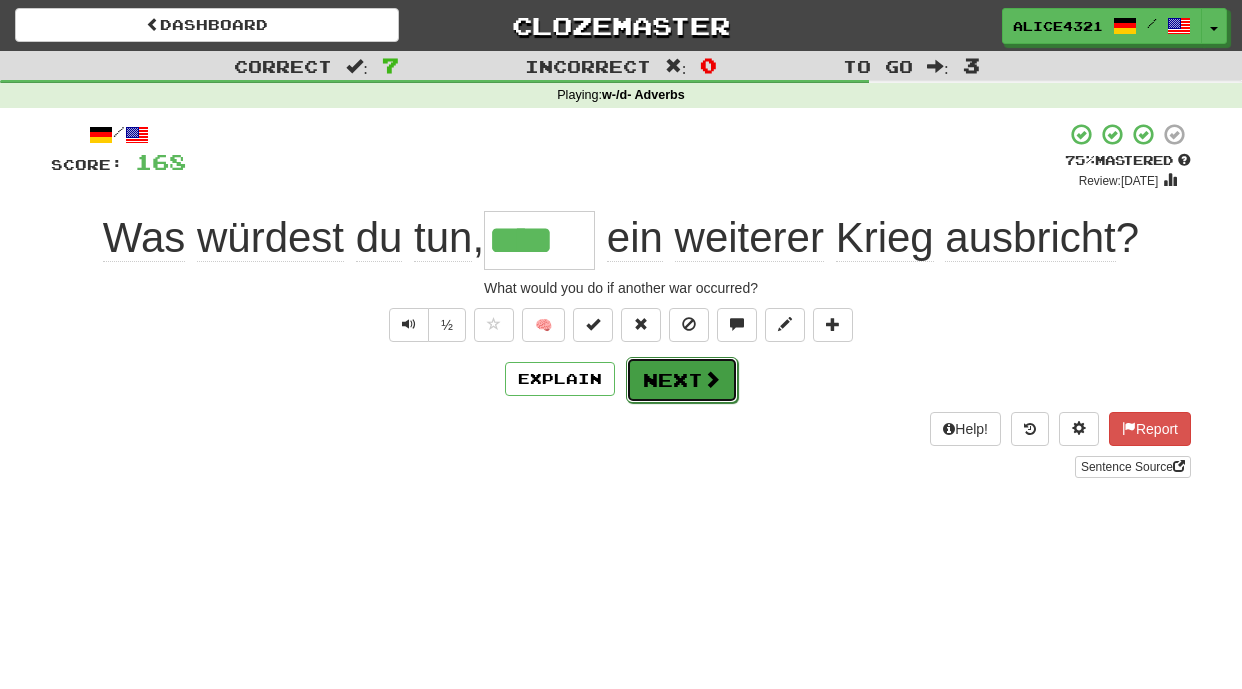 click on "Next" at bounding box center (682, 380) 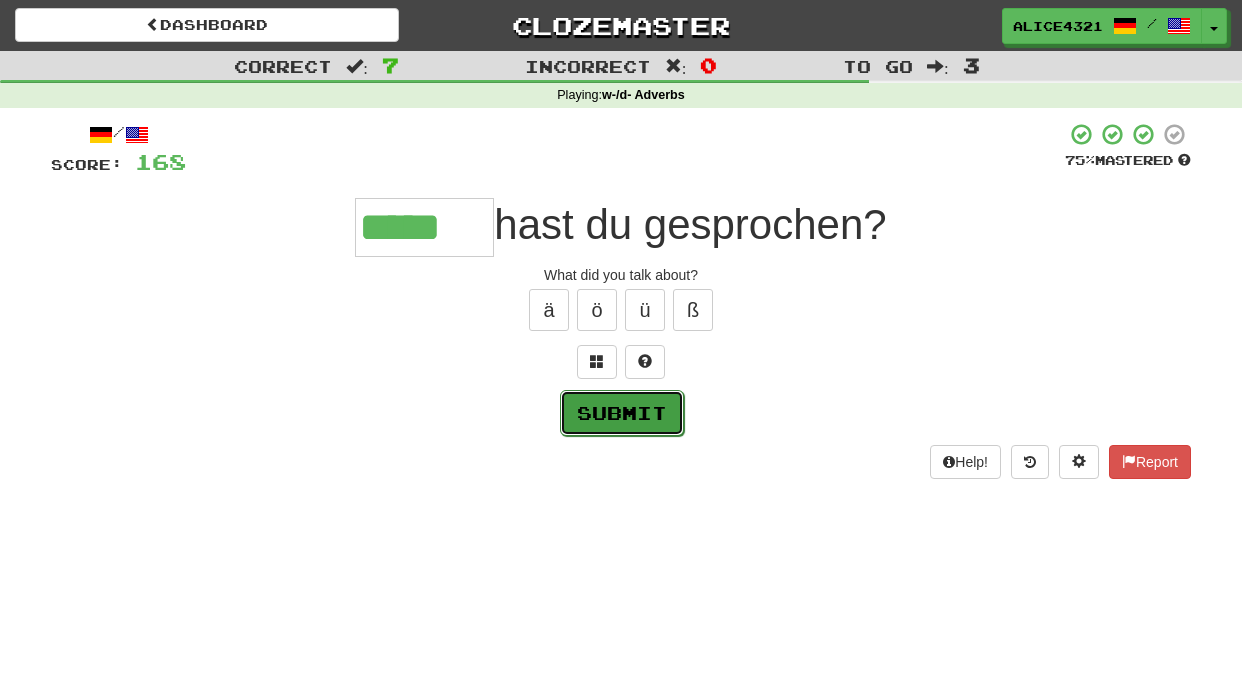 click on "Submit" at bounding box center [622, 413] 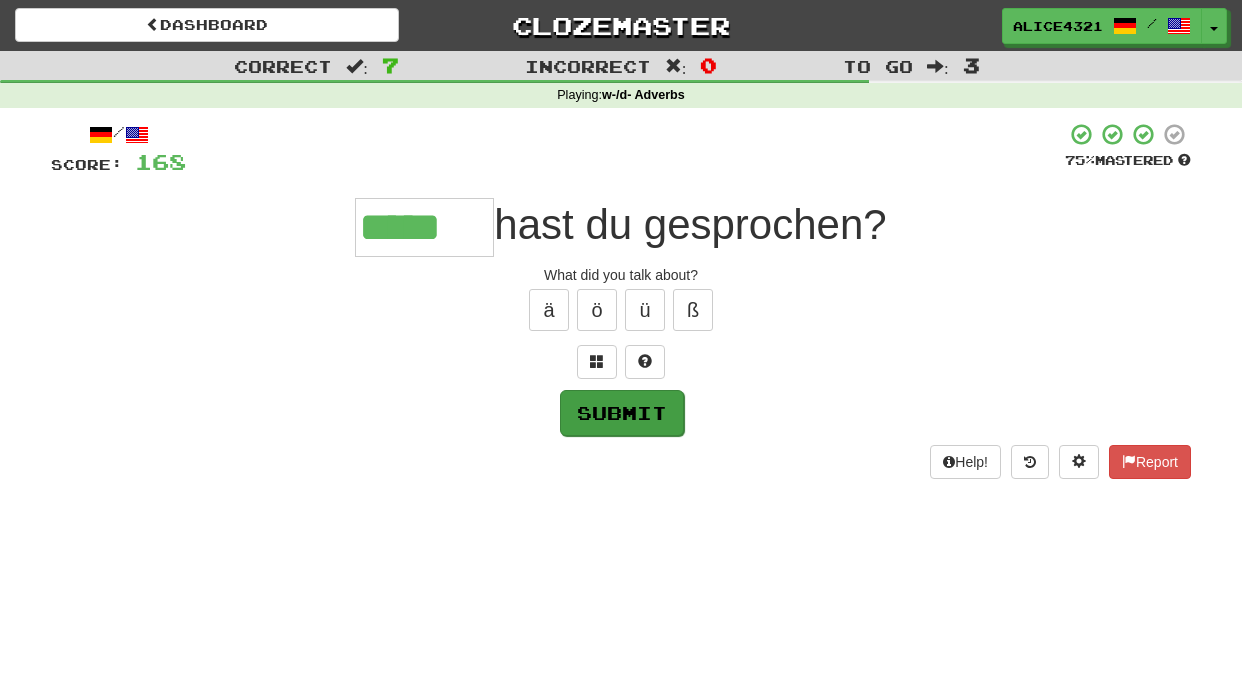 type on "*****" 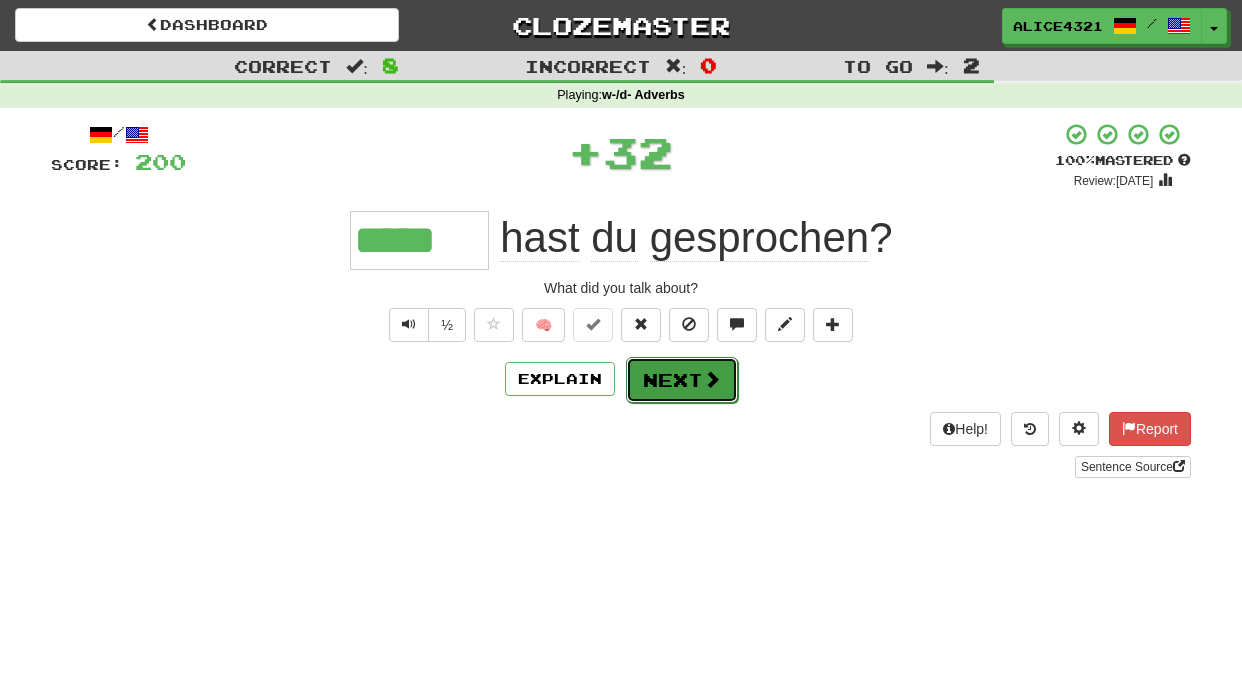 click on "Next" at bounding box center (682, 380) 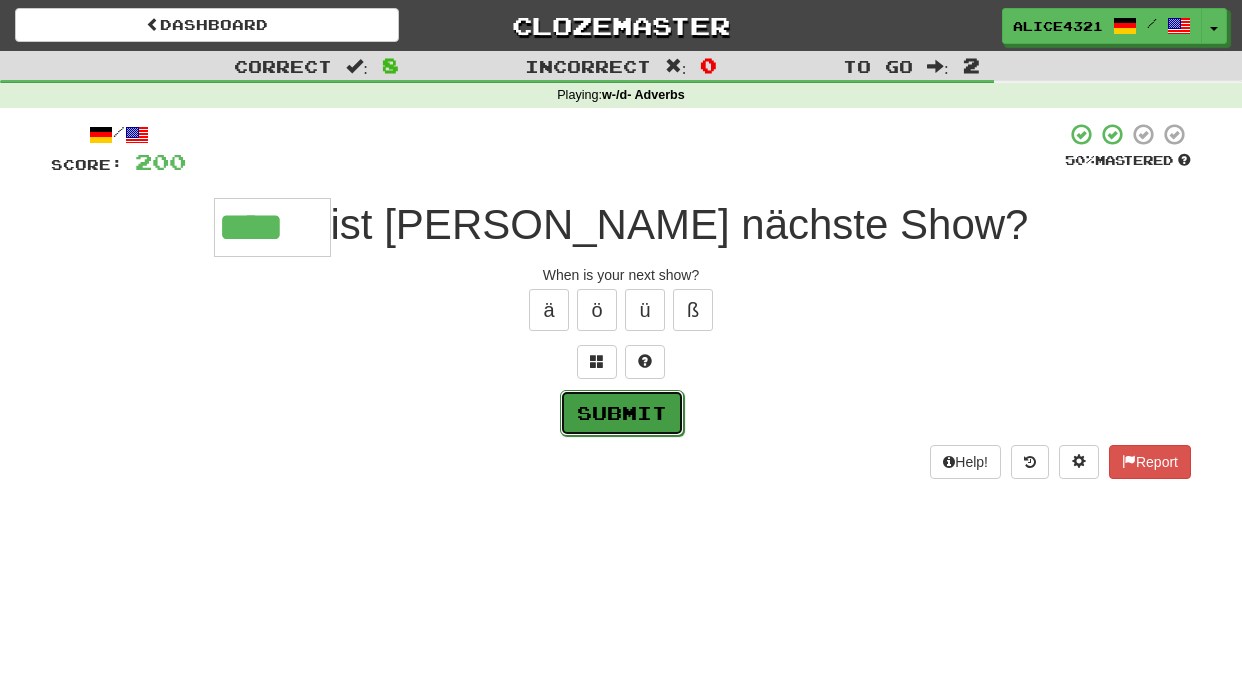 click on "Submit" at bounding box center [622, 413] 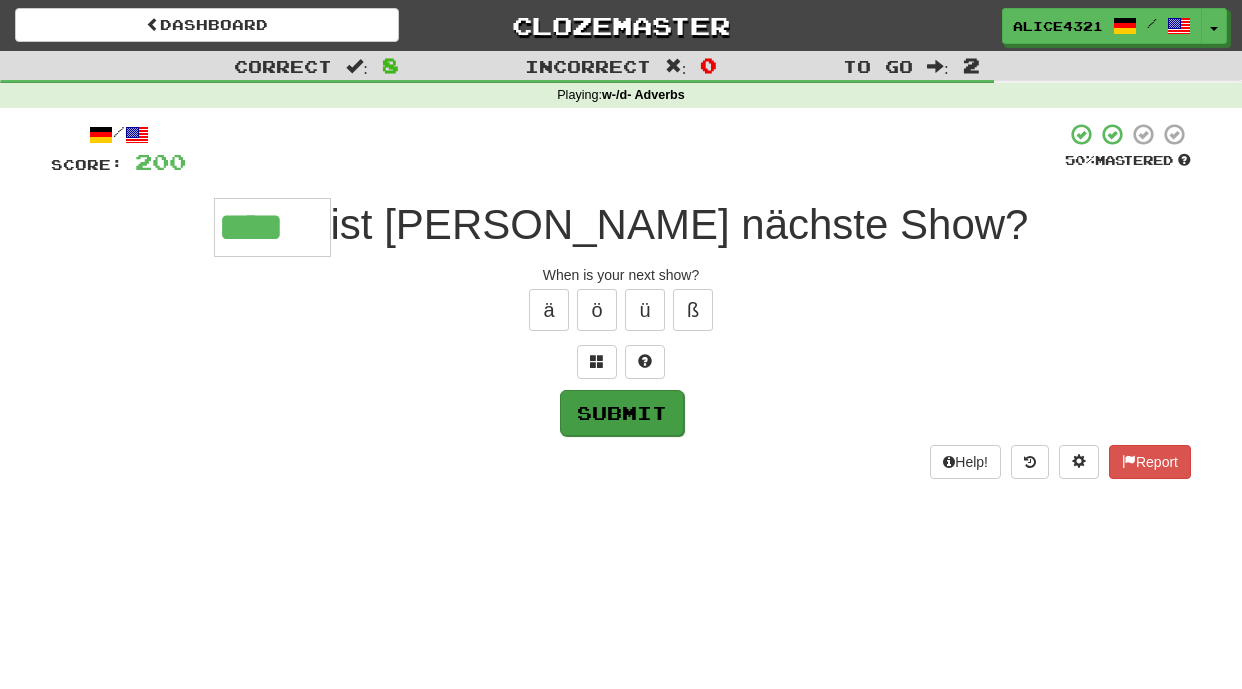 type on "****" 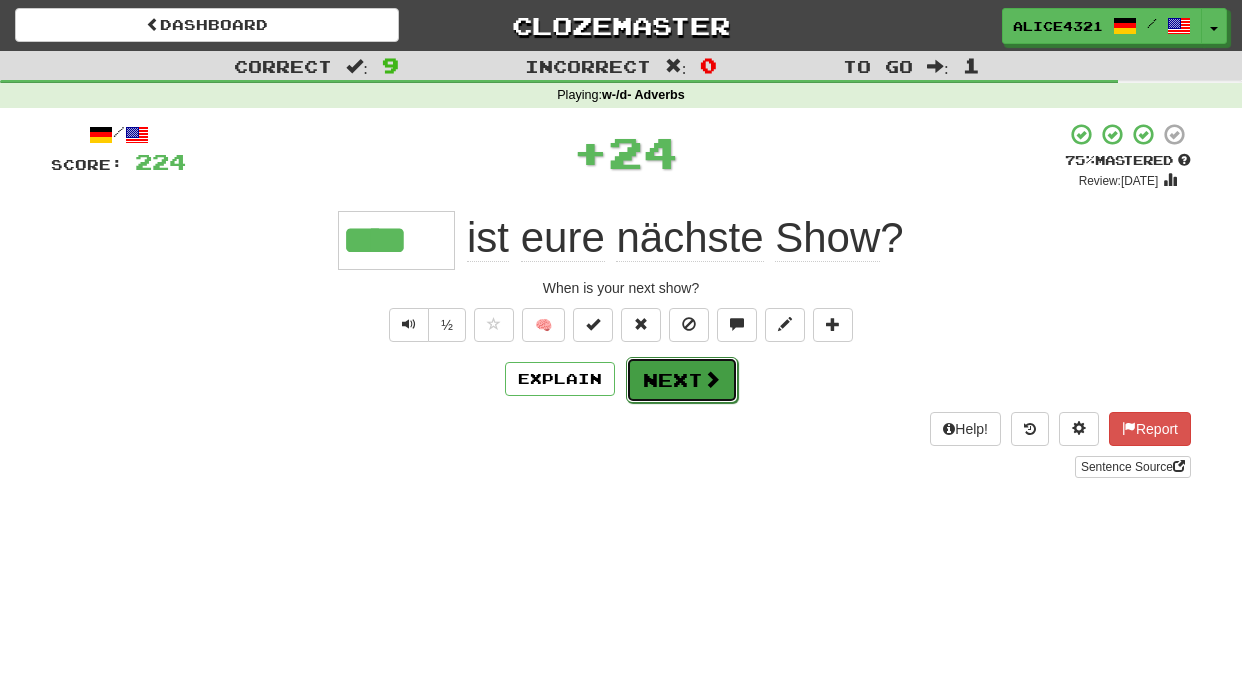 click on "Next" at bounding box center (682, 380) 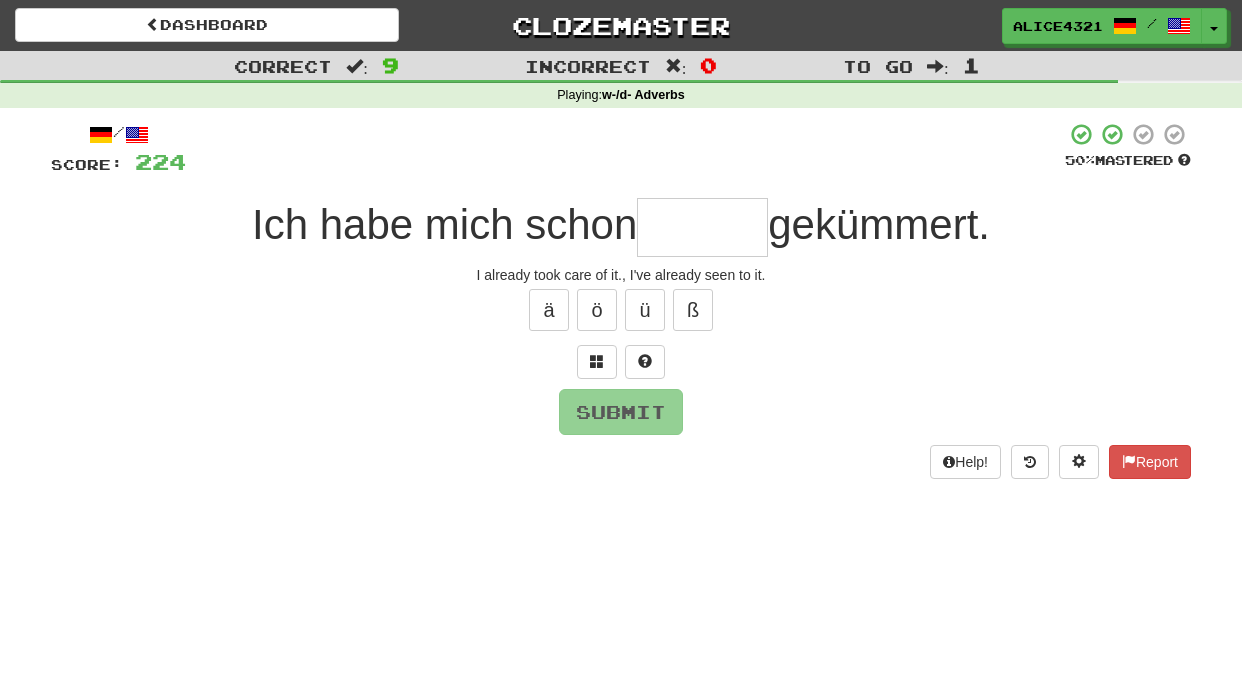 type on "*" 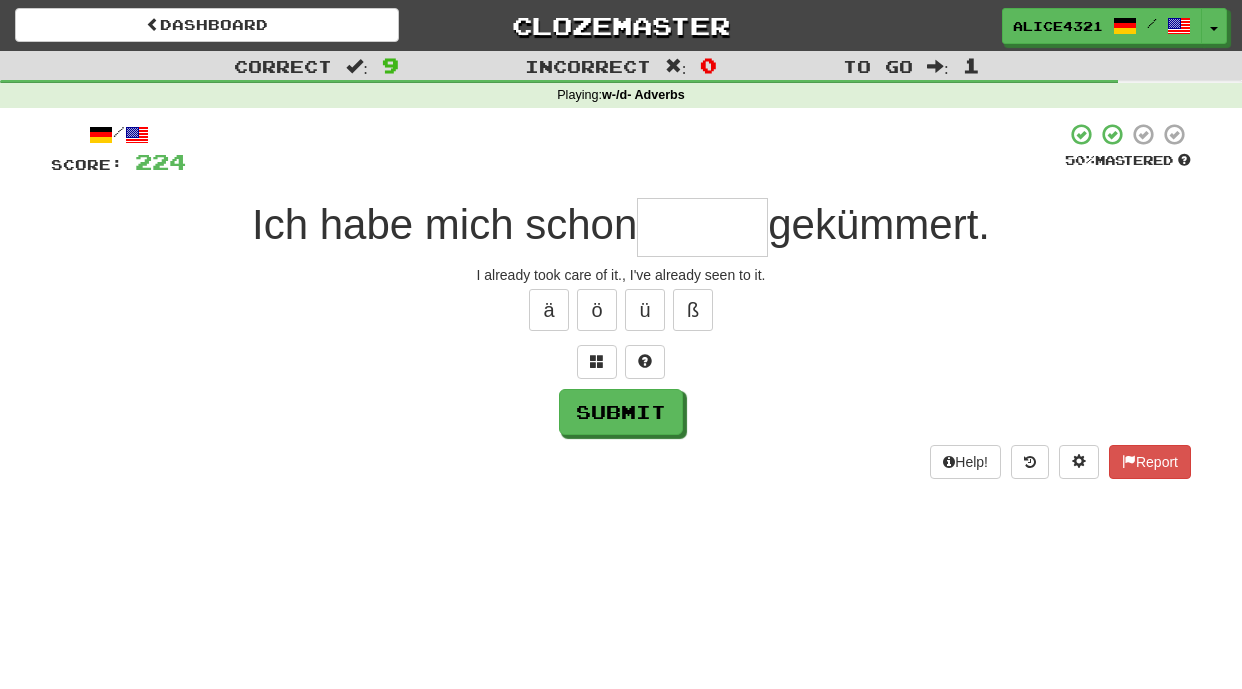 type on "*" 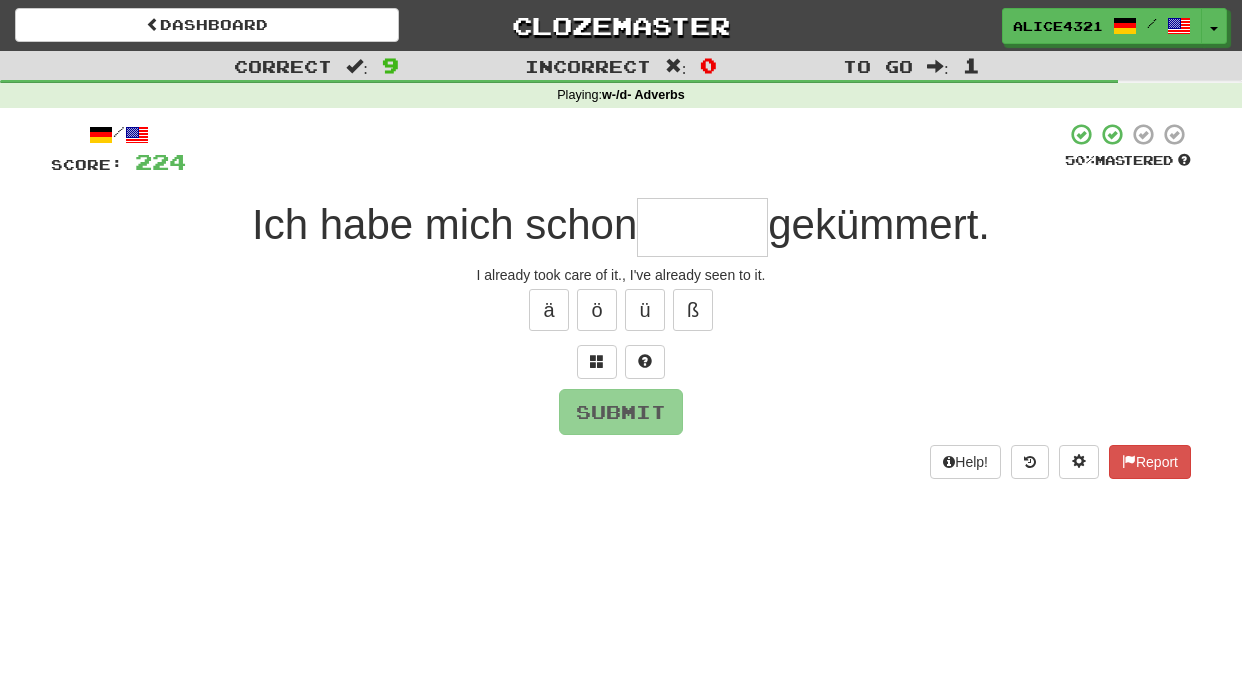 type on "*" 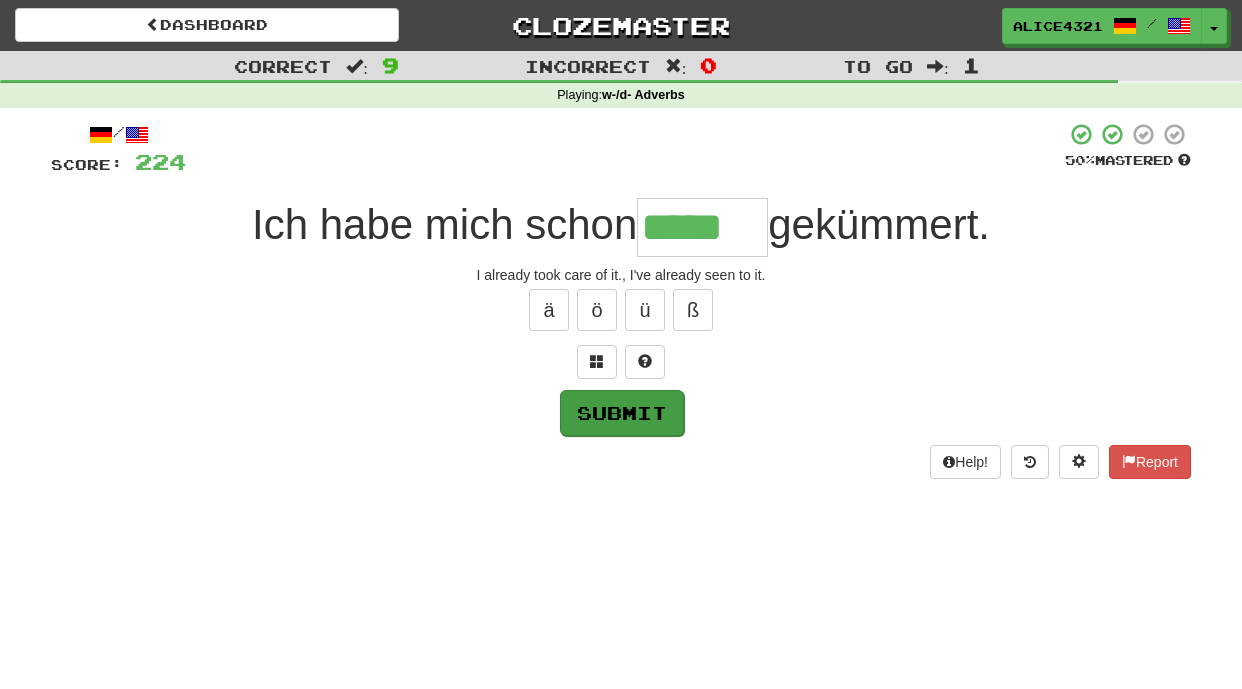 type on "*****" 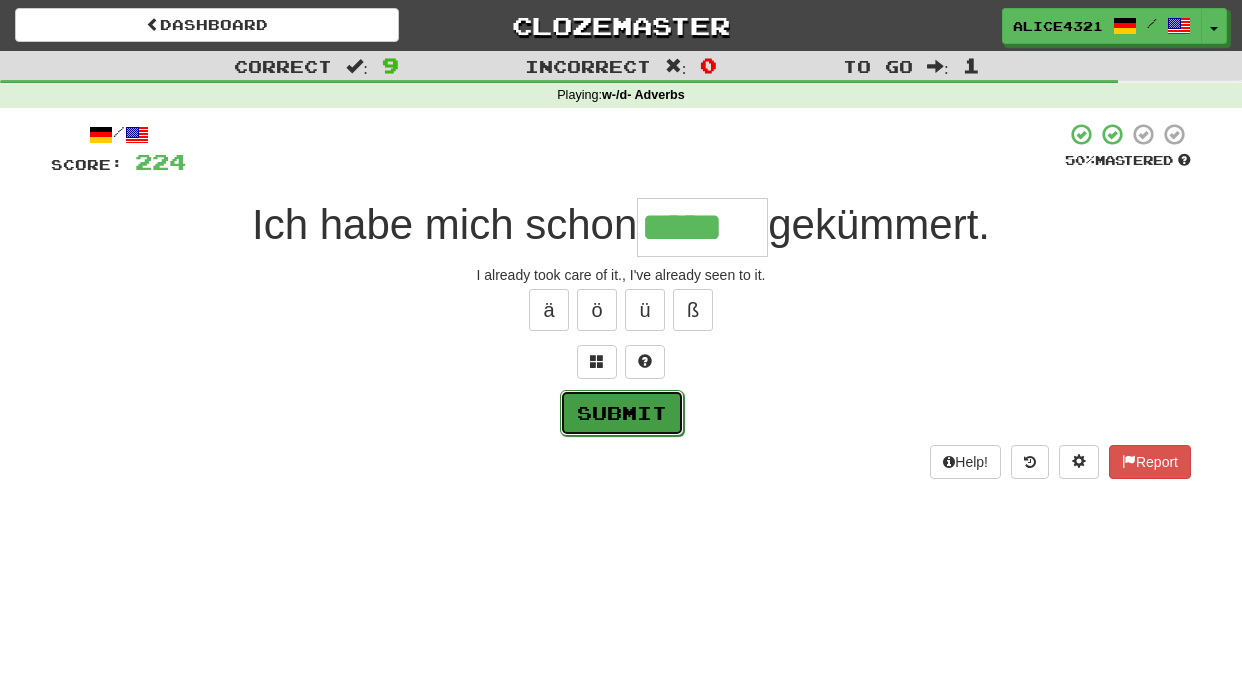 click on "Submit" at bounding box center [622, 413] 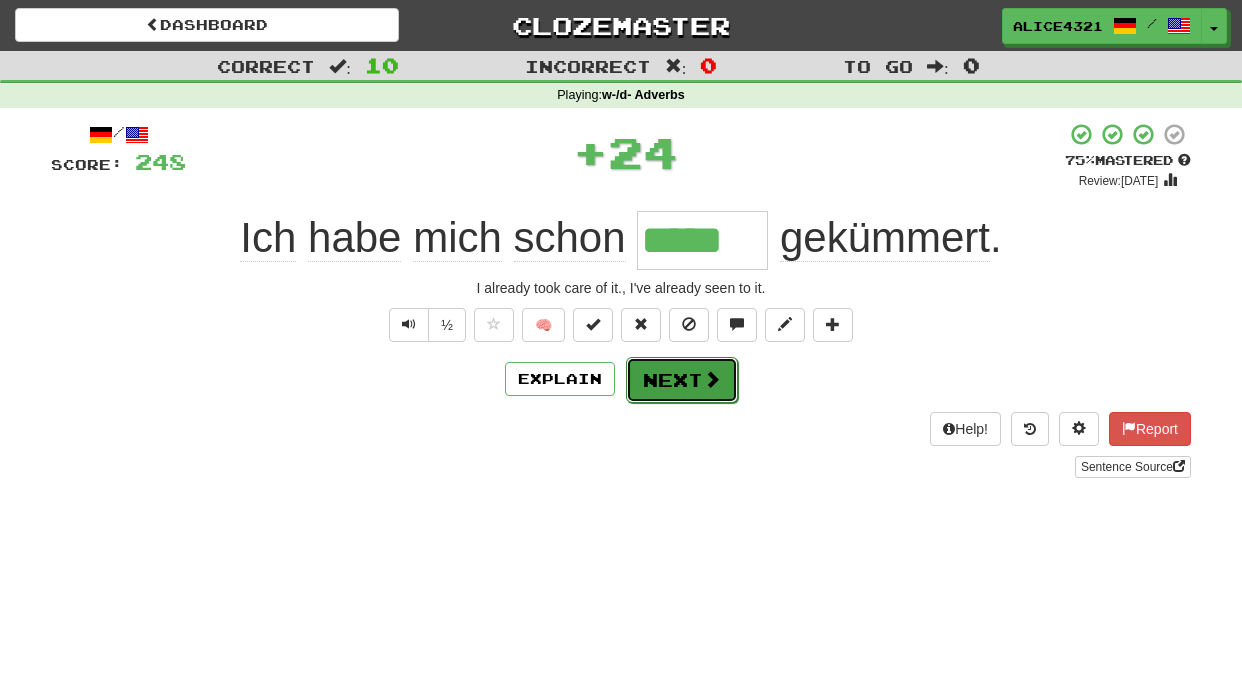 click on "Next" at bounding box center [682, 380] 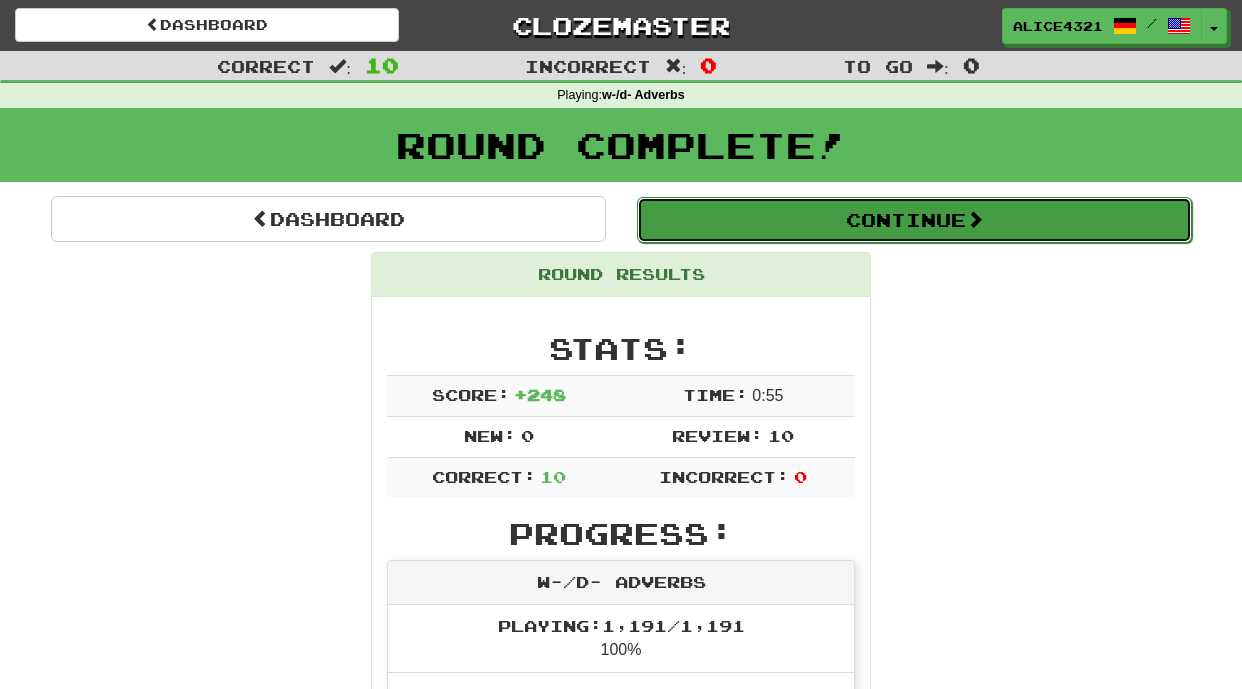 click on "Continue" at bounding box center [914, 220] 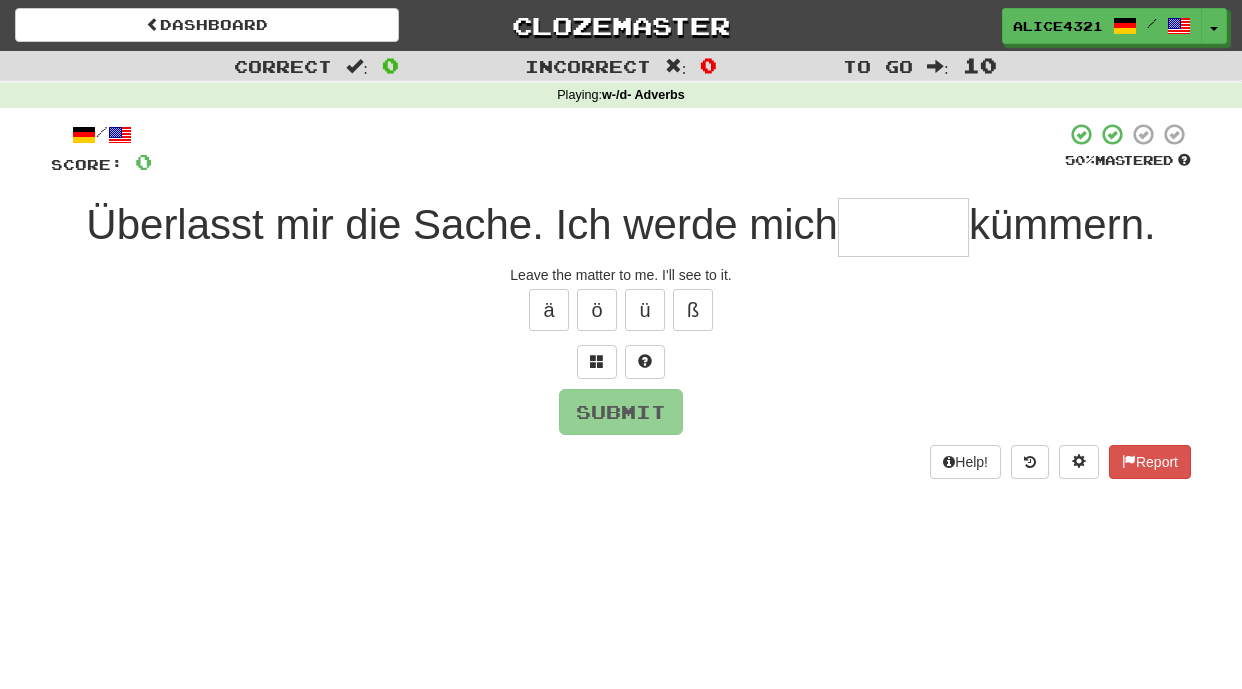 type on "*" 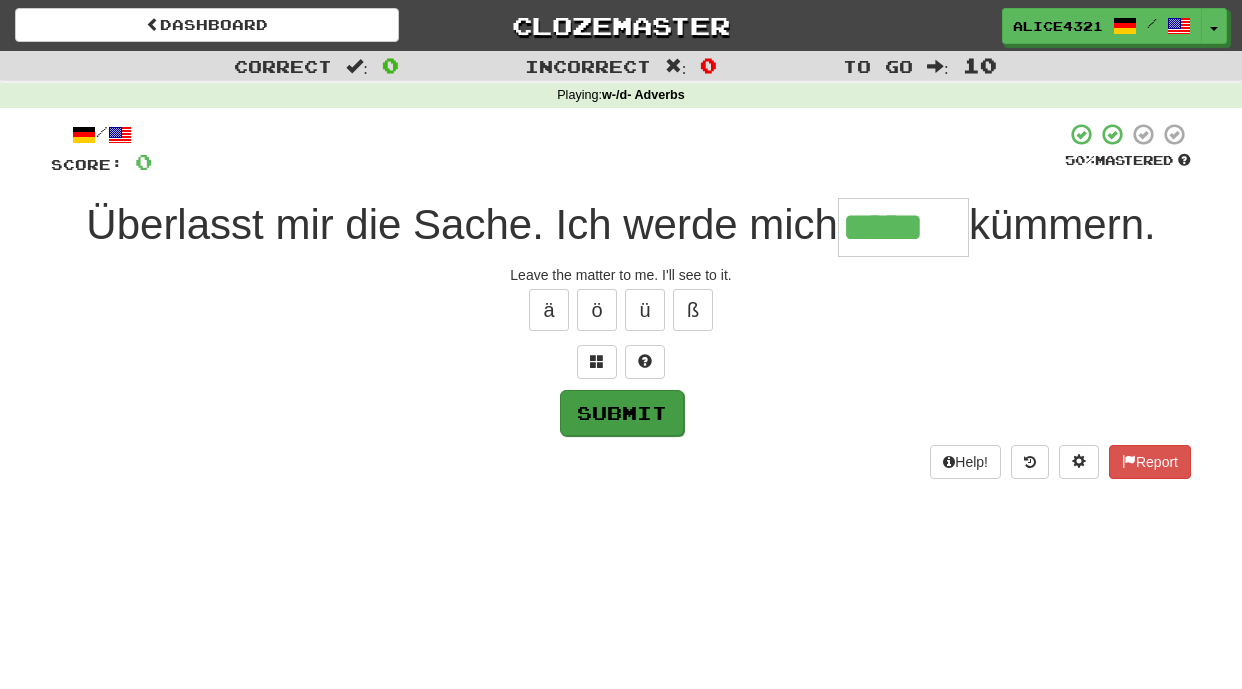 type on "*****" 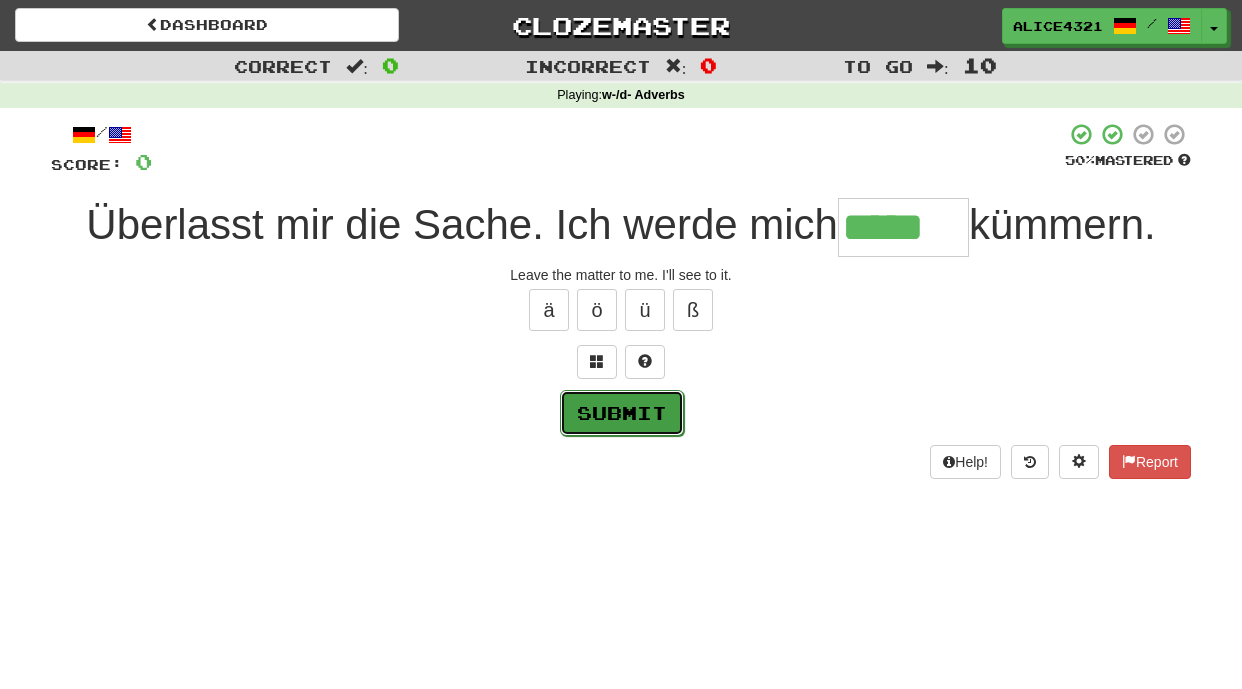 click on "Submit" at bounding box center (622, 413) 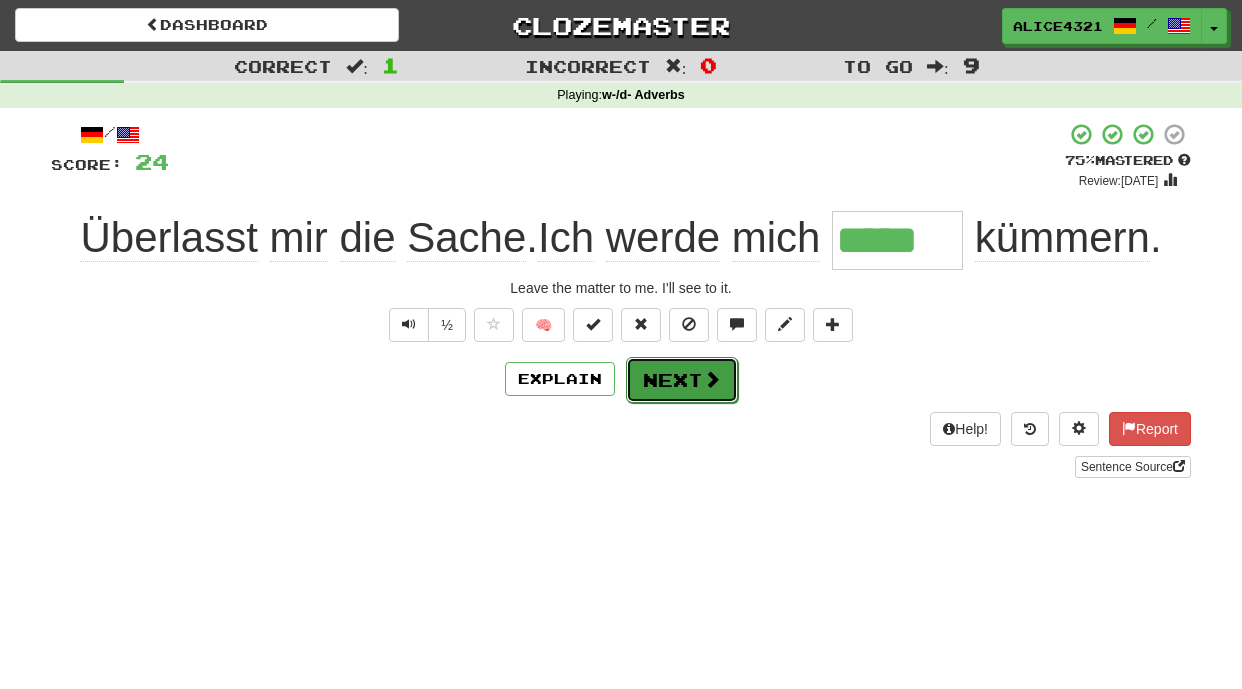 click on "Next" at bounding box center [682, 380] 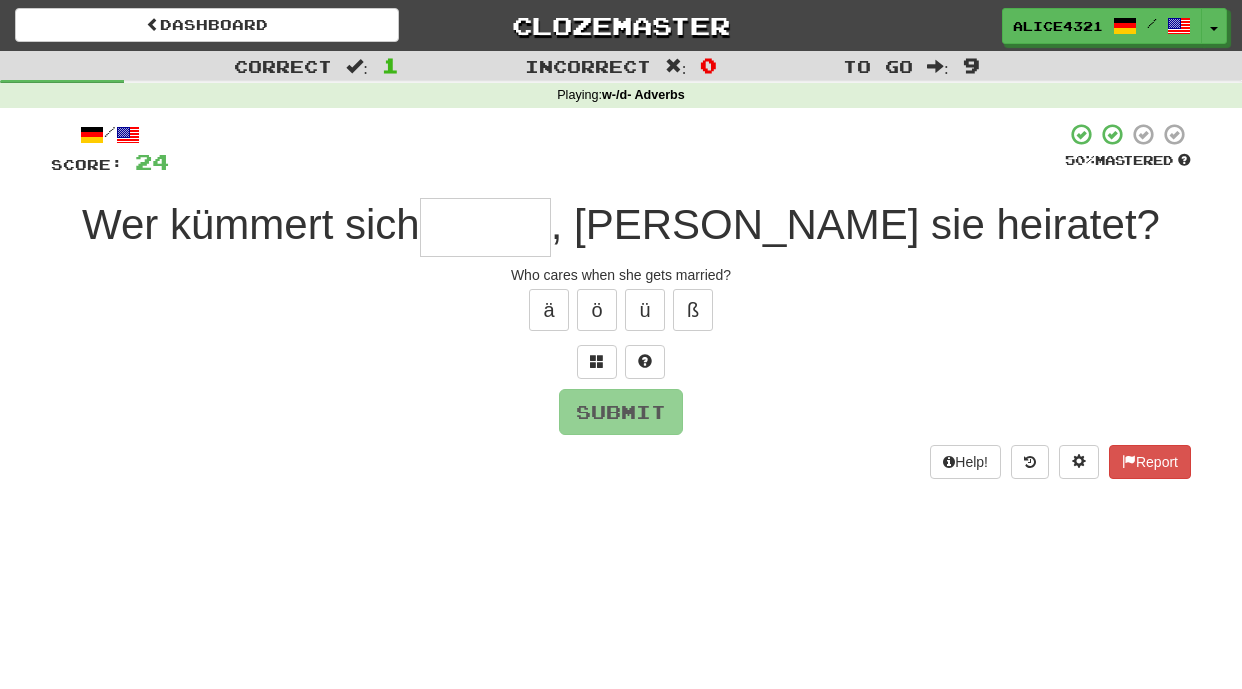 type on "*" 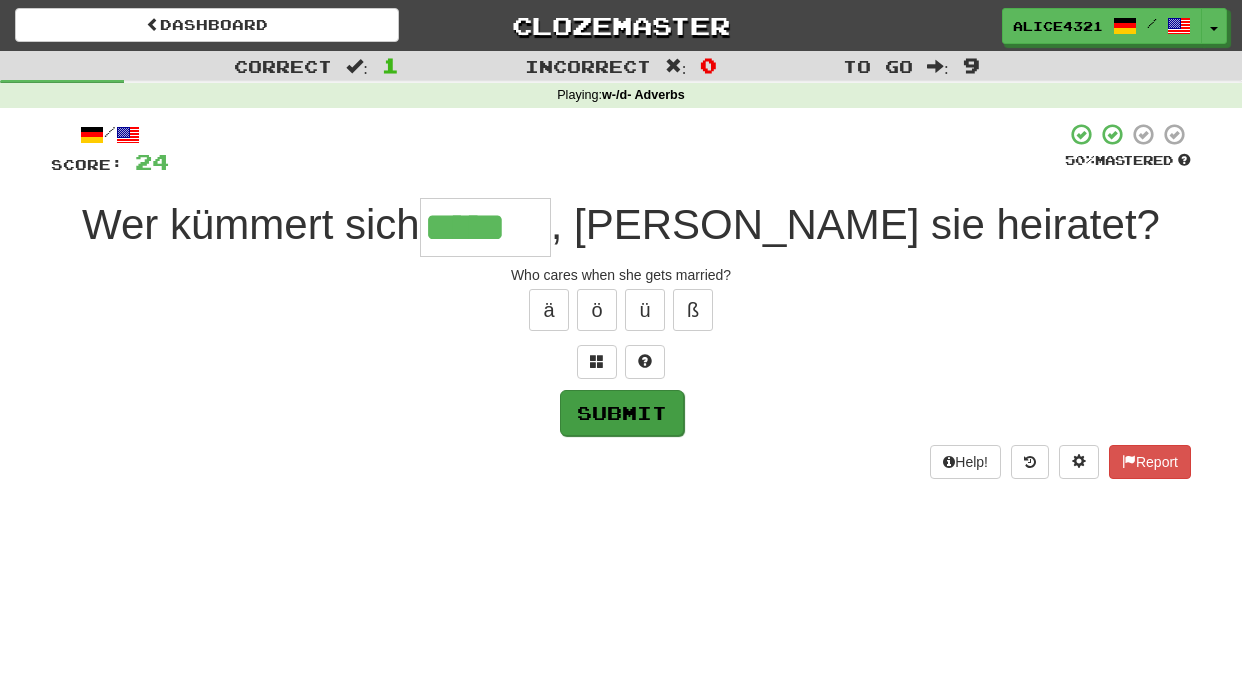 type on "*****" 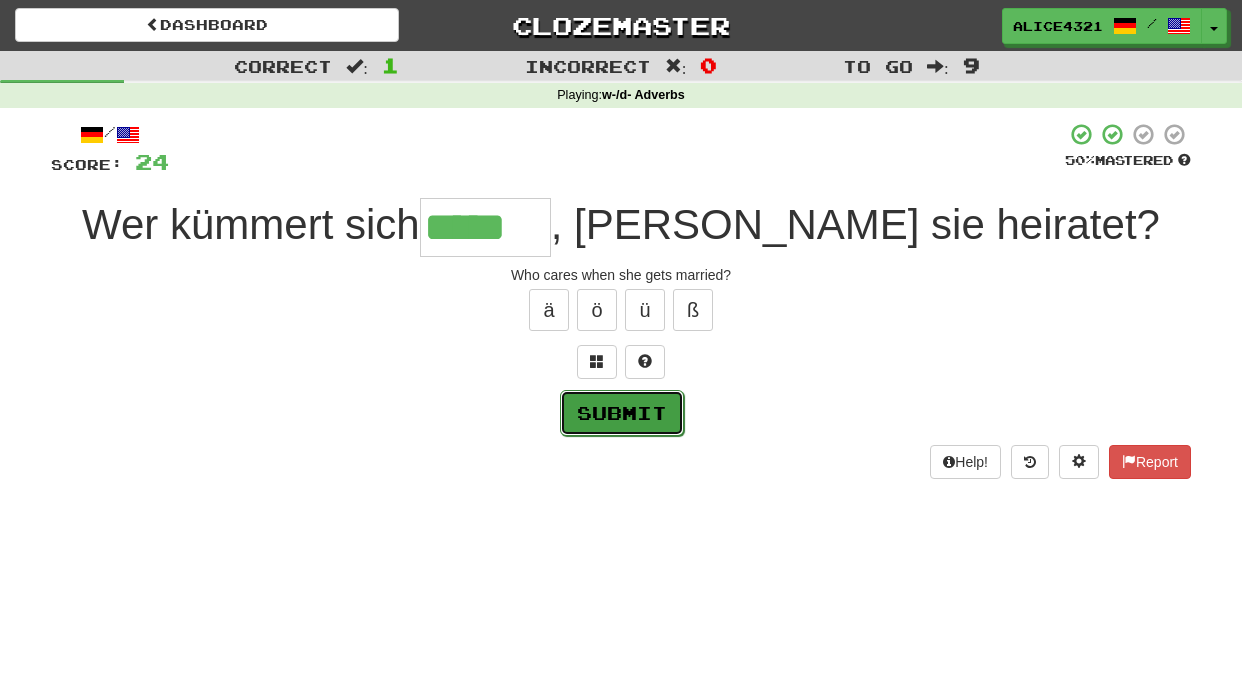 click on "Submit" at bounding box center [622, 413] 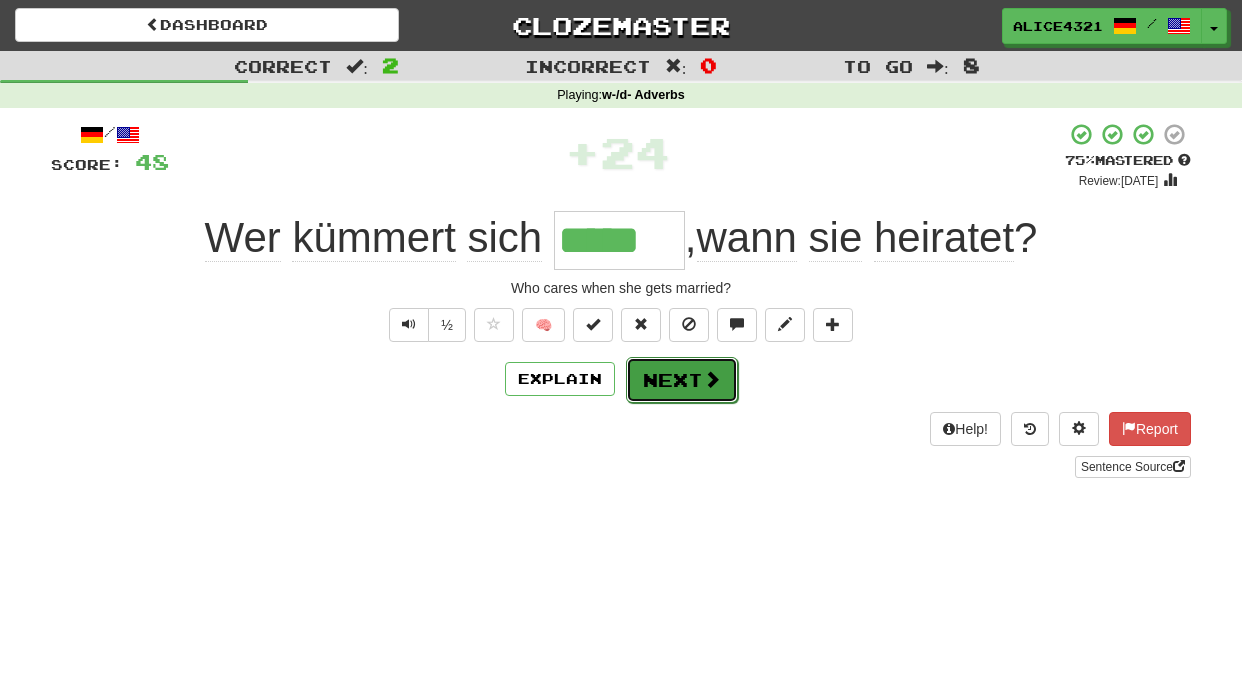 click at bounding box center [712, 379] 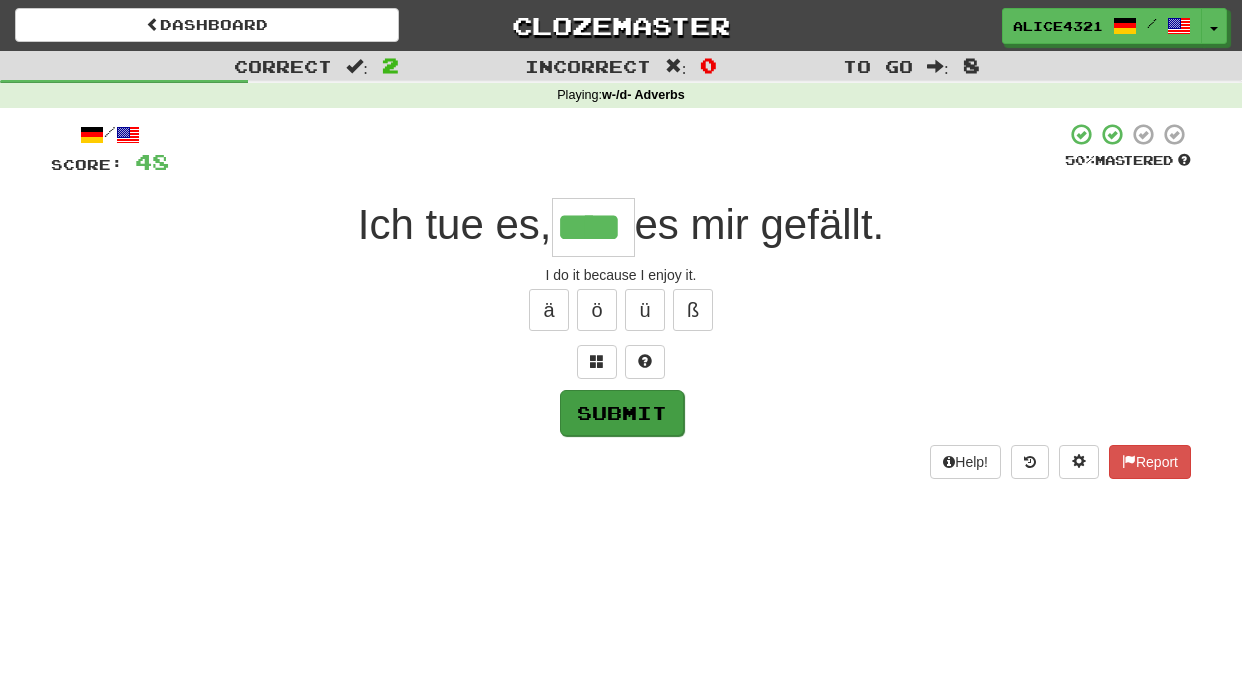 type on "****" 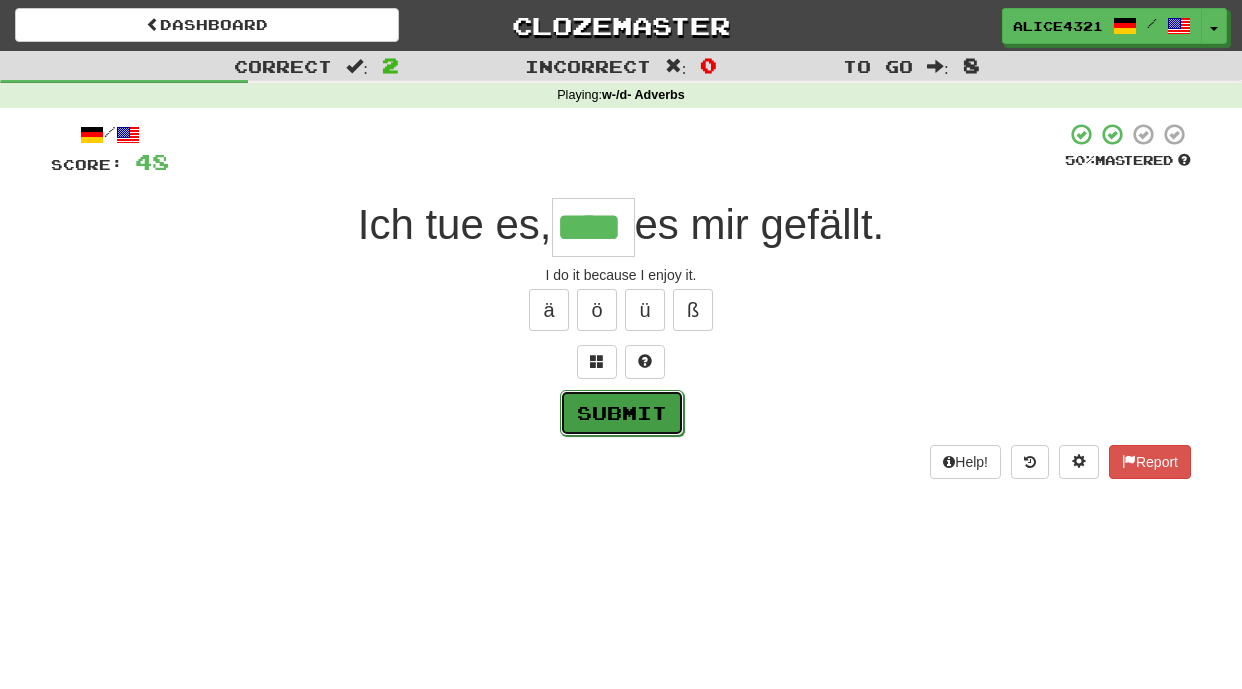 click on "Submit" at bounding box center [622, 413] 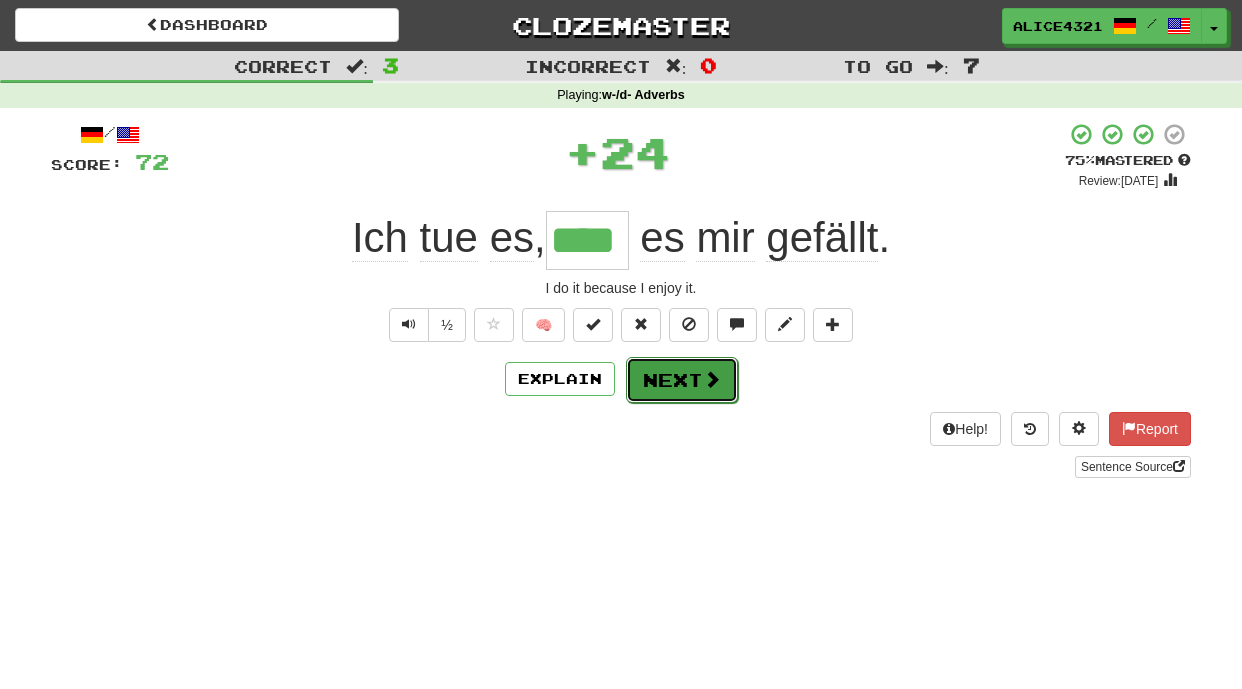 click at bounding box center [712, 379] 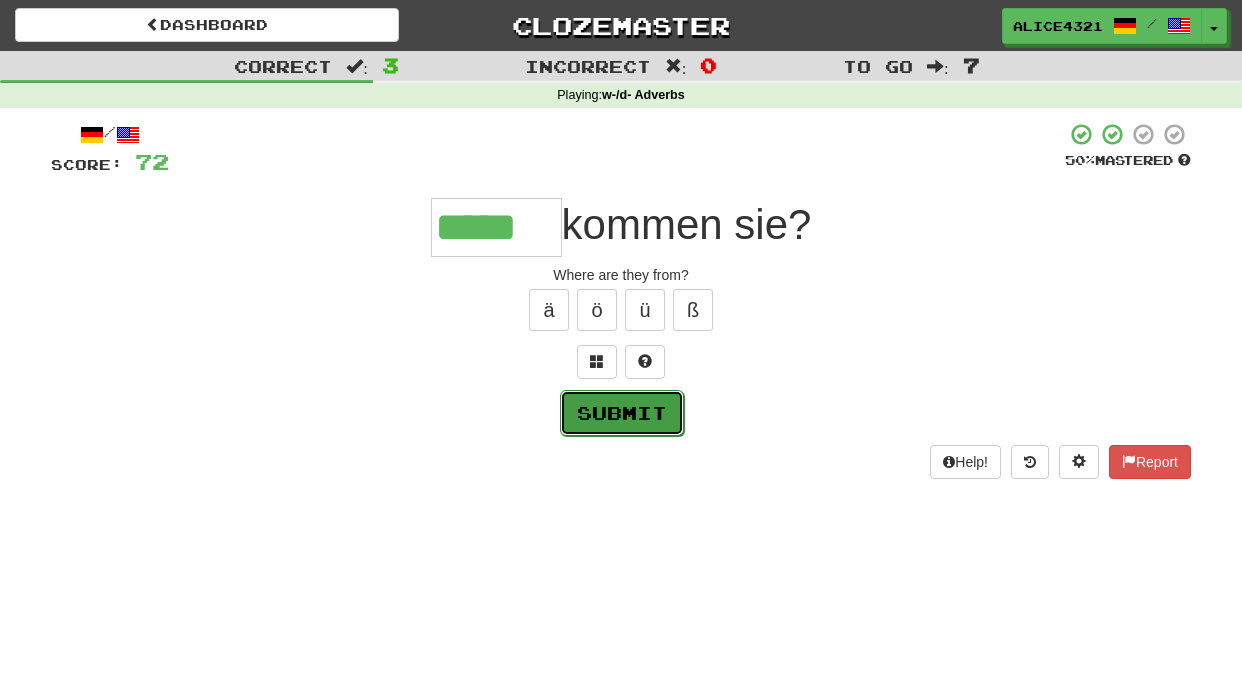 click on "Submit" at bounding box center (622, 413) 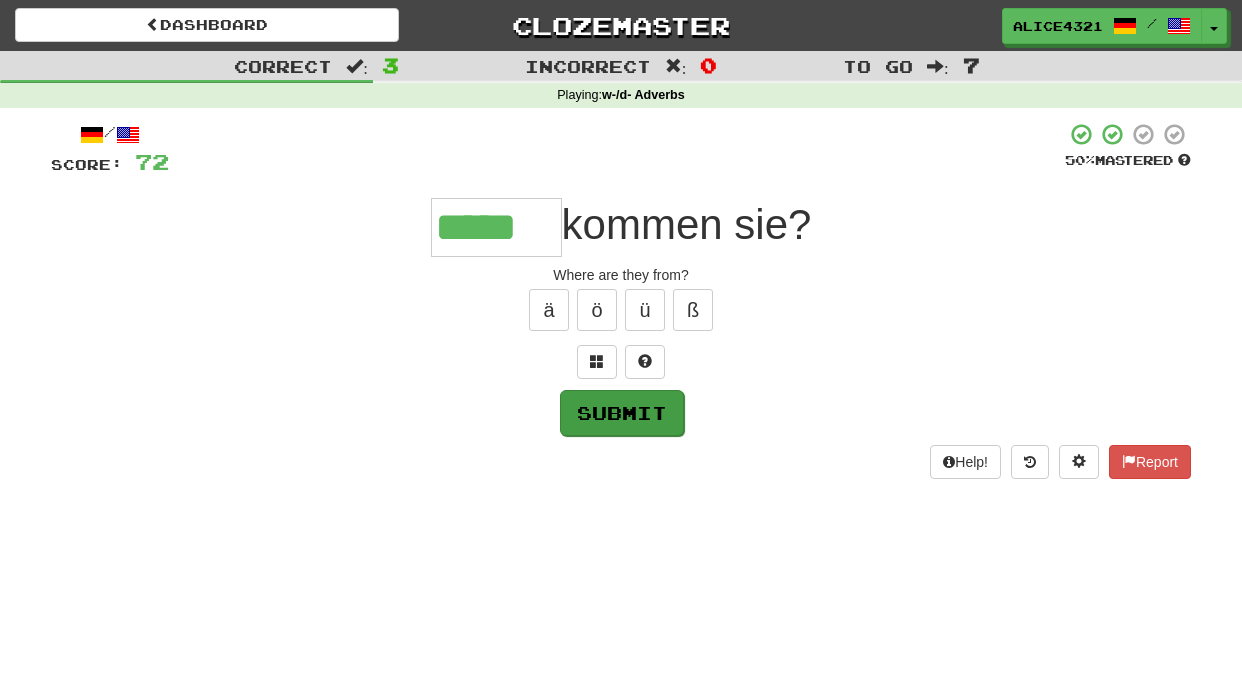 type on "*****" 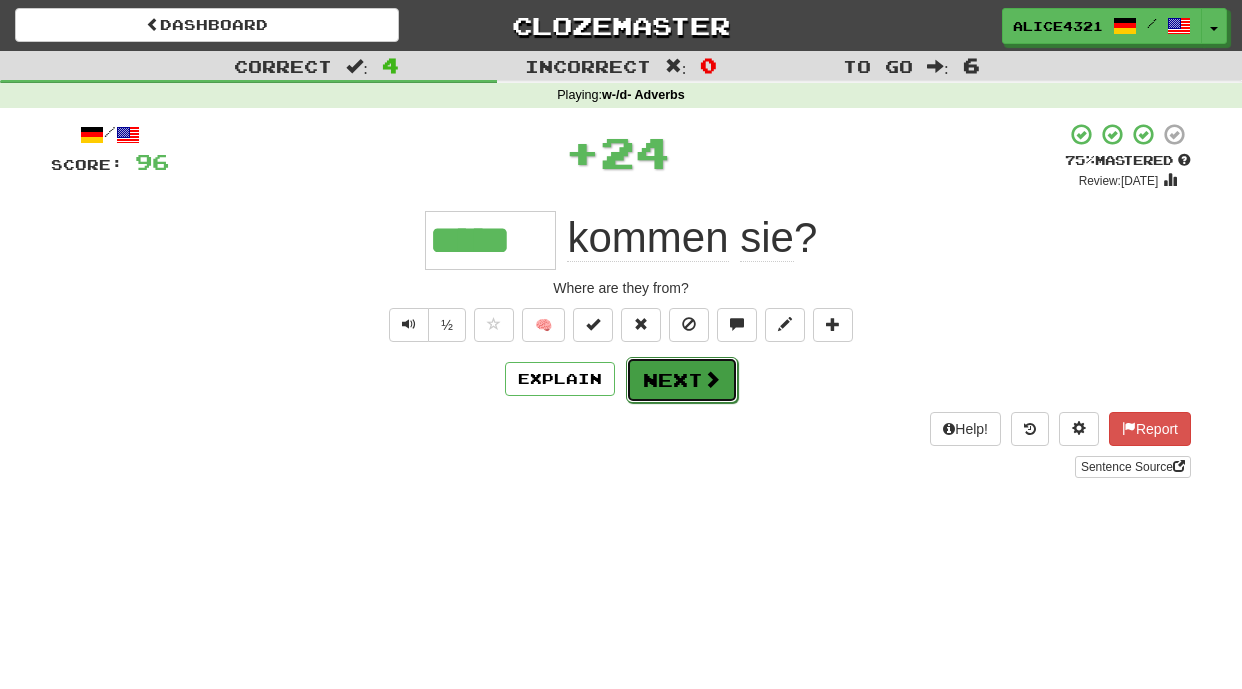 click on "Next" at bounding box center [682, 380] 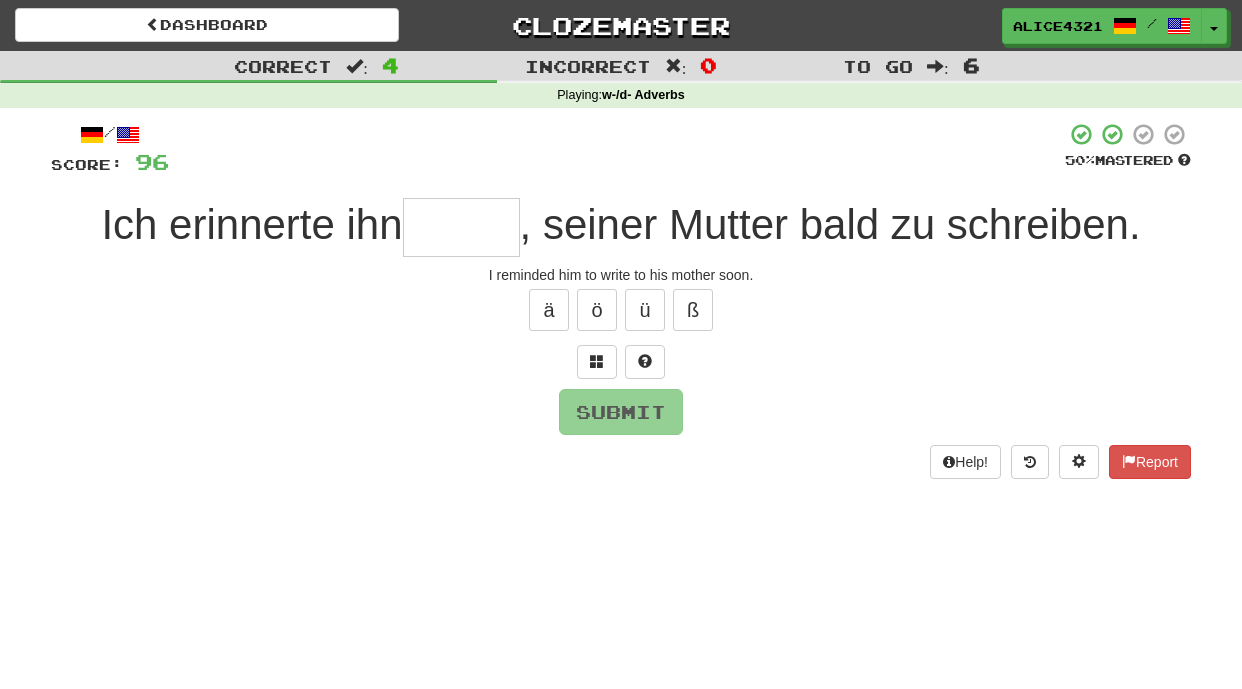 type on "*" 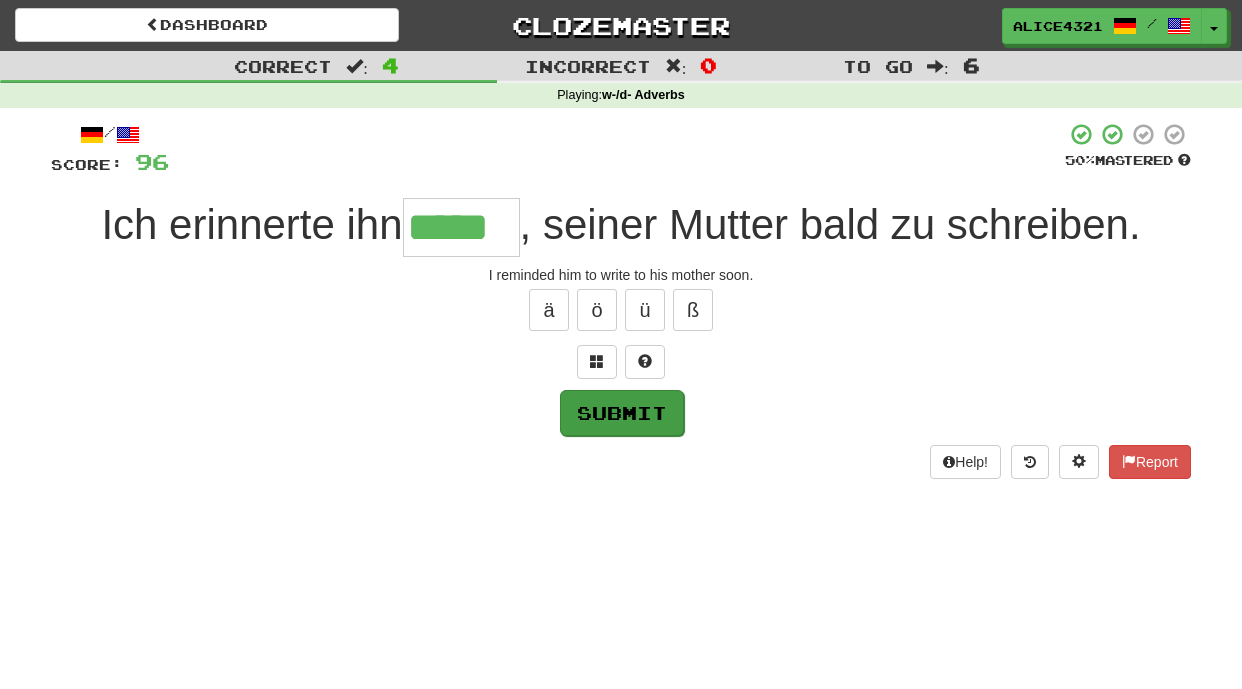 type on "*****" 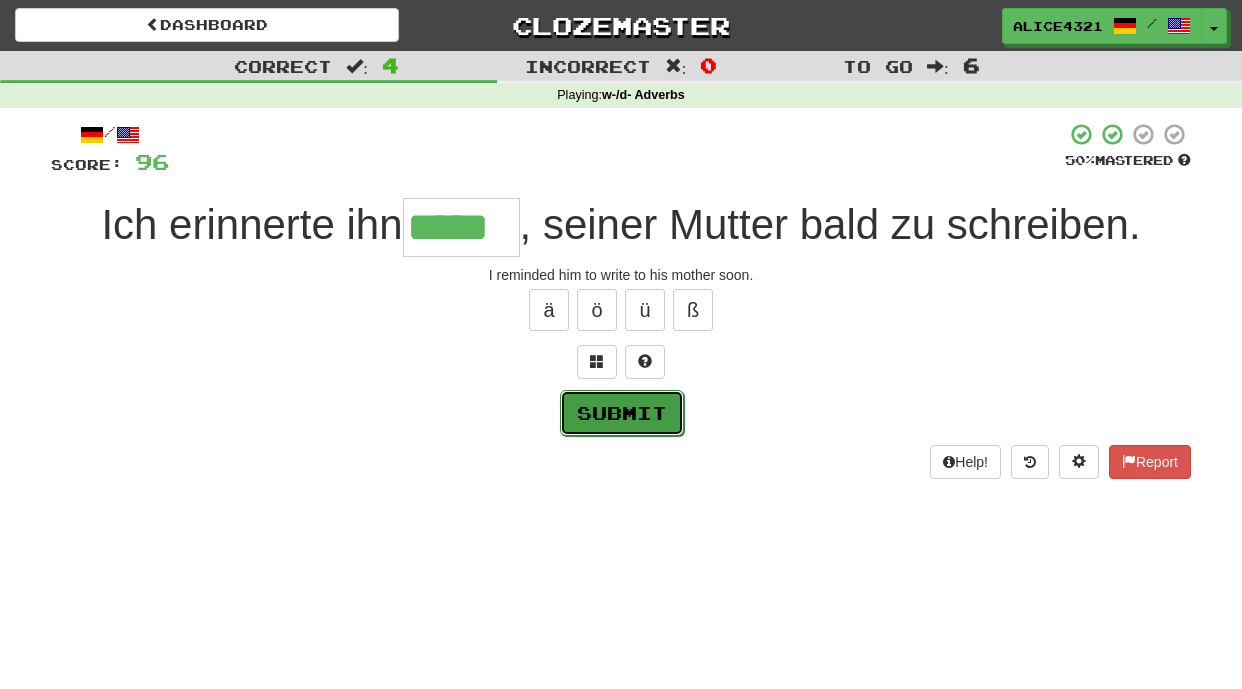 click on "Submit" at bounding box center [622, 413] 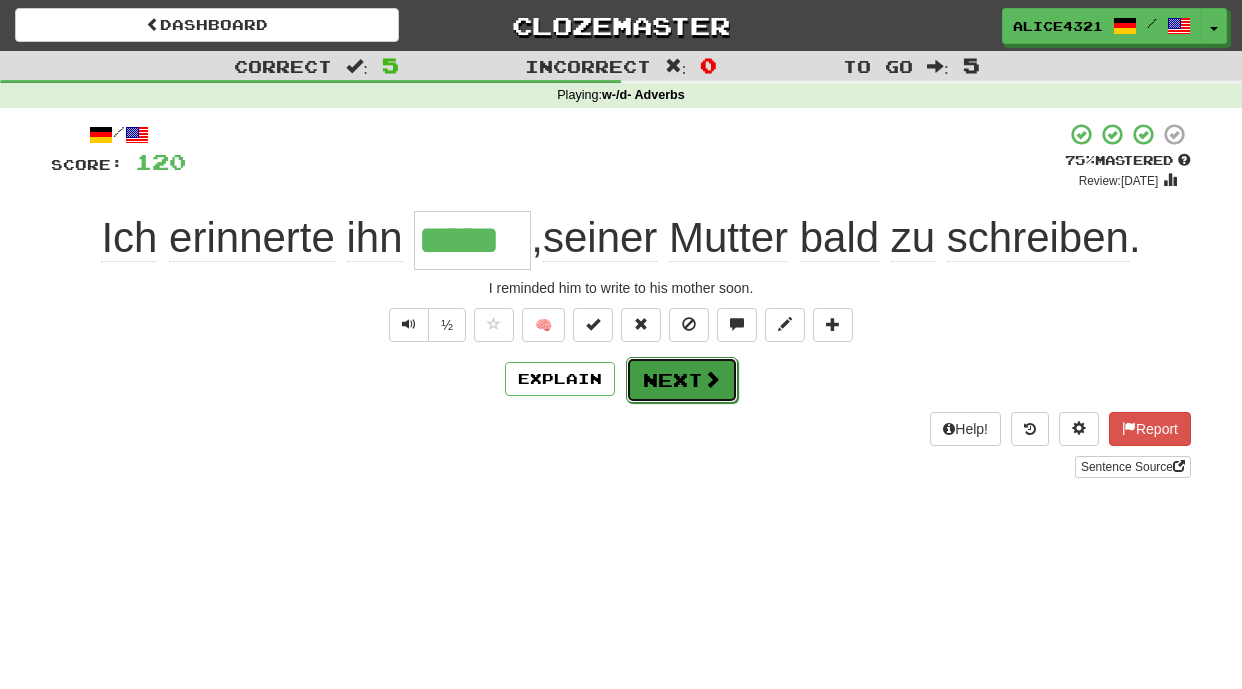 click on "Next" at bounding box center (682, 380) 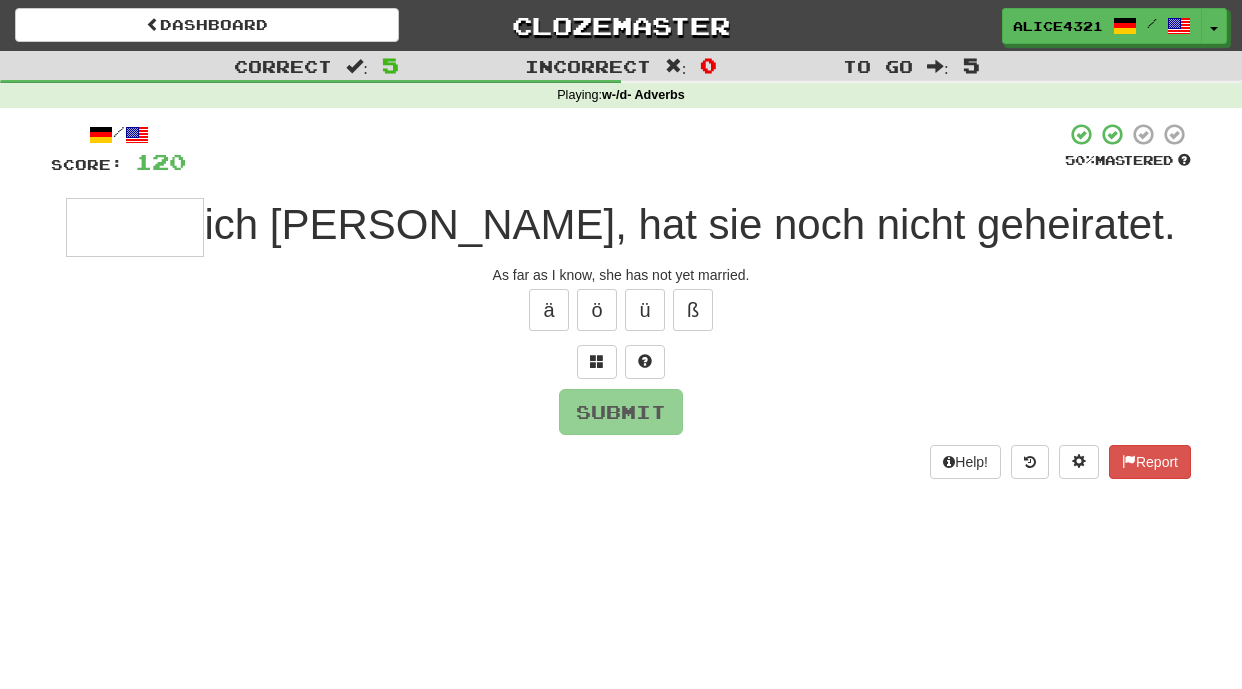 type on "*" 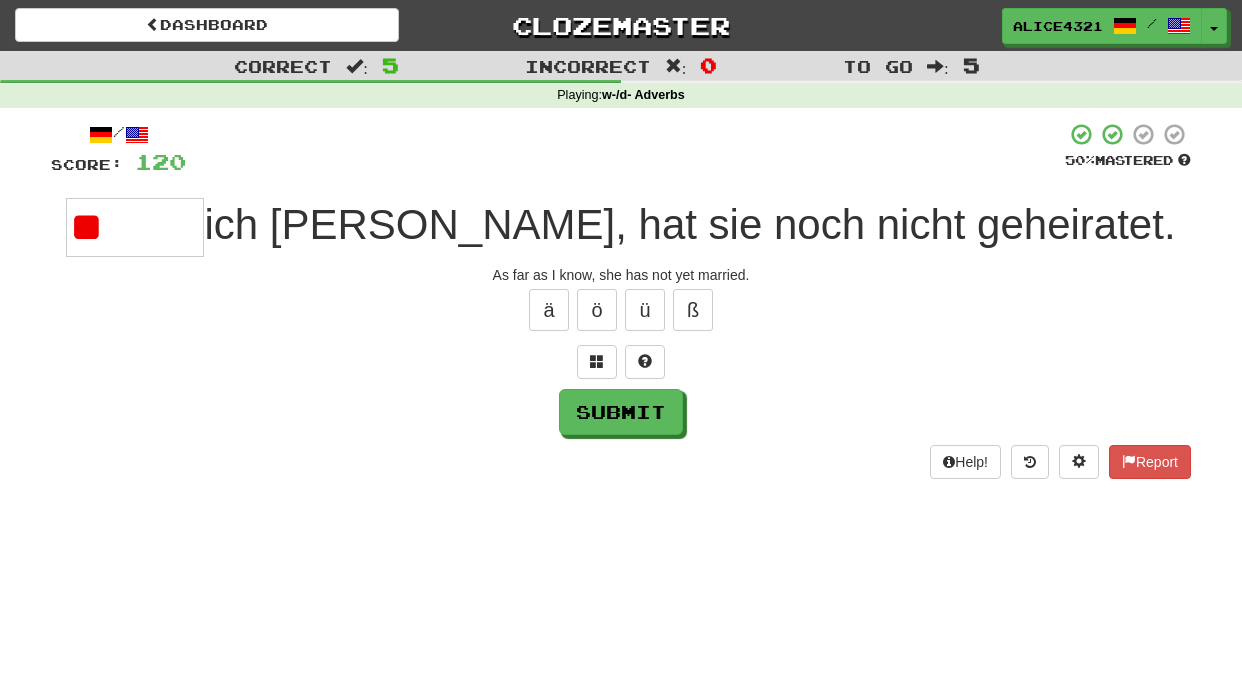 type on "*" 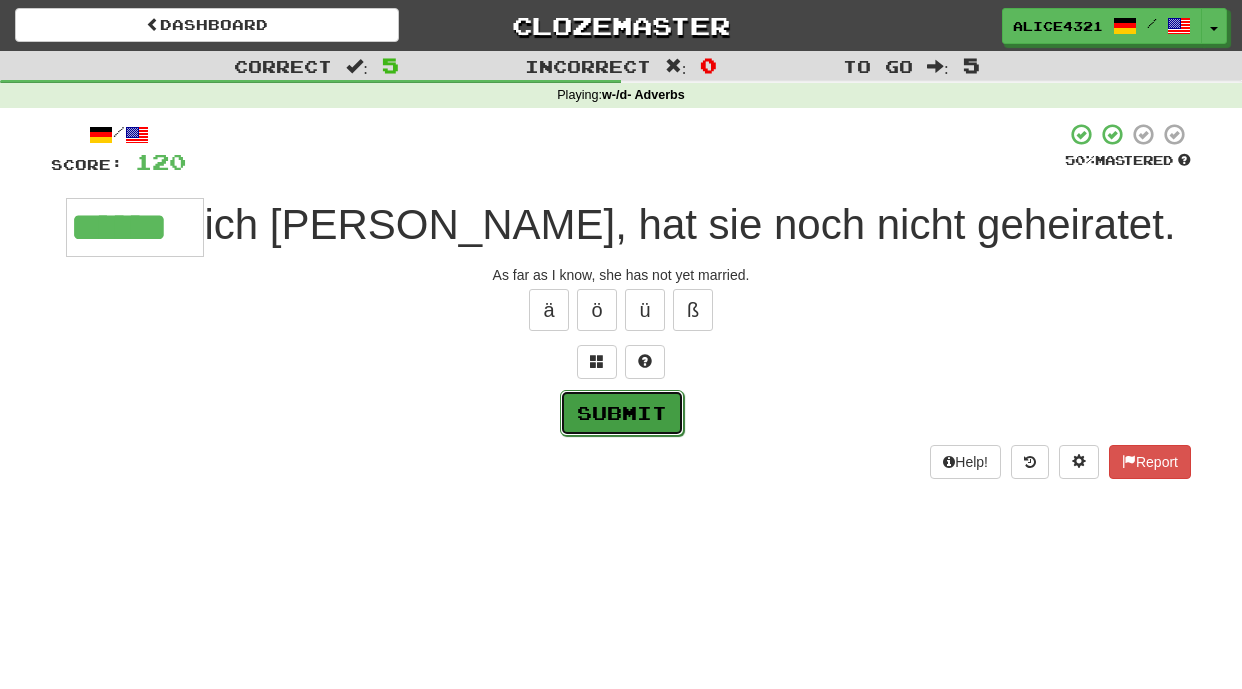 click on "Submit" at bounding box center (622, 413) 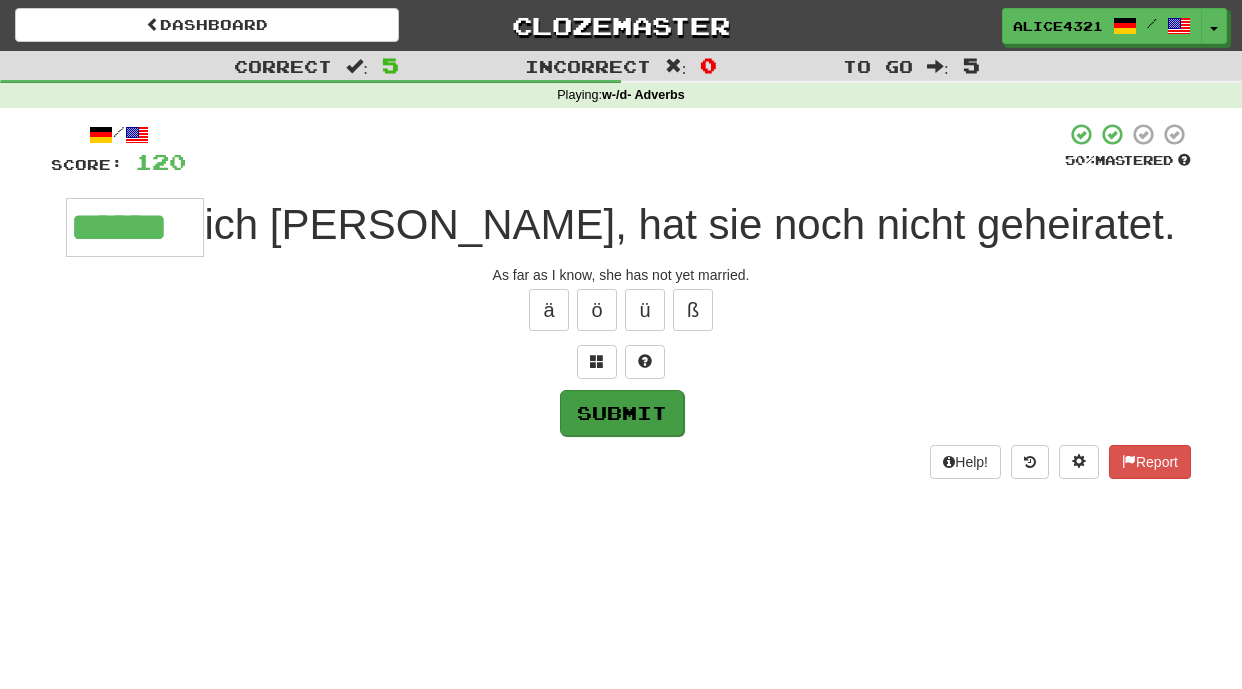 type on "******" 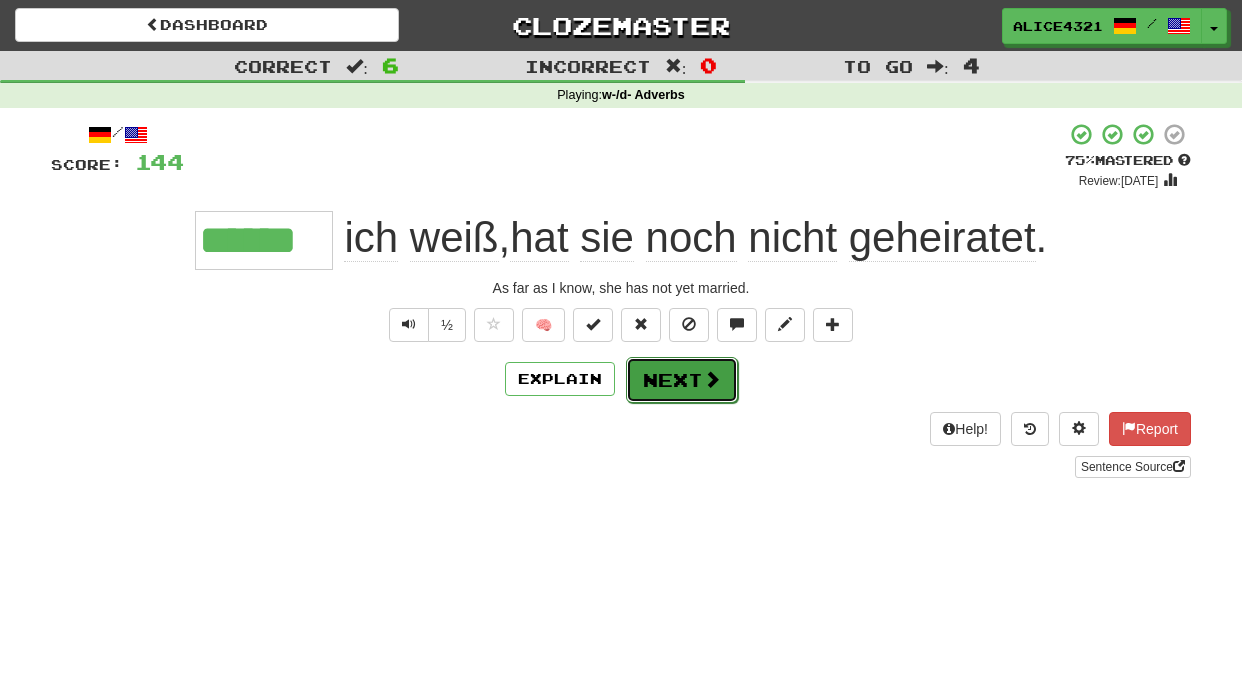 click on "Next" at bounding box center [682, 380] 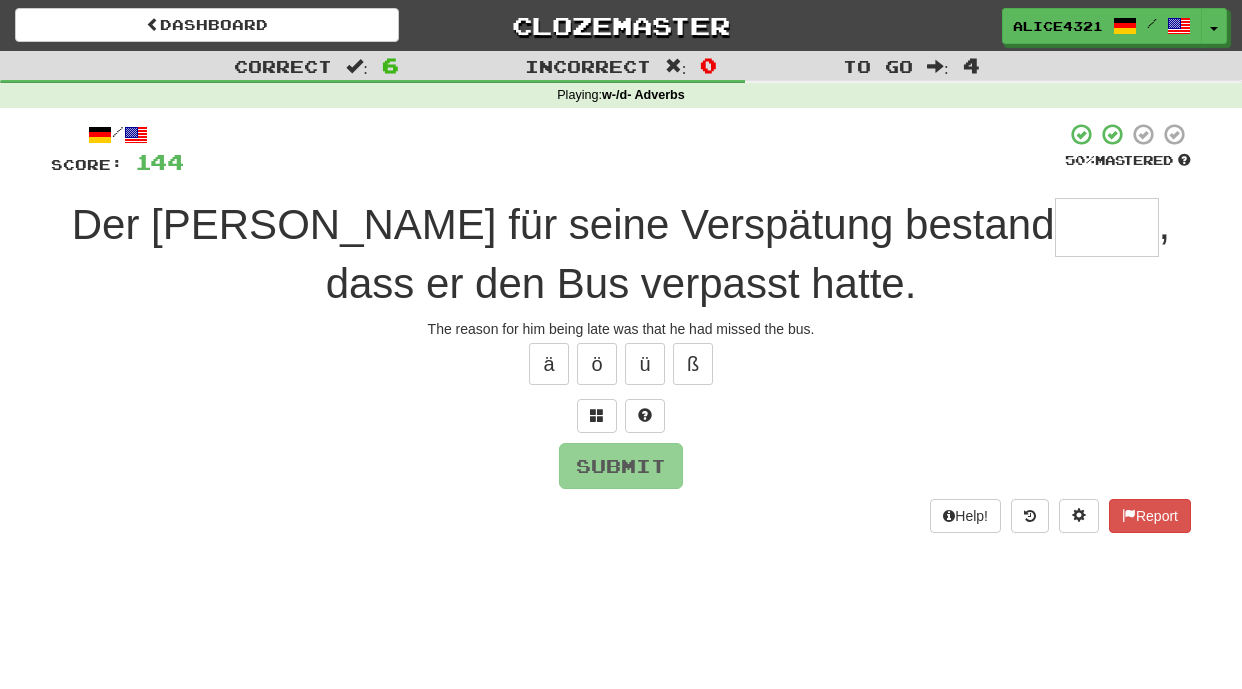 type on "*" 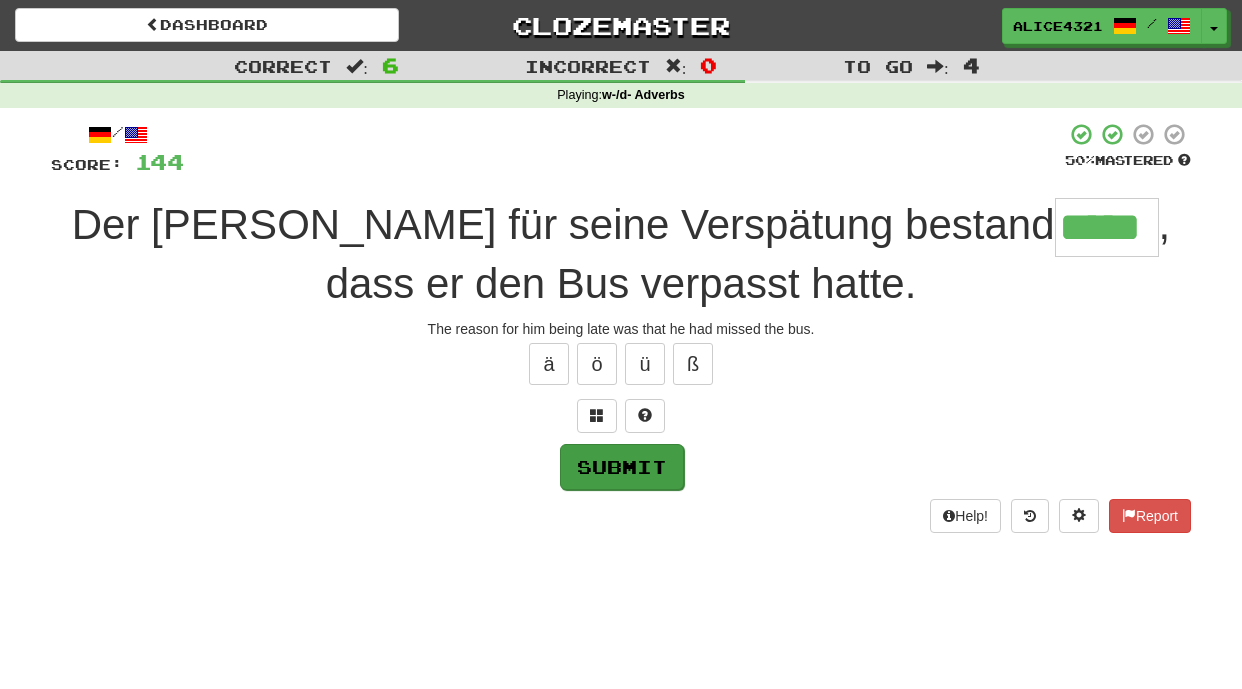 type on "*****" 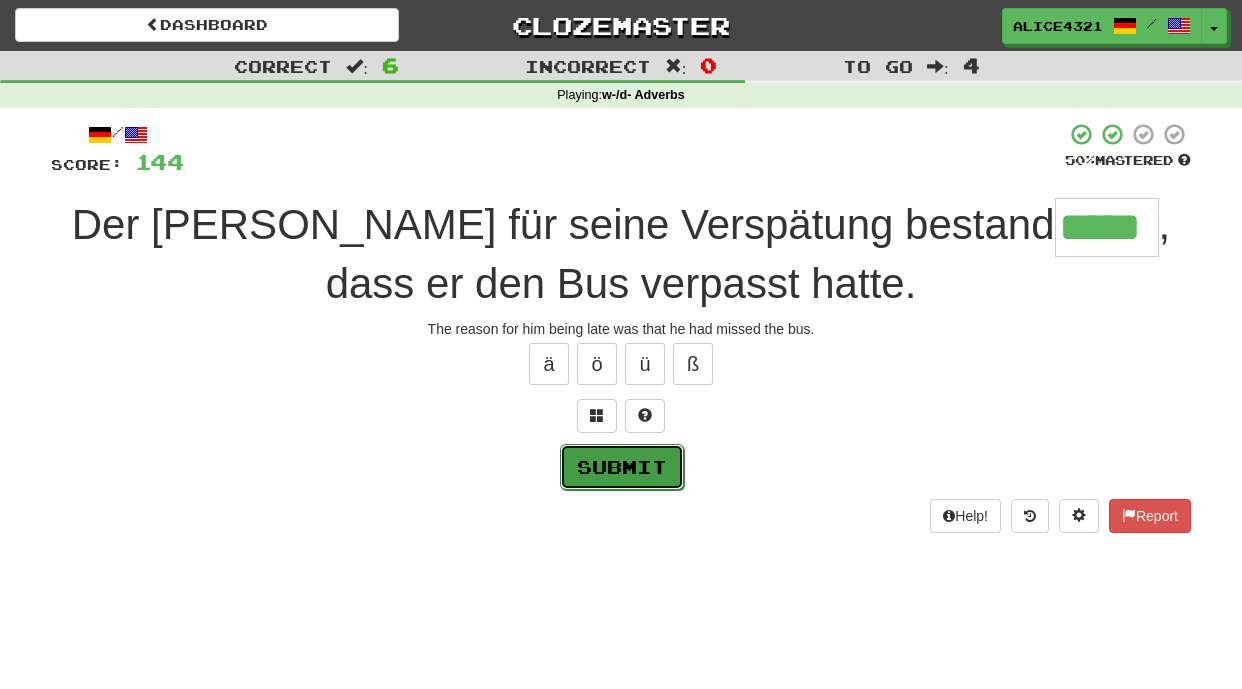 click on "Submit" at bounding box center (622, 467) 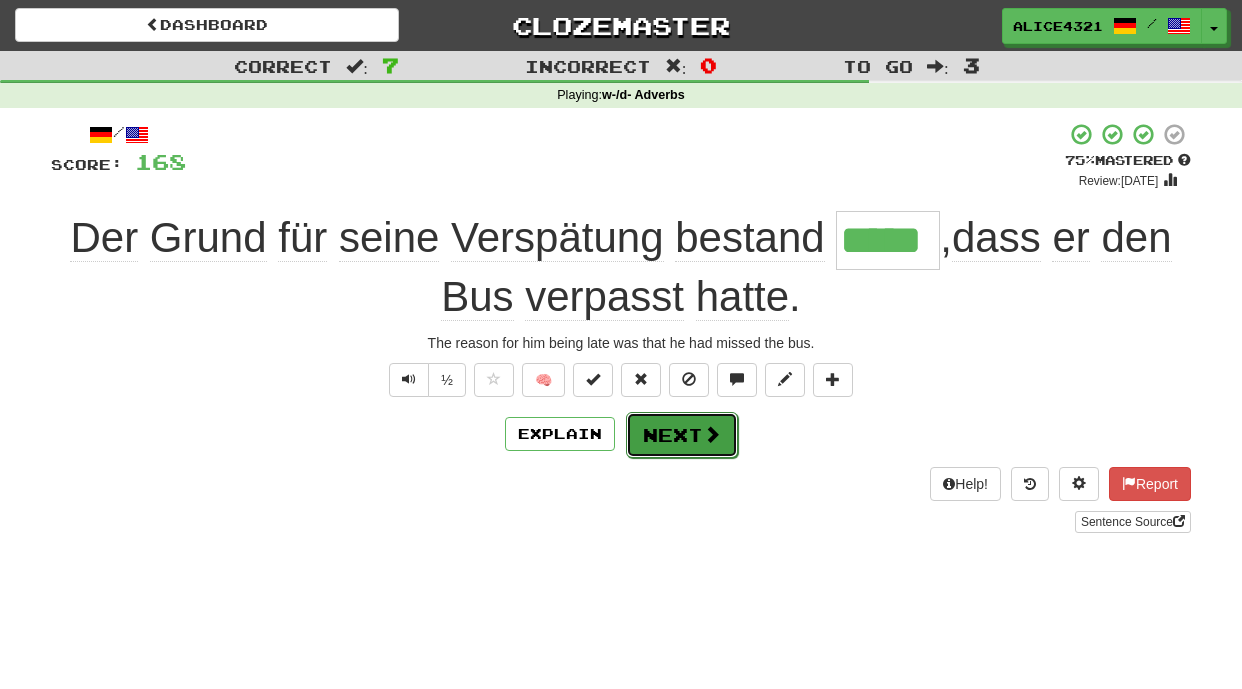 click on "Next" at bounding box center (682, 435) 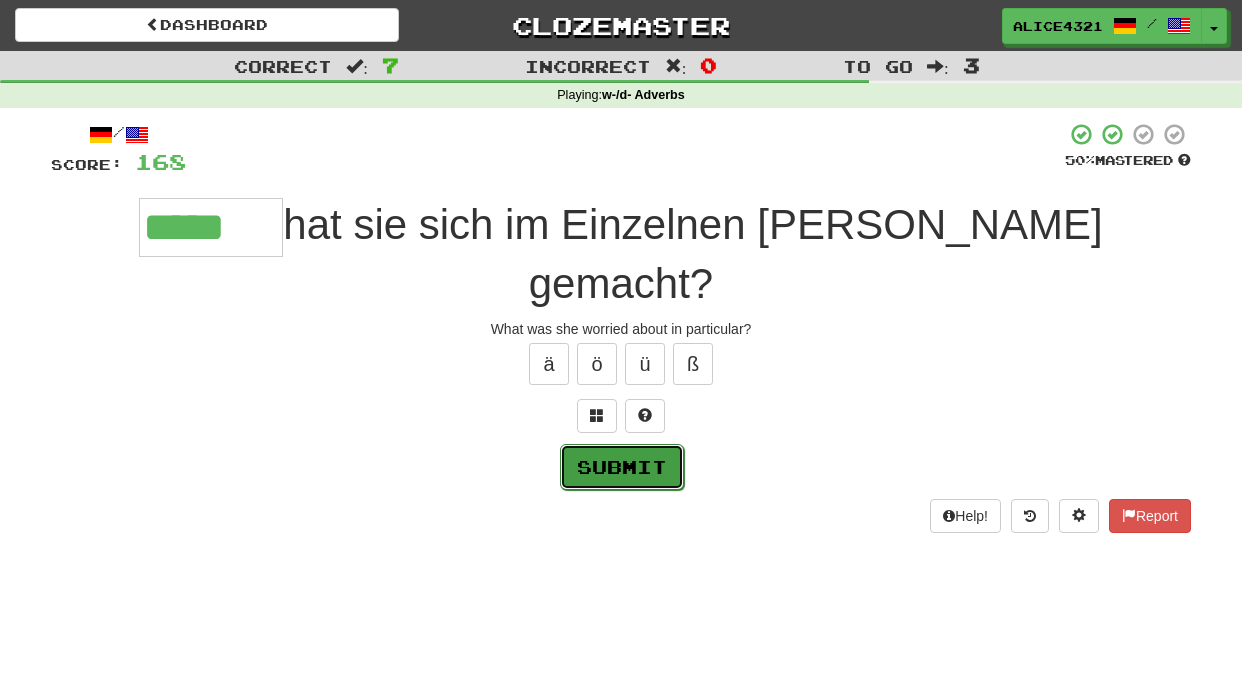 click on "Submit" at bounding box center (622, 467) 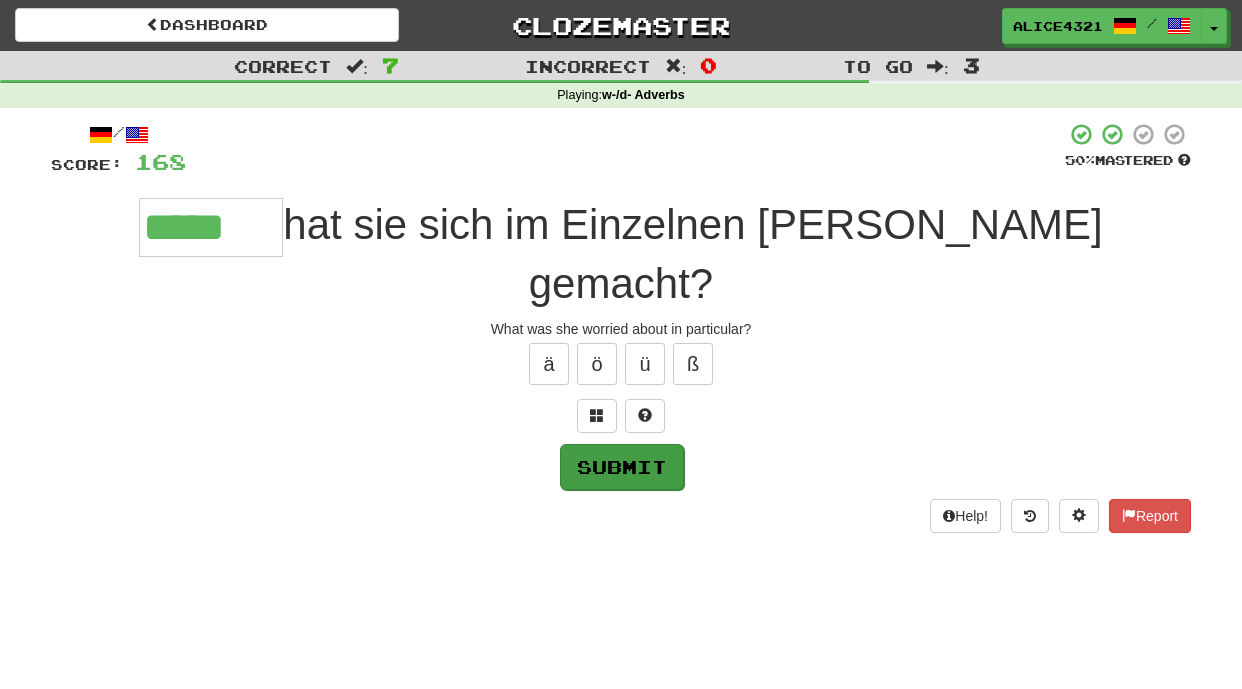 type on "*****" 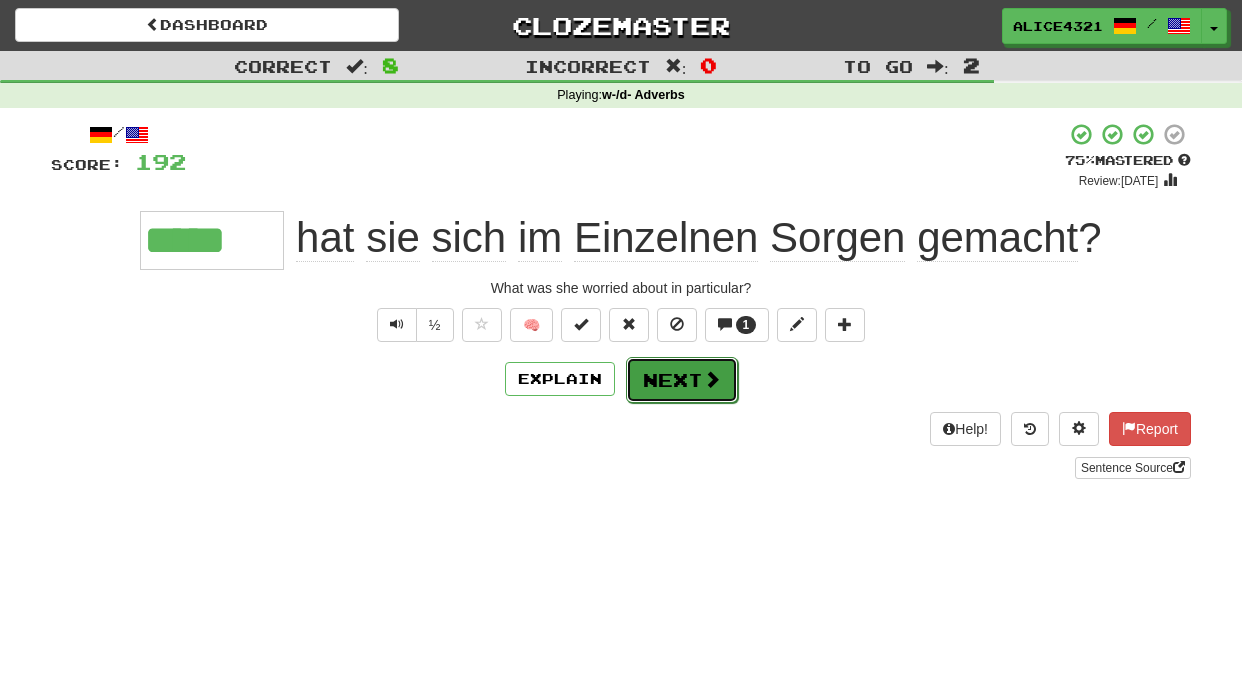 click on "Next" at bounding box center (682, 380) 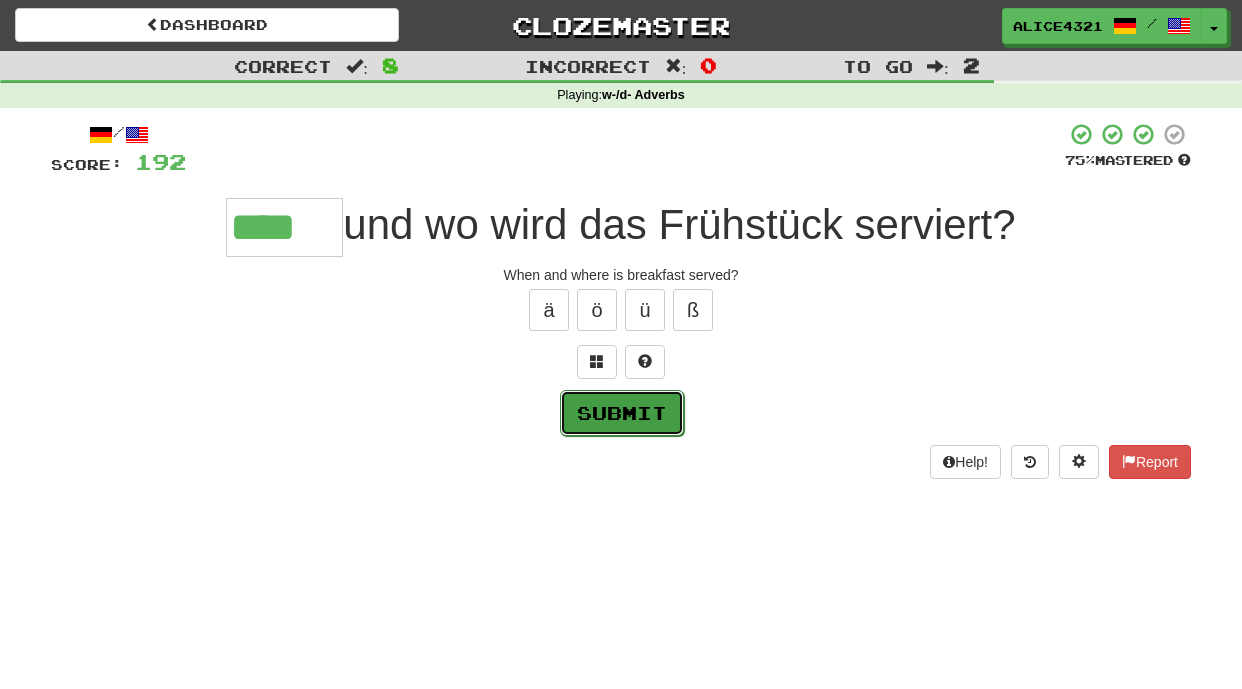 click on "Submit" at bounding box center (622, 413) 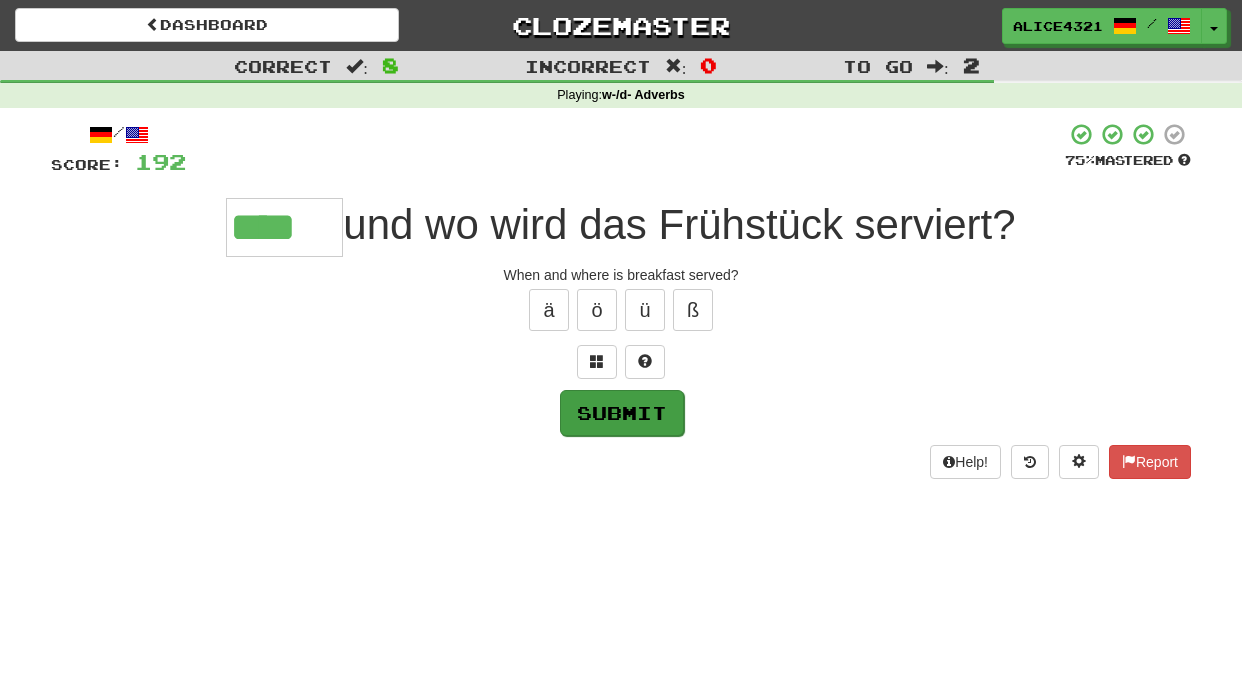 type on "****" 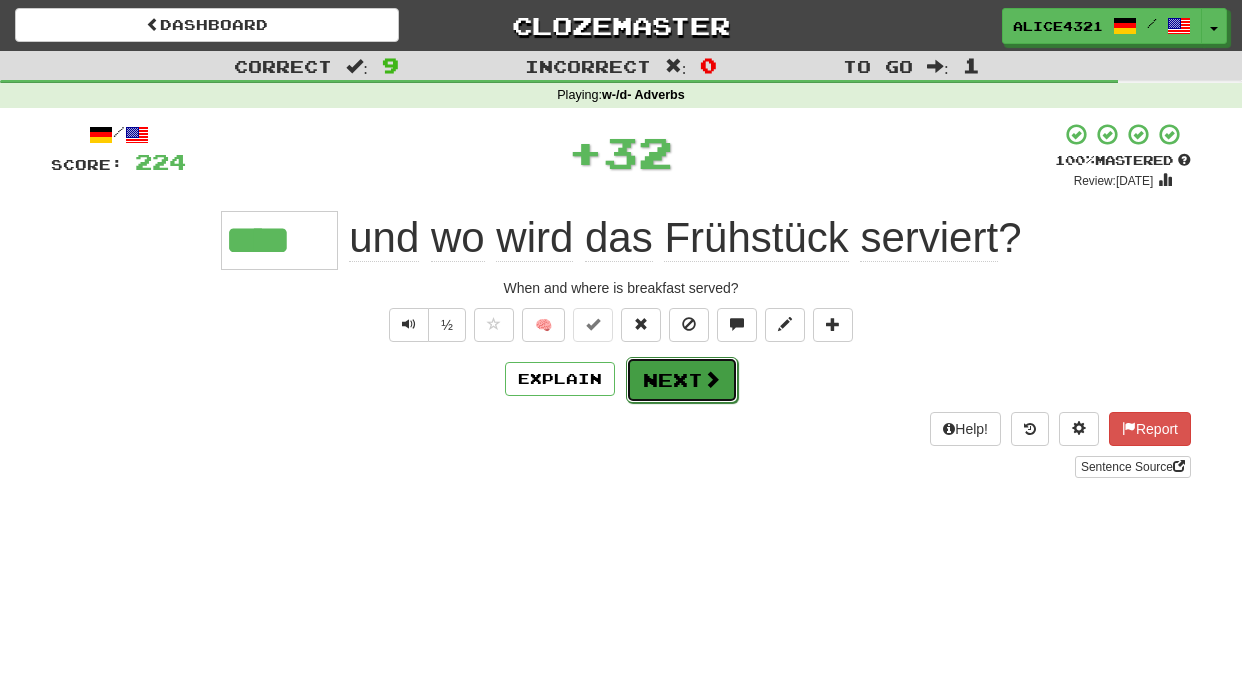 click at bounding box center (712, 379) 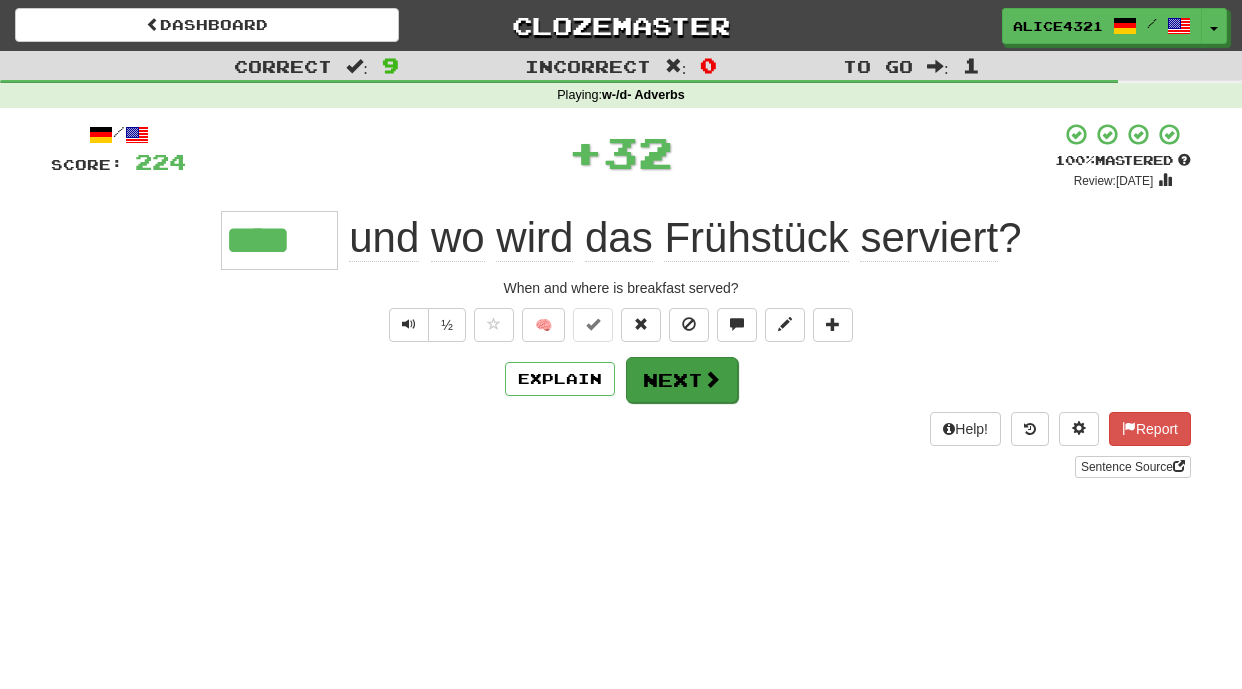 type 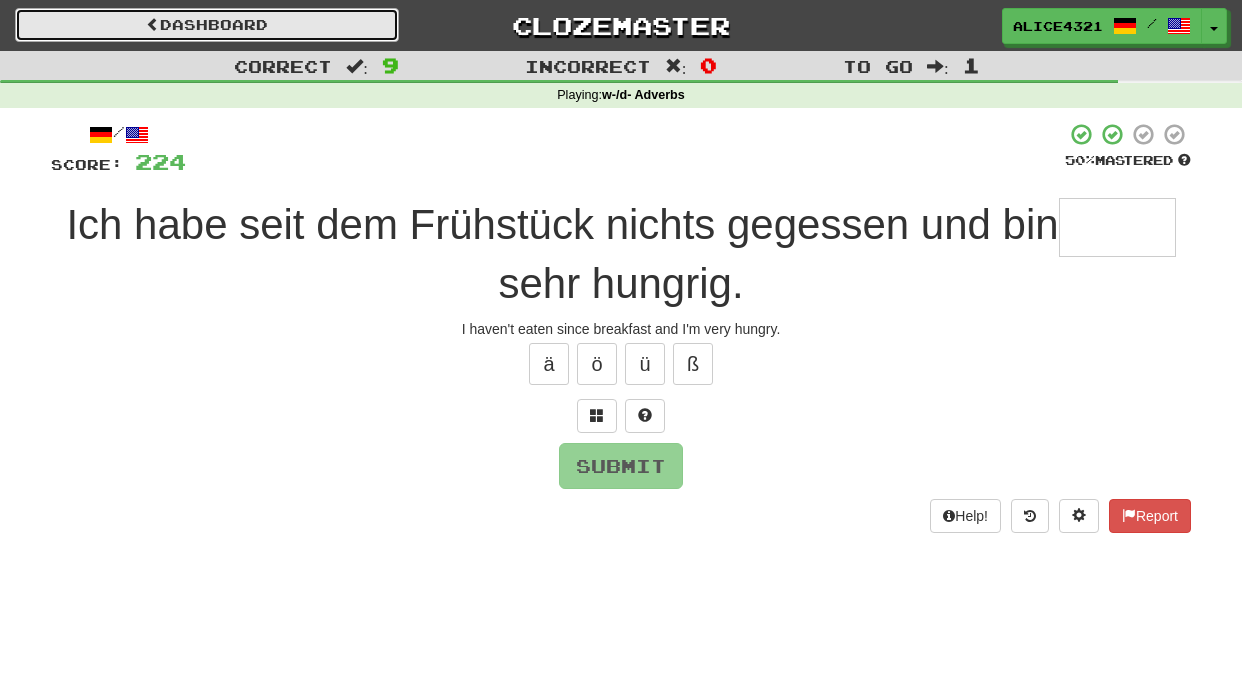 click on "Dashboard" at bounding box center [207, 25] 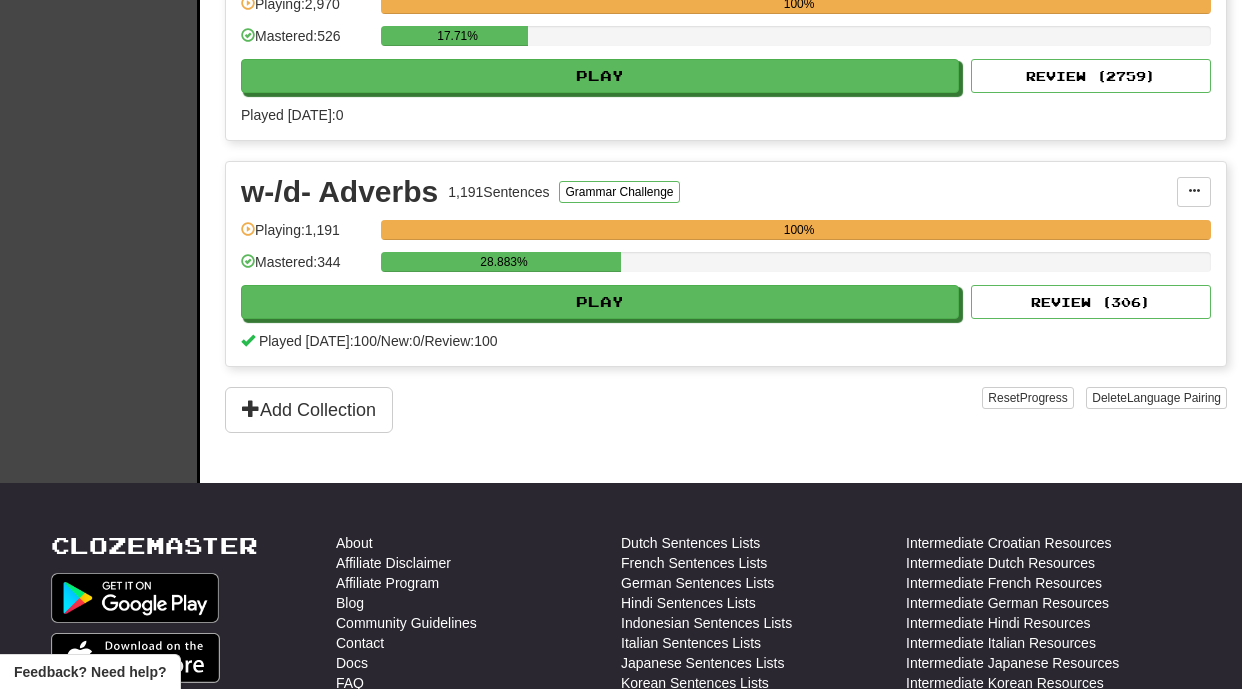 scroll, scrollTop: 1434, scrollLeft: 0, axis: vertical 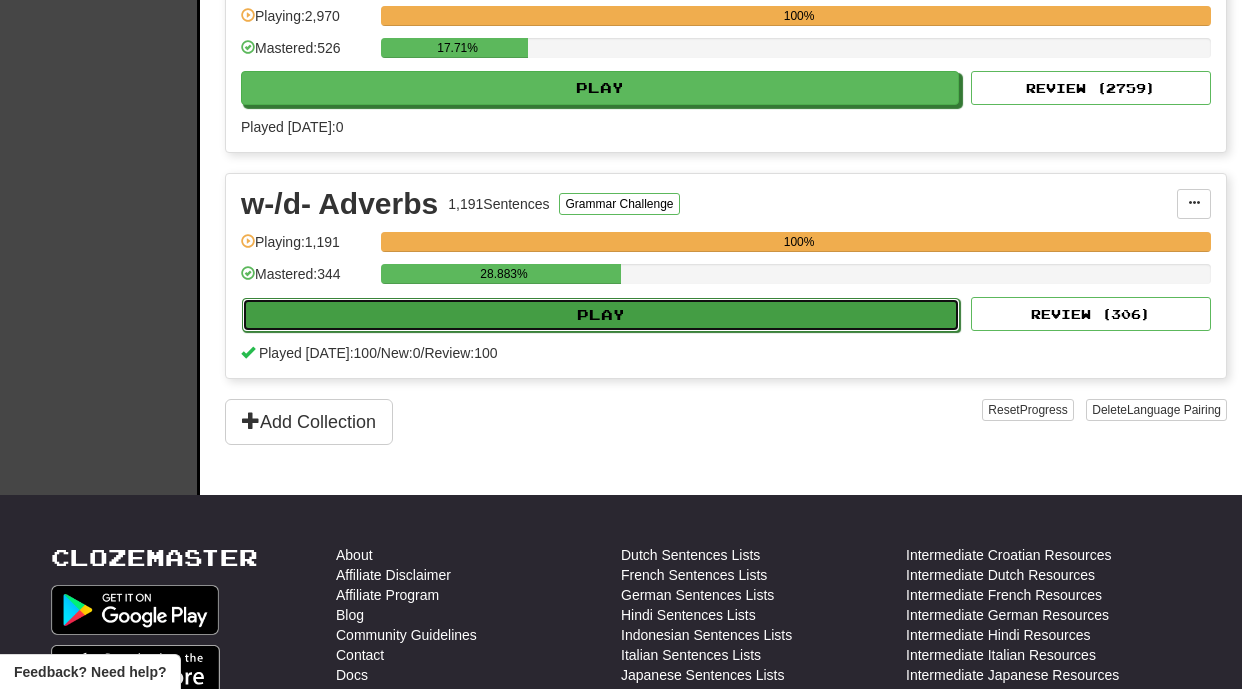 click on "Play" at bounding box center [601, 315] 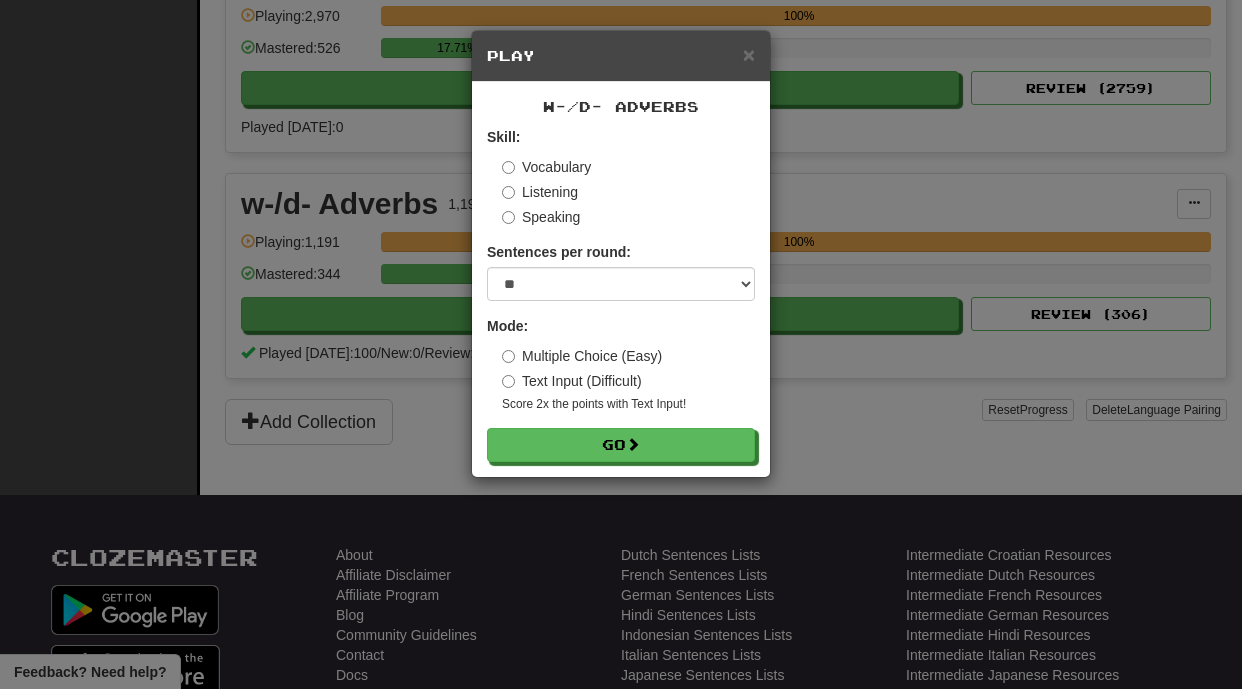 click on "× Play w-/d- Adverbs Skill: Vocabulary Listening Speaking Sentences per round: * ** ** ** ** ** *** ******** Mode: Multiple Choice (Easy) Text Input (Difficult) Score 2x the points with Text Input ! Go" at bounding box center [621, 344] 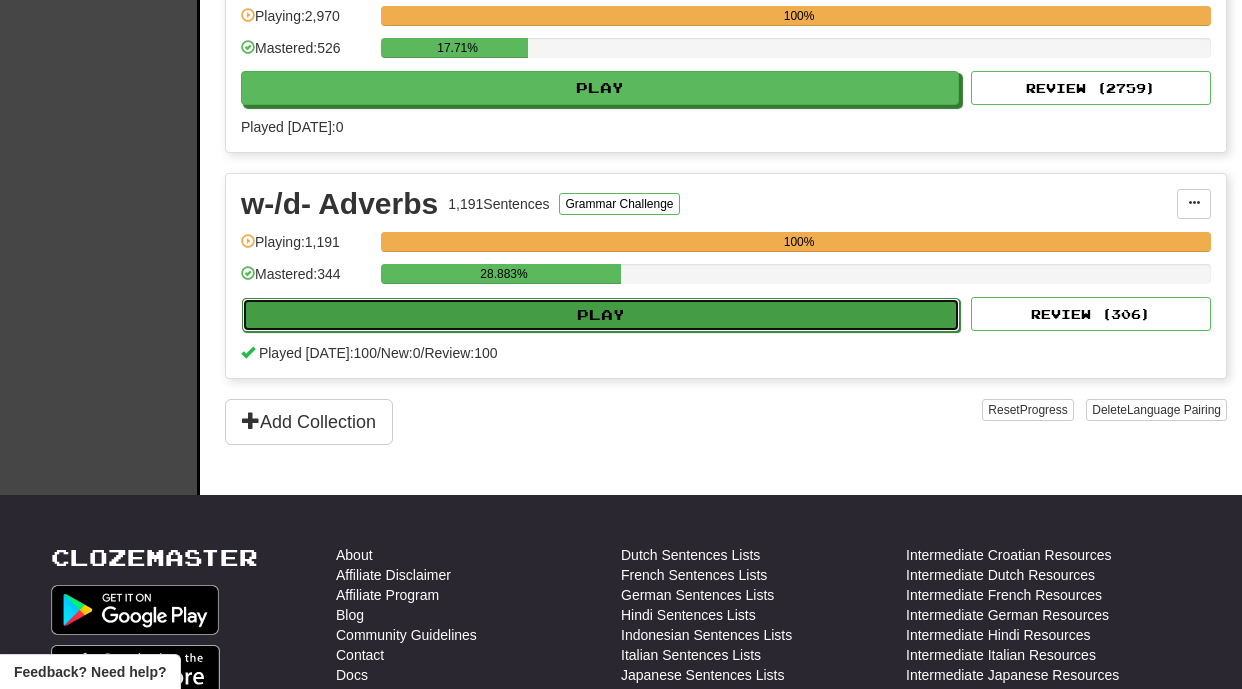 click on "Play" at bounding box center [601, 315] 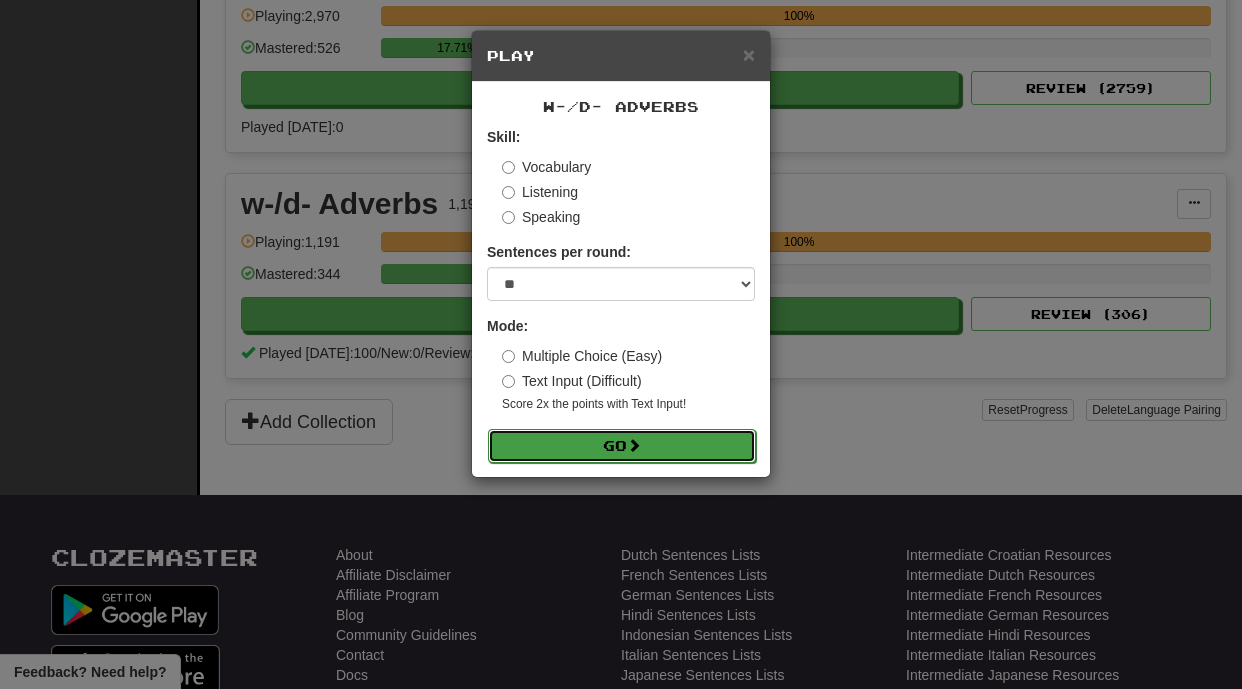 click on "Go" at bounding box center [622, 446] 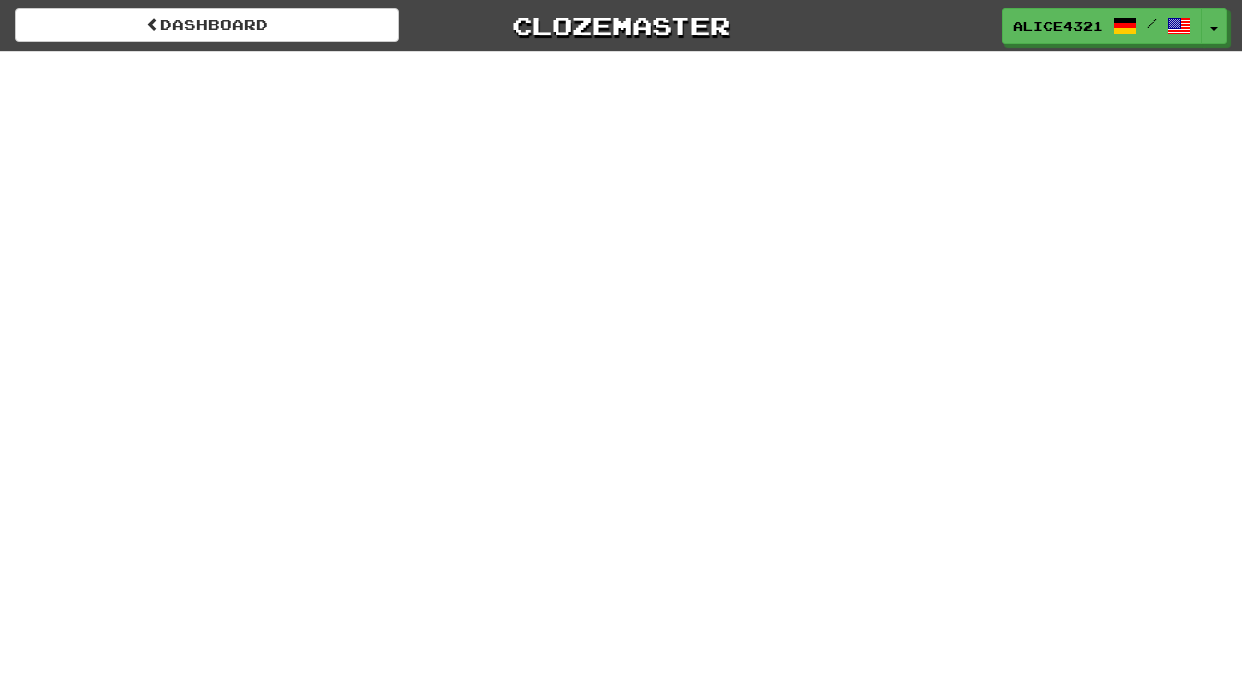 scroll, scrollTop: 0, scrollLeft: 0, axis: both 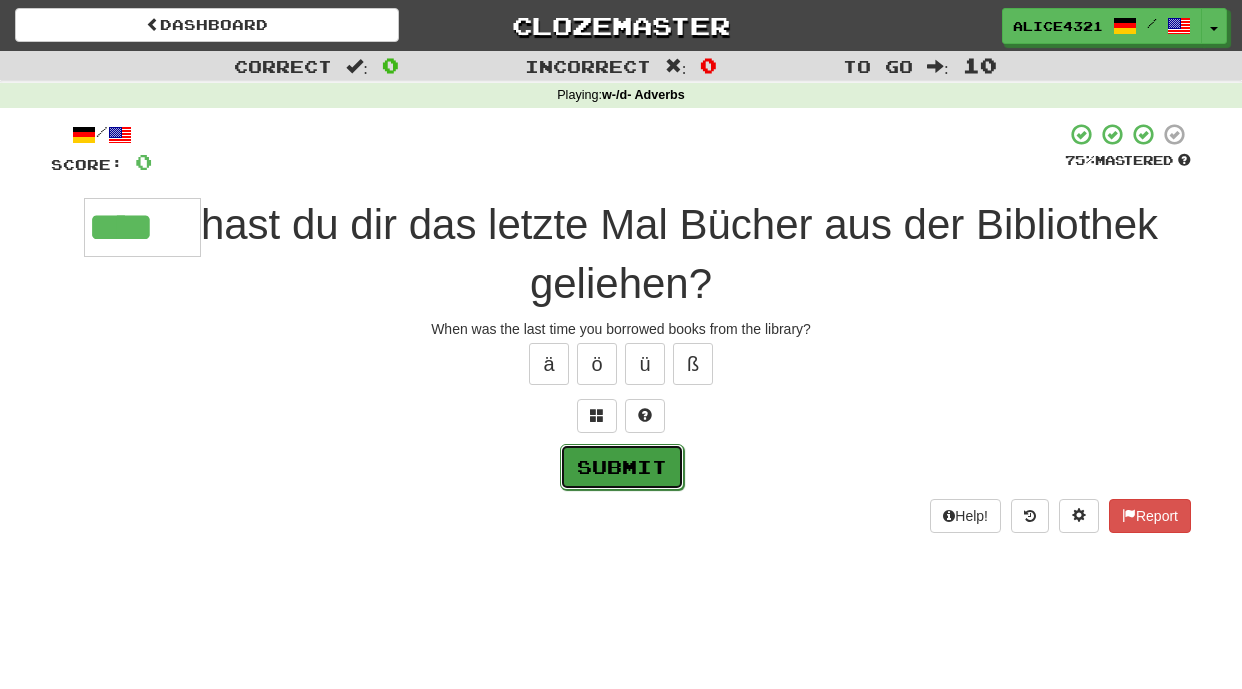 click on "Submit" at bounding box center [622, 467] 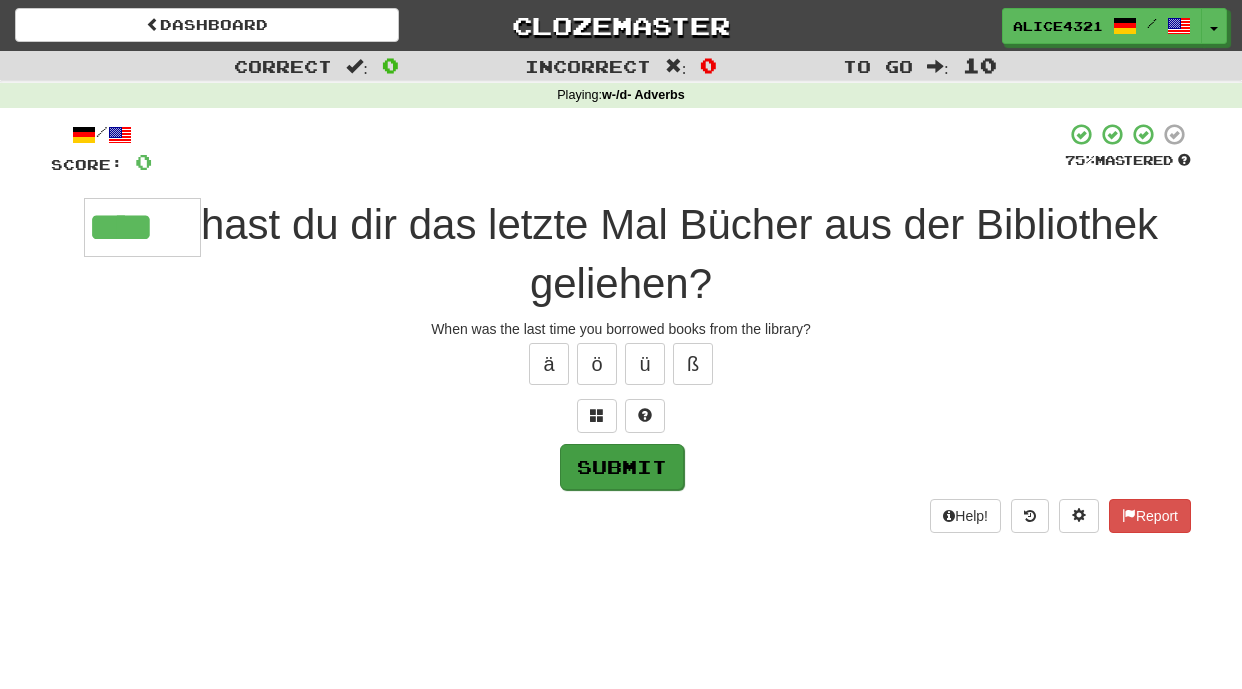 type on "****" 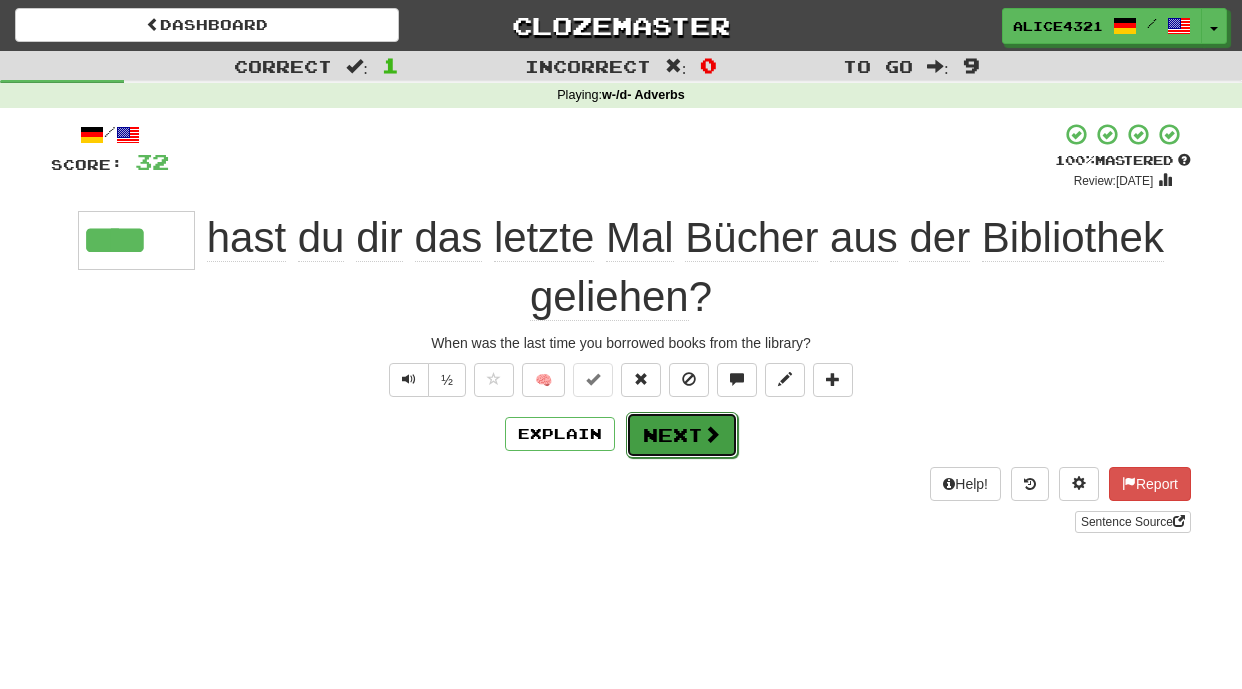 click on "Next" at bounding box center [682, 435] 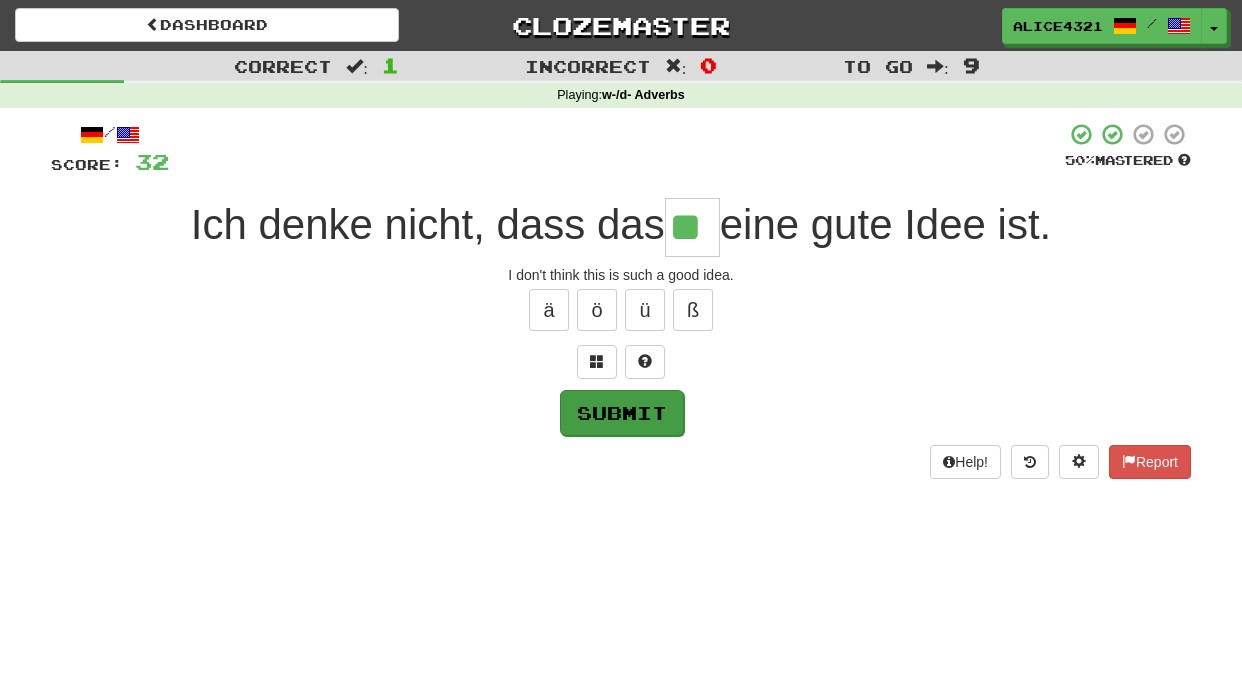 type on "**" 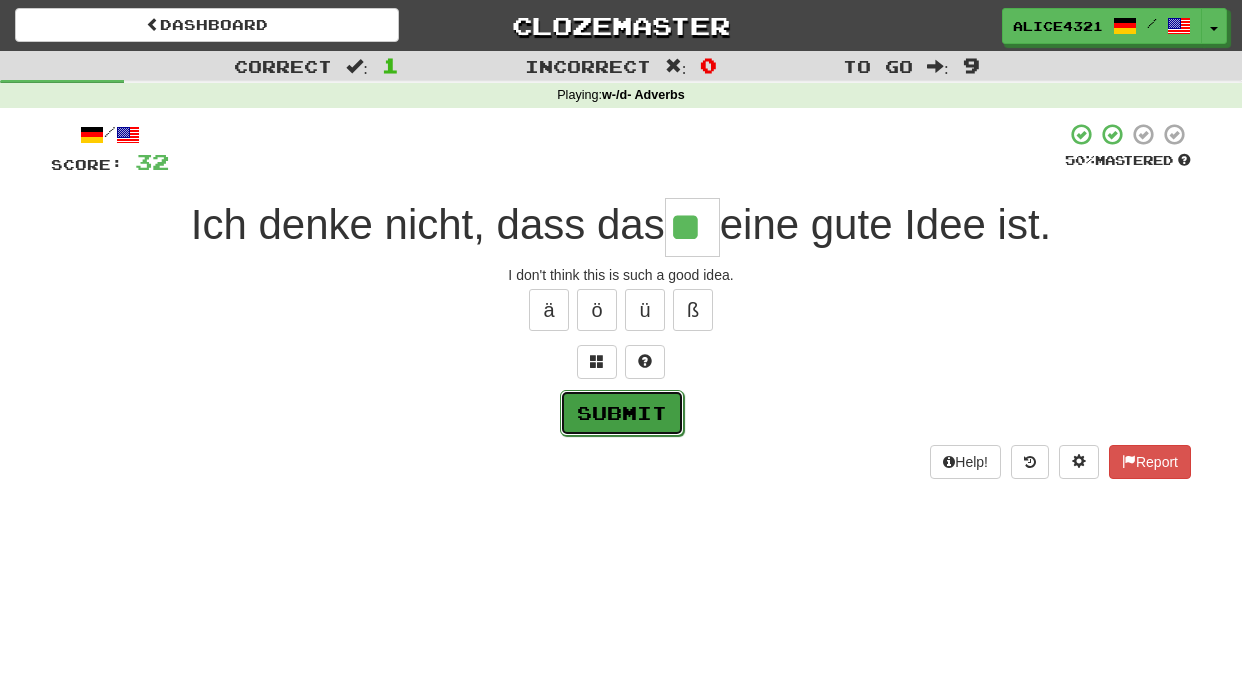 click on "Submit" at bounding box center (622, 413) 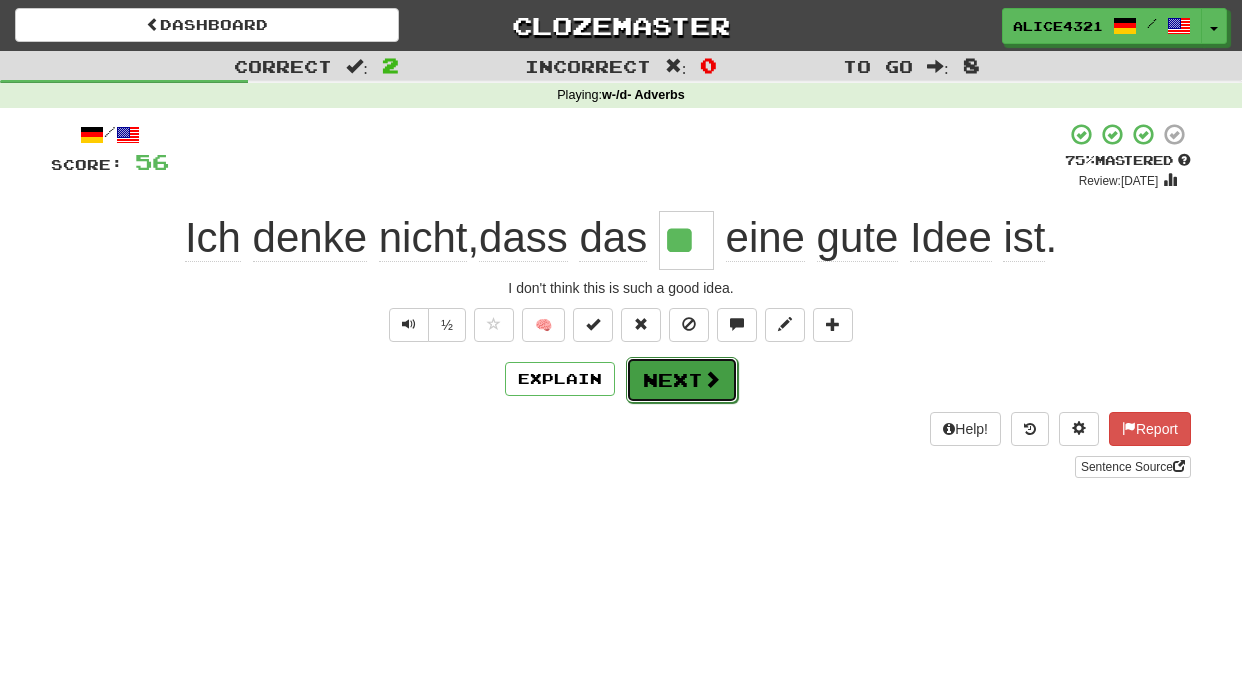 click on "Next" at bounding box center [682, 380] 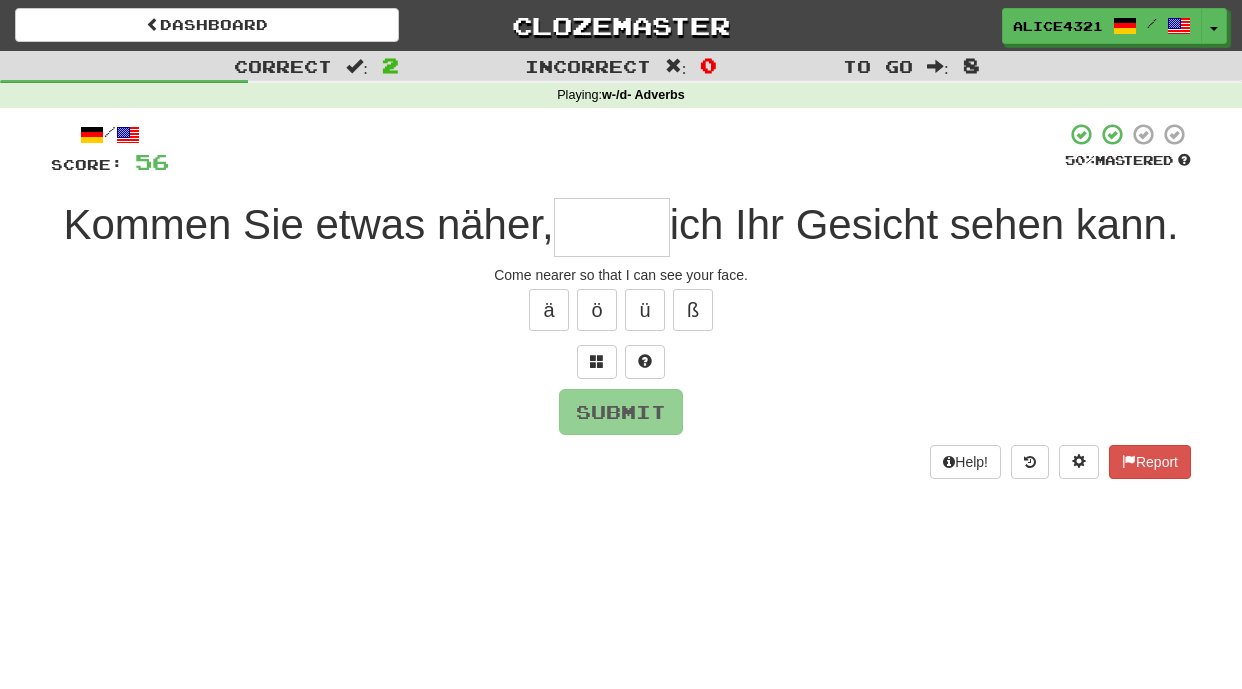 type on "*" 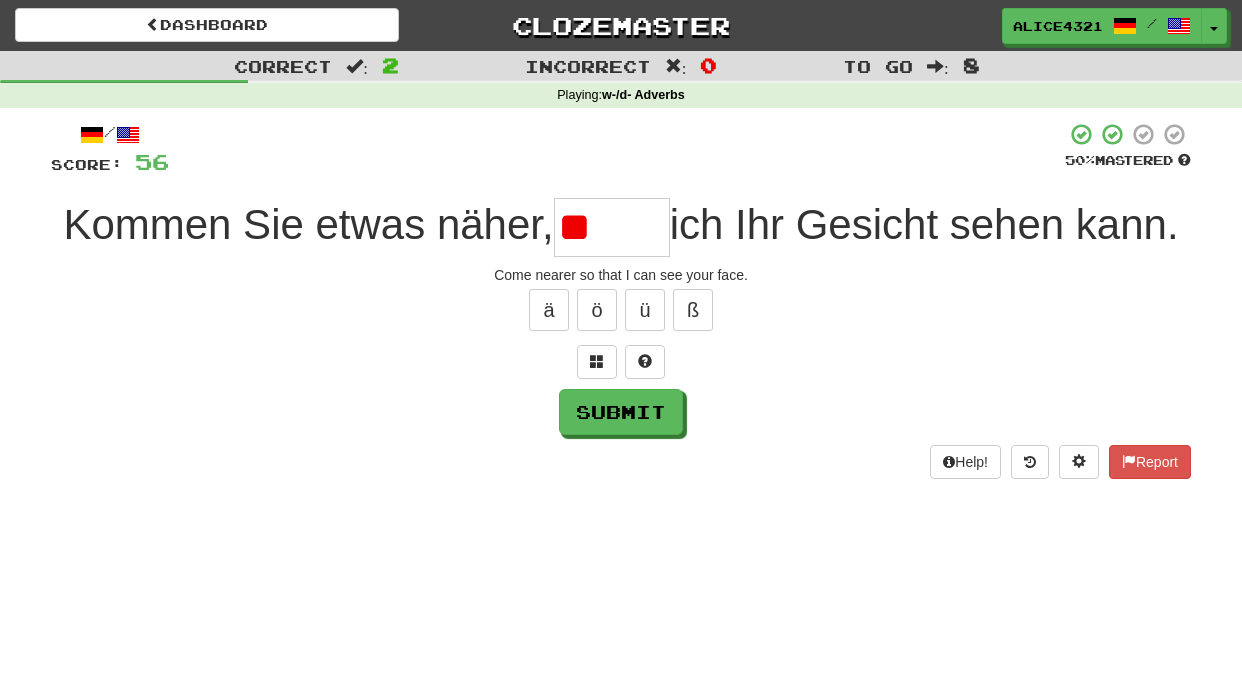 type on "*" 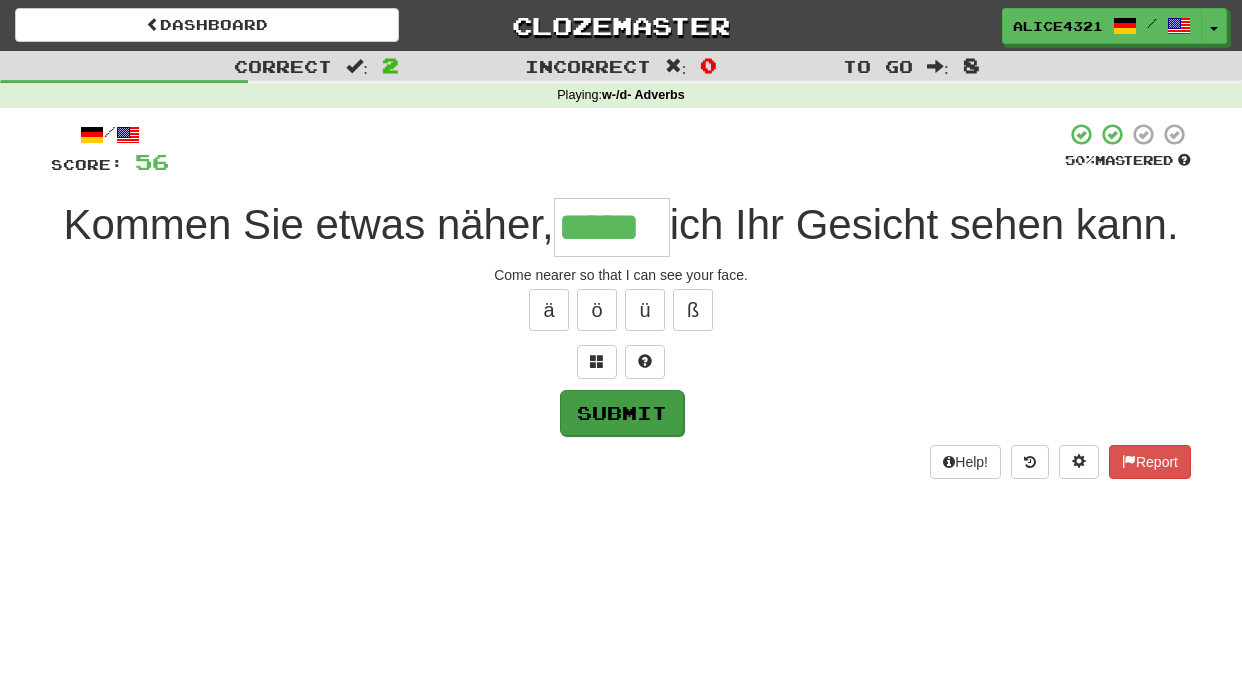 type on "*****" 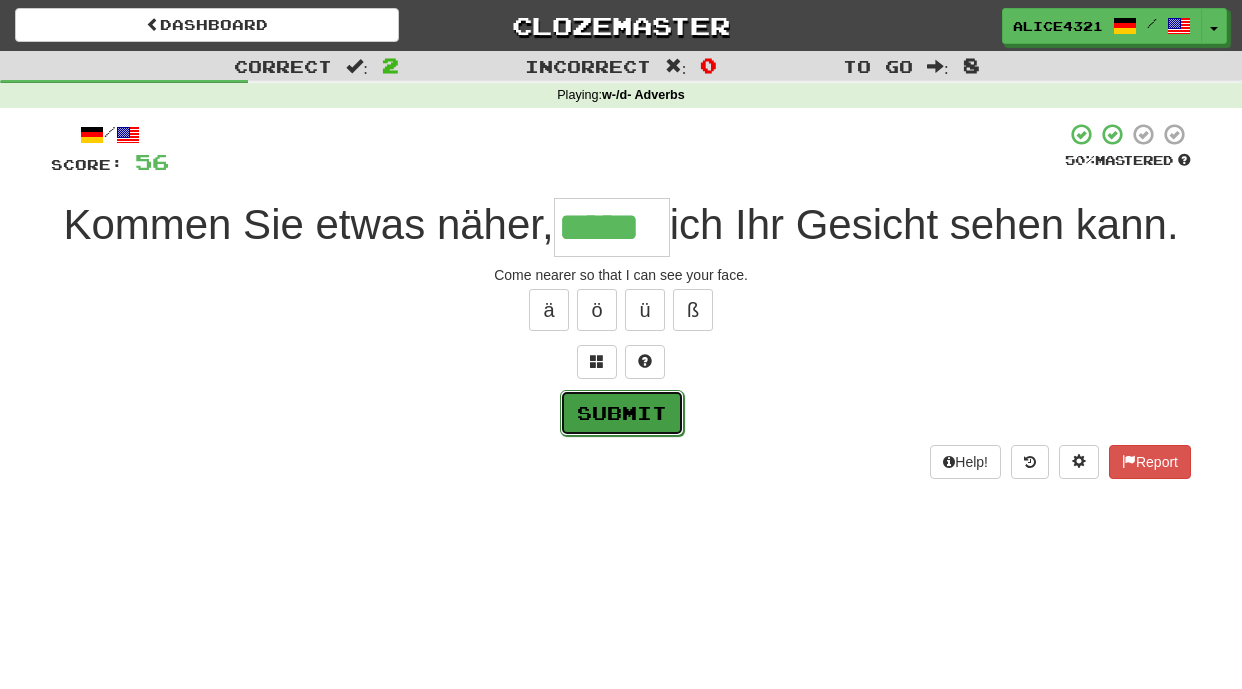click on "Submit" at bounding box center (622, 413) 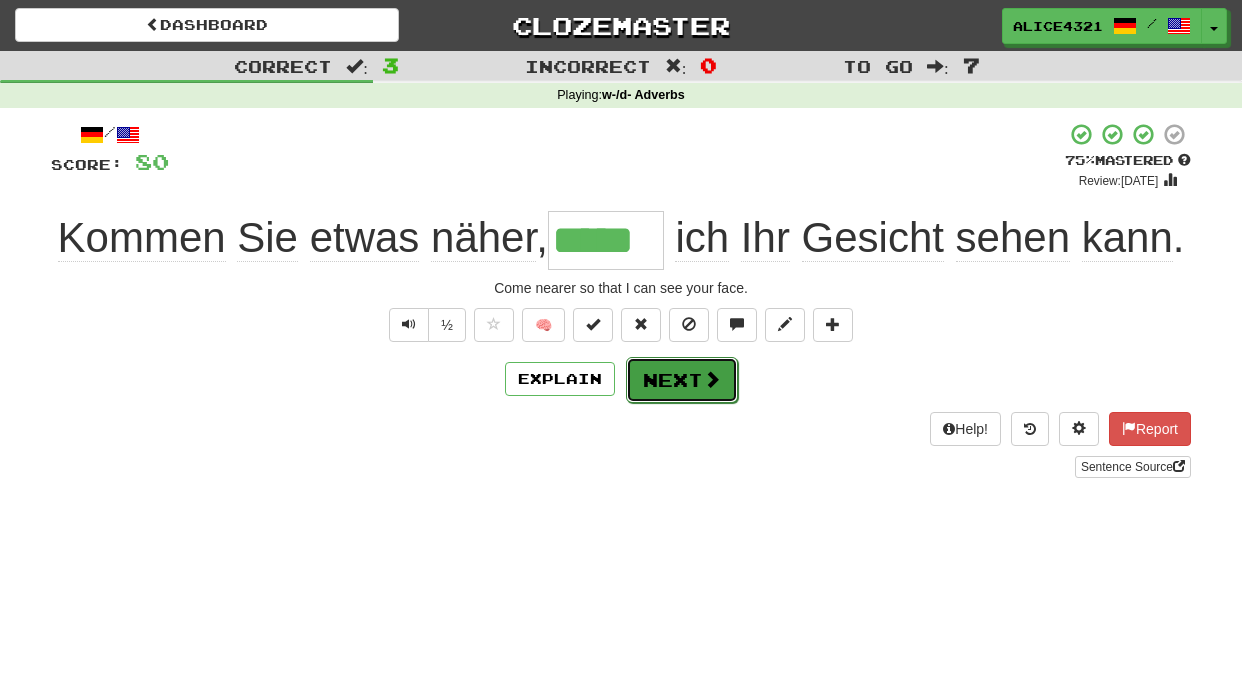 click on "Next" at bounding box center [682, 380] 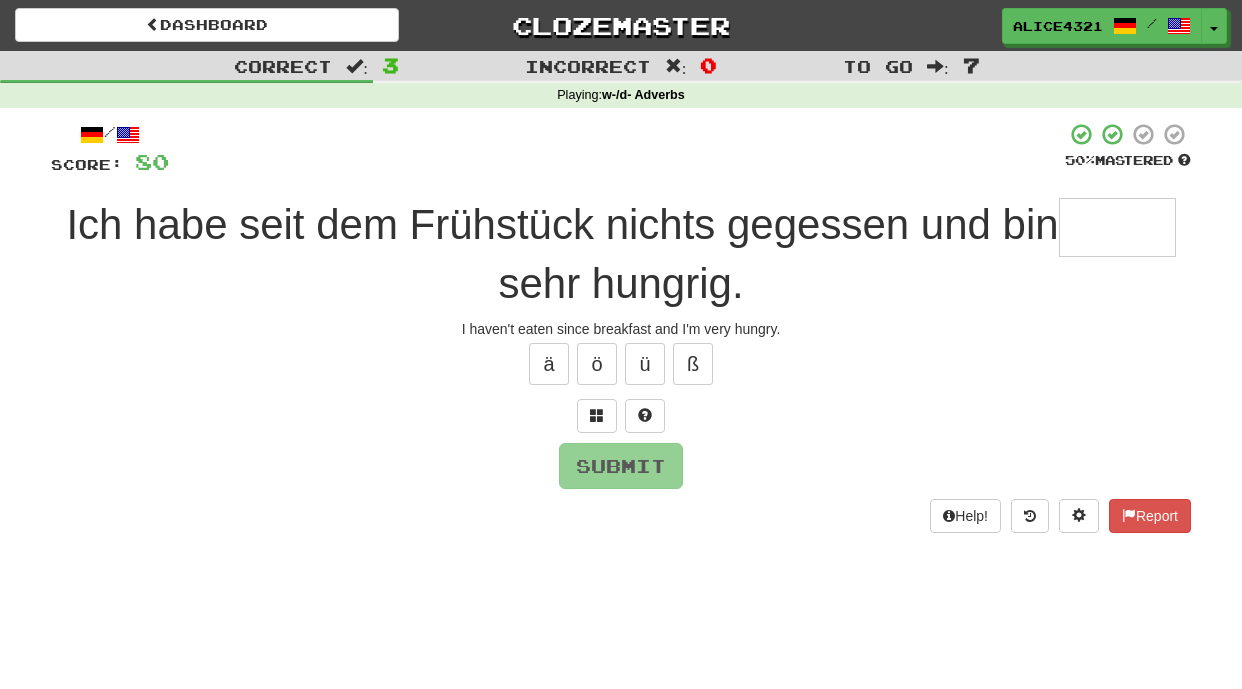 type on "*" 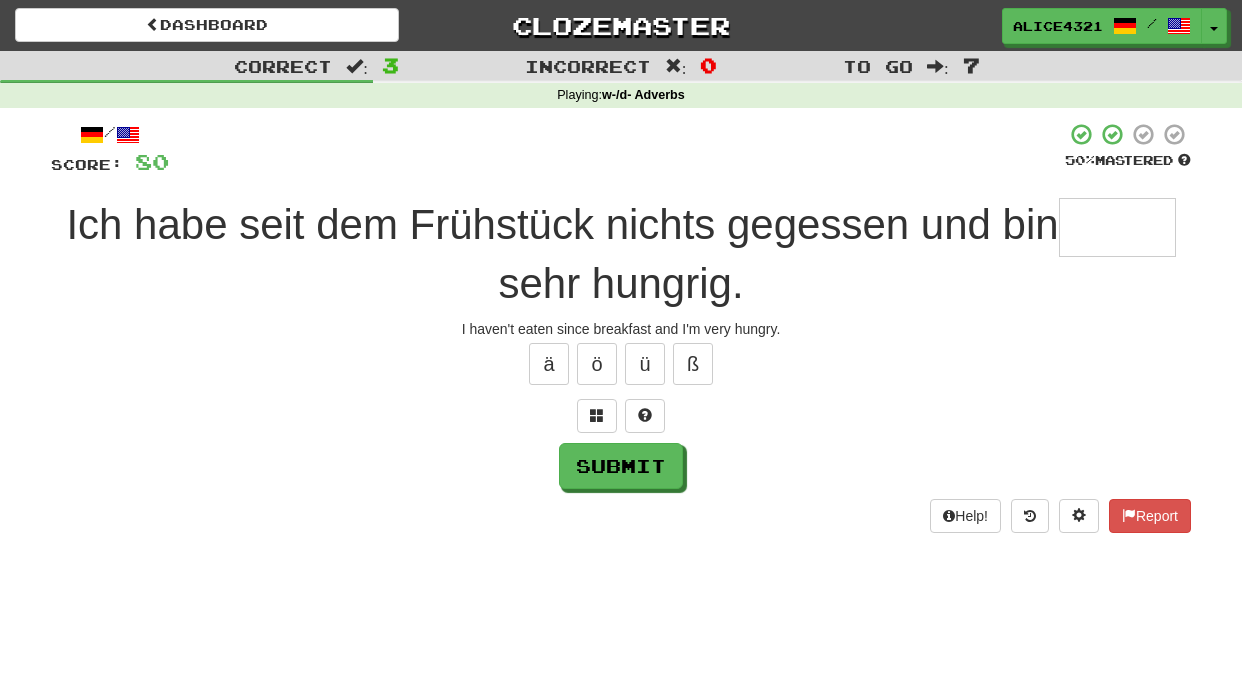 type on "*" 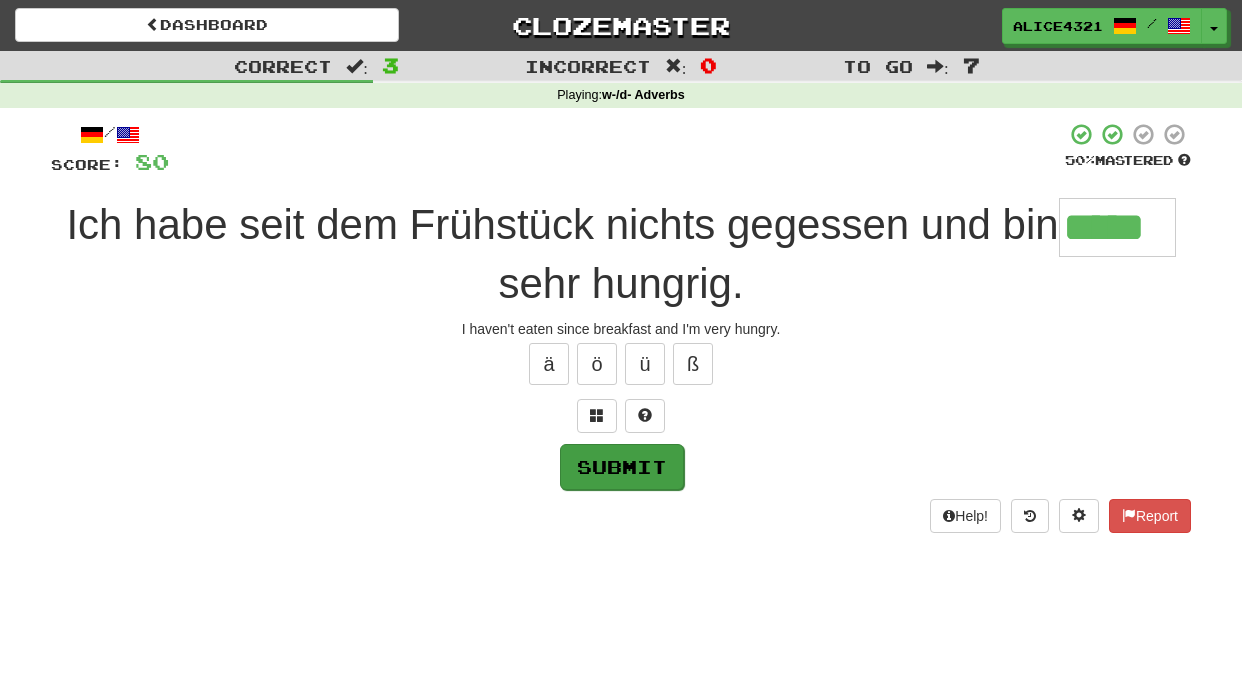 type on "*****" 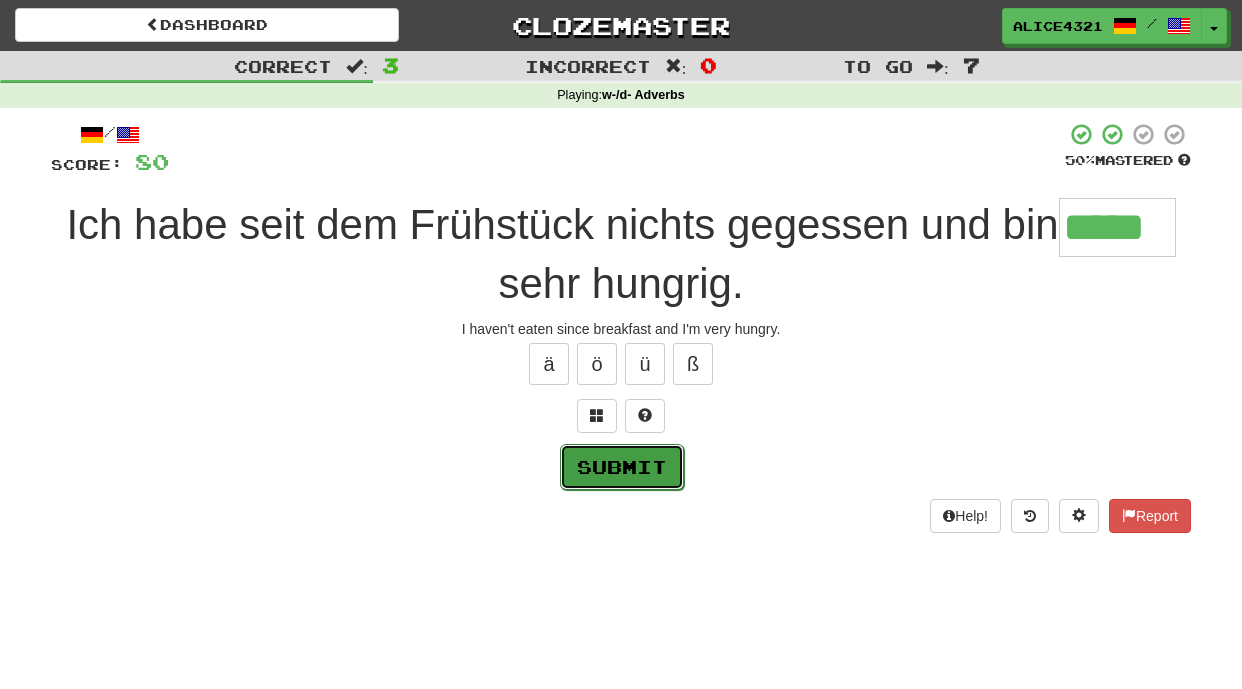 click on "Submit" at bounding box center (622, 467) 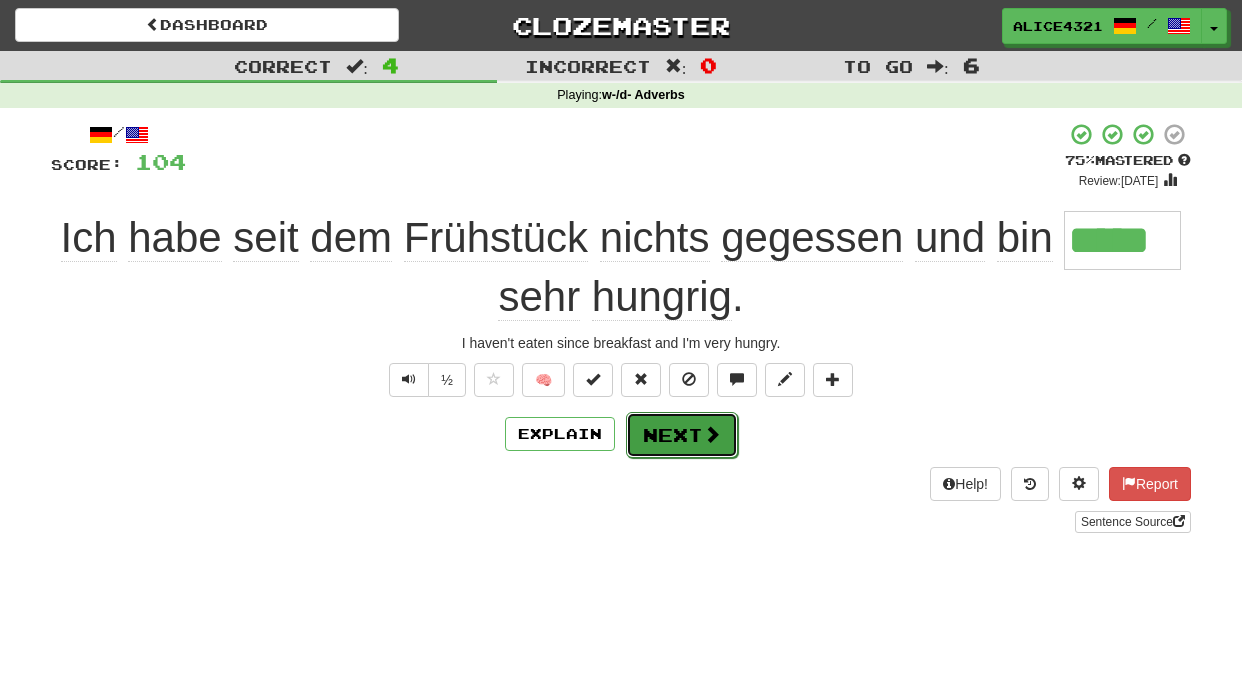 click on "Next" at bounding box center (682, 435) 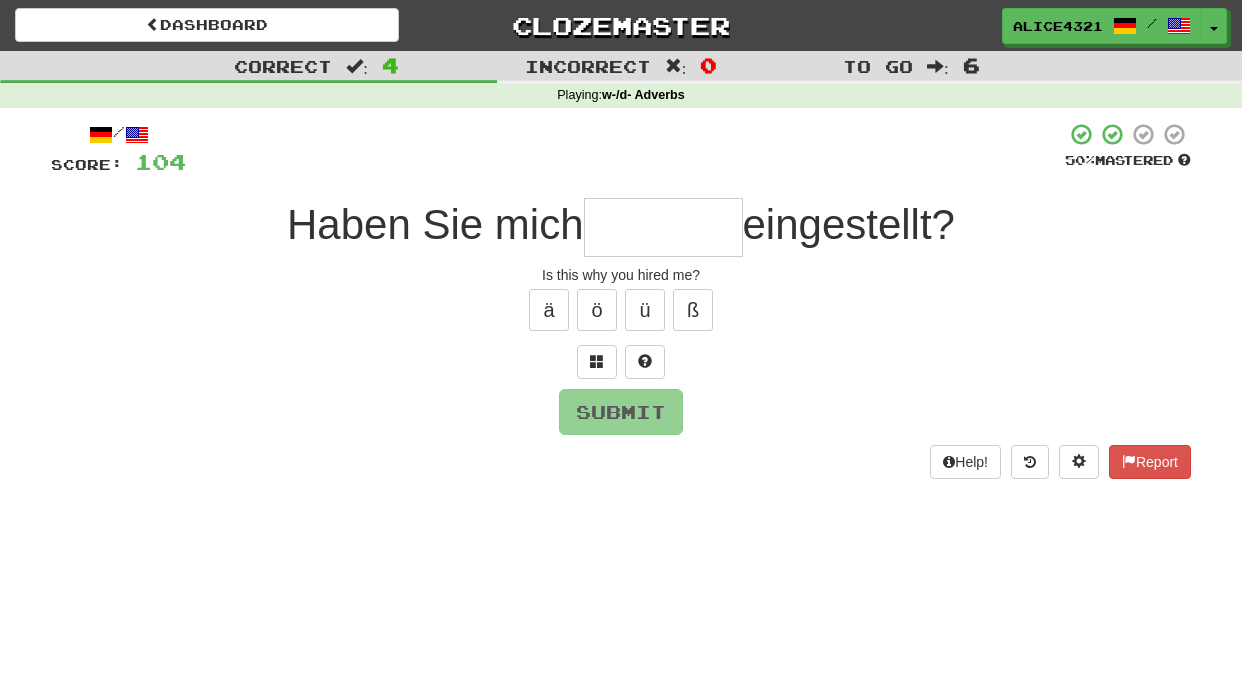 type on "*" 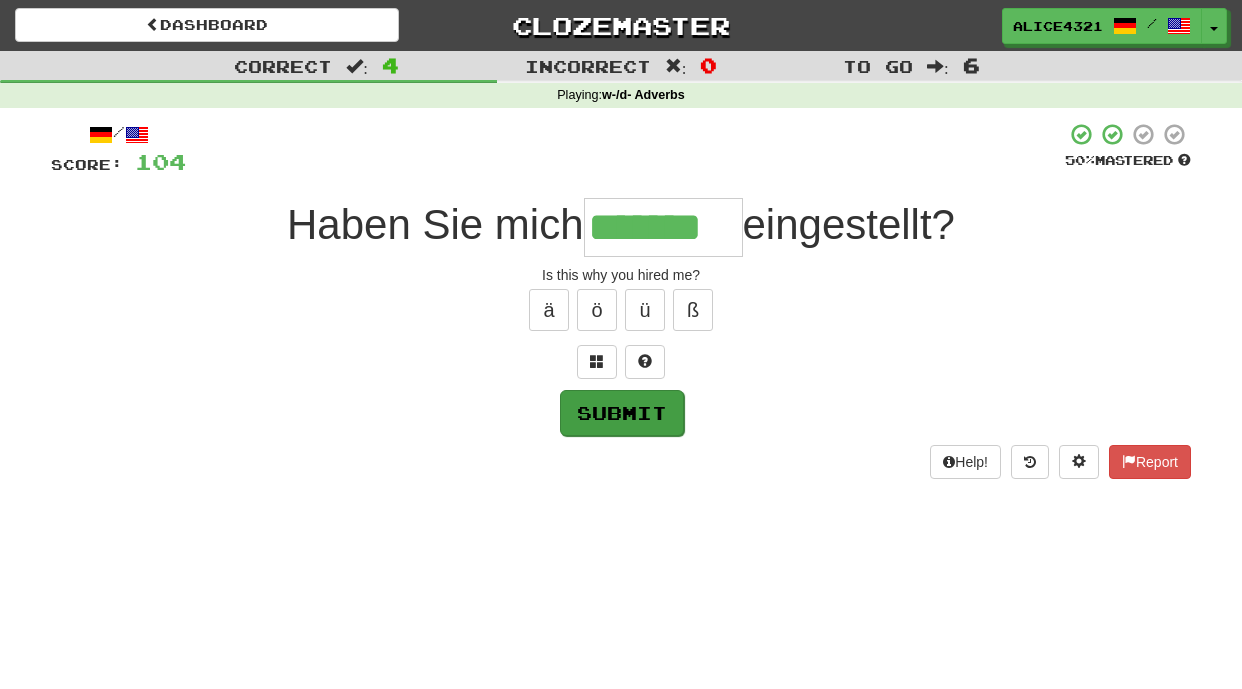 type on "*******" 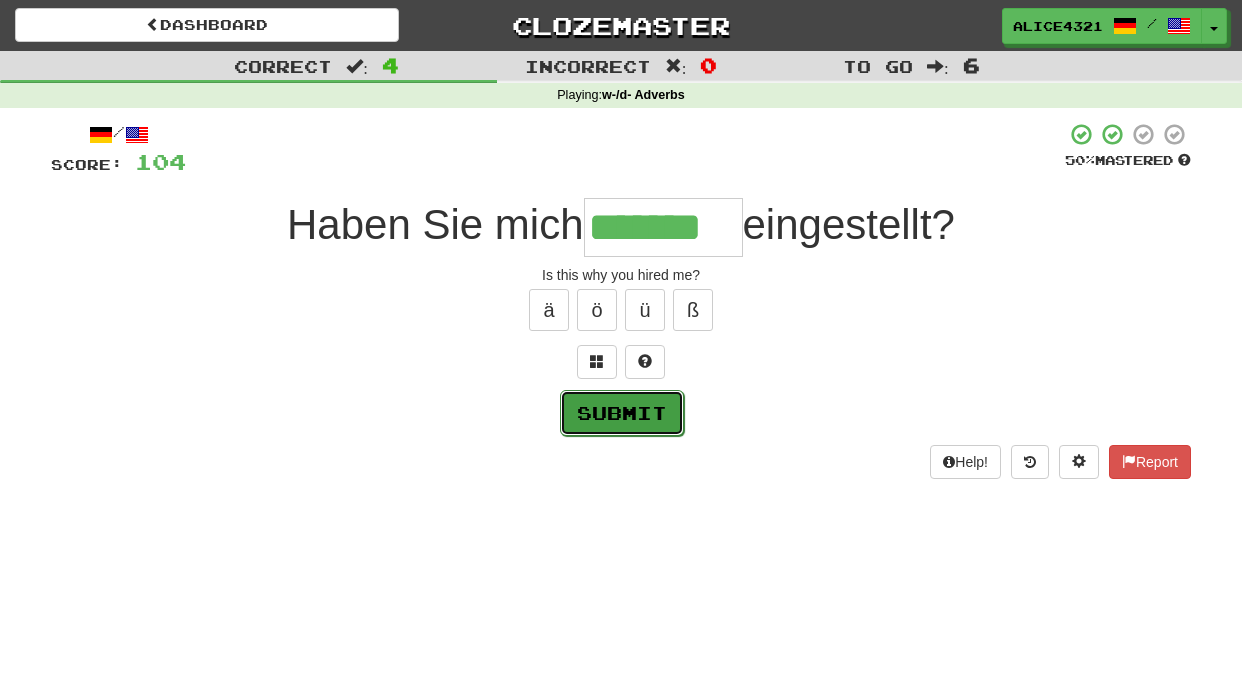 click on "Submit" at bounding box center [622, 413] 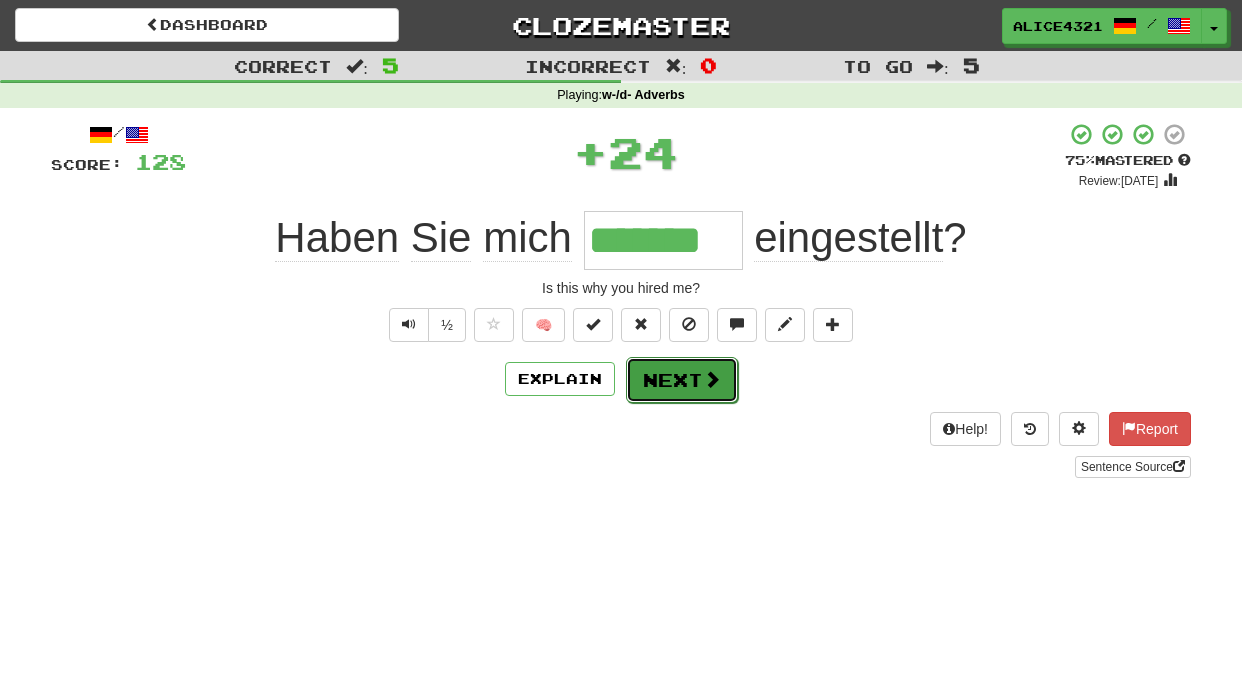 click on "Next" at bounding box center [682, 380] 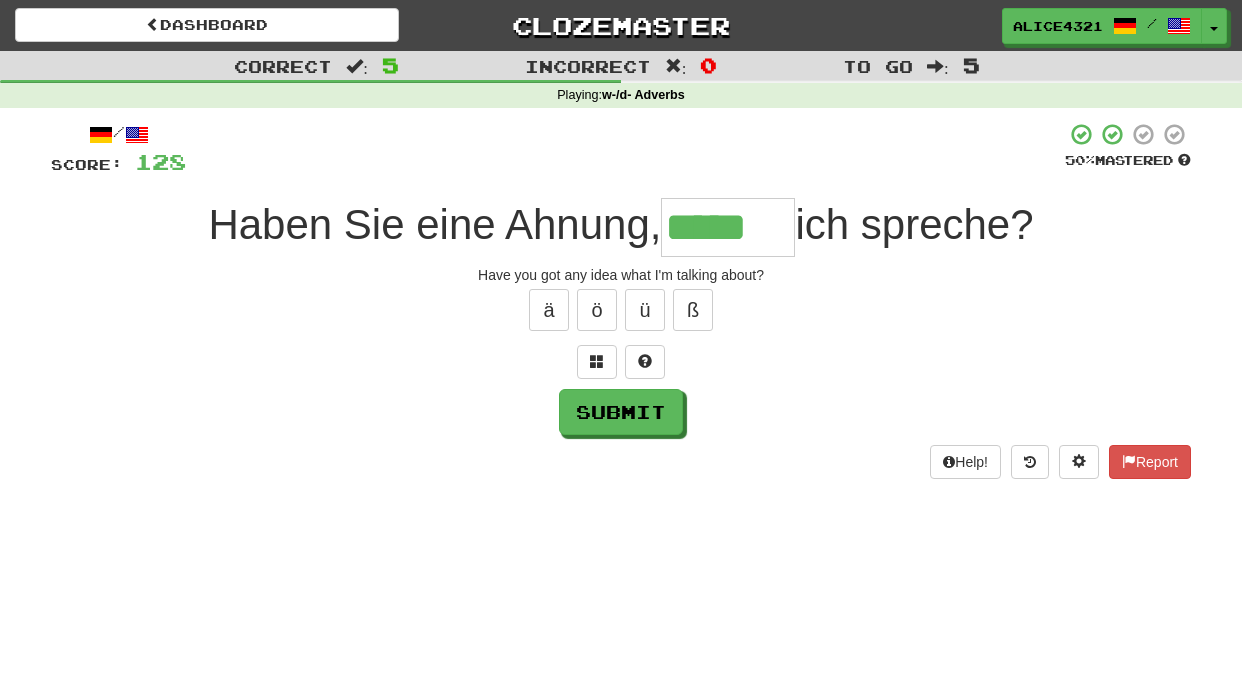 type on "*****" 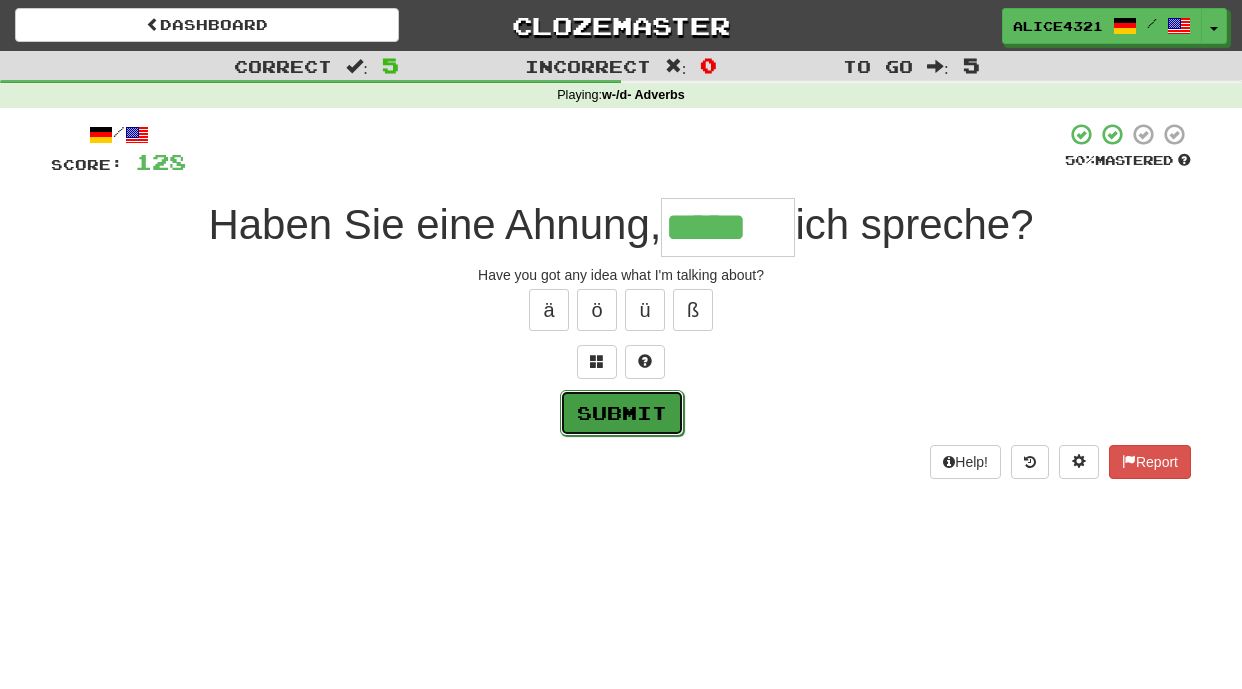 click on "Submit" at bounding box center [622, 413] 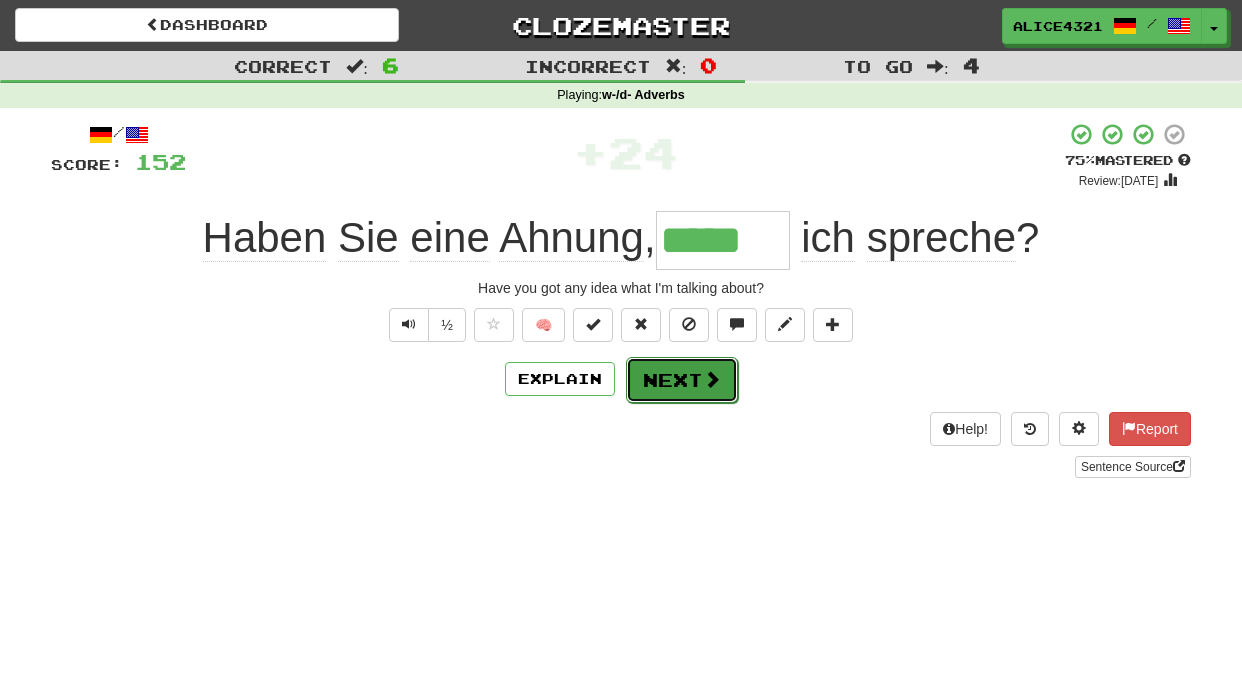 click on "Next" at bounding box center (682, 380) 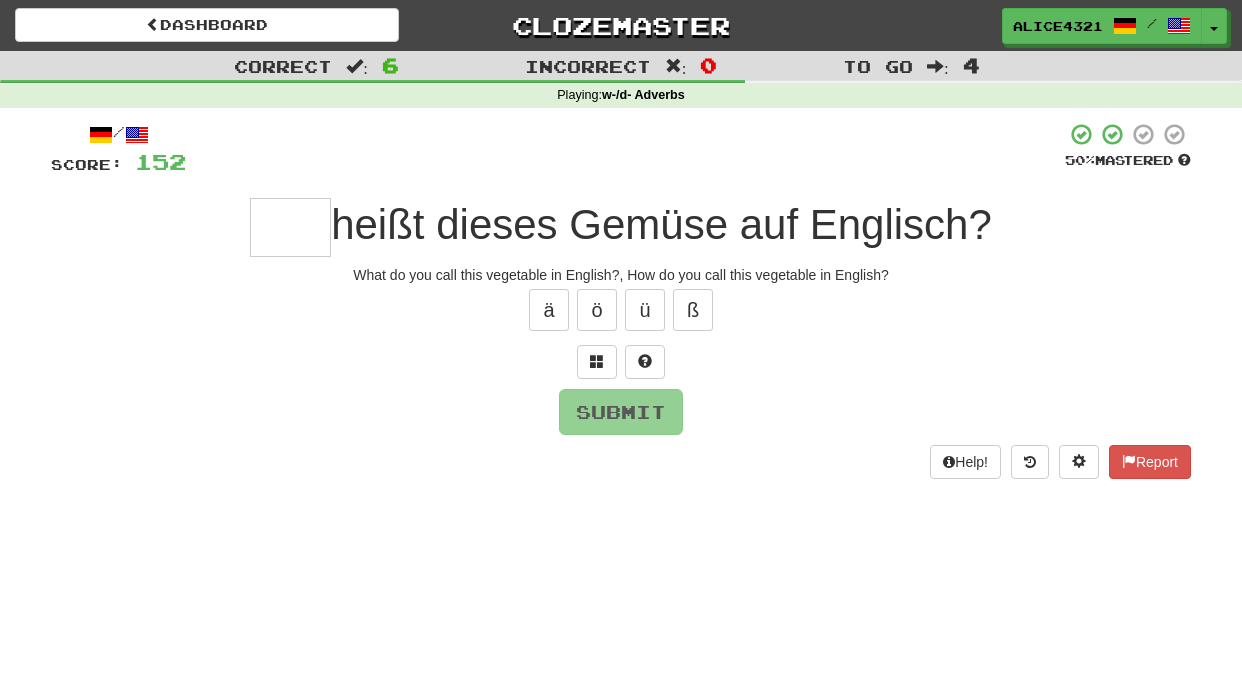type on "*" 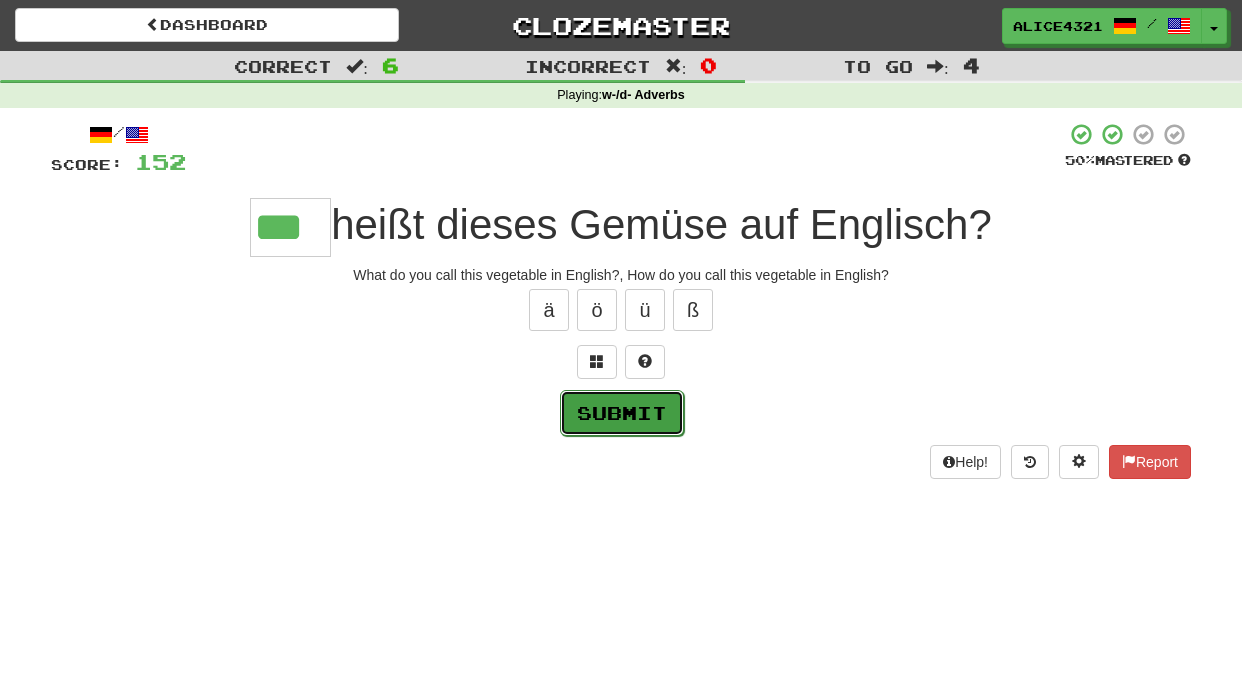 click on "Submit" at bounding box center (622, 413) 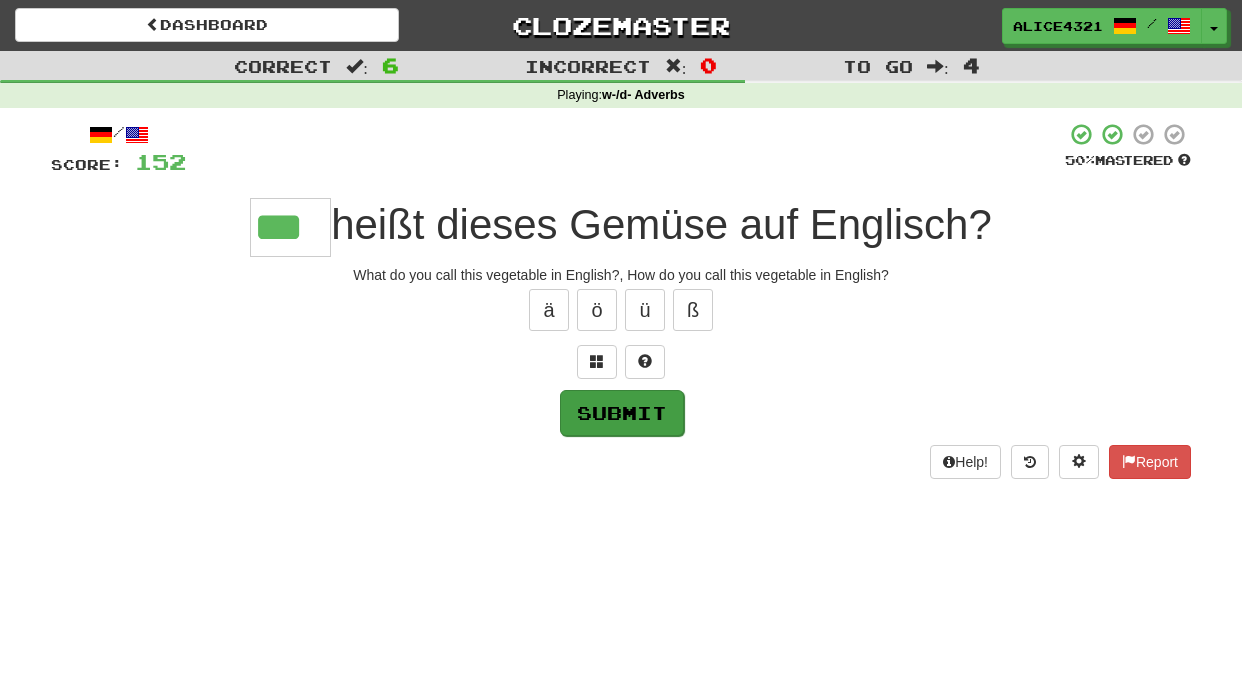 type on "***" 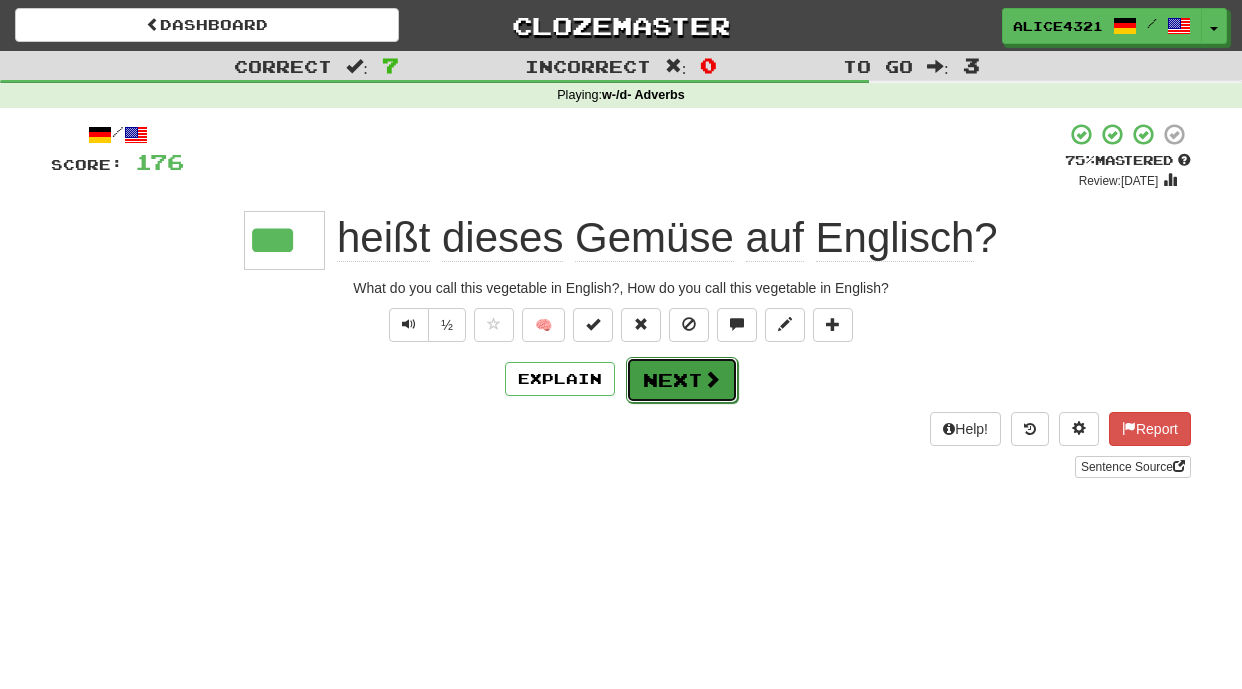 click on "Next" at bounding box center (682, 380) 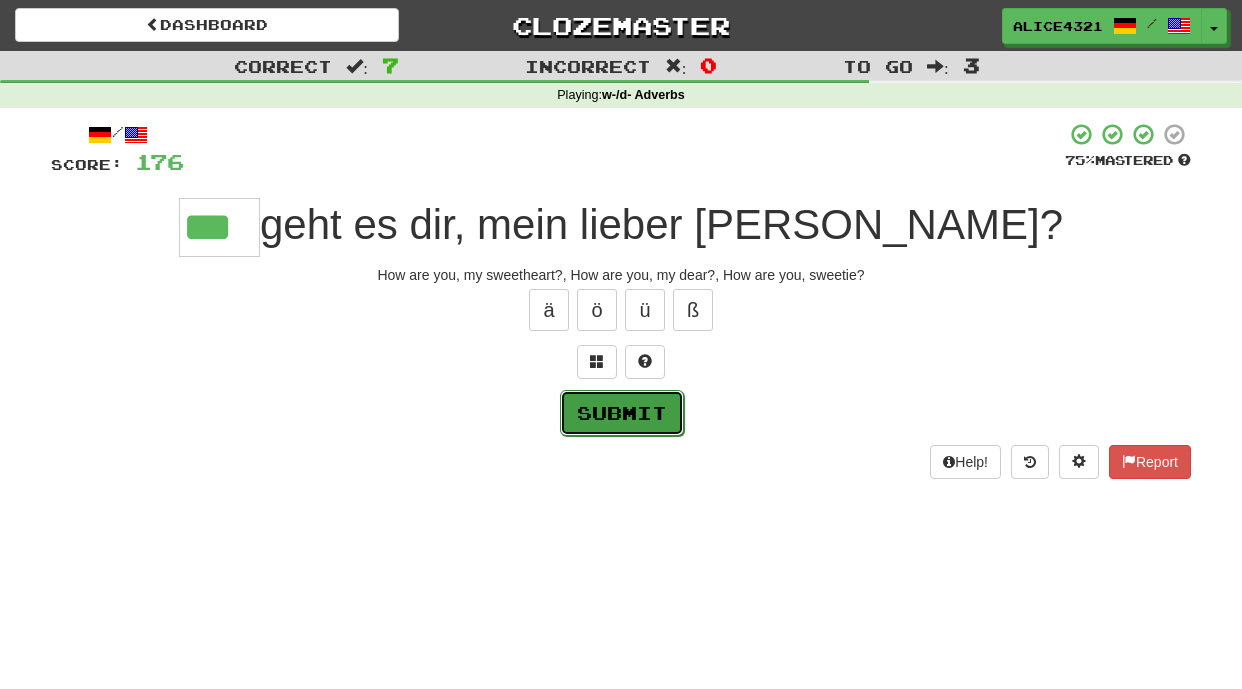 click on "Submit" at bounding box center (622, 413) 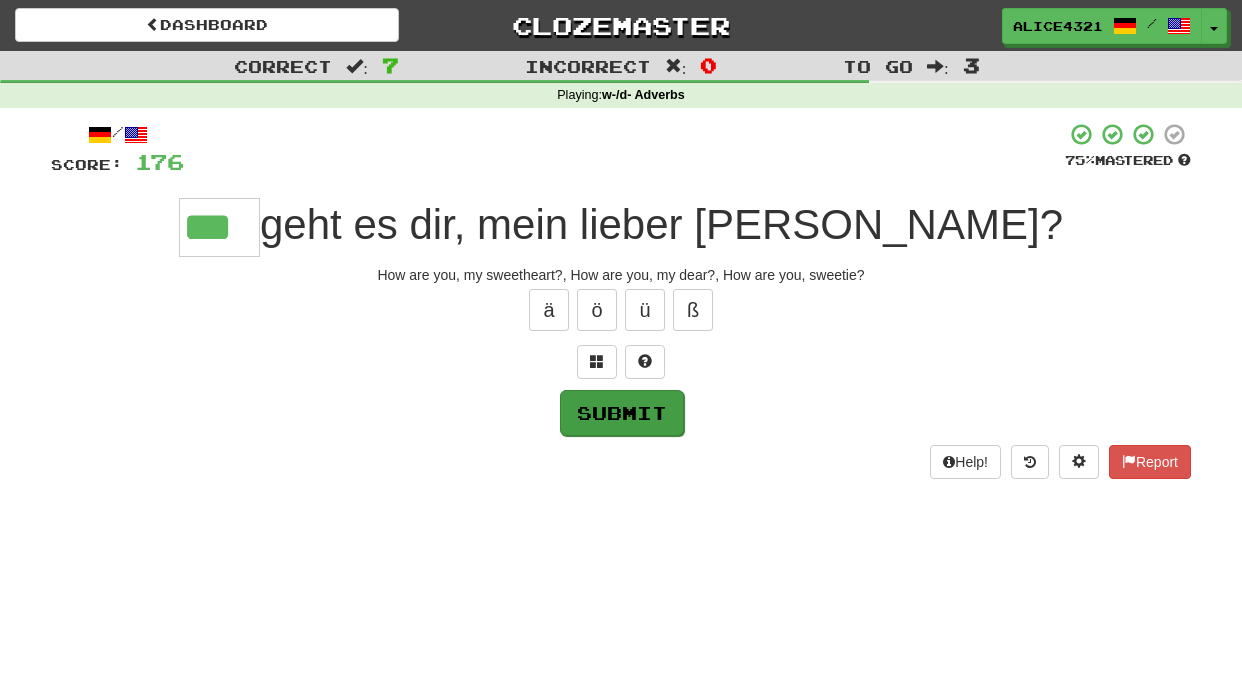 type on "***" 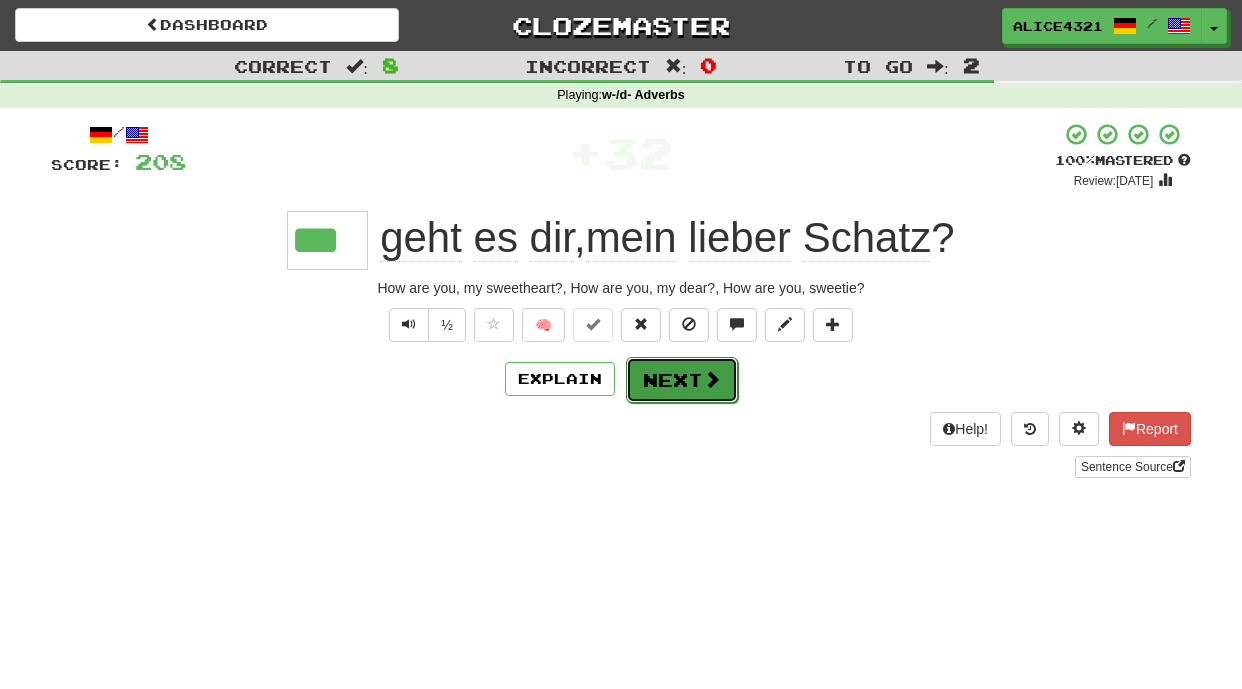 click on "Next" at bounding box center (682, 380) 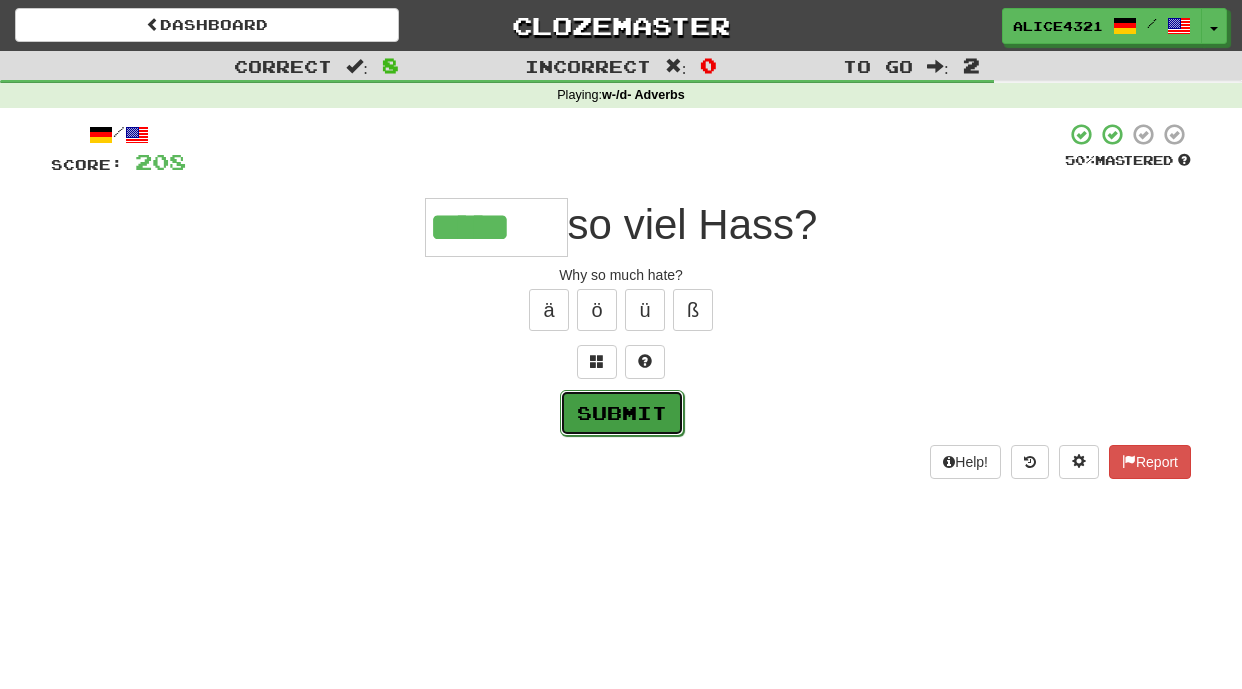 click on "Submit" at bounding box center [622, 413] 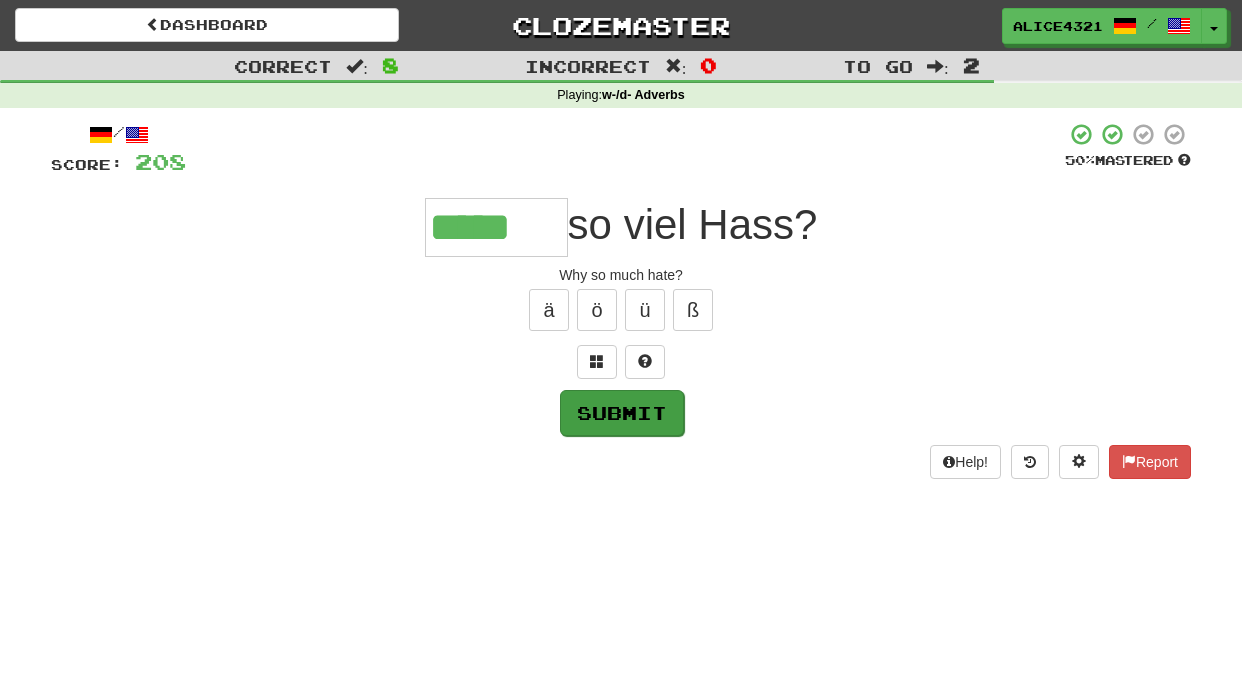 type on "*****" 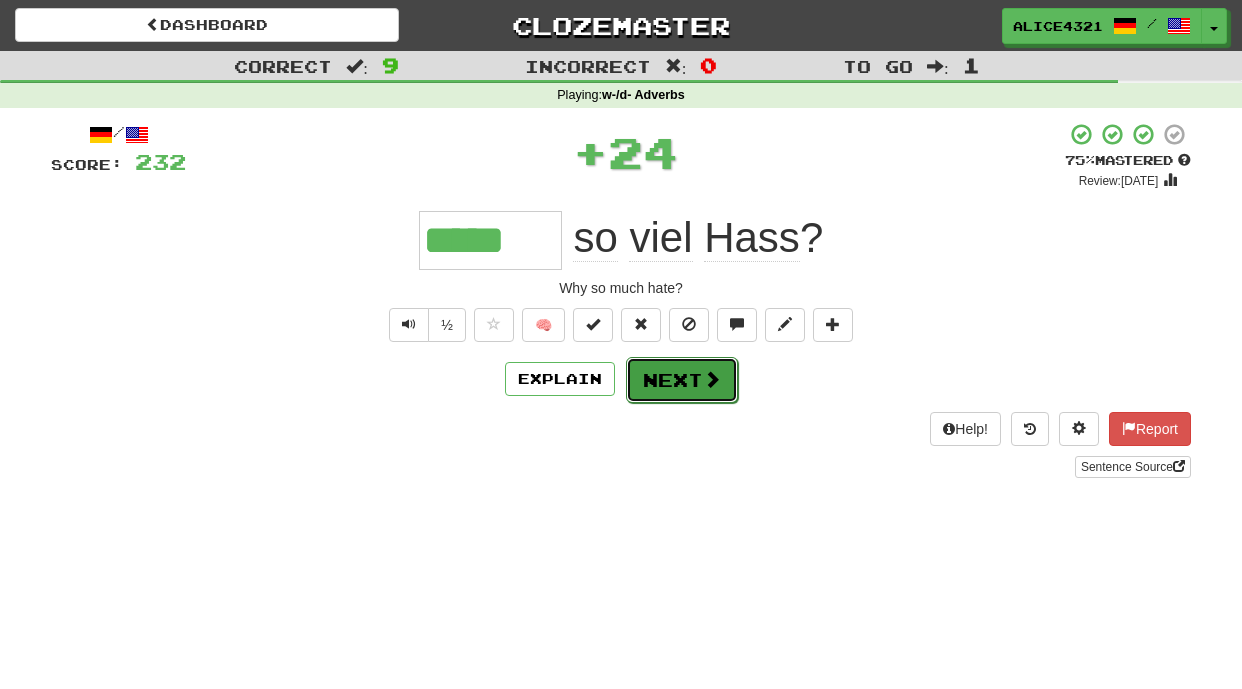 click at bounding box center (712, 379) 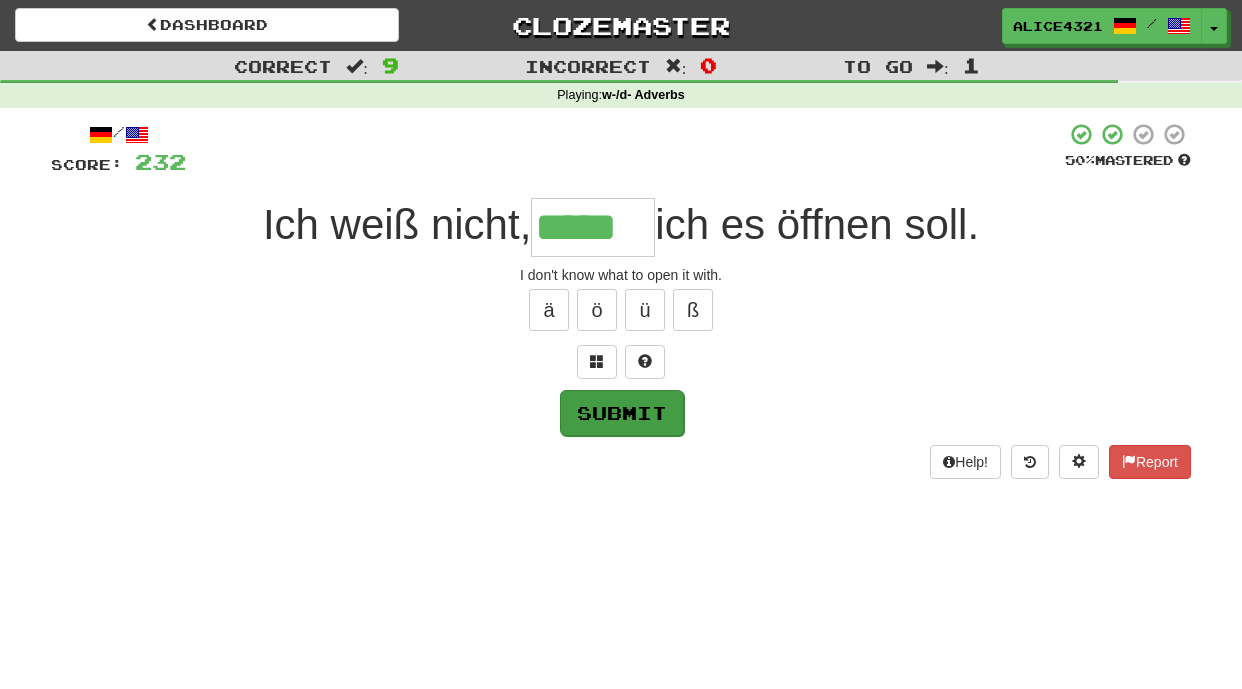 type on "*****" 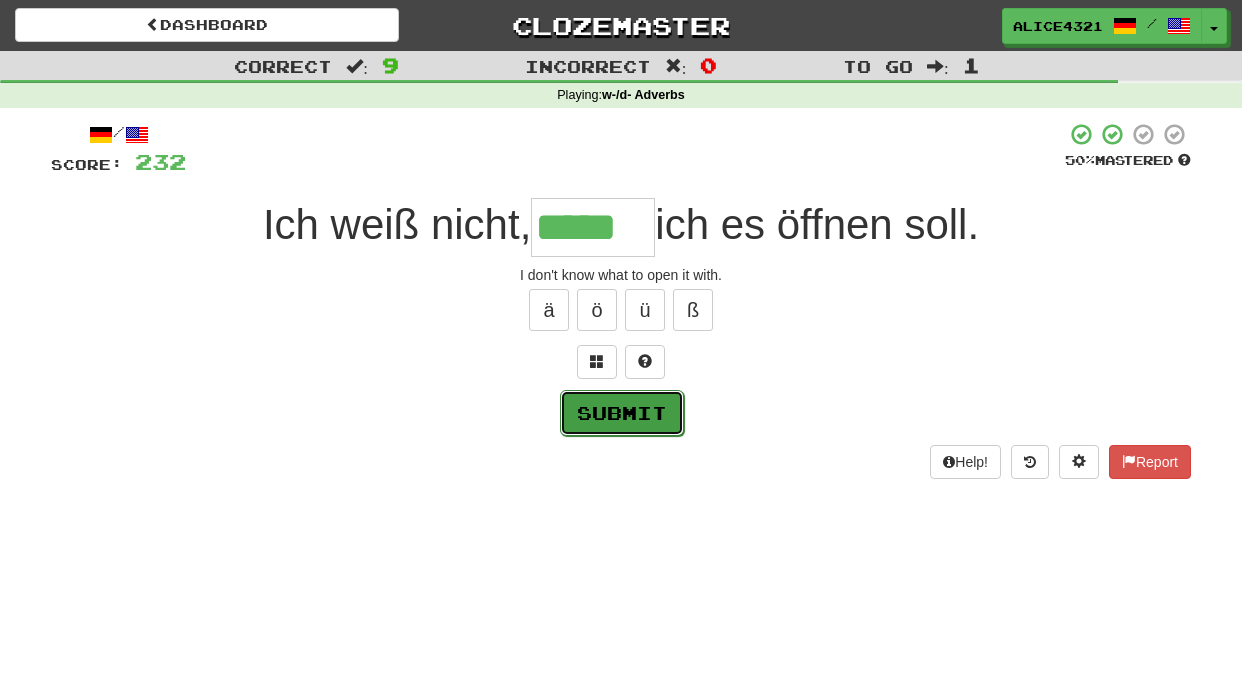 click on "Submit" at bounding box center [622, 413] 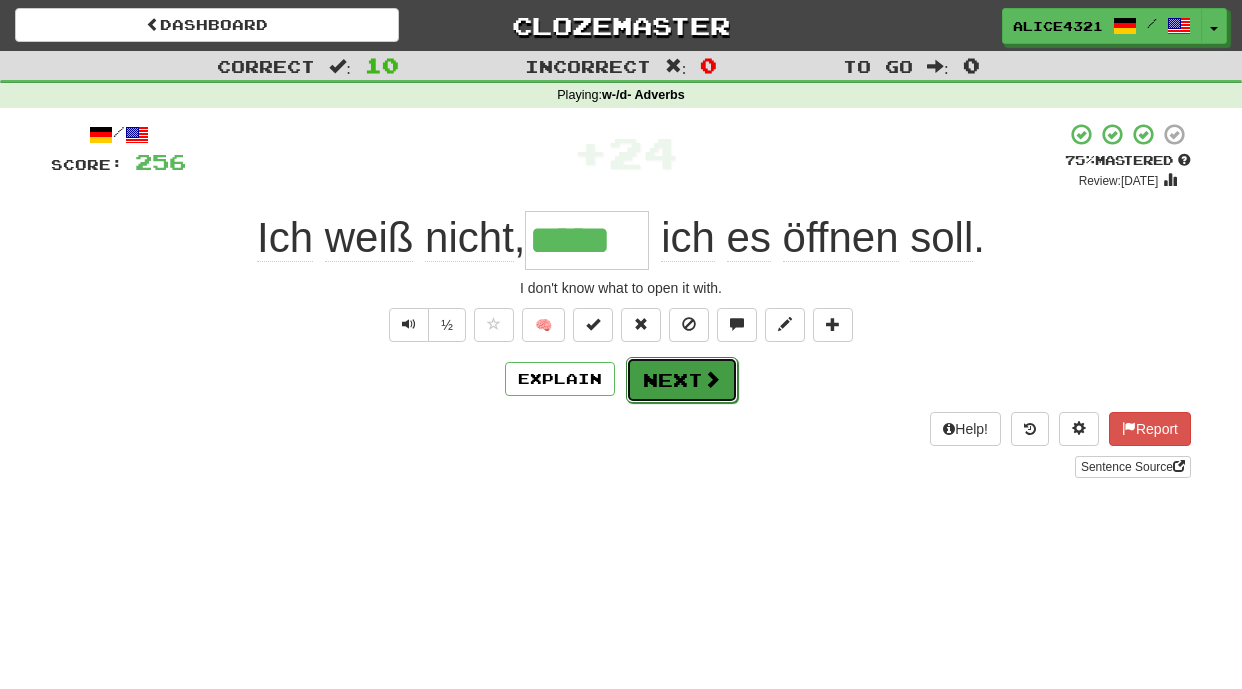 click on "Next" at bounding box center (682, 380) 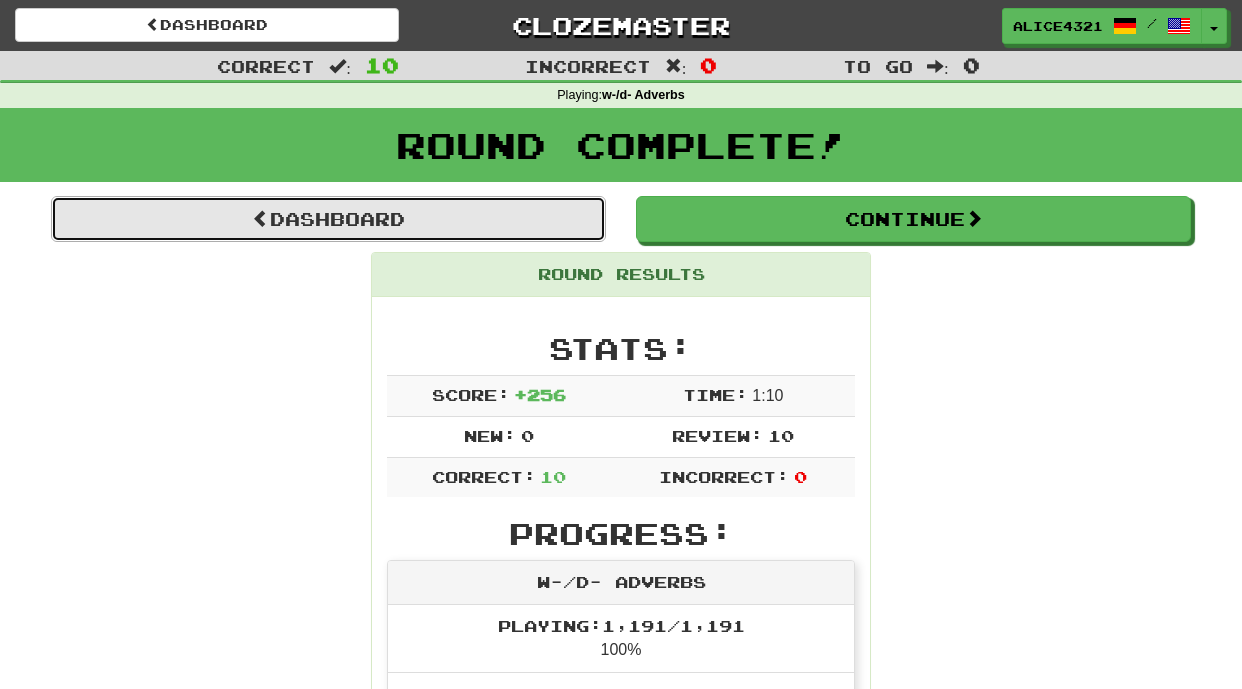 click on "Dashboard" at bounding box center [328, 219] 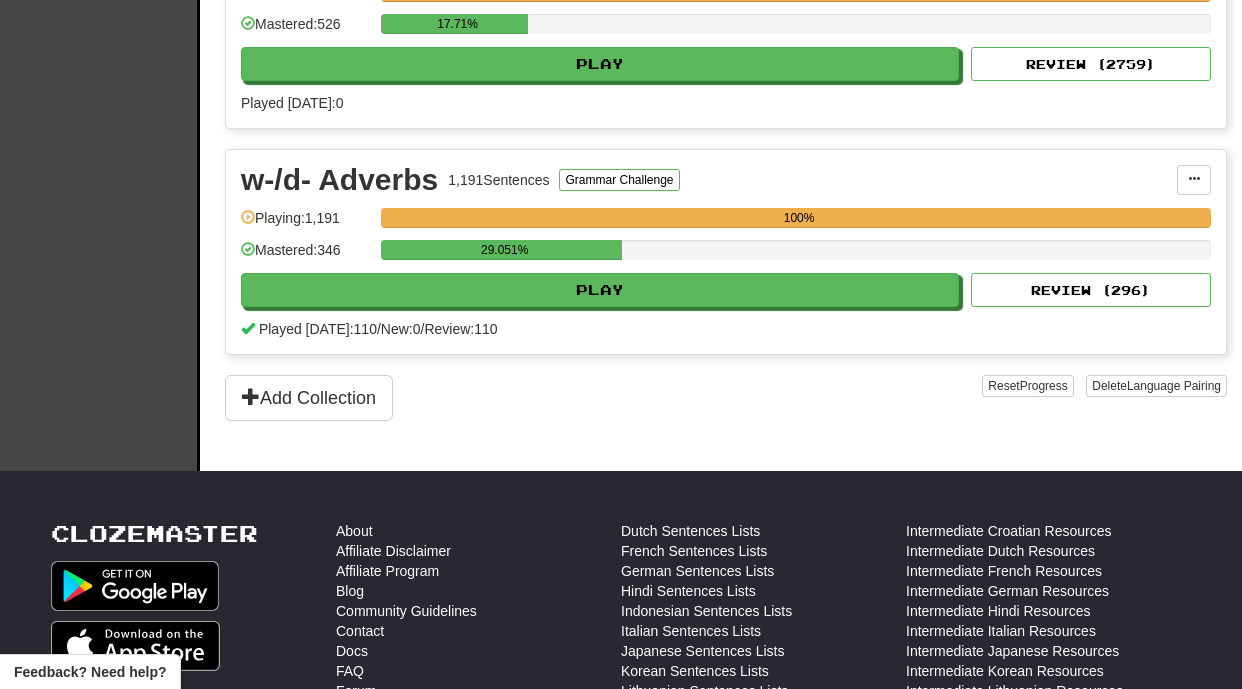 scroll, scrollTop: 1457, scrollLeft: 0, axis: vertical 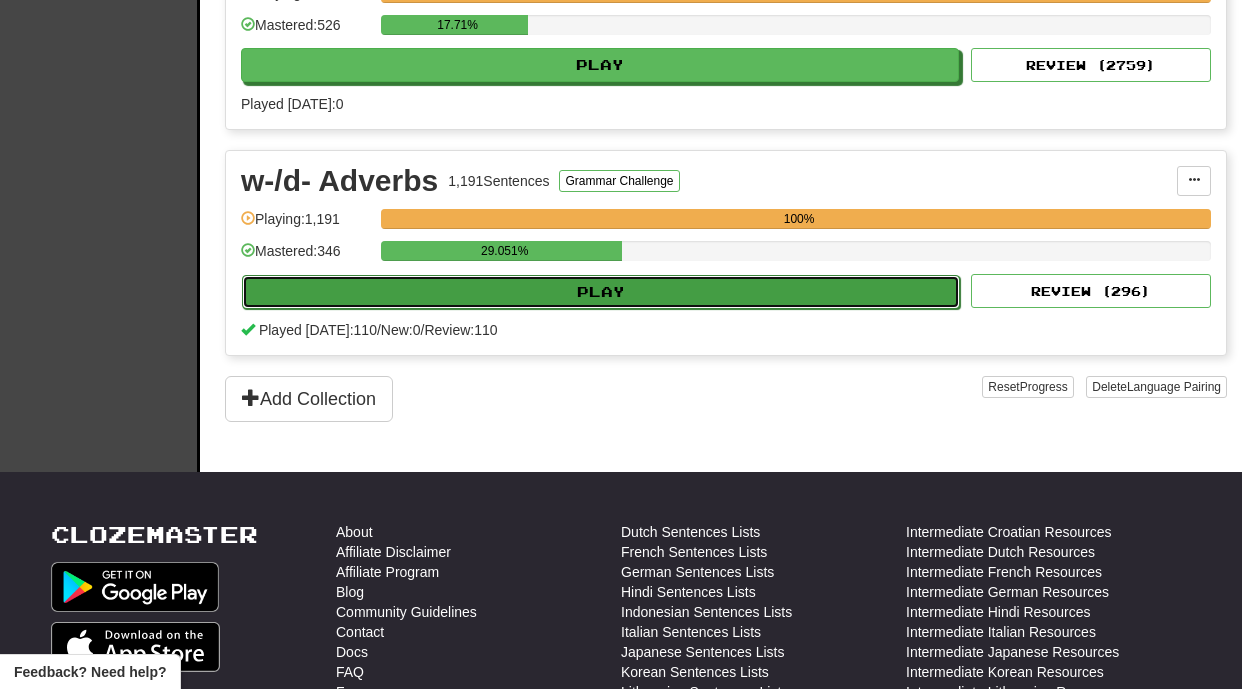 click on "Play" at bounding box center [601, 292] 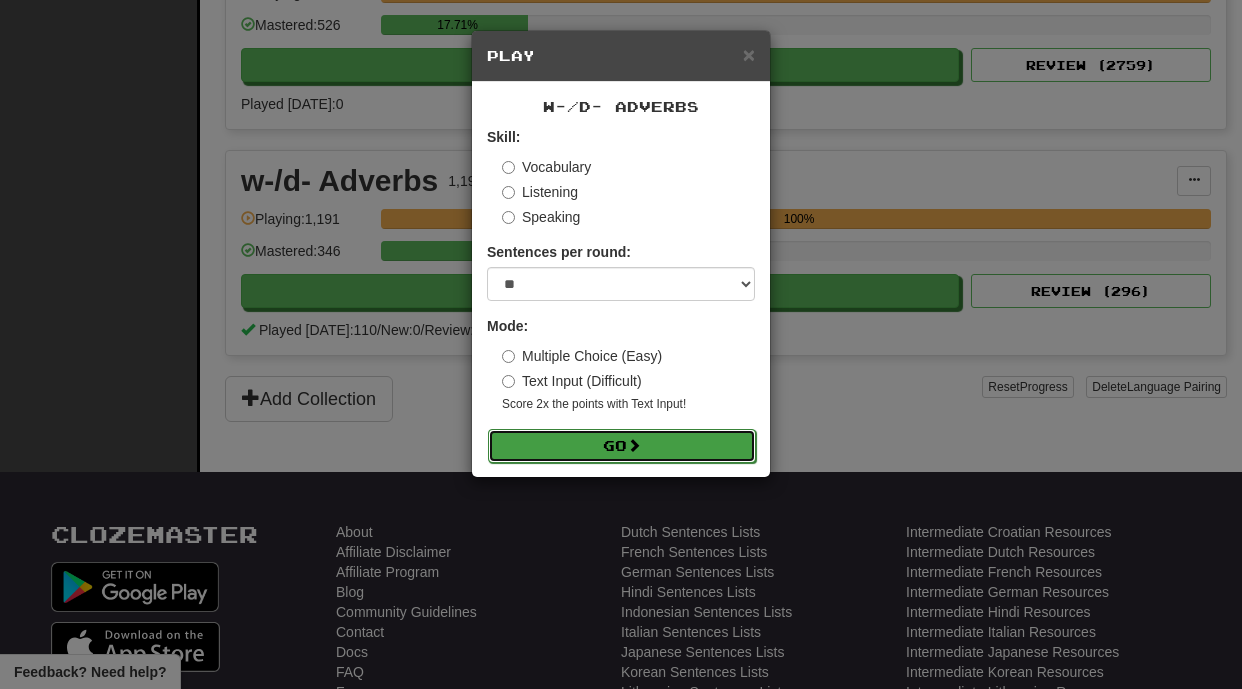 click on "Go" at bounding box center [622, 446] 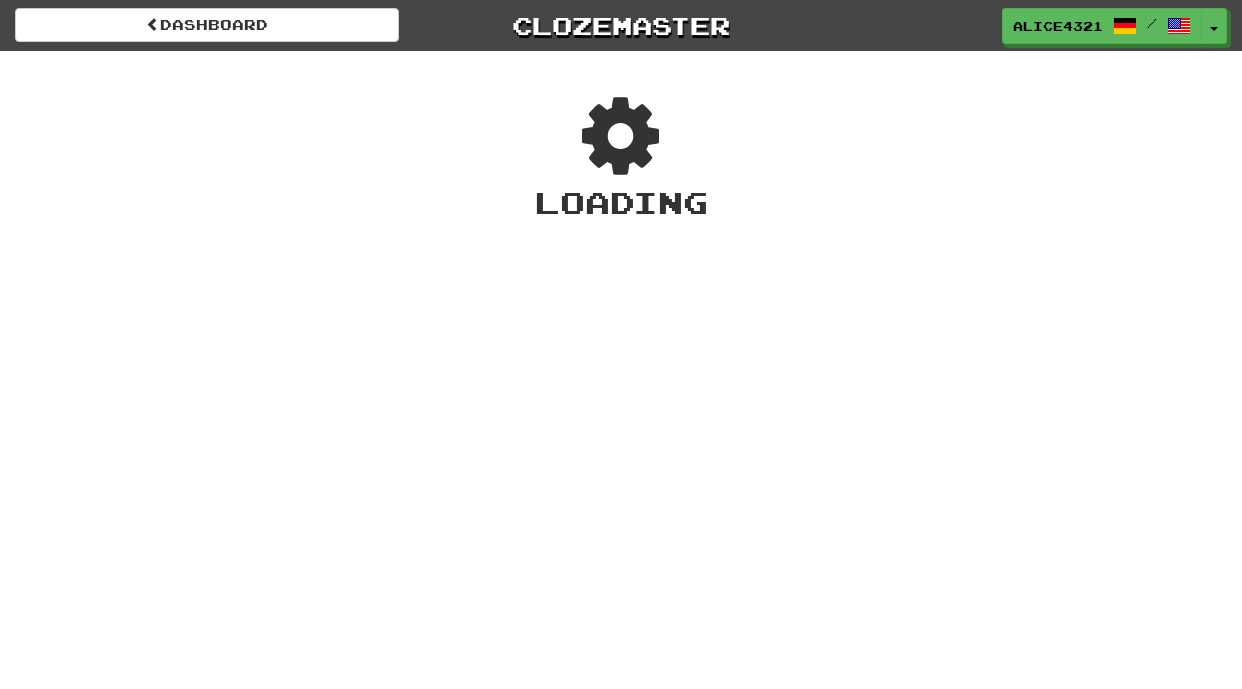 scroll, scrollTop: 0, scrollLeft: 0, axis: both 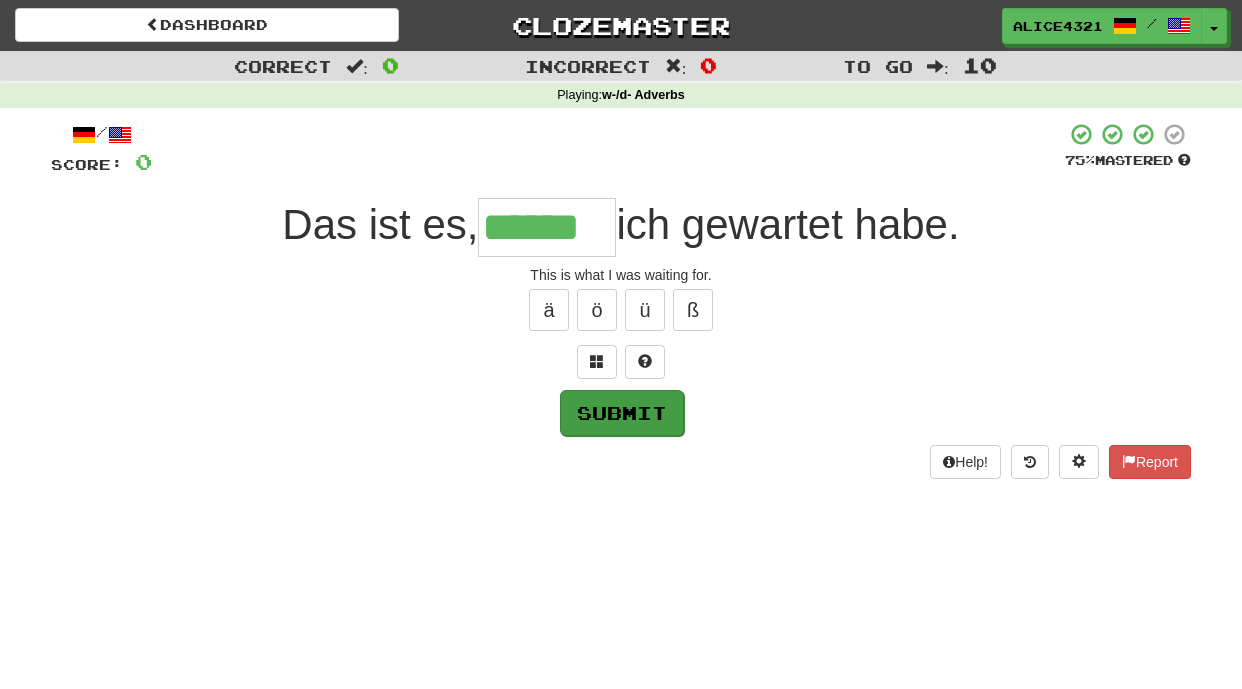 type on "******" 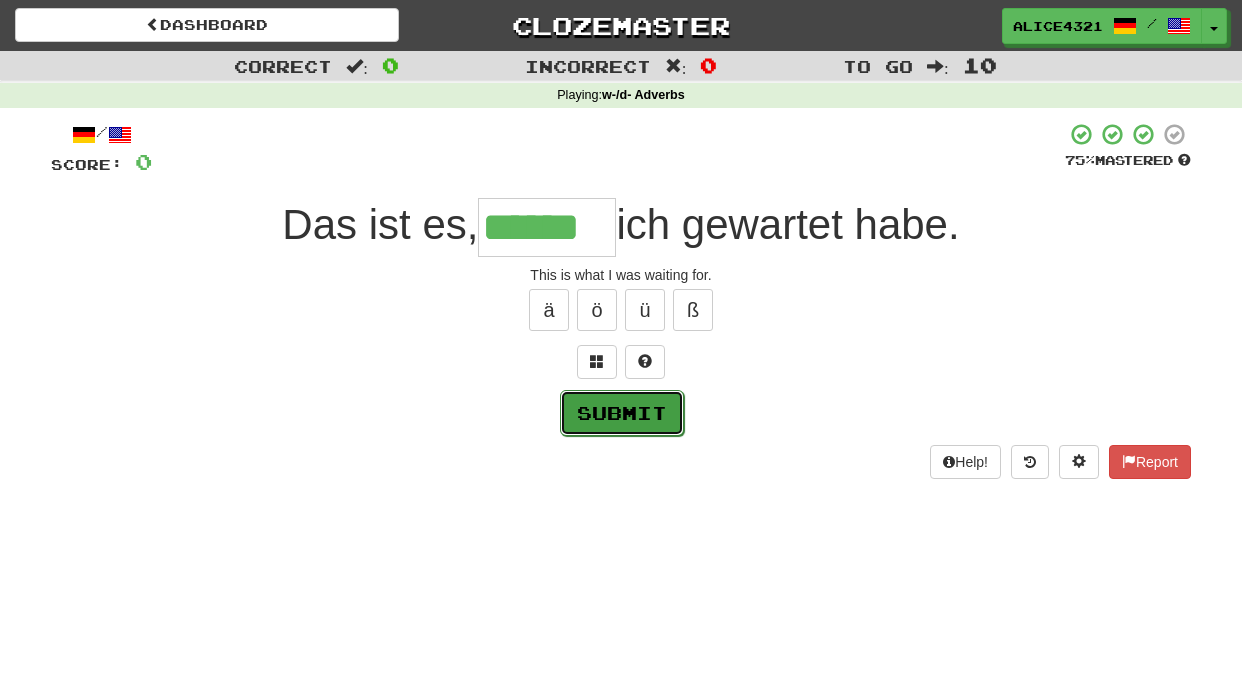 click on "Submit" at bounding box center [622, 413] 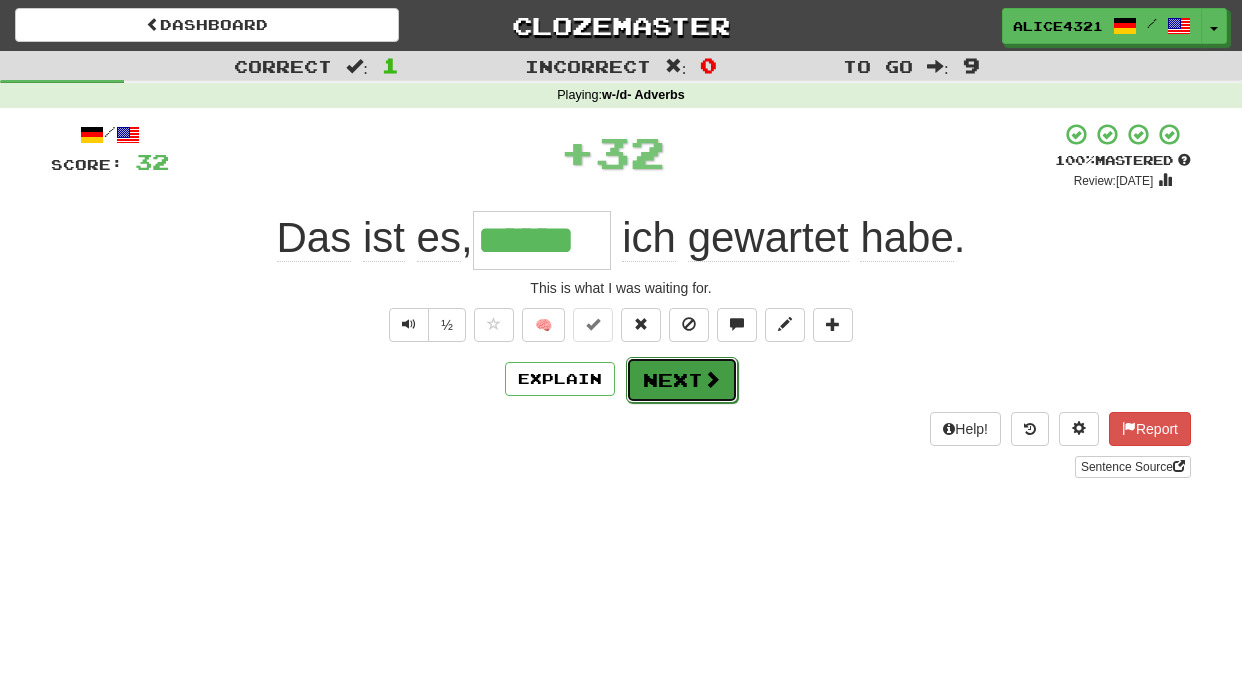 click at bounding box center [712, 379] 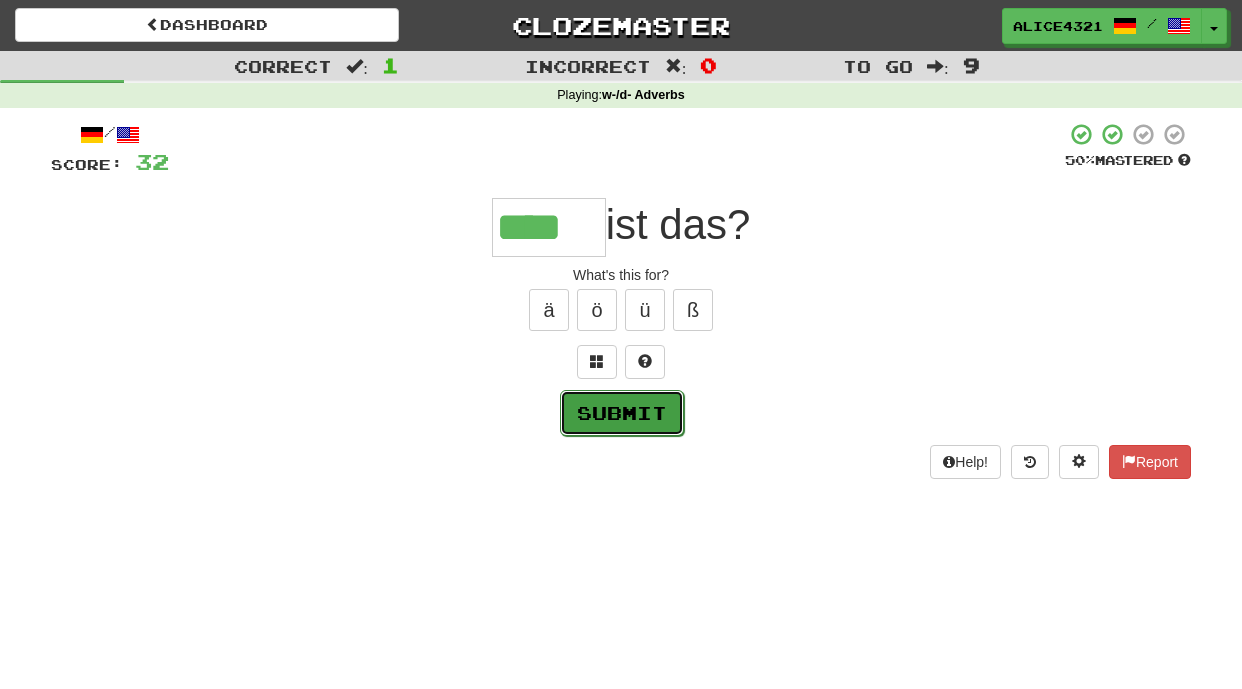 click on "Submit" at bounding box center (622, 413) 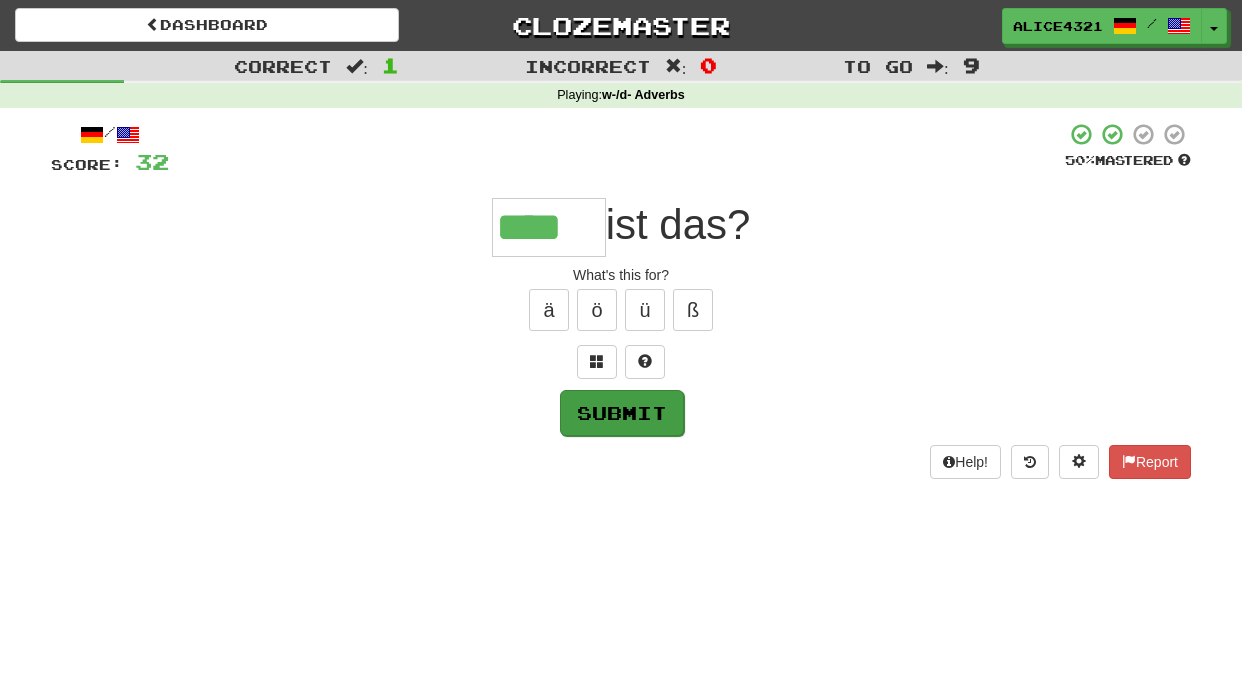 type on "****" 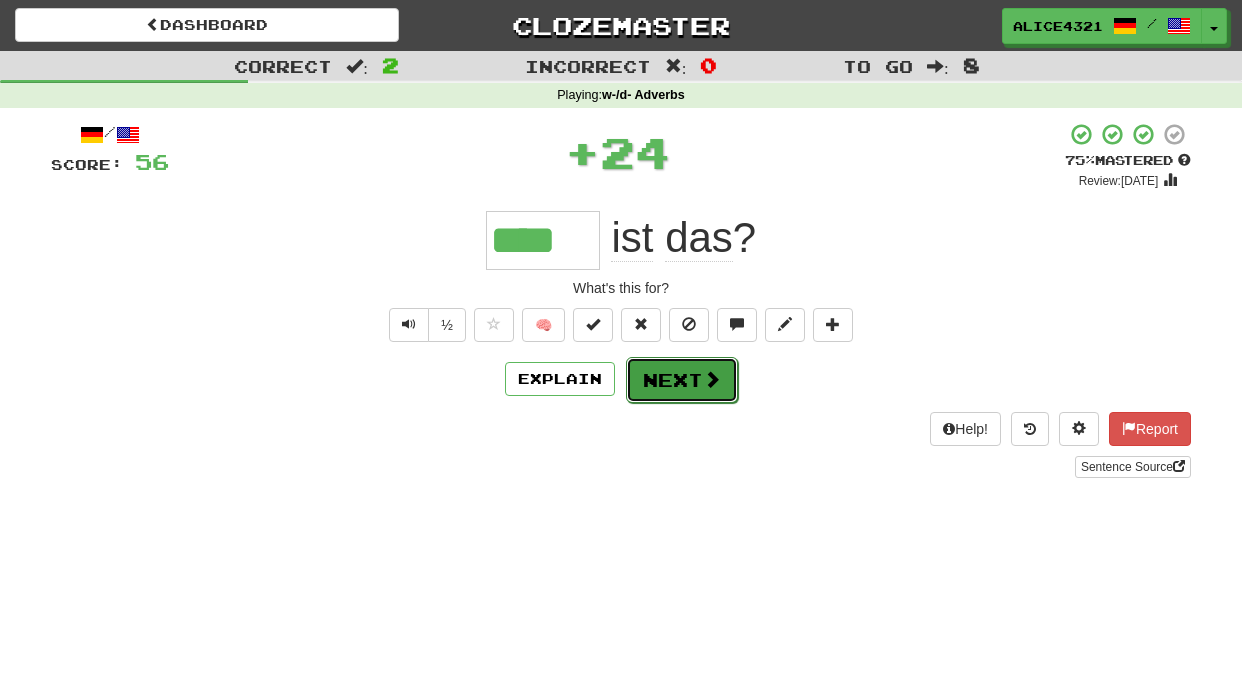 click on "Next" at bounding box center (682, 380) 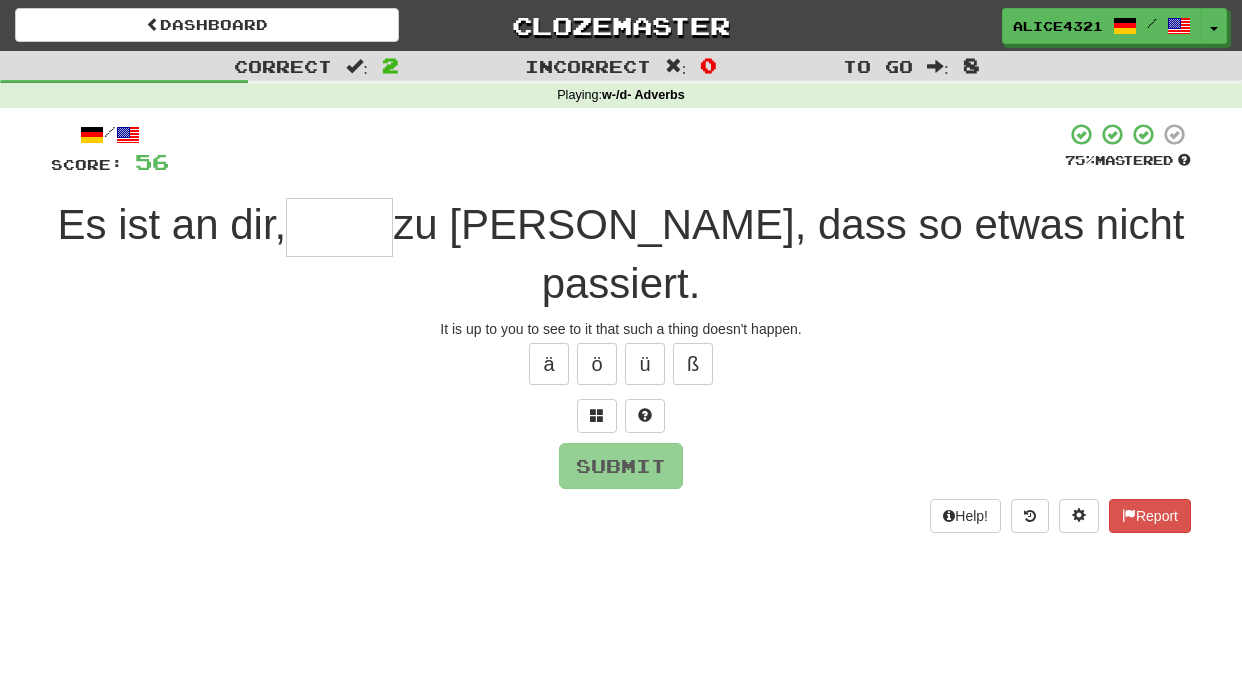 type on "*" 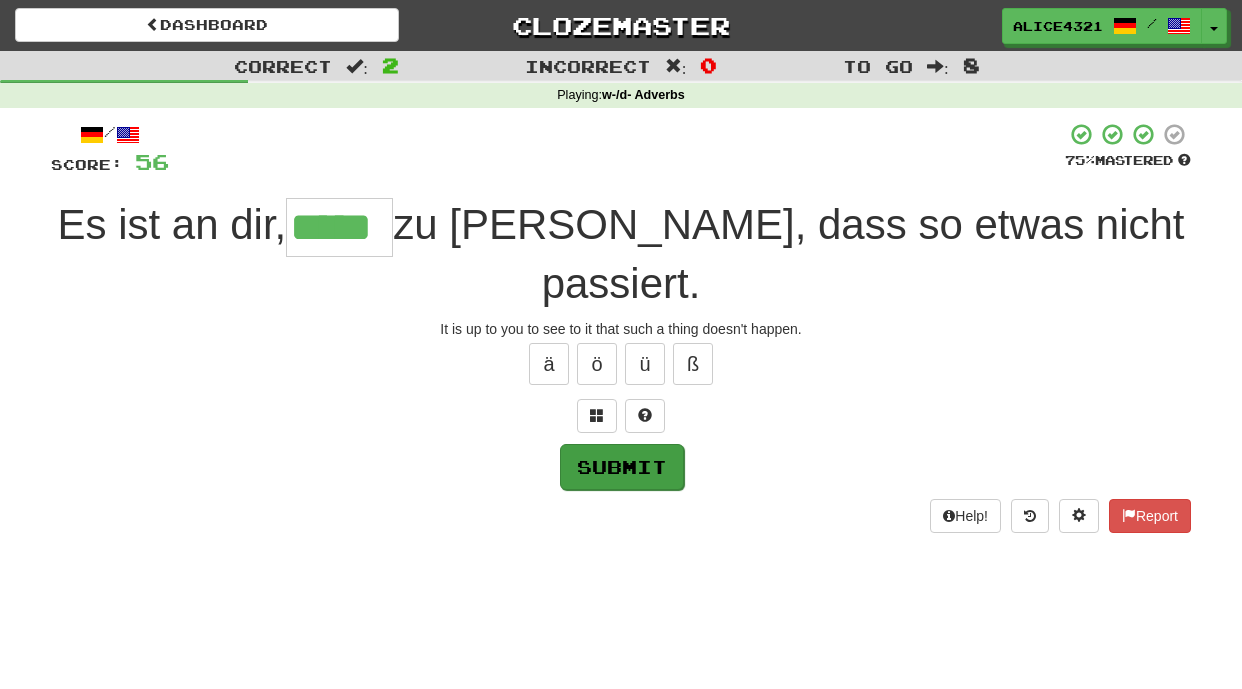 type on "*****" 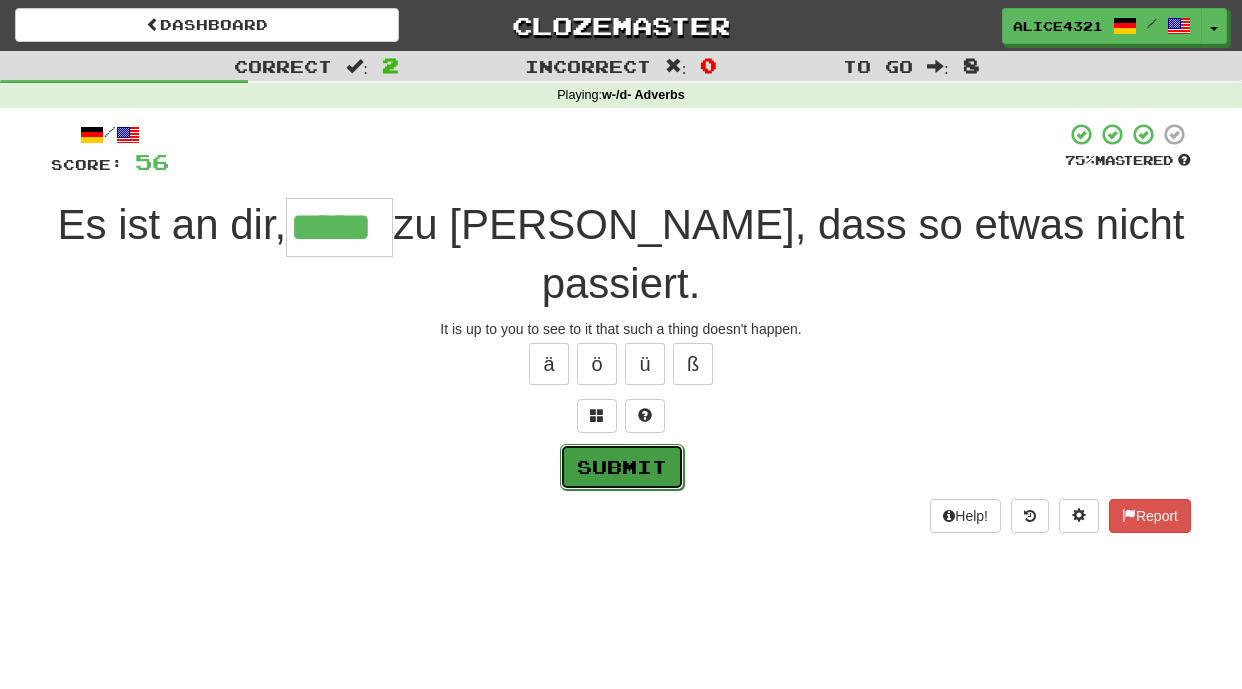 click on "Submit" at bounding box center [622, 467] 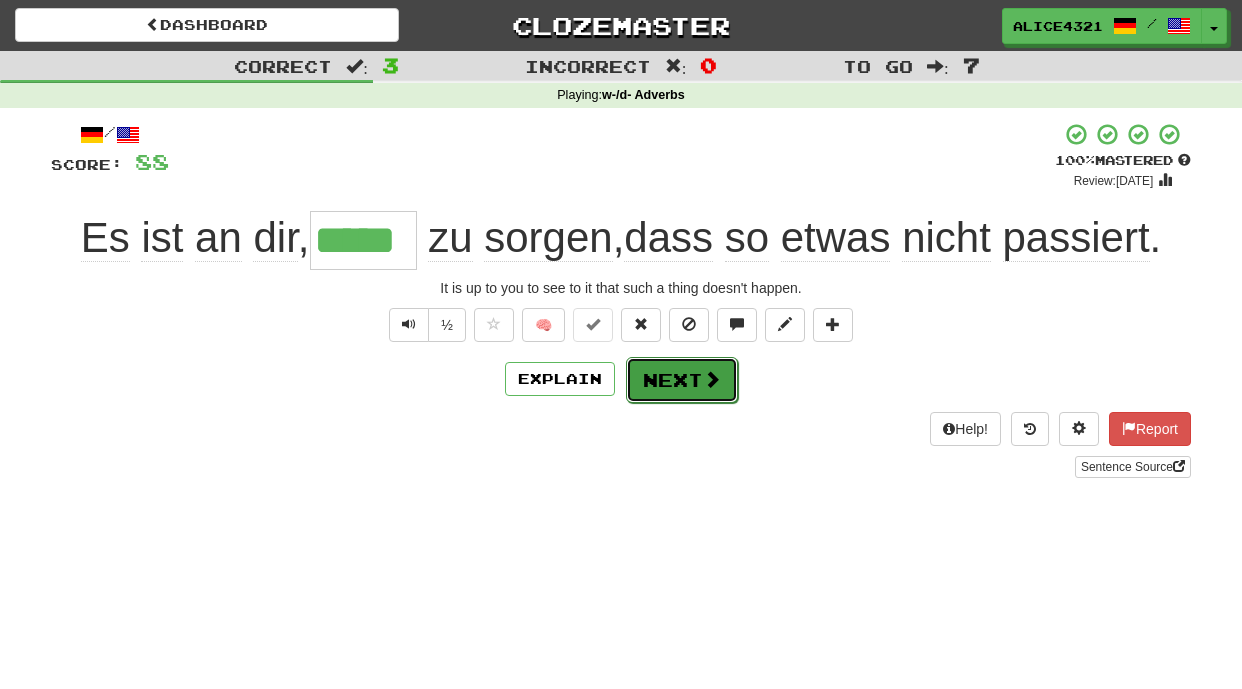 click at bounding box center (712, 379) 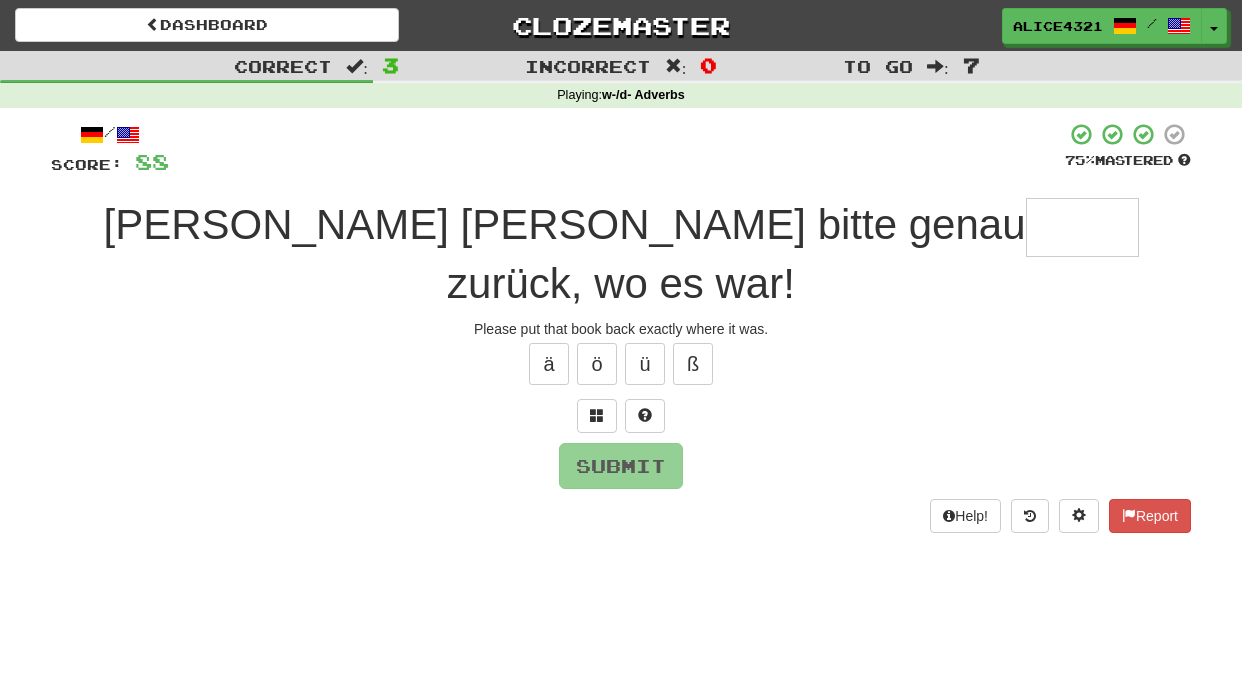 type on "*" 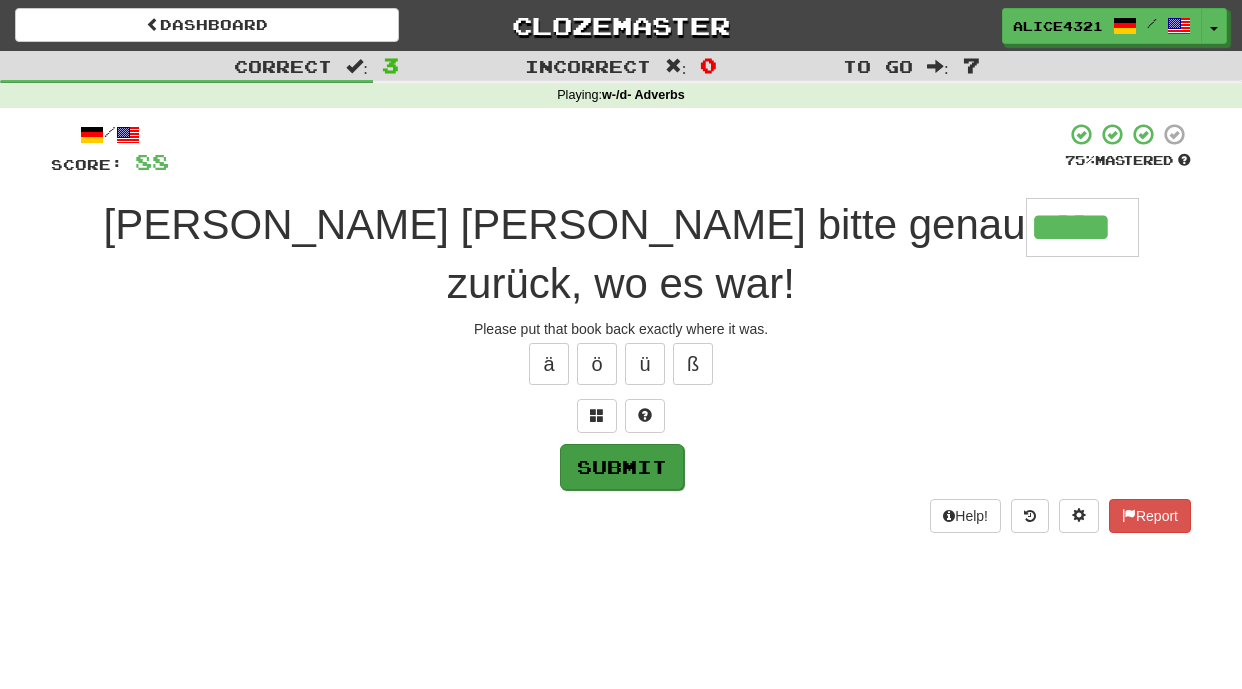 type on "*****" 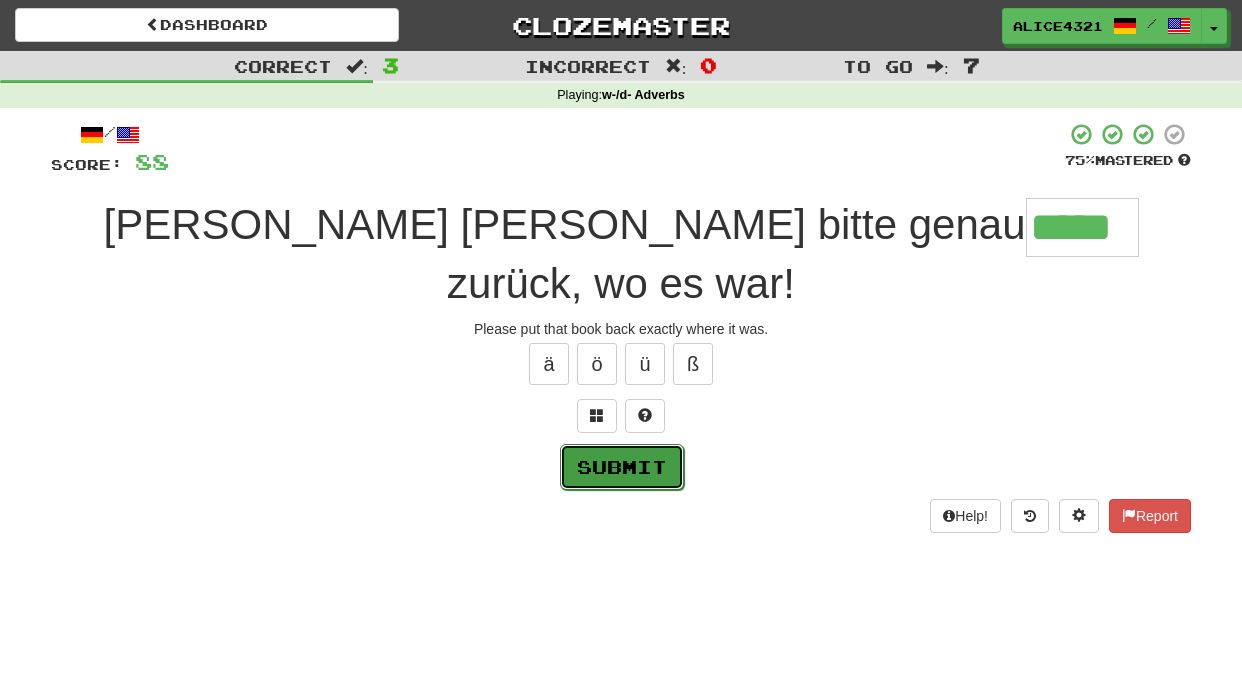 click on "Submit" at bounding box center (622, 467) 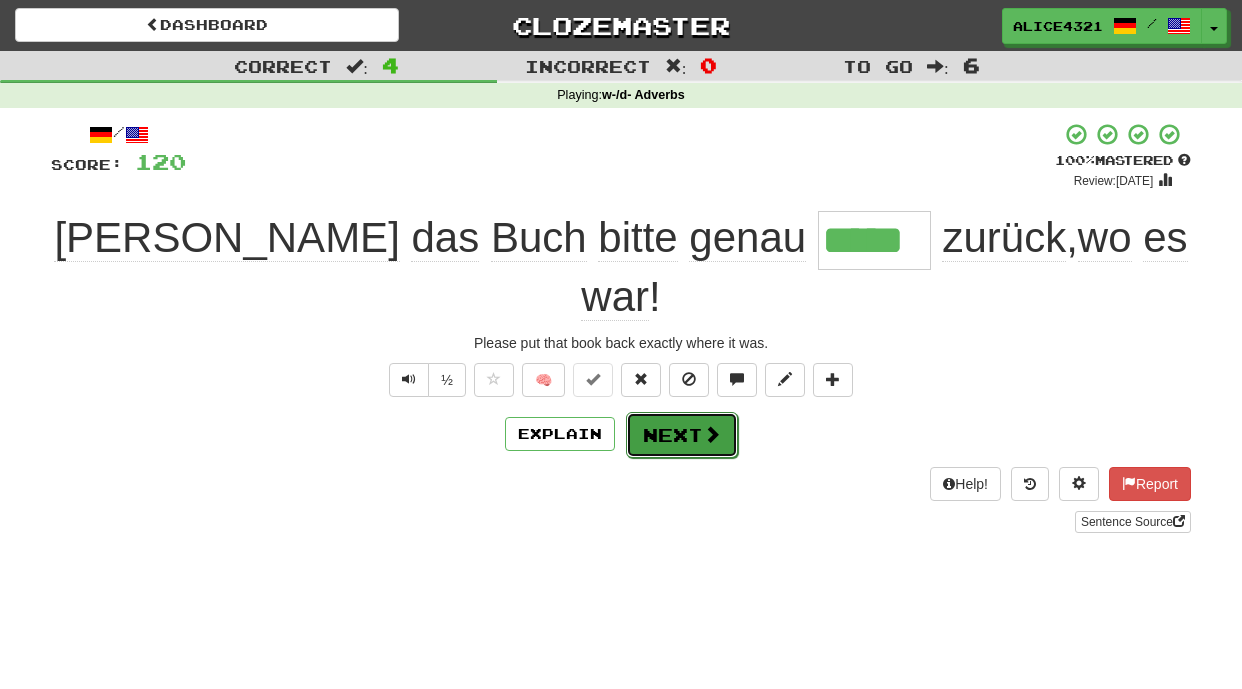 click on "Next" at bounding box center [682, 435] 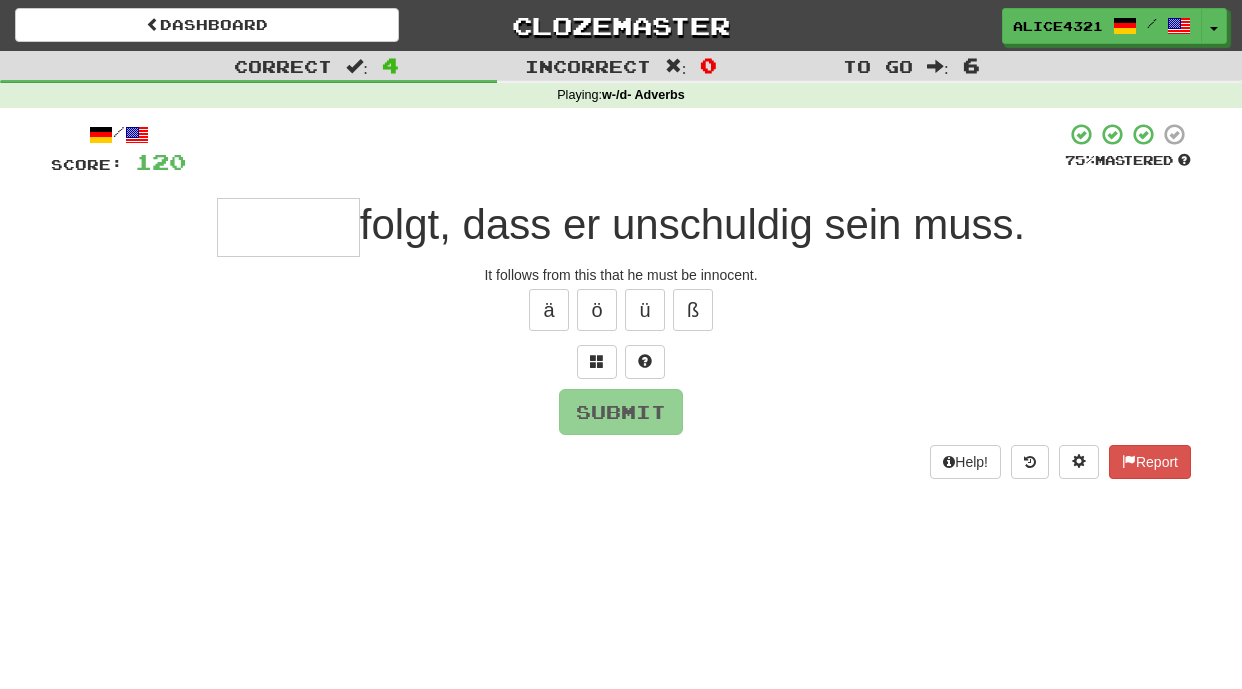 type on "*" 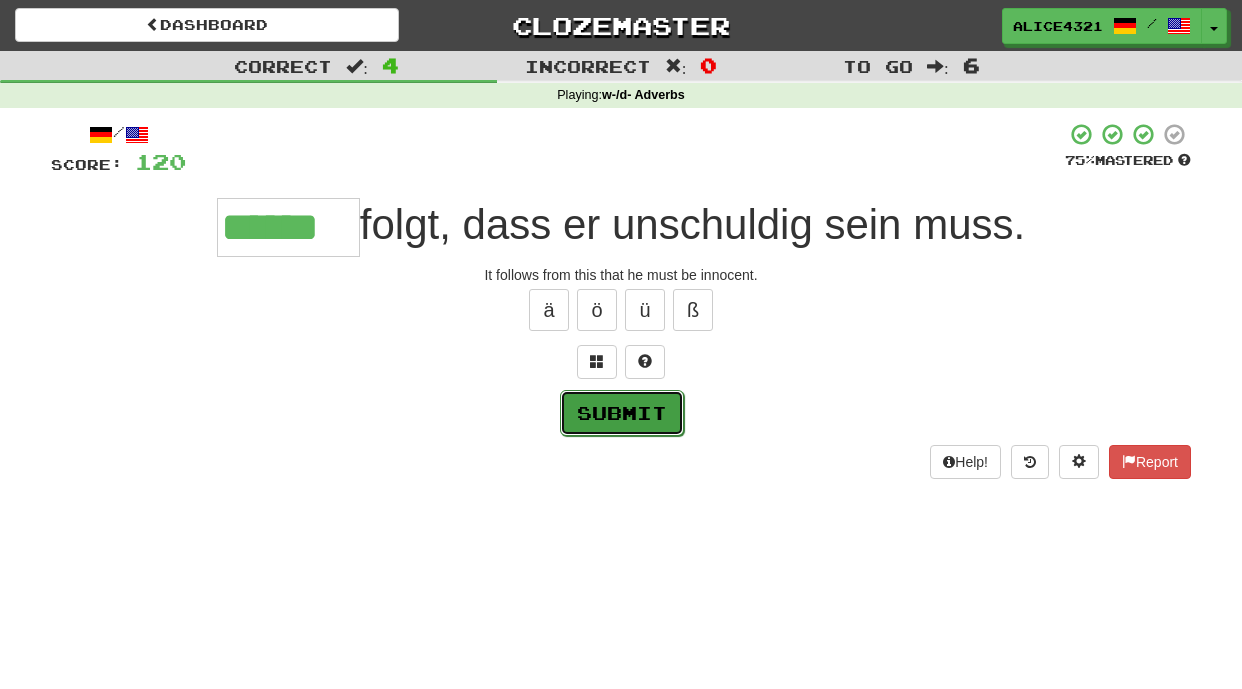 click on "Submit" at bounding box center (622, 413) 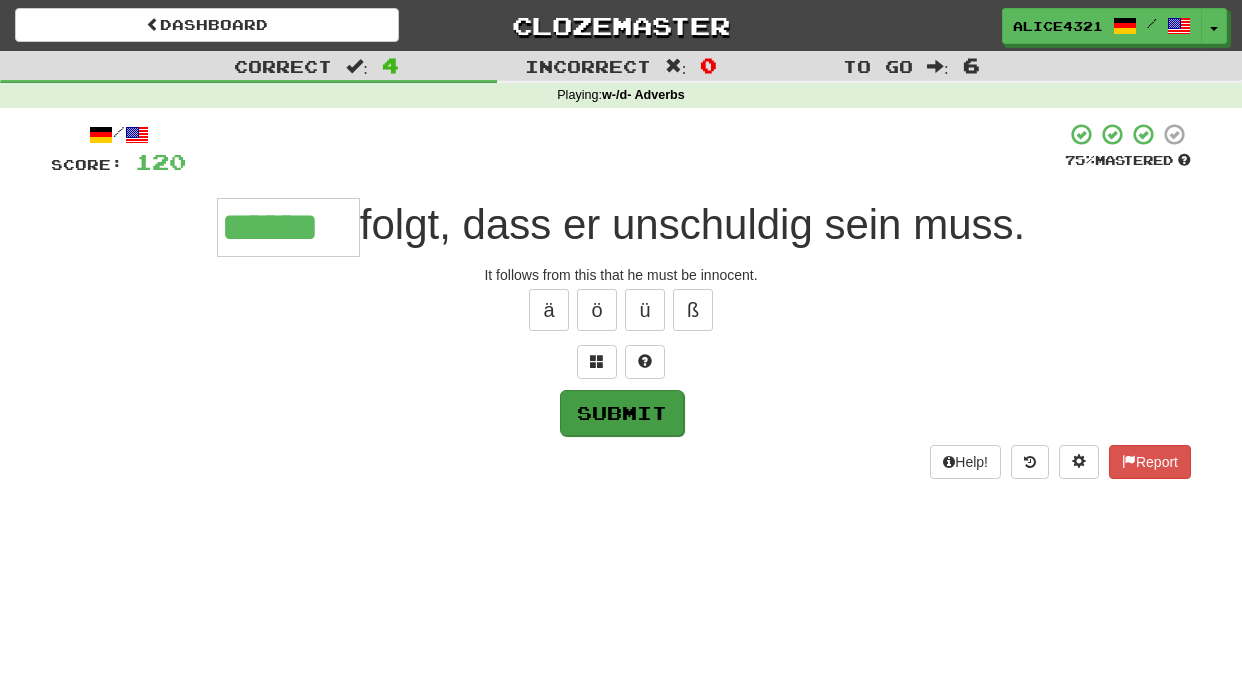 type on "******" 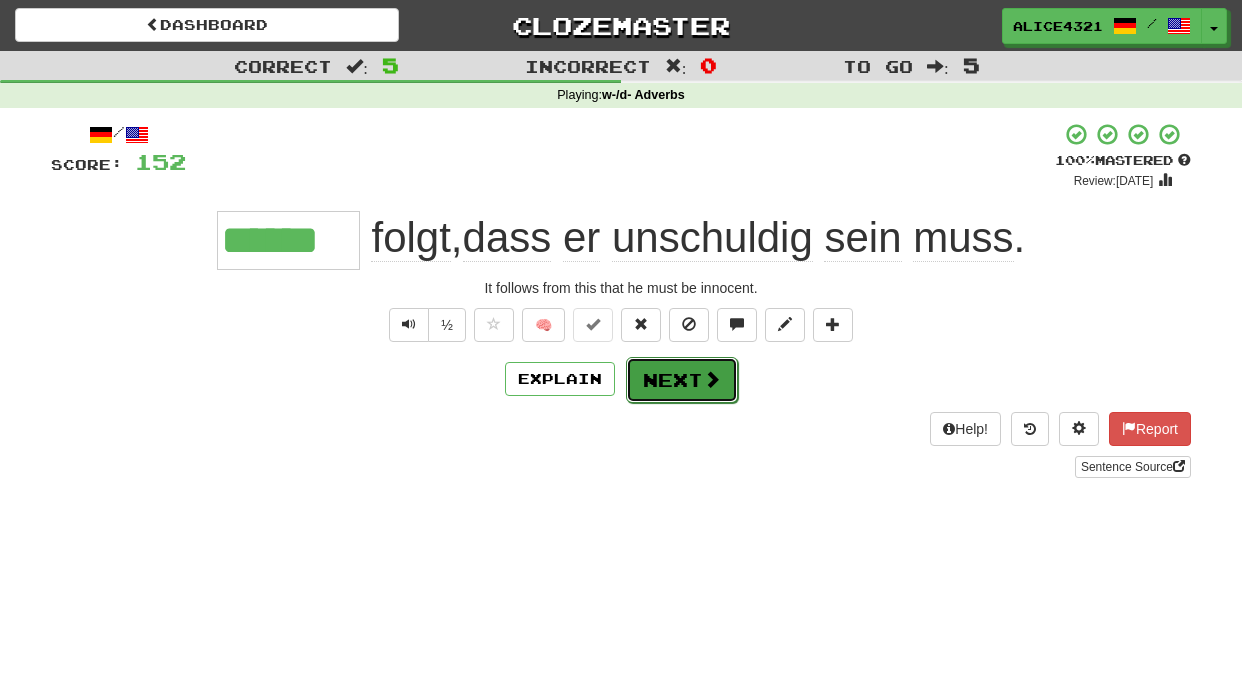 click on "Next" at bounding box center (682, 380) 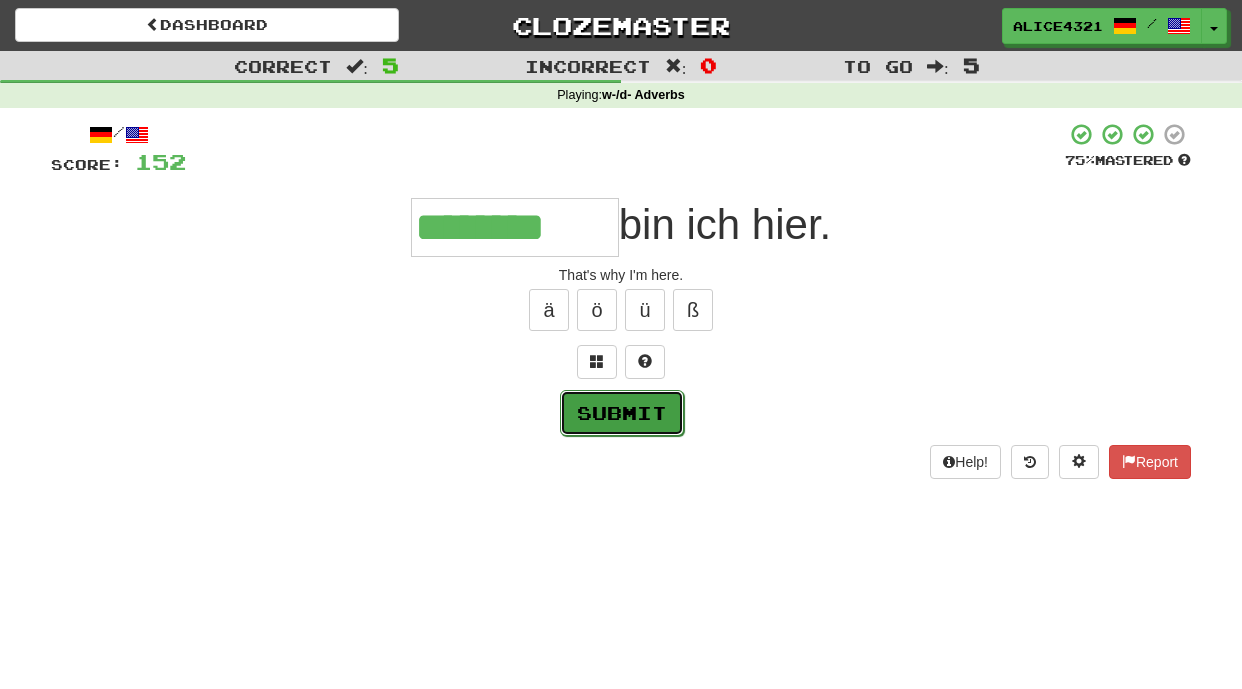 click on "Submit" at bounding box center (622, 413) 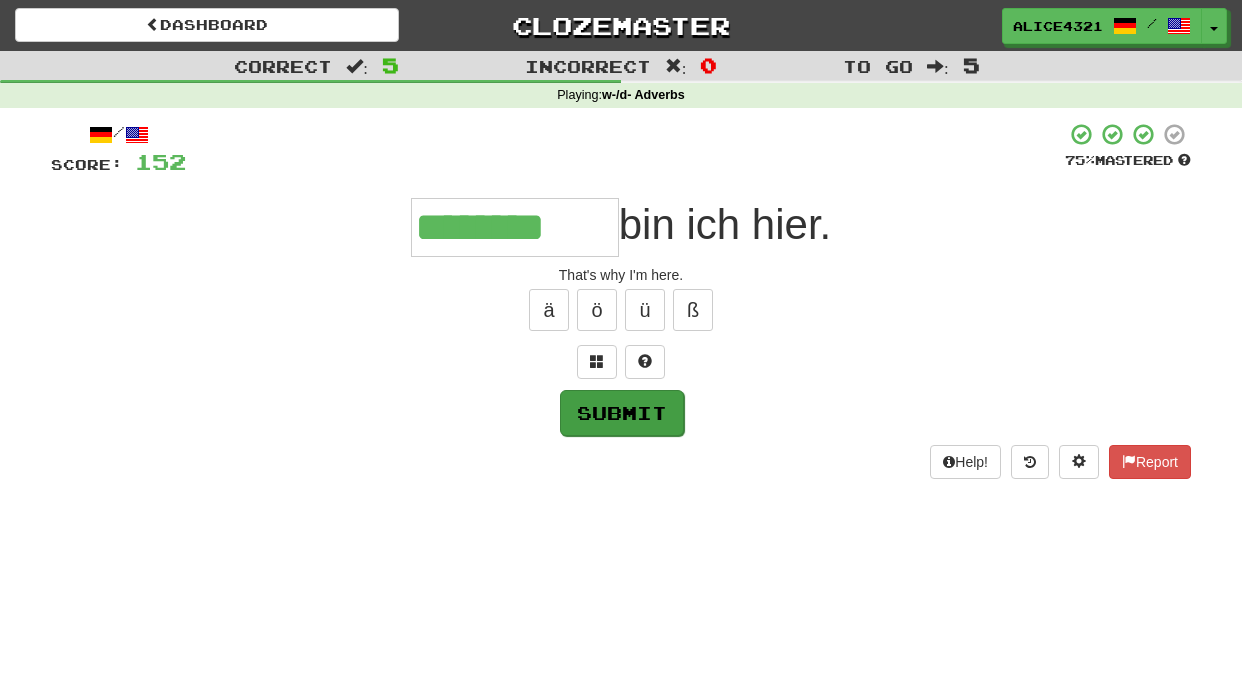 type on "********" 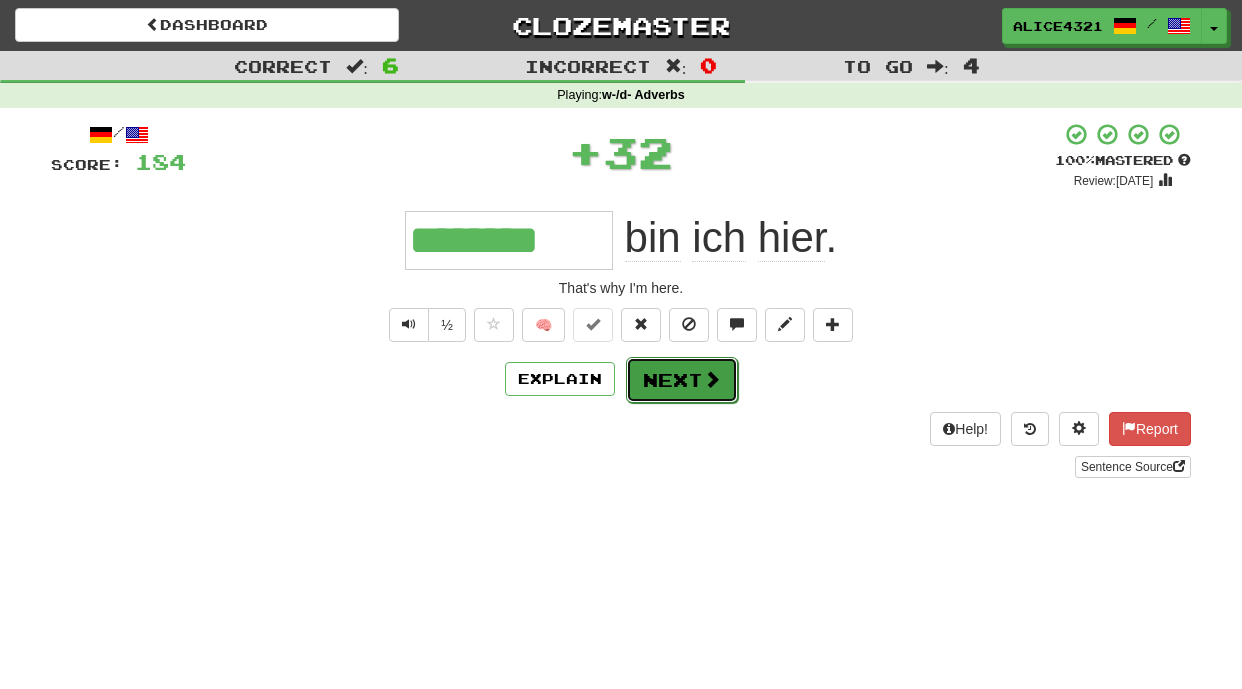 click at bounding box center [712, 379] 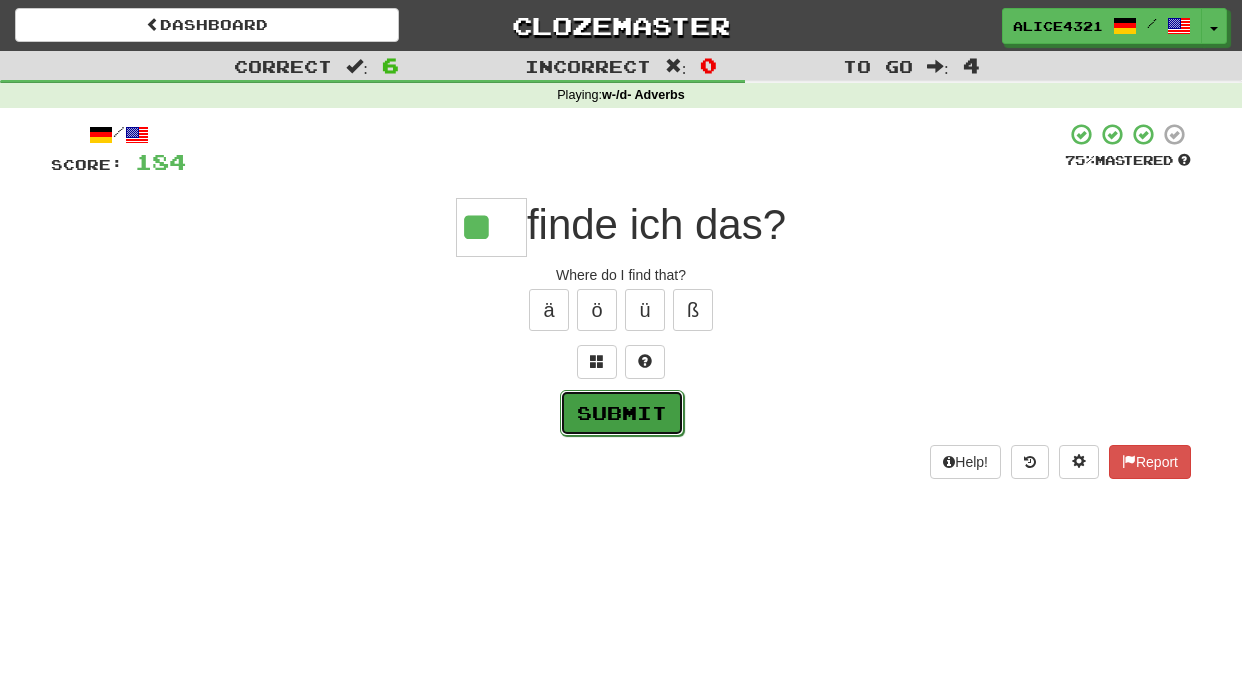 click on "Submit" at bounding box center [622, 413] 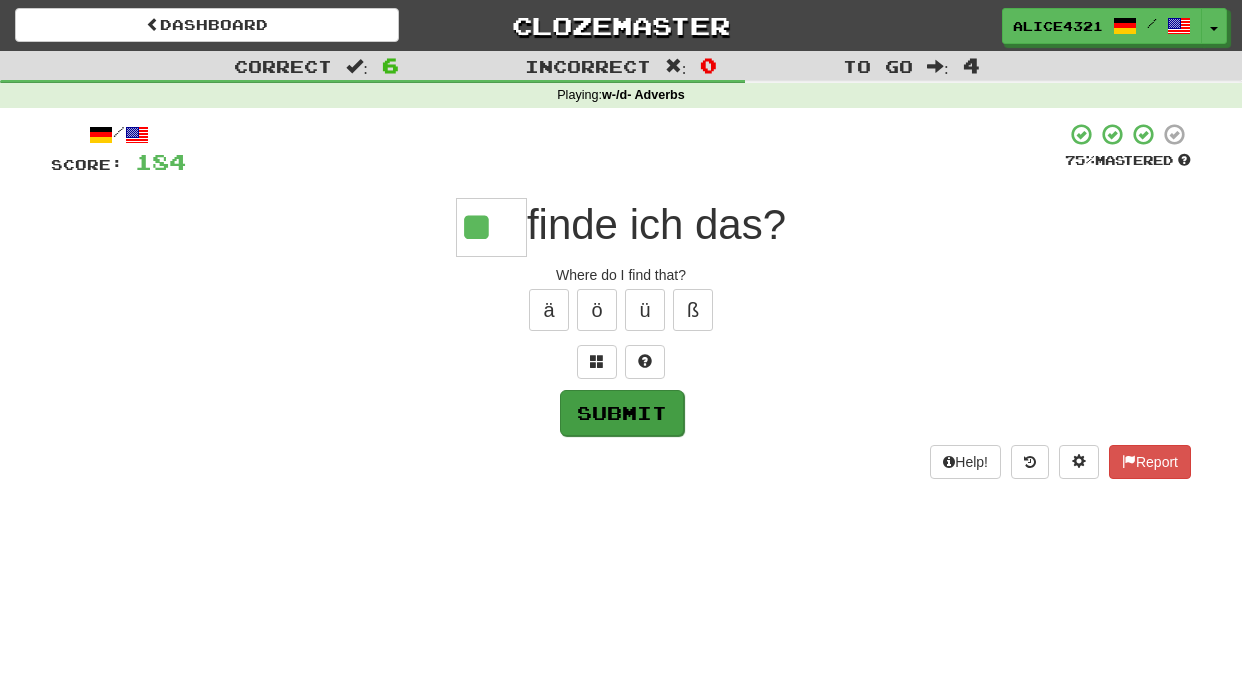 type on "**" 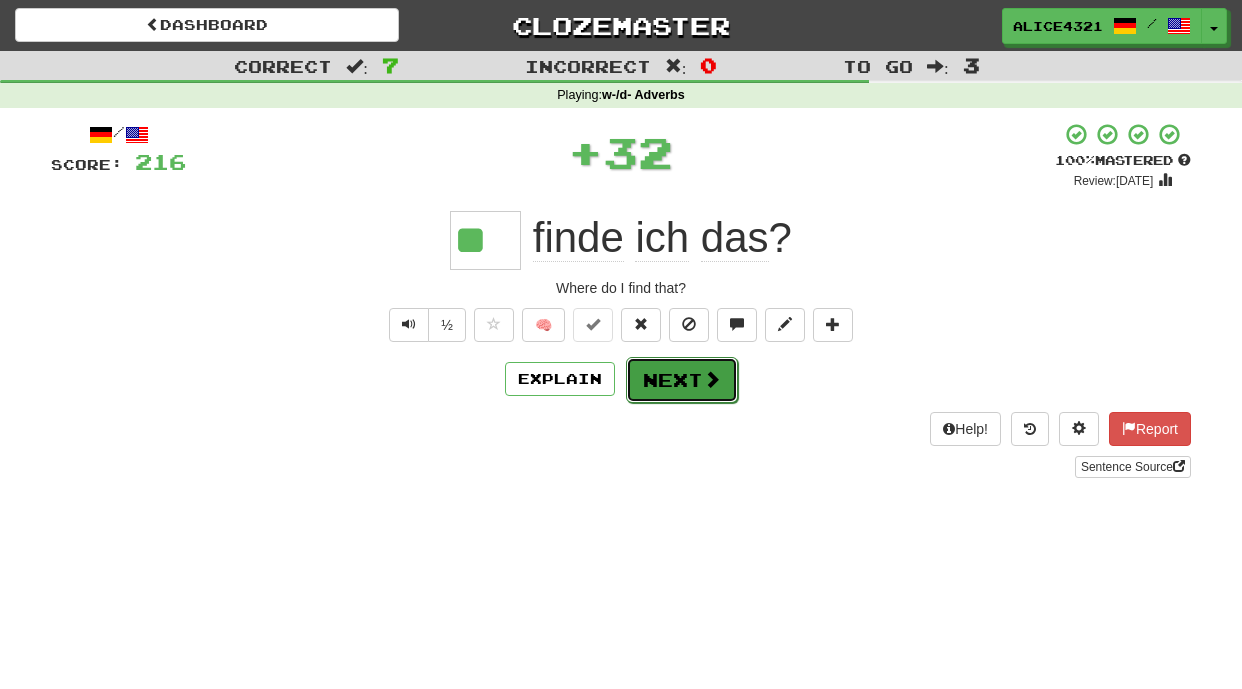click on "Next" at bounding box center (682, 380) 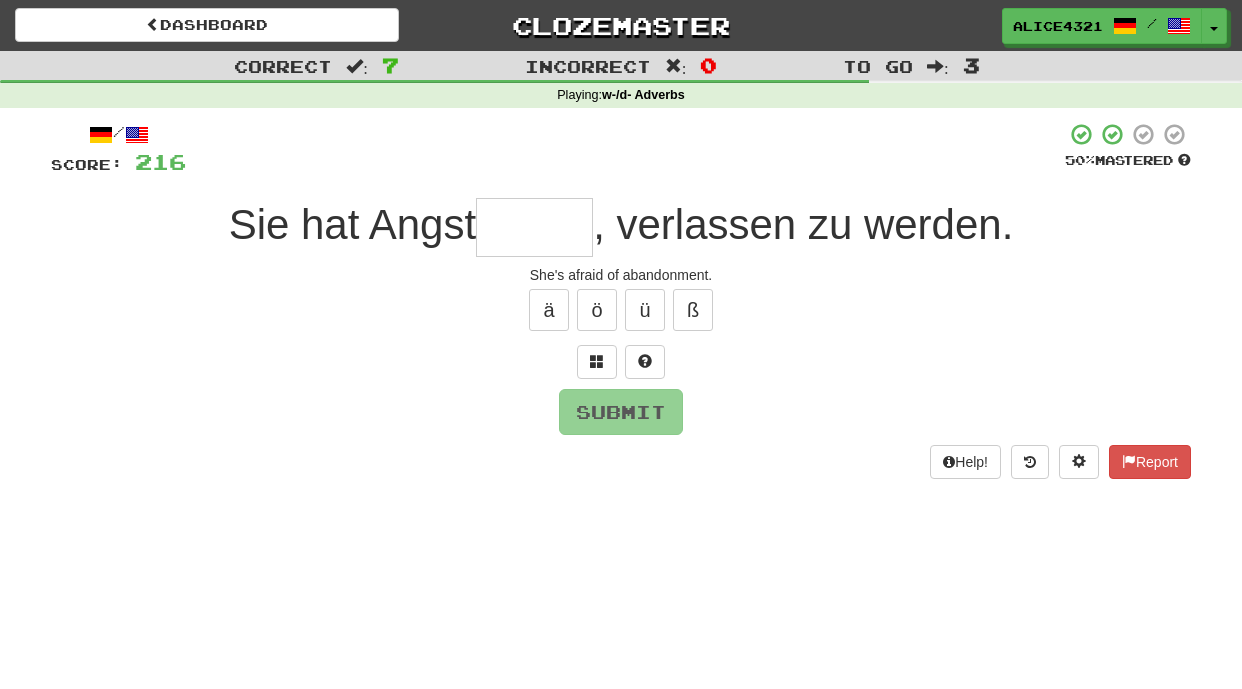 type on "*" 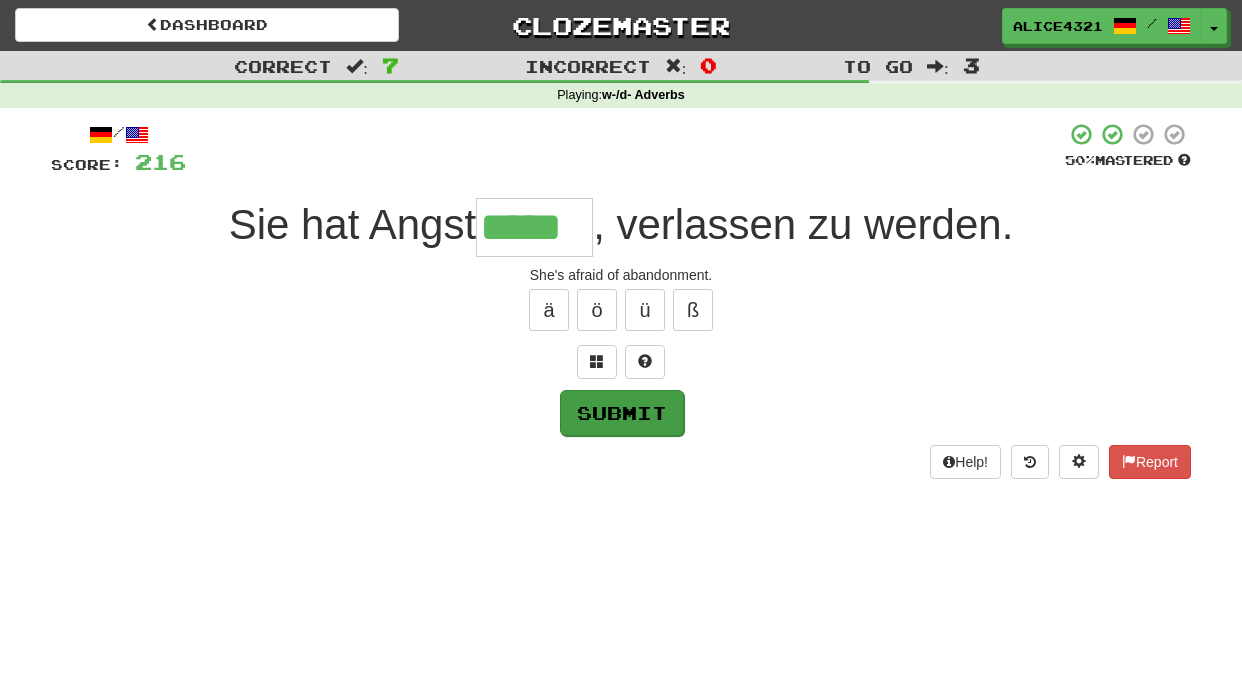 type on "*****" 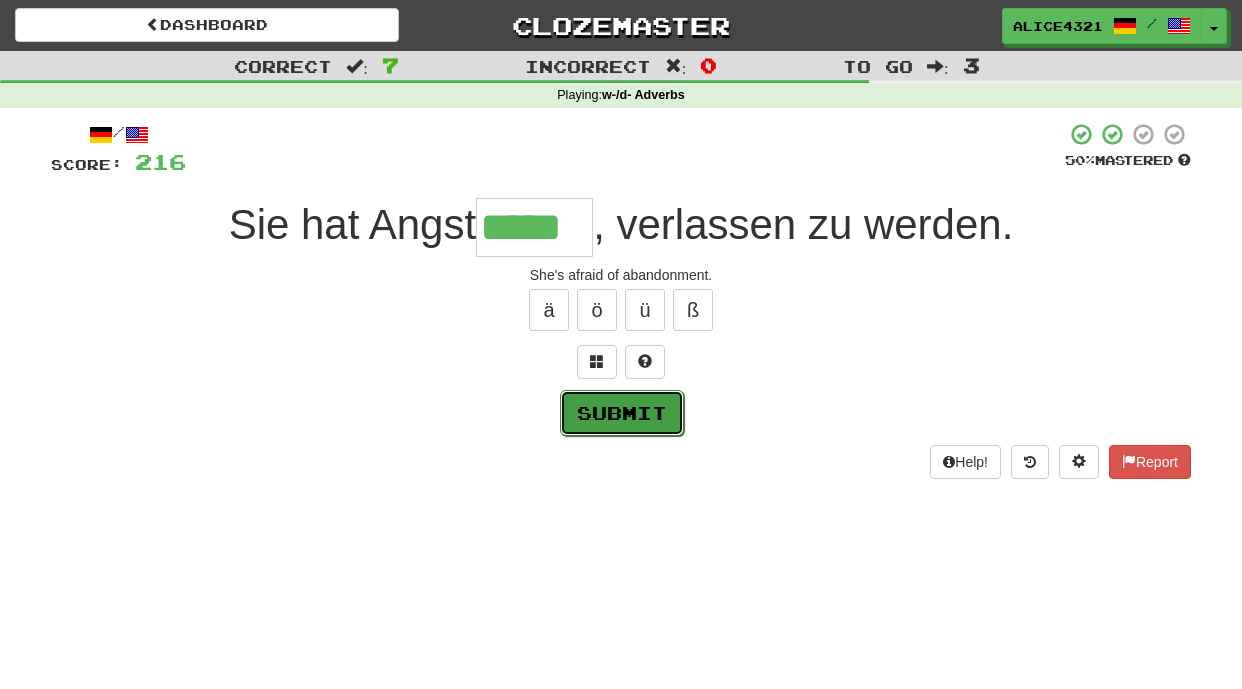 click on "Submit" at bounding box center [622, 413] 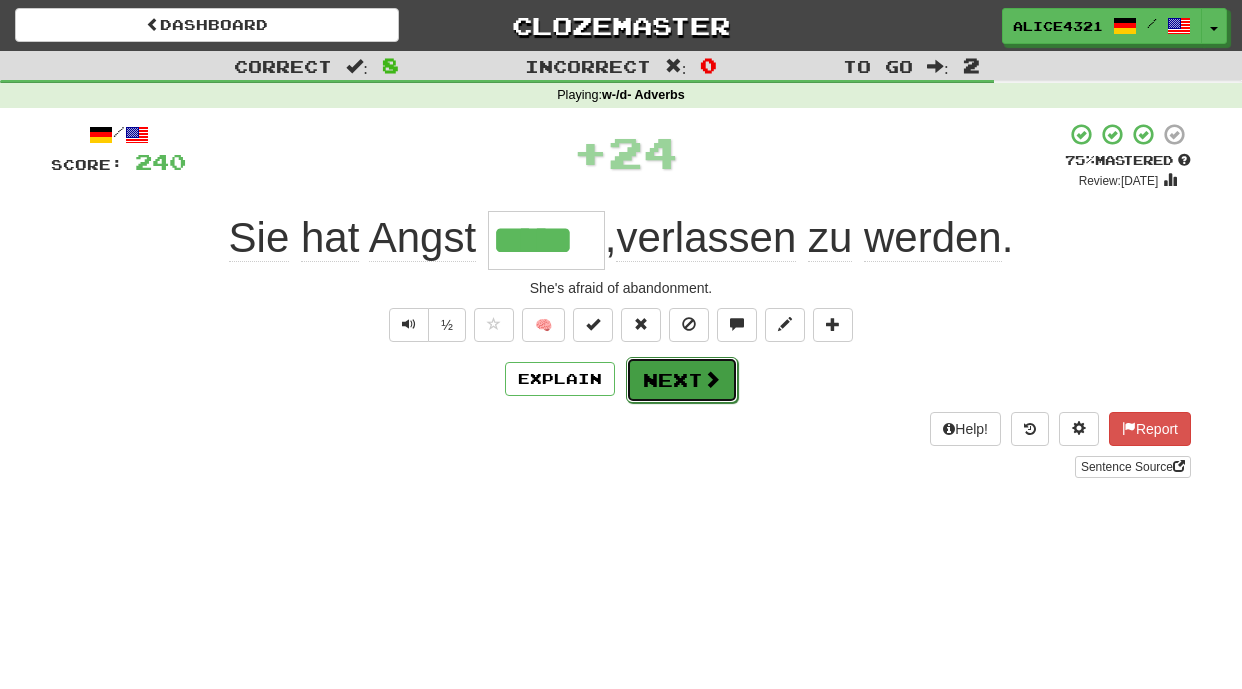 click on "Next" at bounding box center [682, 380] 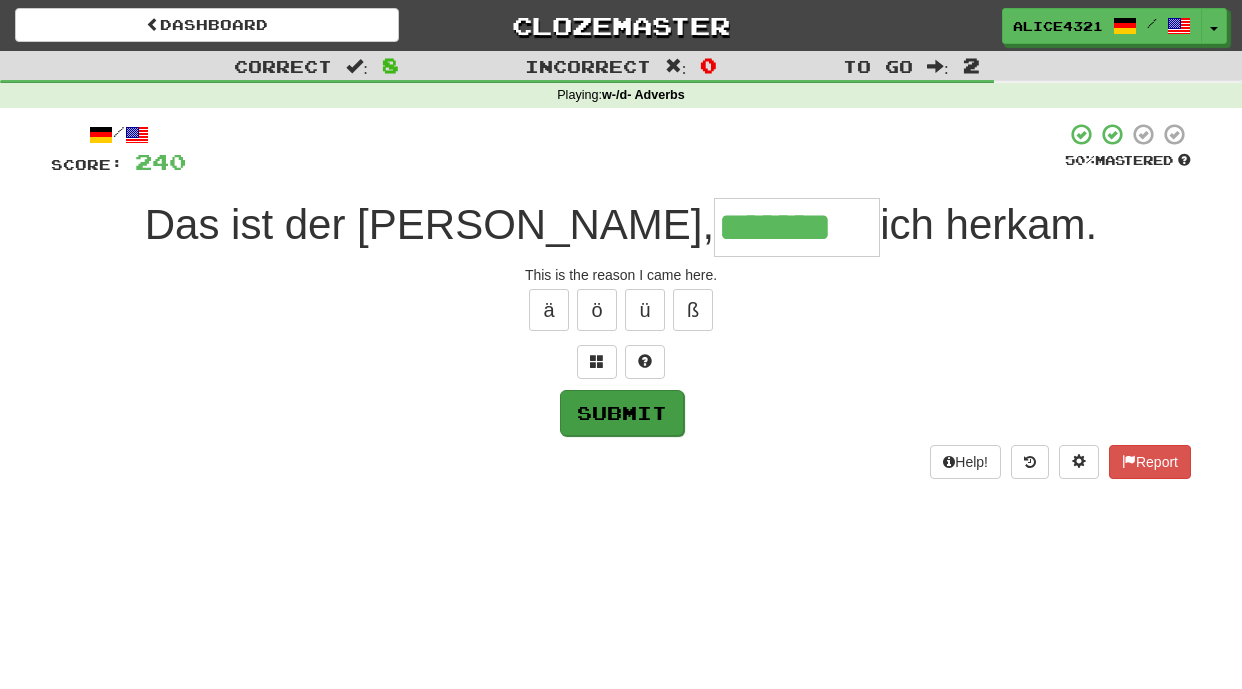 type on "*******" 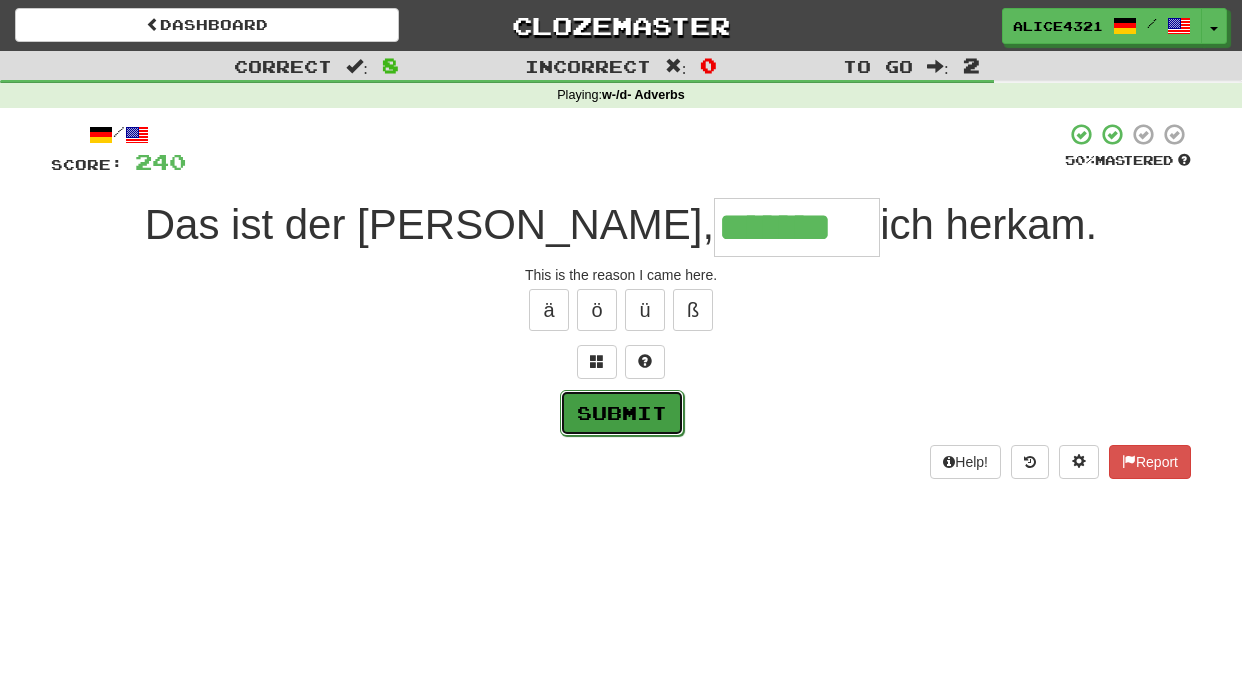 click on "Submit" at bounding box center [622, 413] 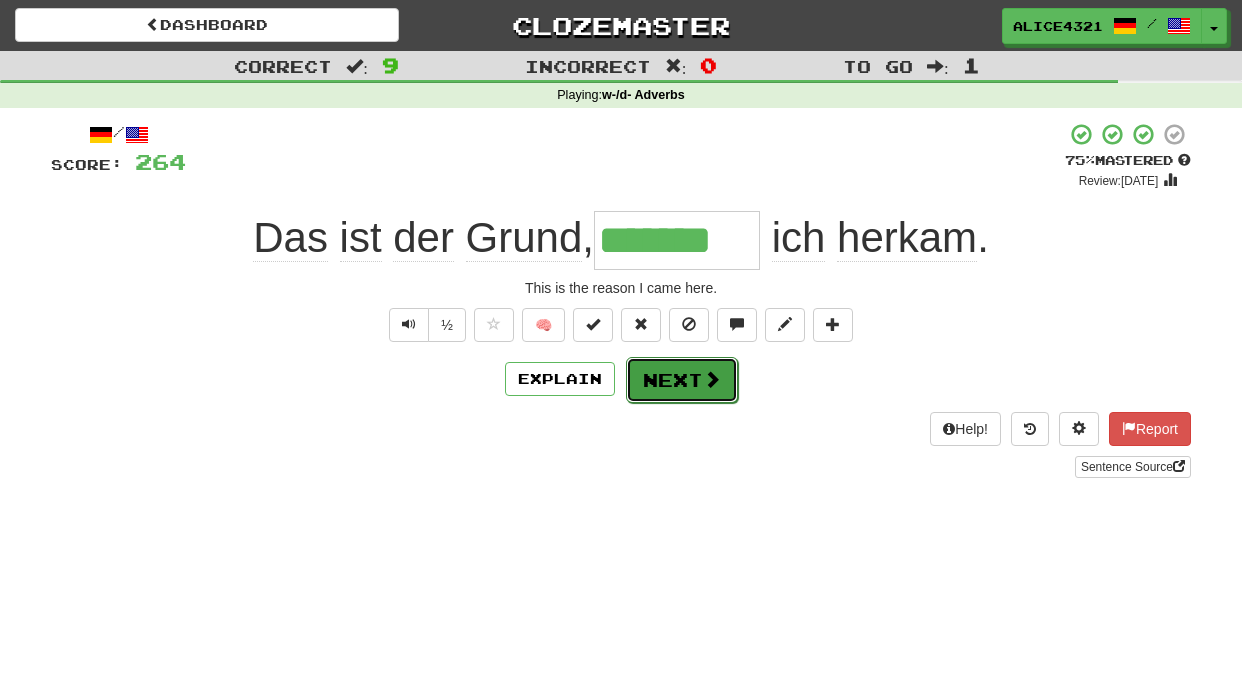 click on "Next" at bounding box center [682, 380] 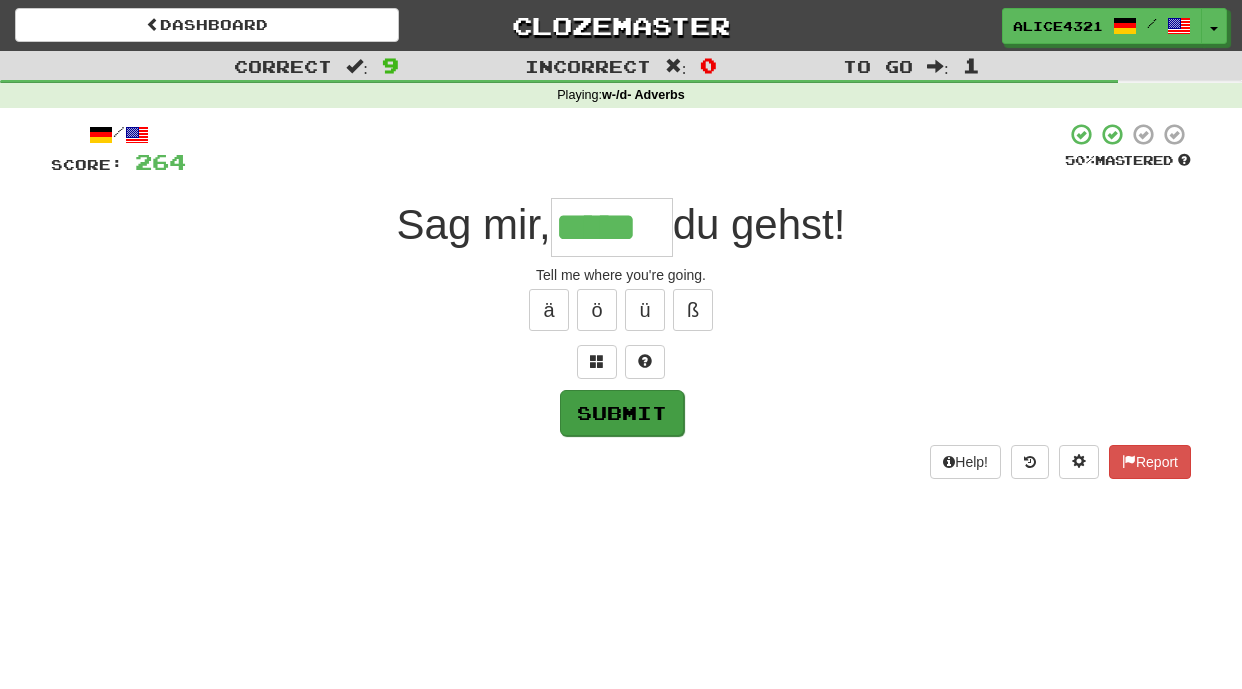 type on "*****" 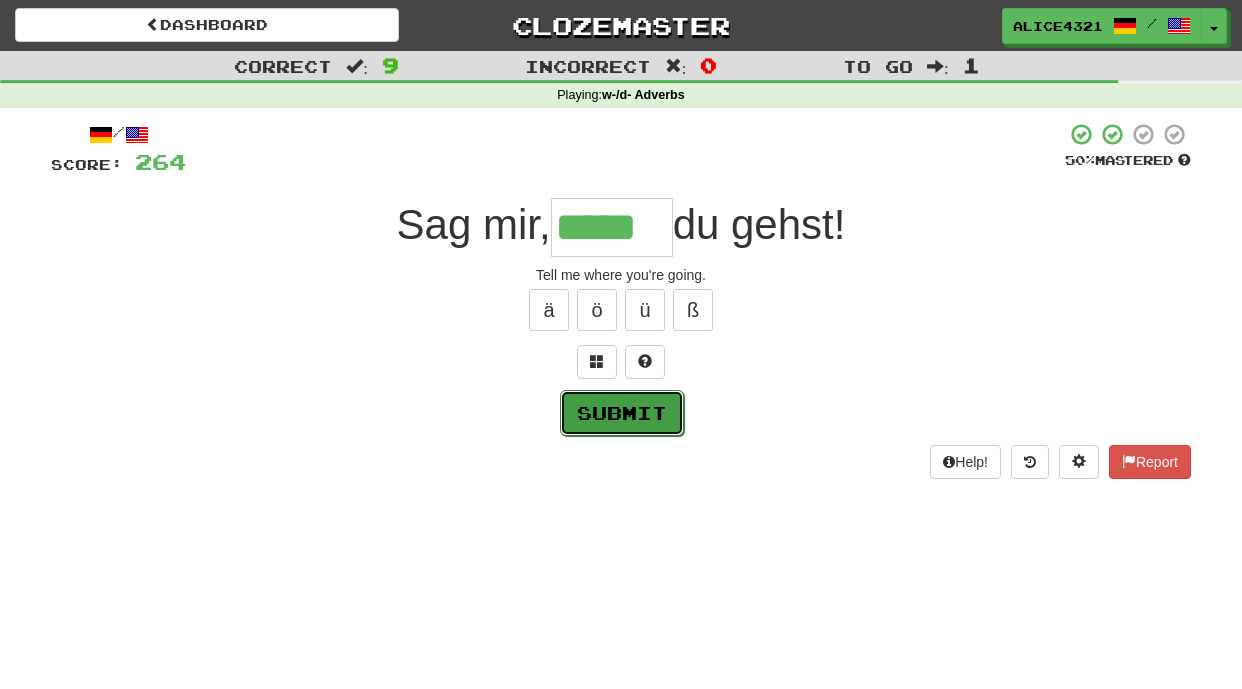 click on "Submit" at bounding box center (622, 413) 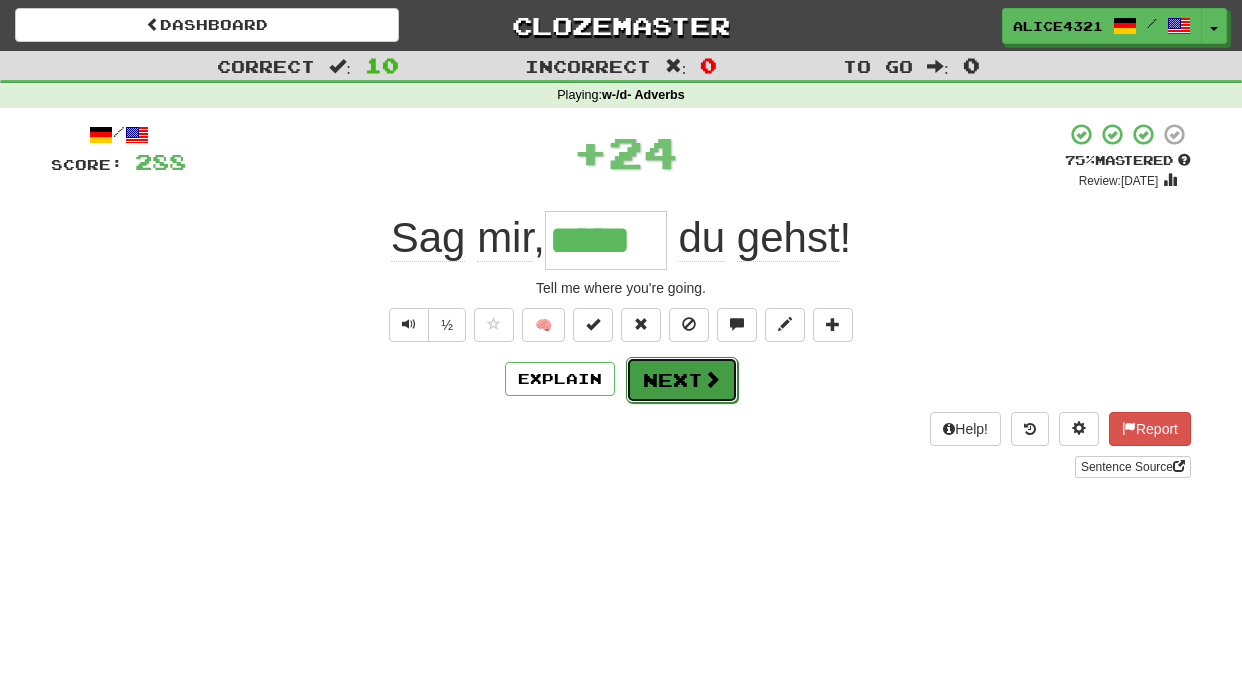 click on "Next" at bounding box center [682, 380] 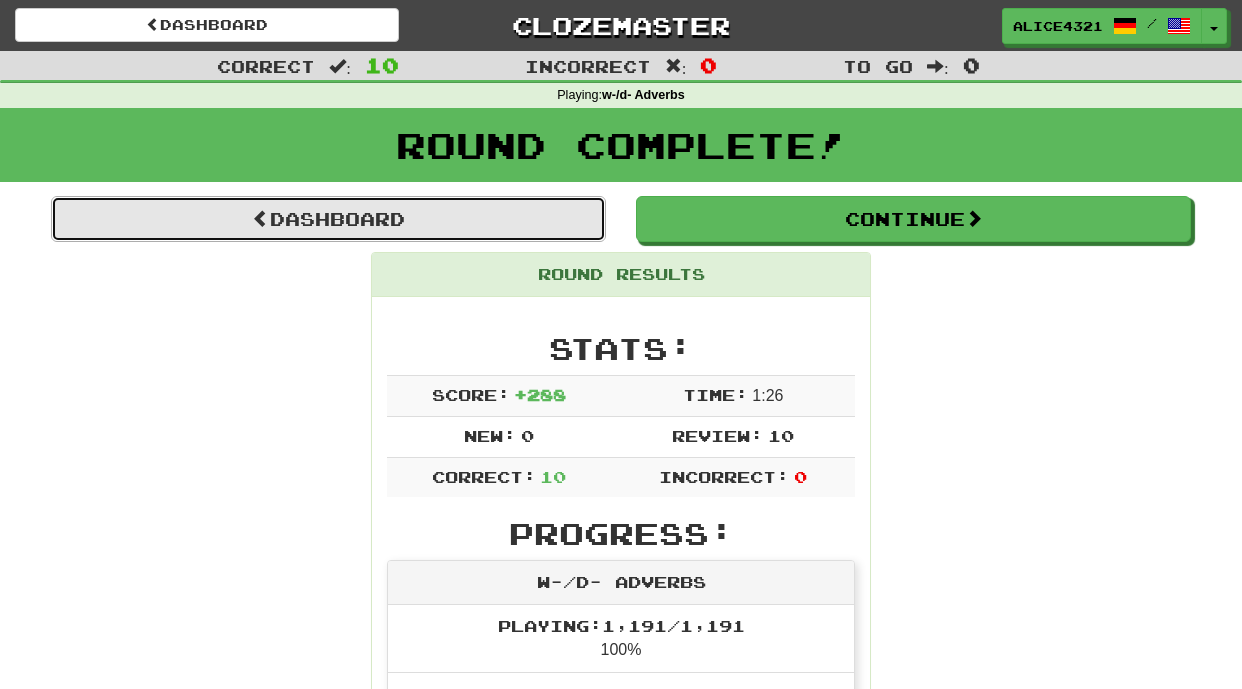 click on "Dashboard" at bounding box center [328, 219] 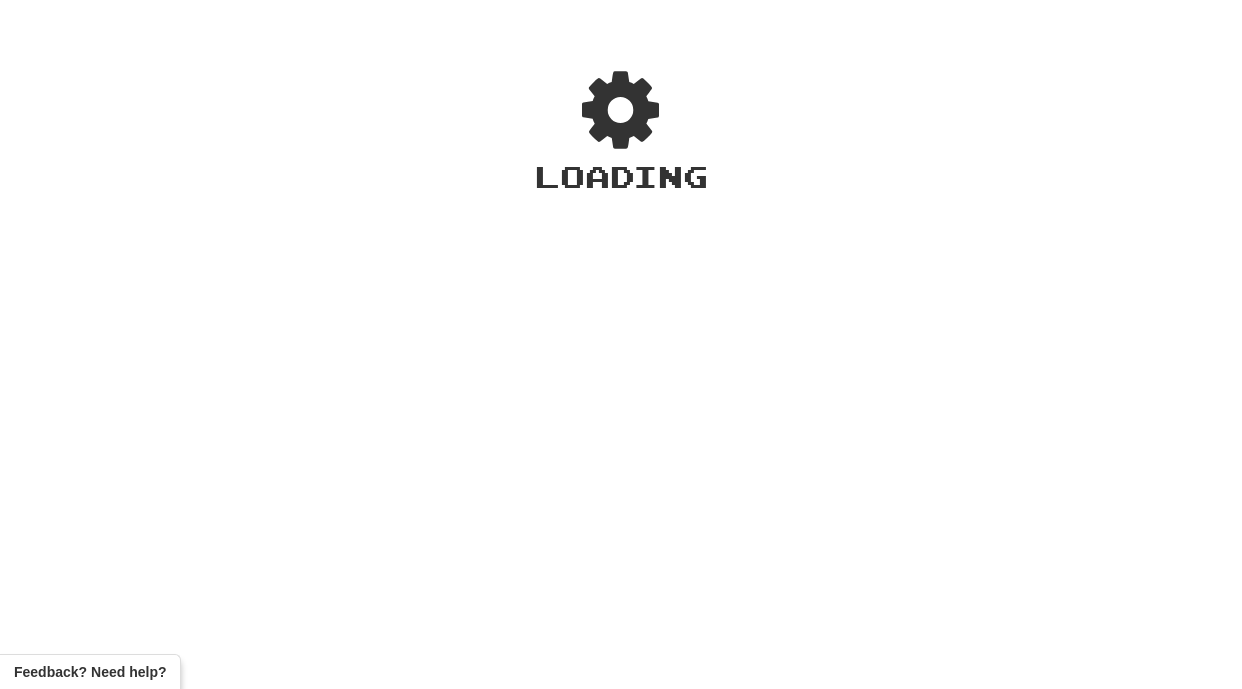 scroll, scrollTop: 0, scrollLeft: 0, axis: both 